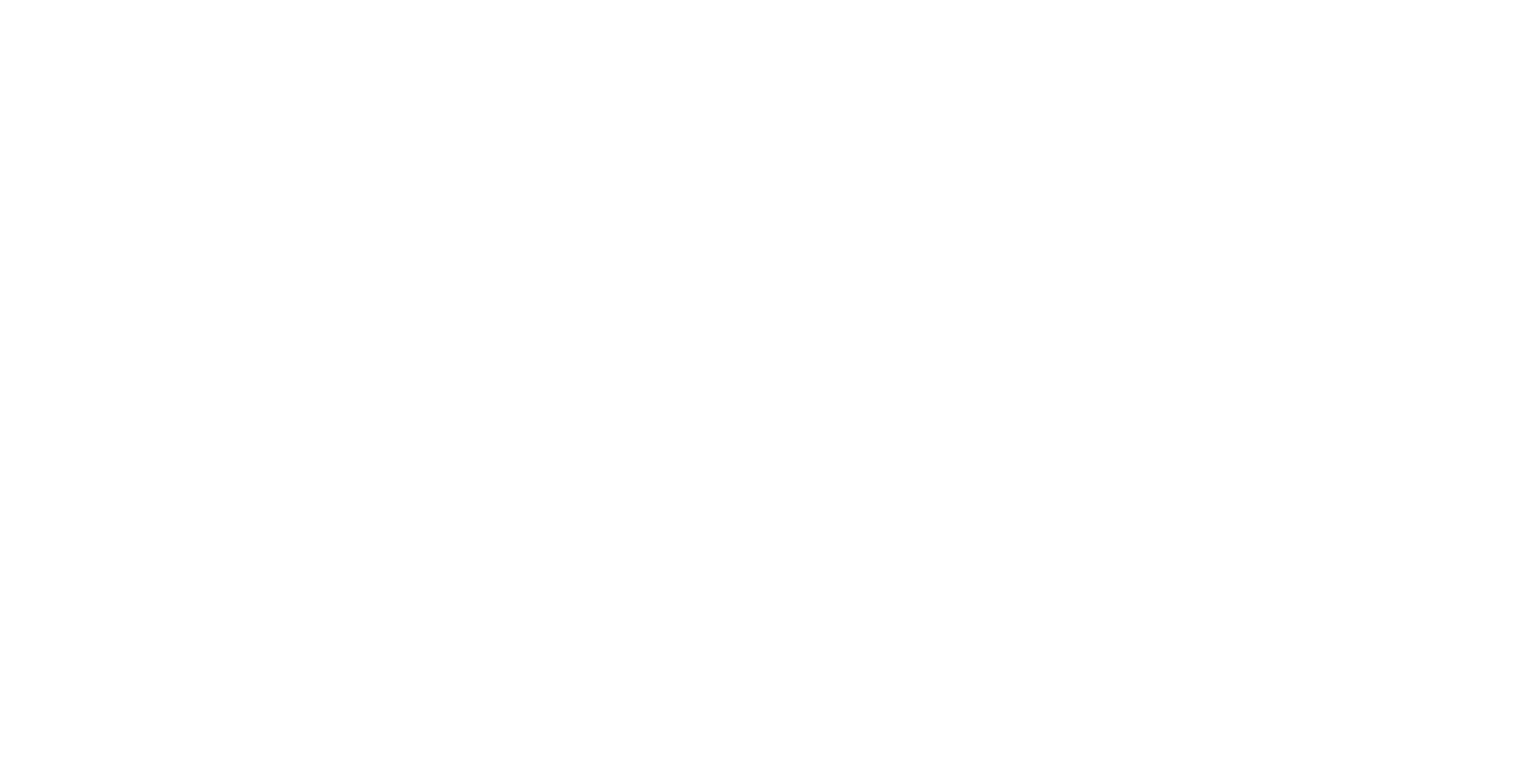scroll, scrollTop: 0, scrollLeft: 0, axis: both 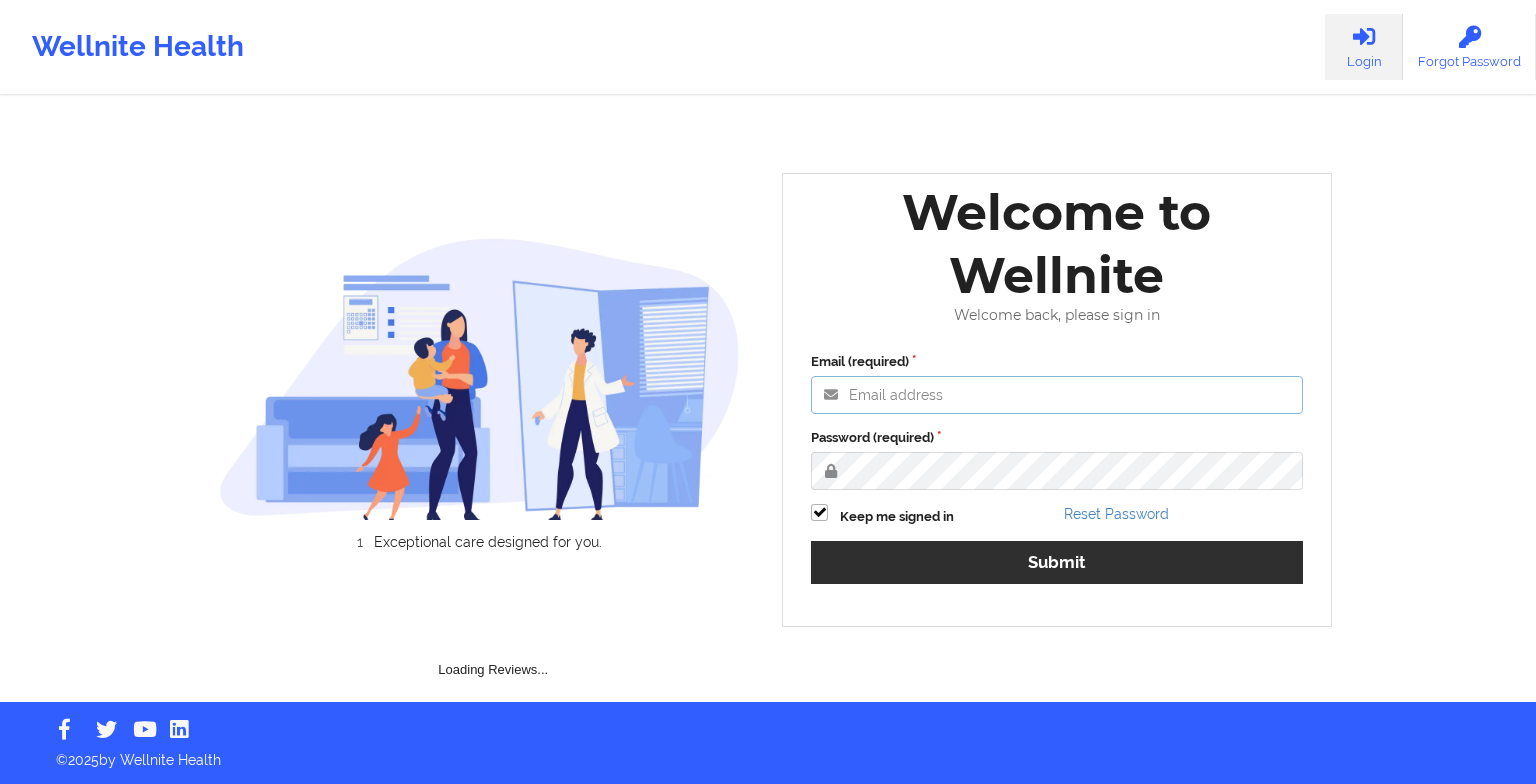 type on "[EMAIL]" 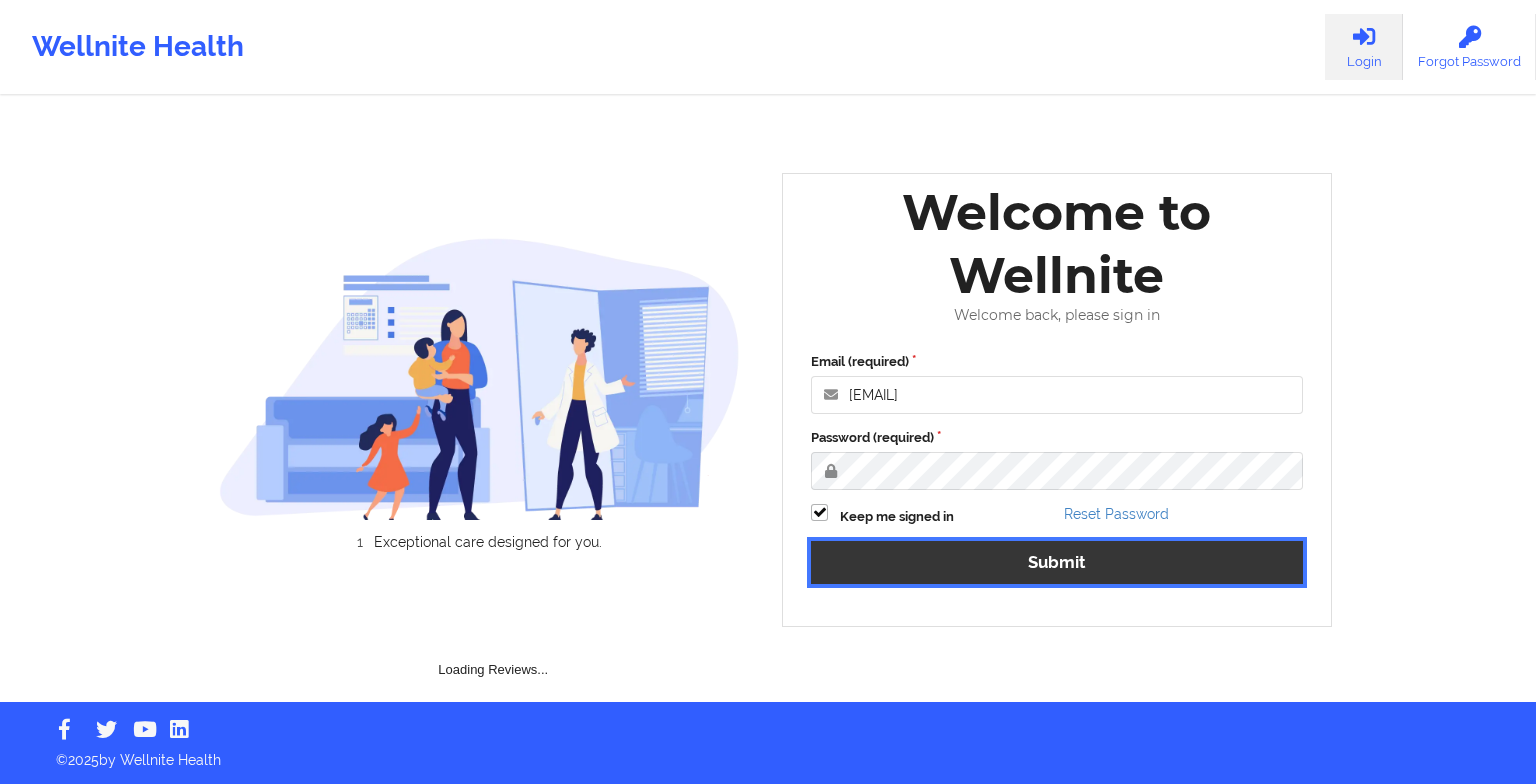 click on "Submit" at bounding box center [1057, 562] 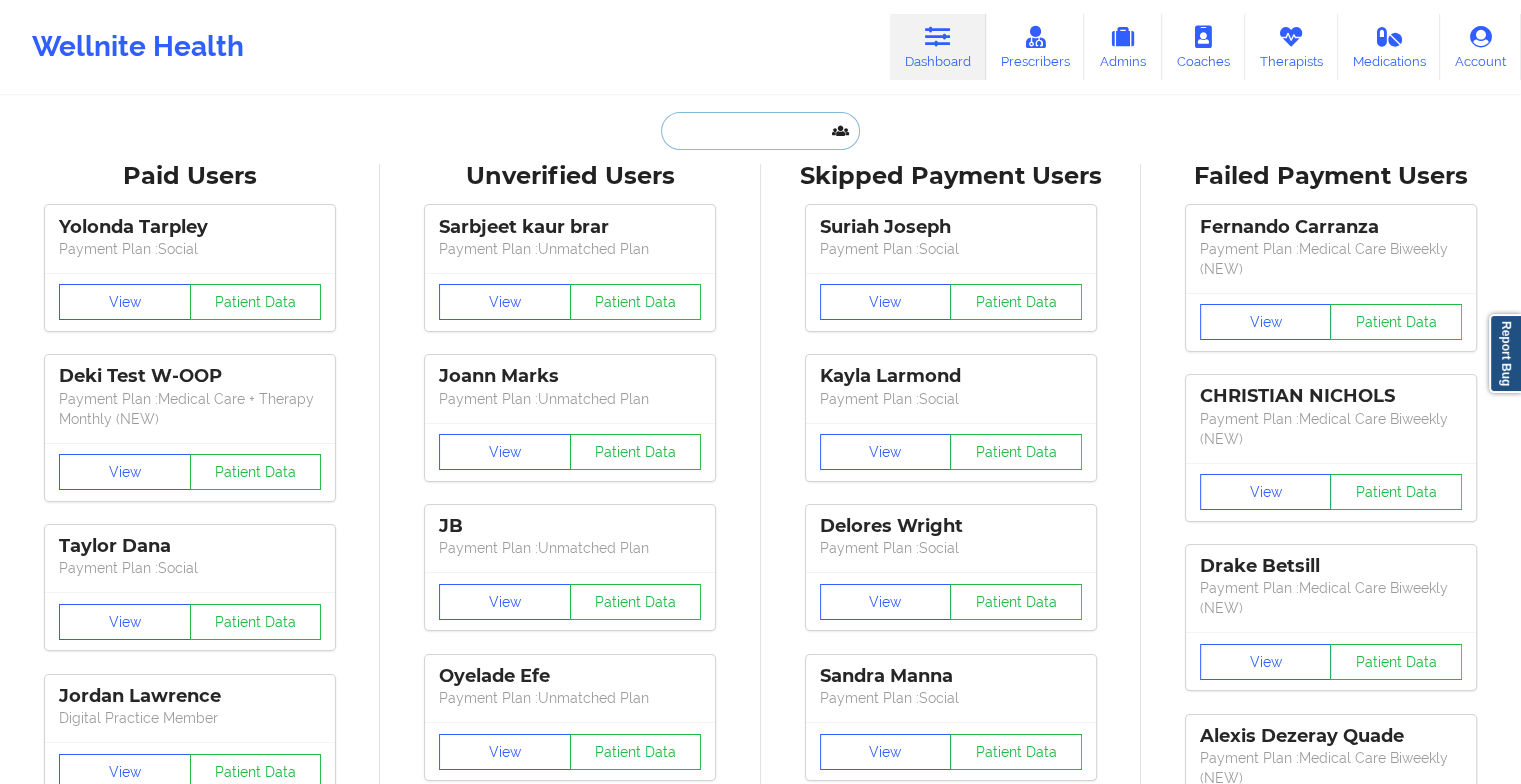 click at bounding box center [760, 131] 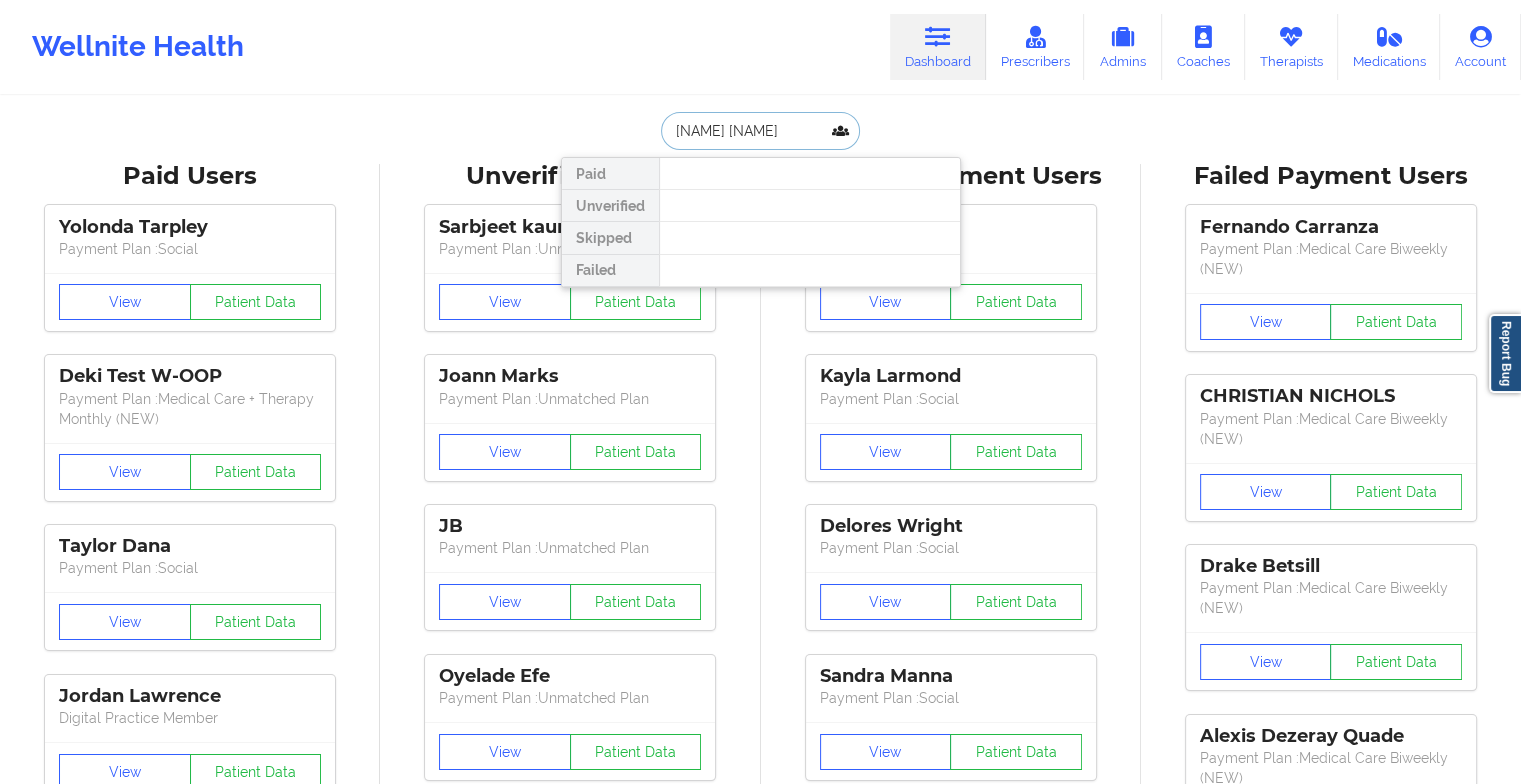 type on "[NAME]" 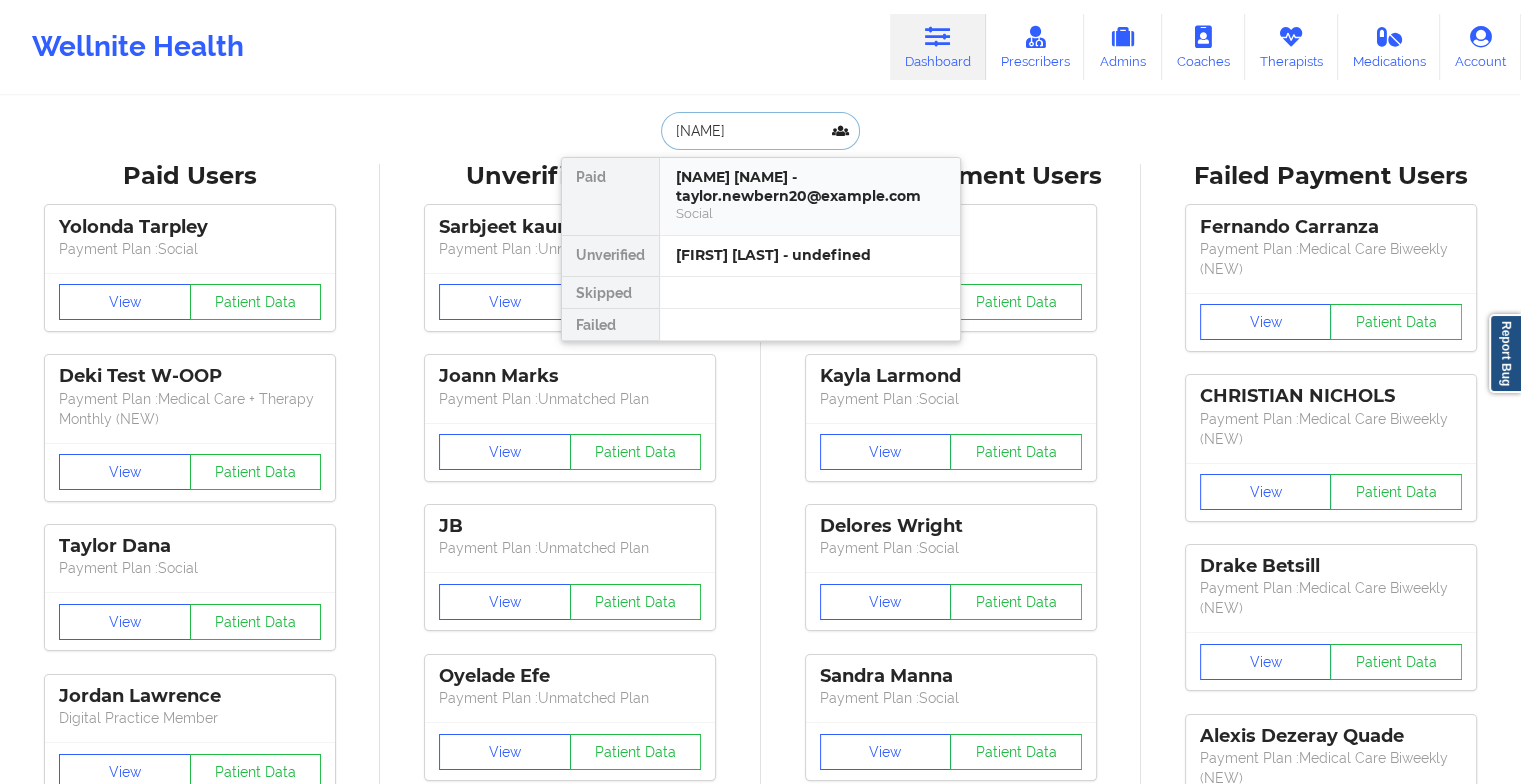click on "[NAME] [NAME] - taylor.newbern20@example.com" at bounding box center [810, 186] 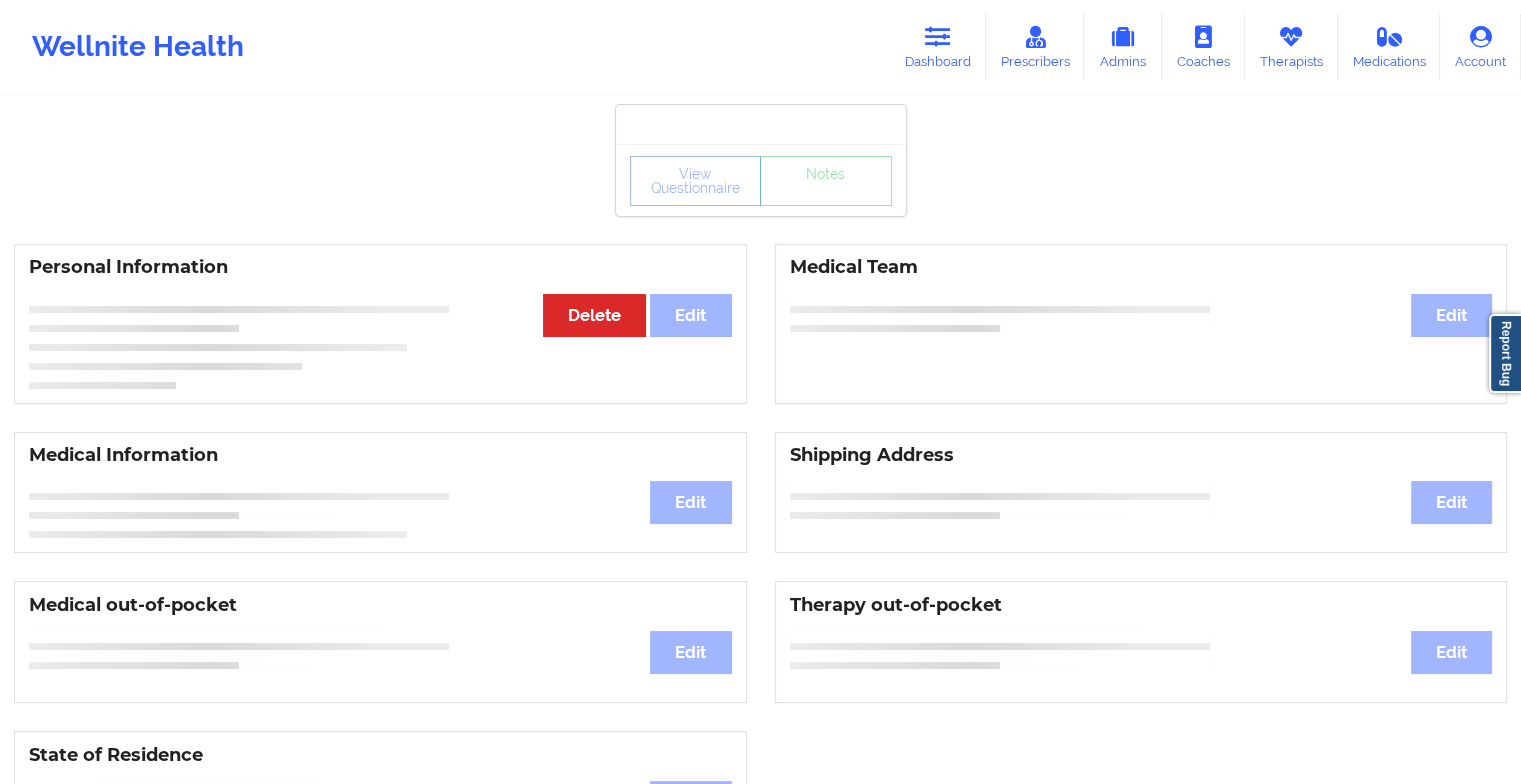 click on "View Questionnaire Notes" at bounding box center (761, 181) 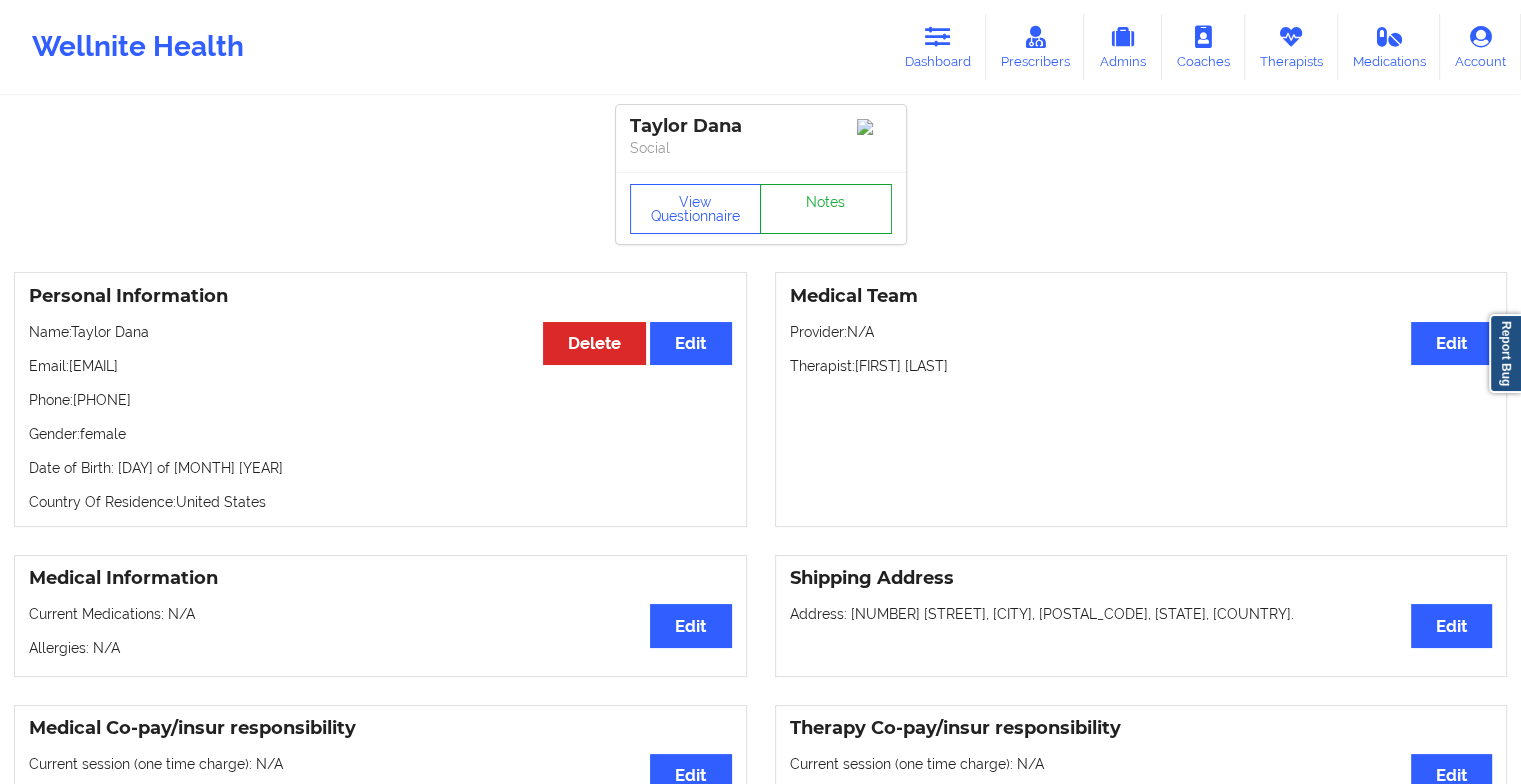 click on "Notes" at bounding box center [826, 209] 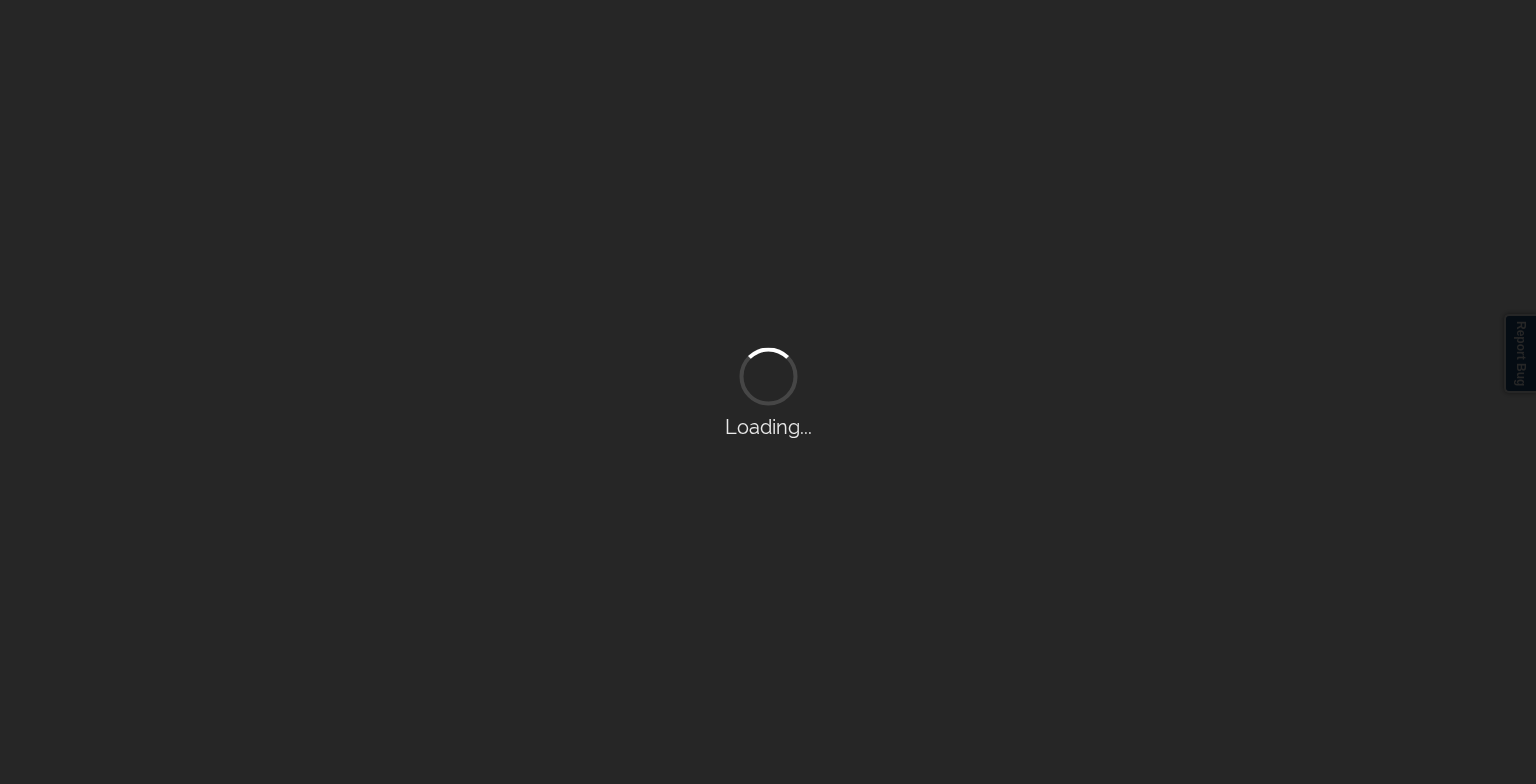 click on "Loading..." at bounding box center [768, 392] 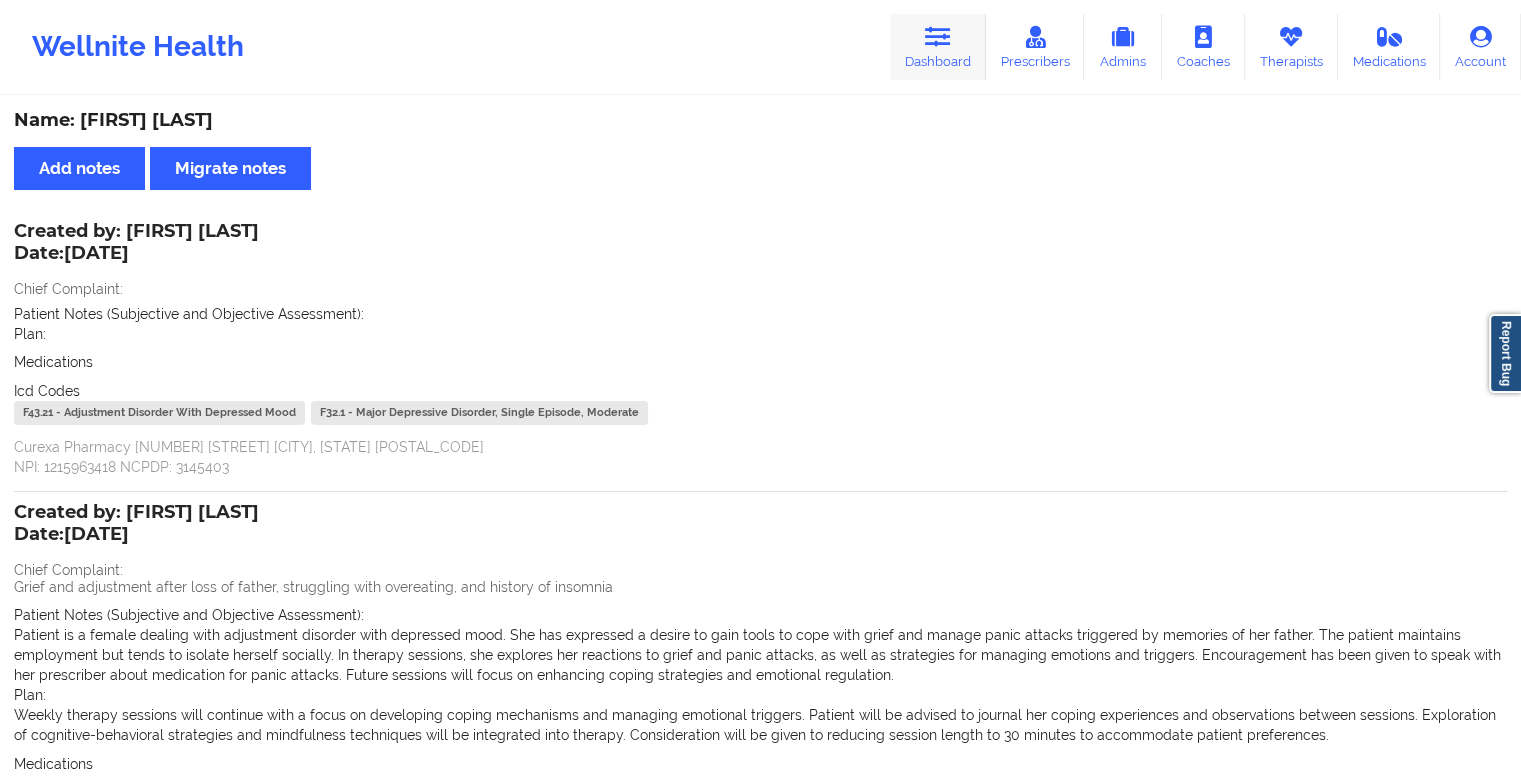 click on "Dashboard" at bounding box center (938, 47) 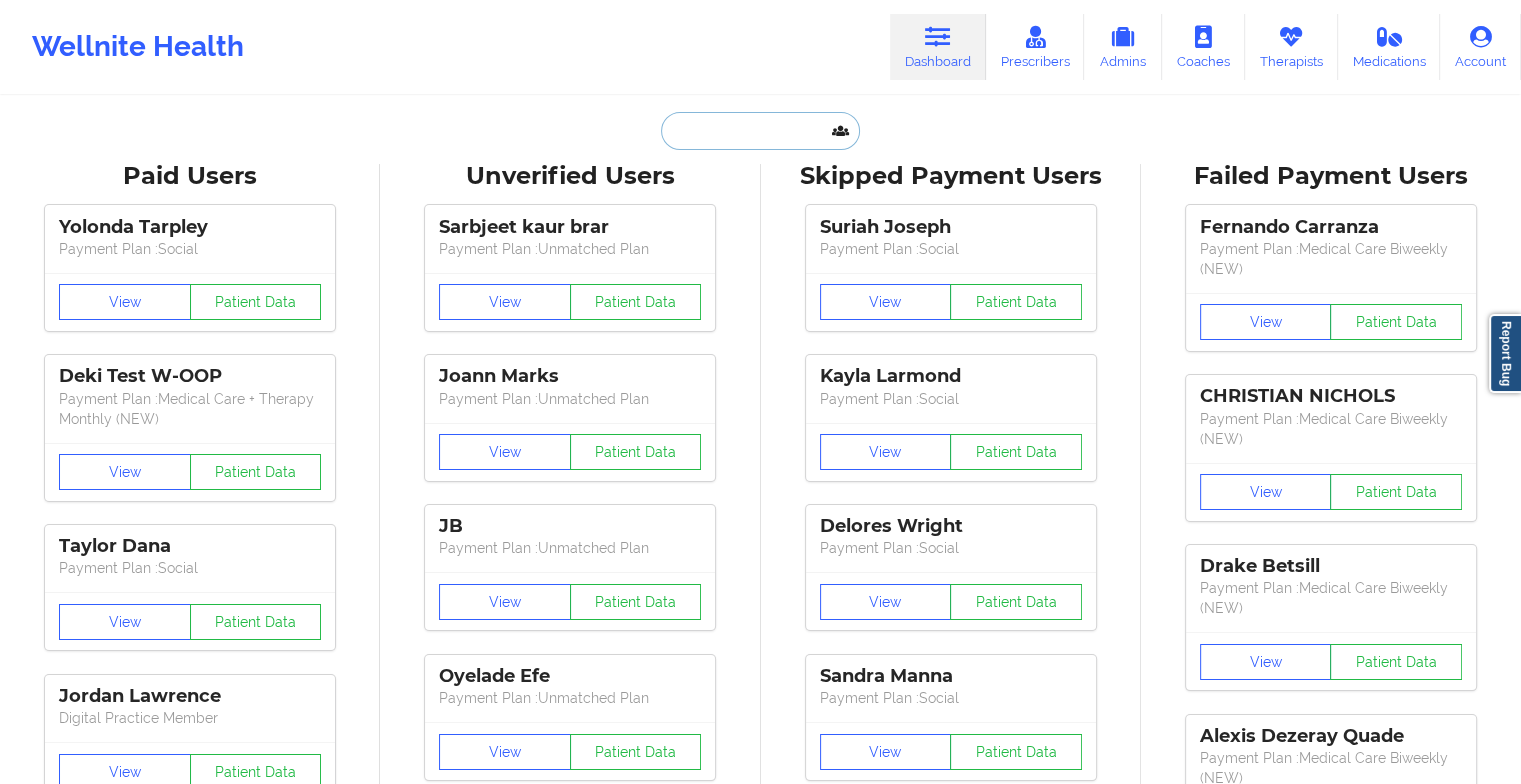 click at bounding box center [760, 131] 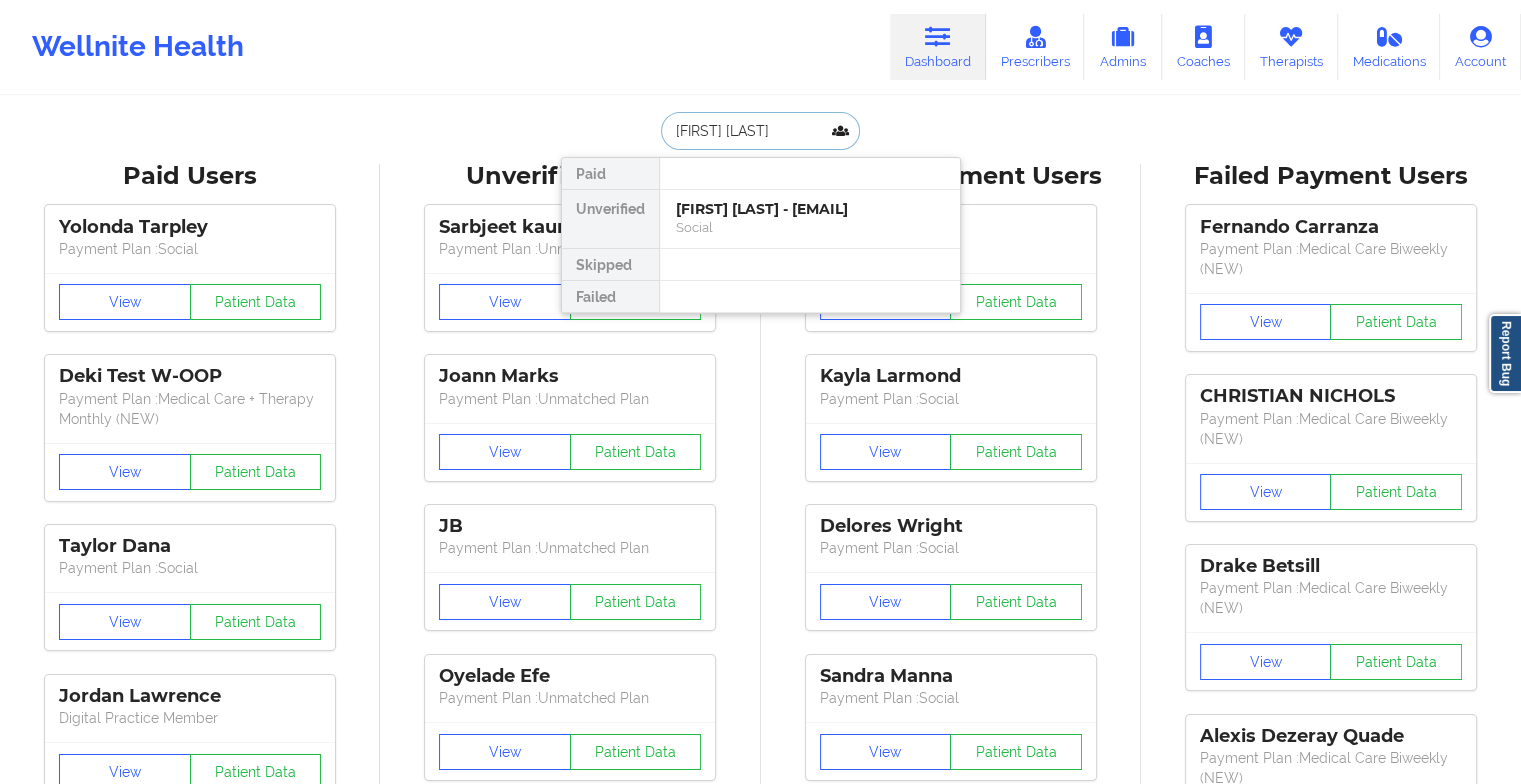 type on "[FIRST] [LAST]" 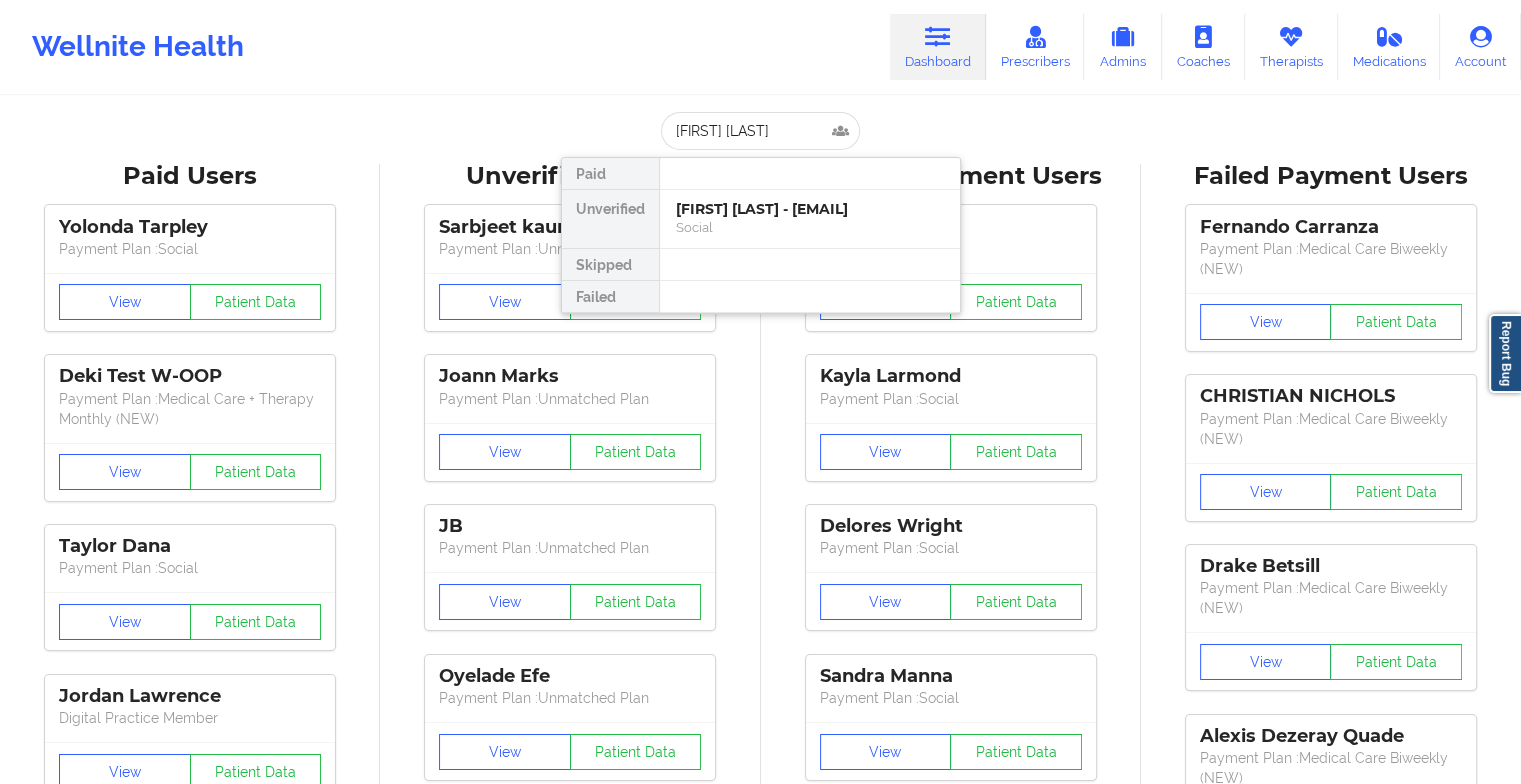 click at bounding box center [809, 174] 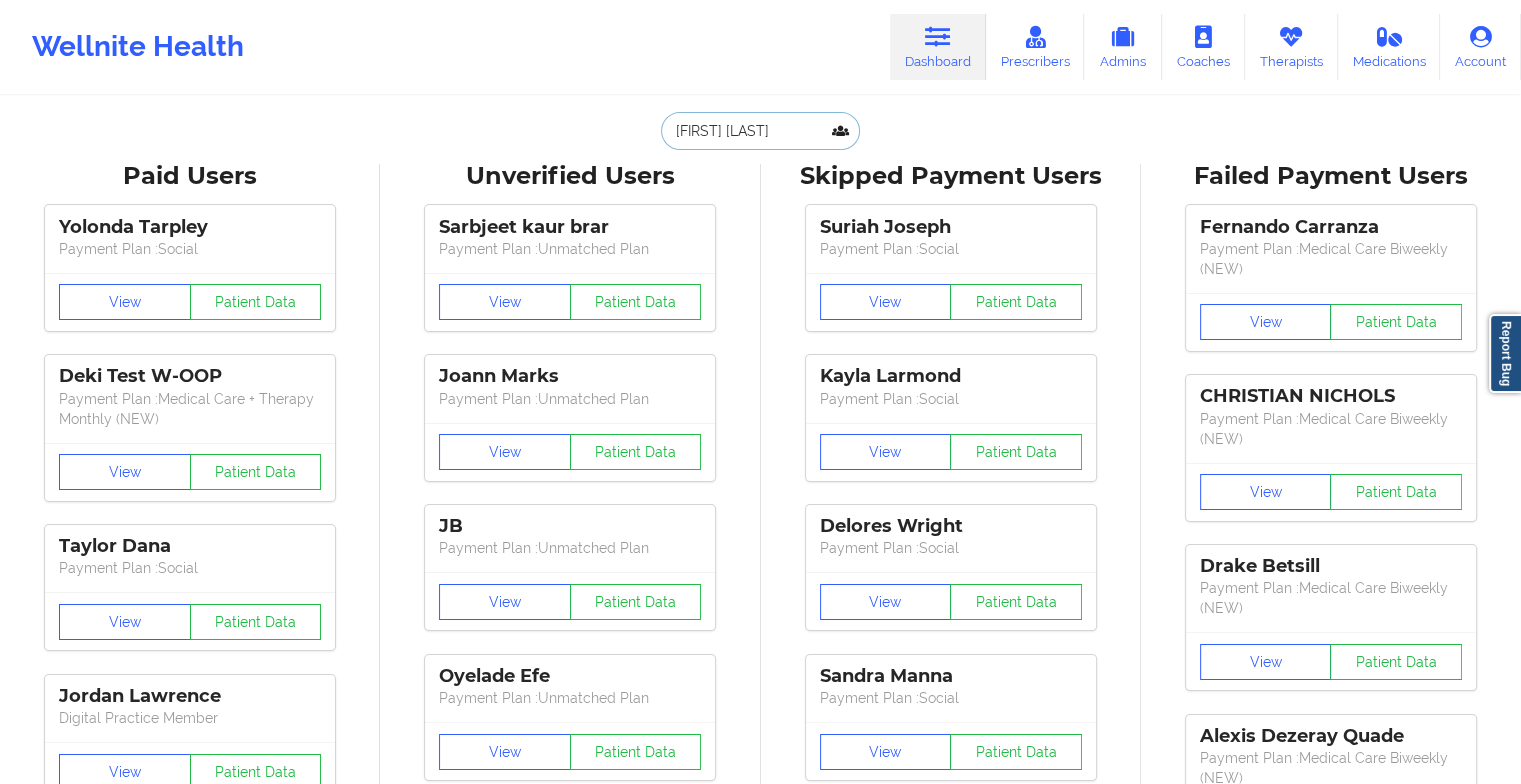 click on "[FIRST] [LAST]" at bounding box center (760, 131) 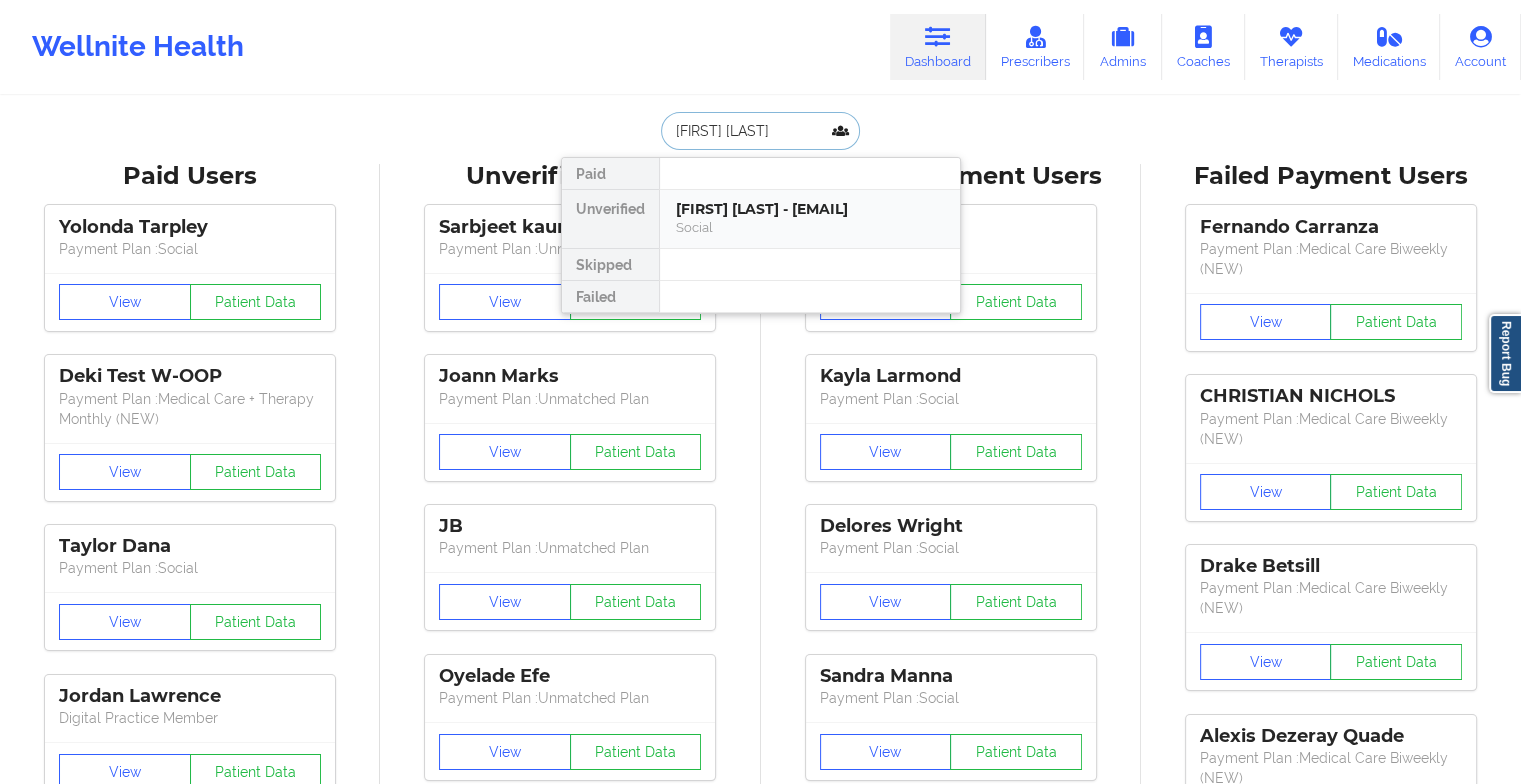 click on "[FIRST] [LAST] - [EMAIL]" at bounding box center [810, 209] 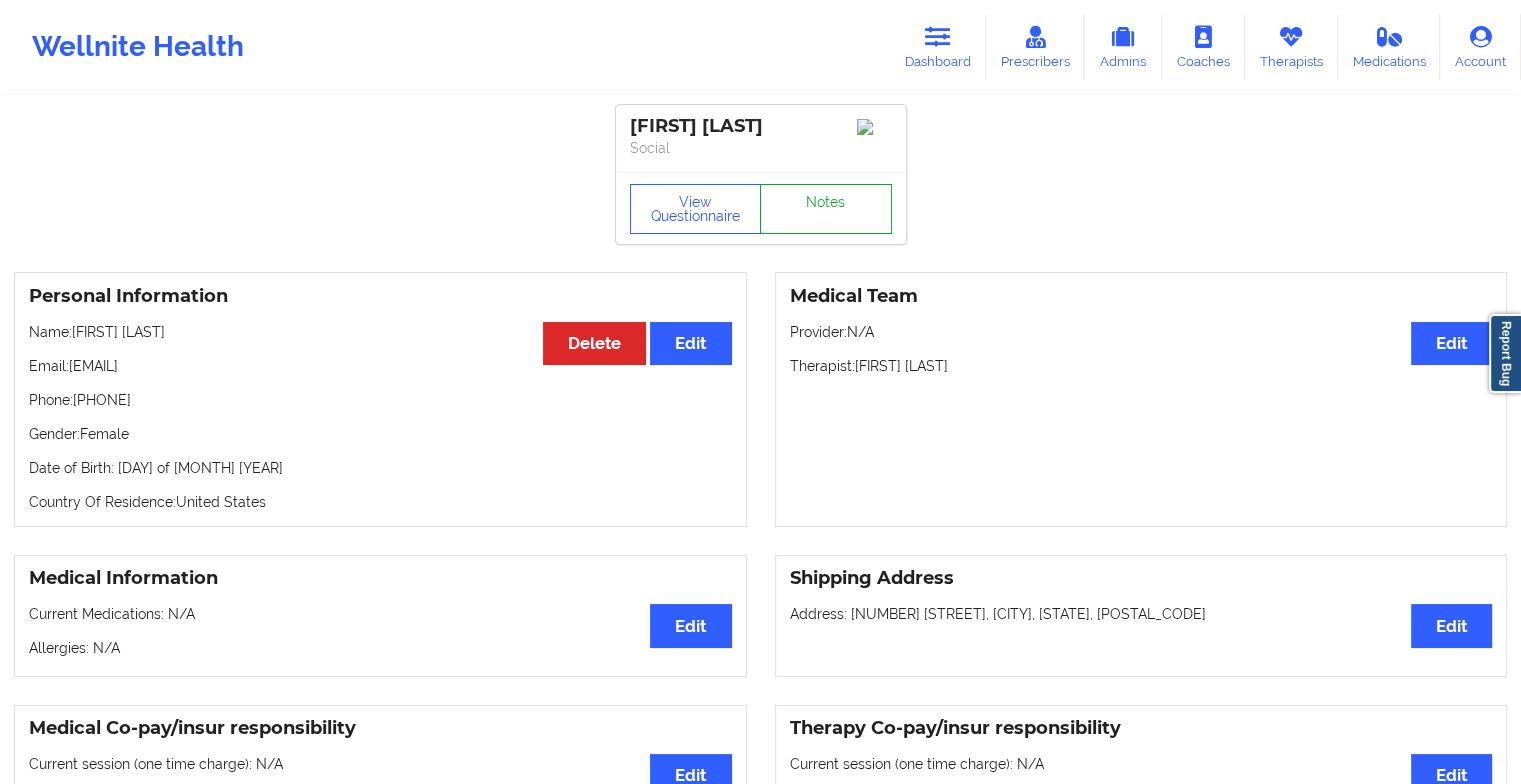 click on "Notes" at bounding box center [826, 209] 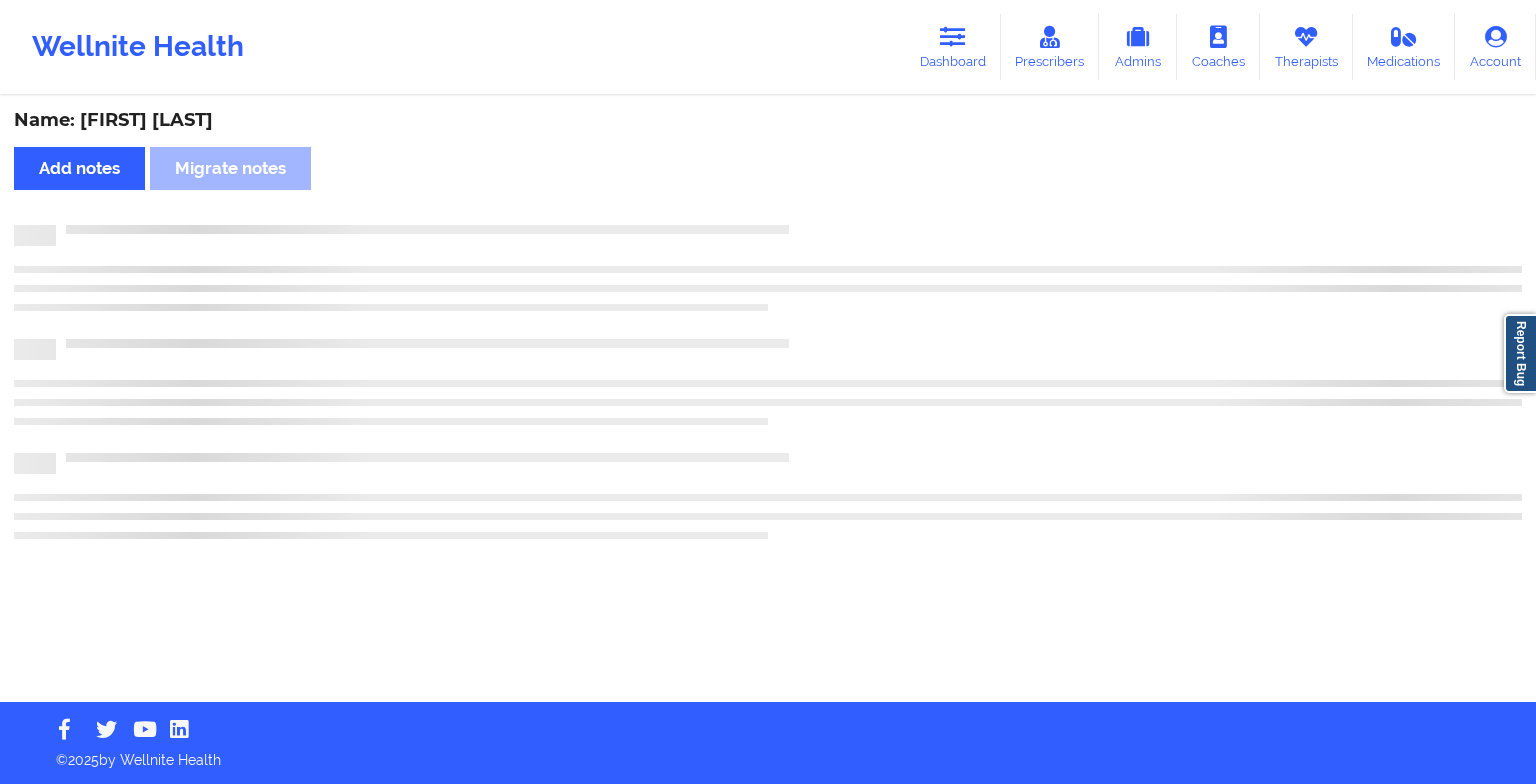 click on "Name: [FIRST] [LAST] Add notes Migrate notes" at bounding box center [768, 400] 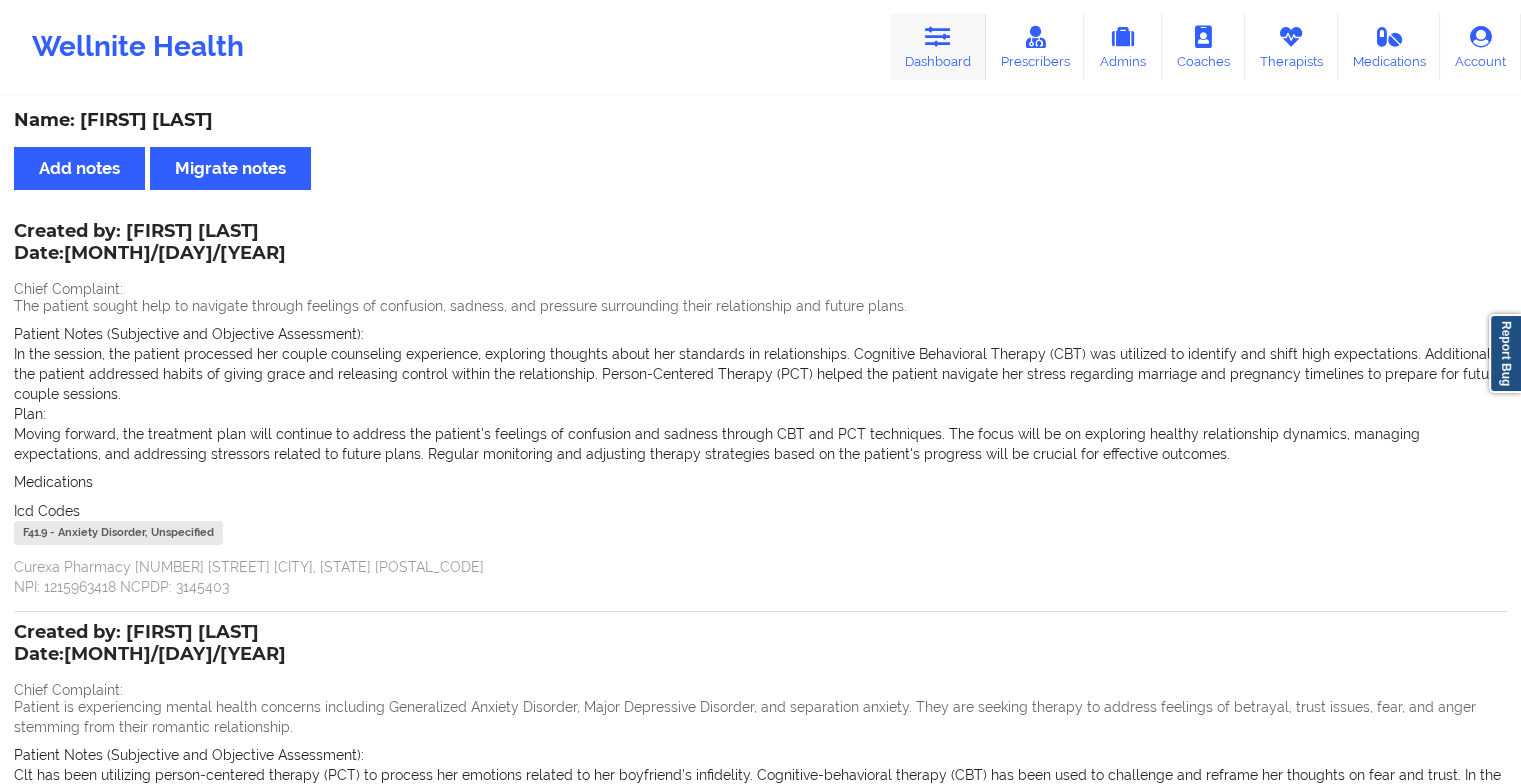 click on "Dashboard" at bounding box center (938, 47) 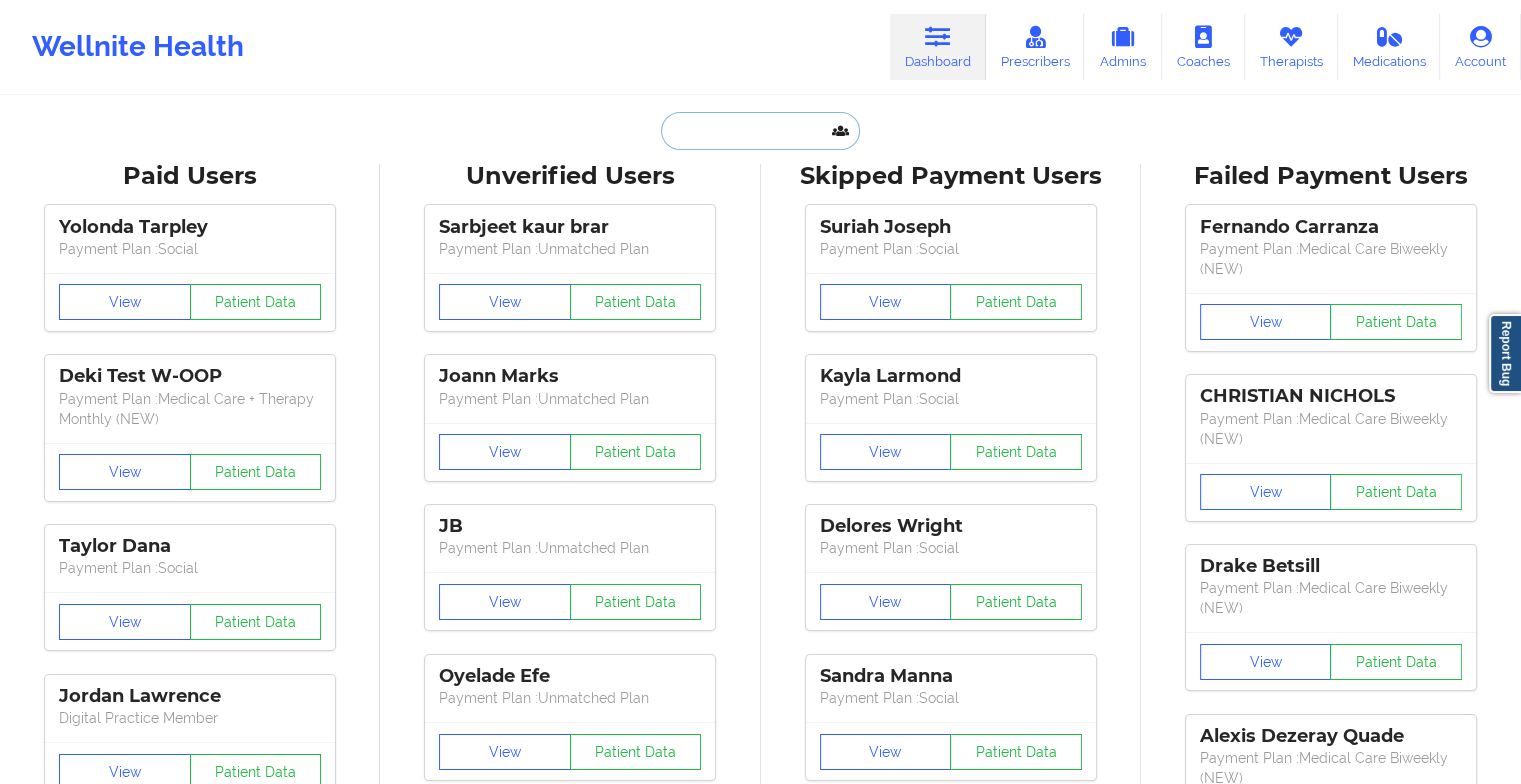 click at bounding box center (760, 131) 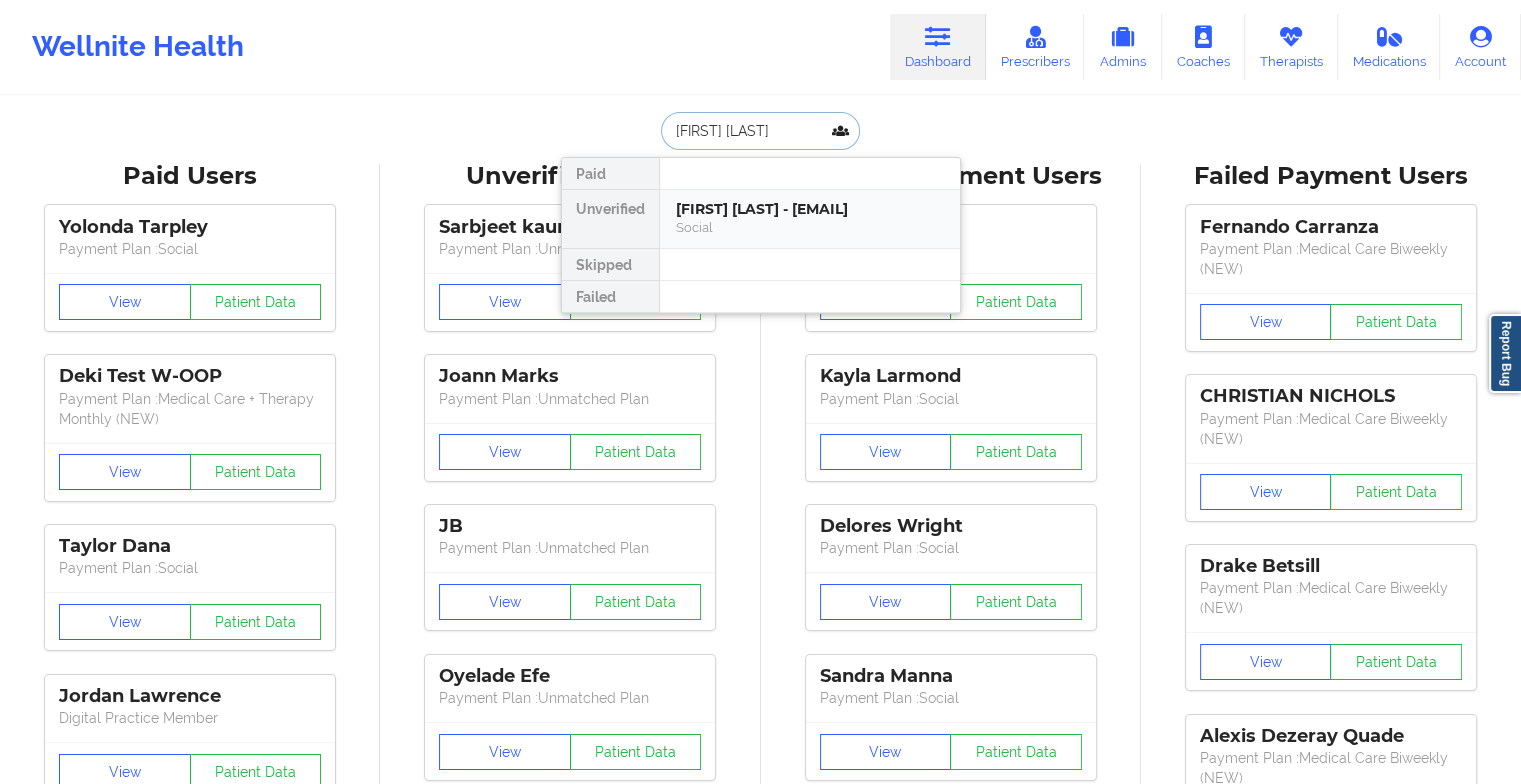 click on "[FIRST] [LAST] - [EMAIL]" at bounding box center (810, 209) 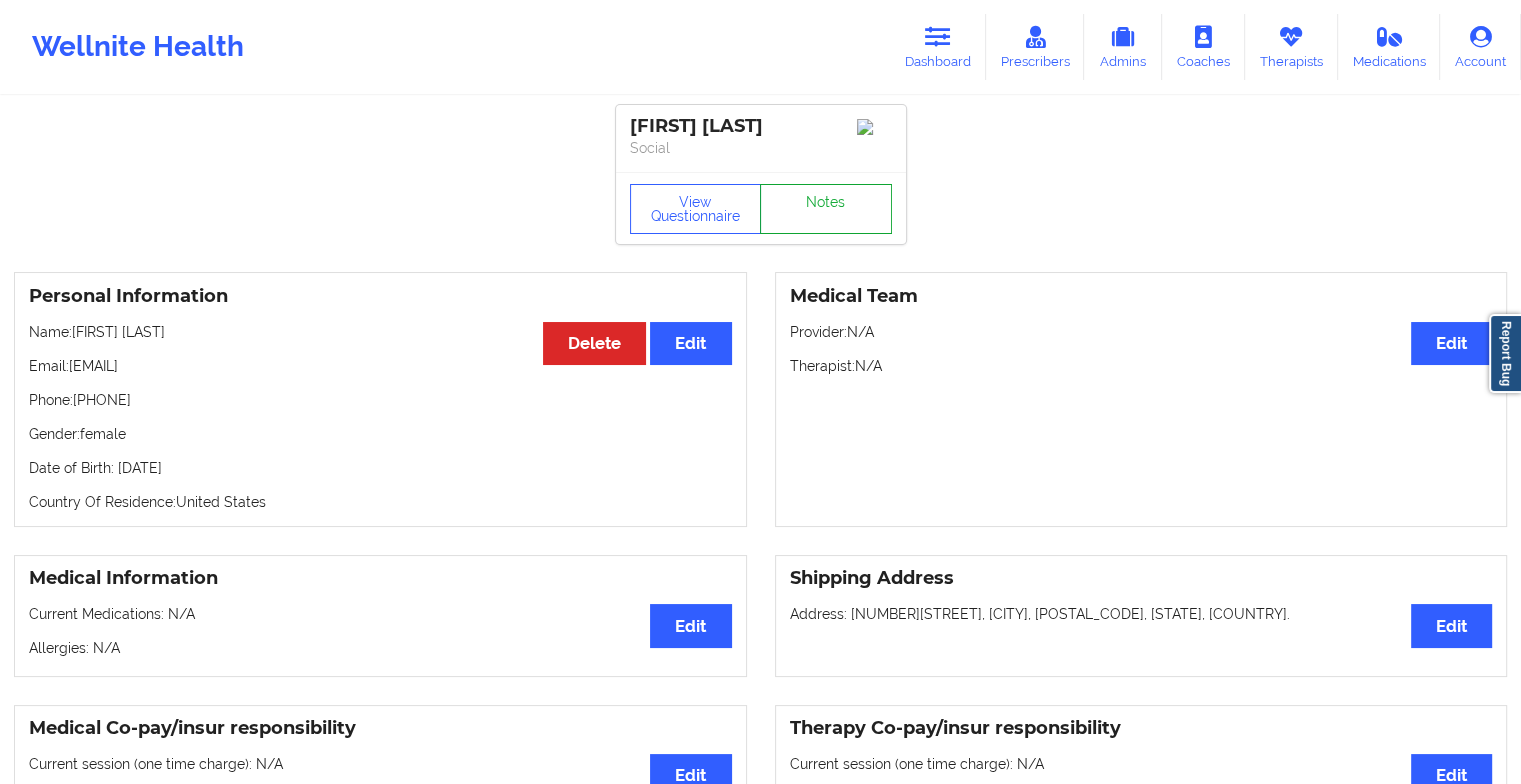 click on "Notes" at bounding box center (826, 209) 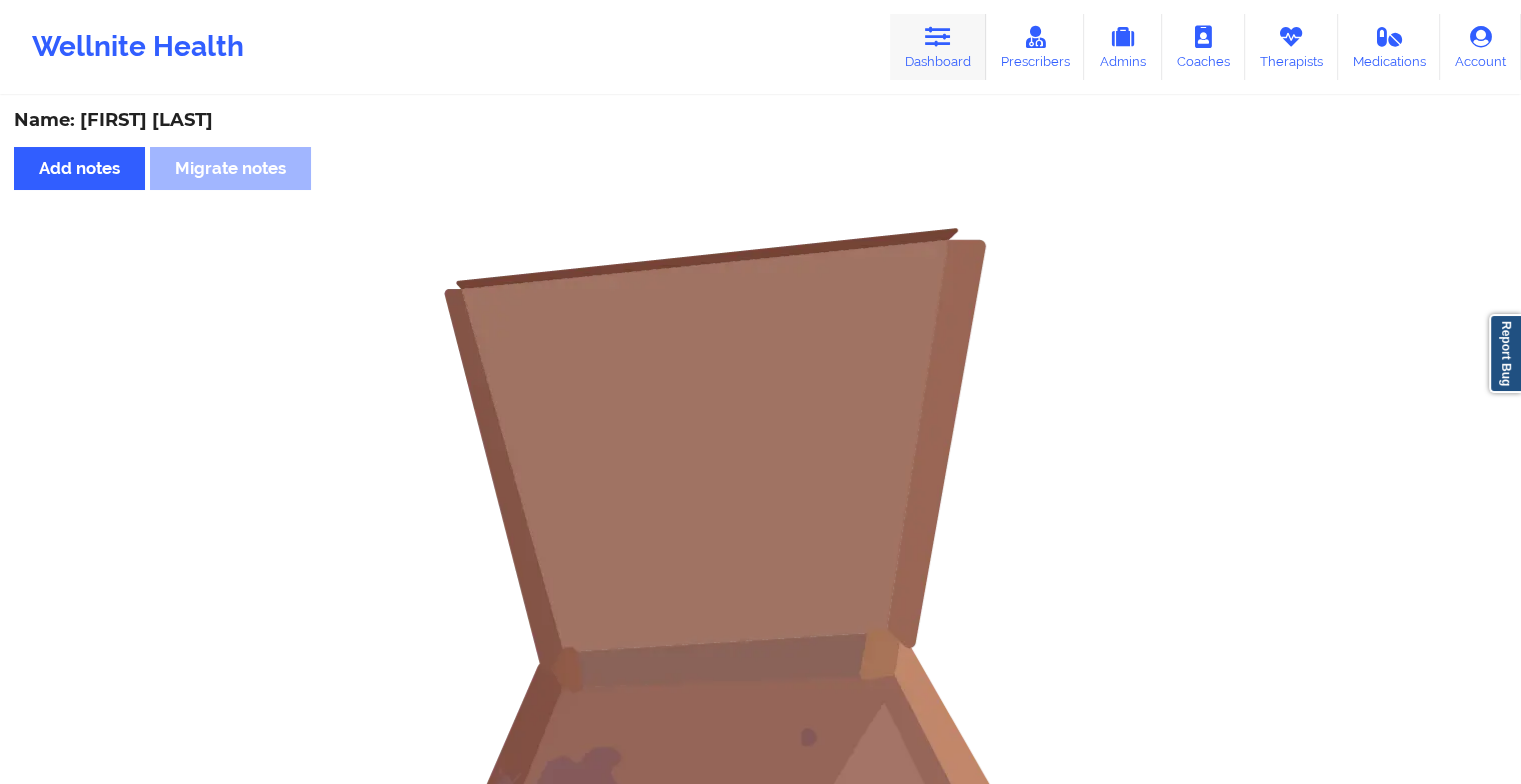 click at bounding box center (938, 37) 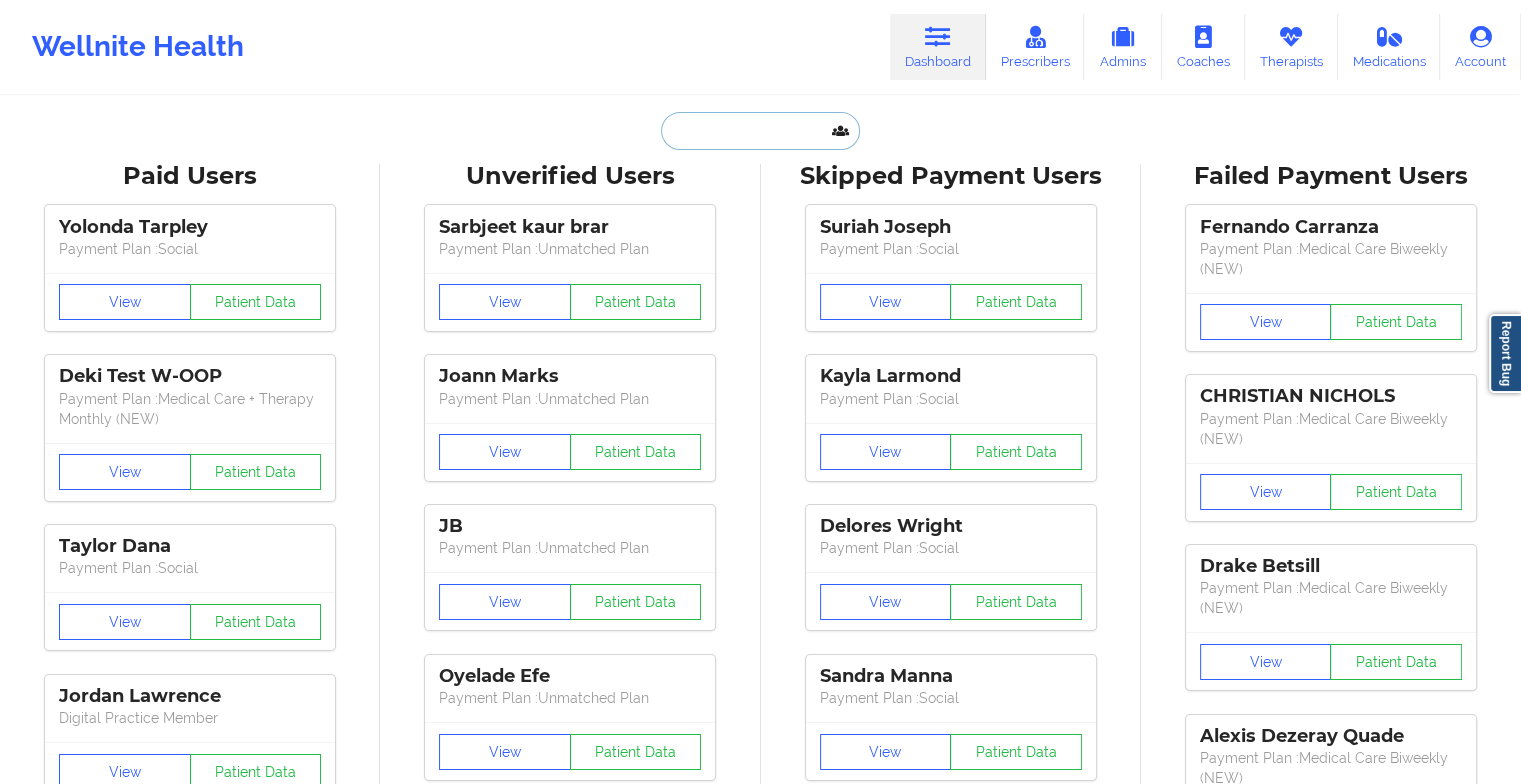 click at bounding box center (760, 131) 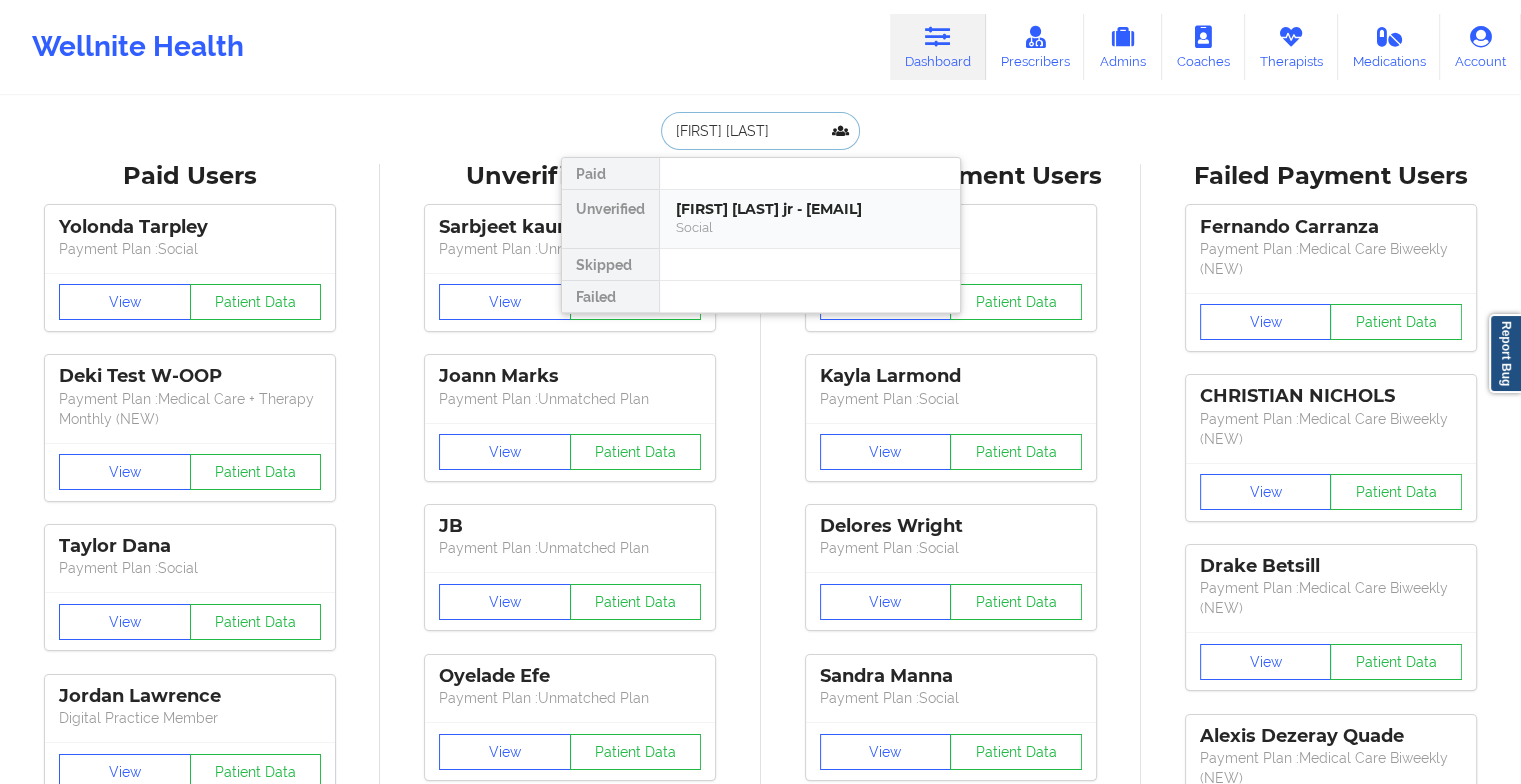click on "[FIRST] [LAST] jr  - [EMAIL]" at bounding box center [810, 209] 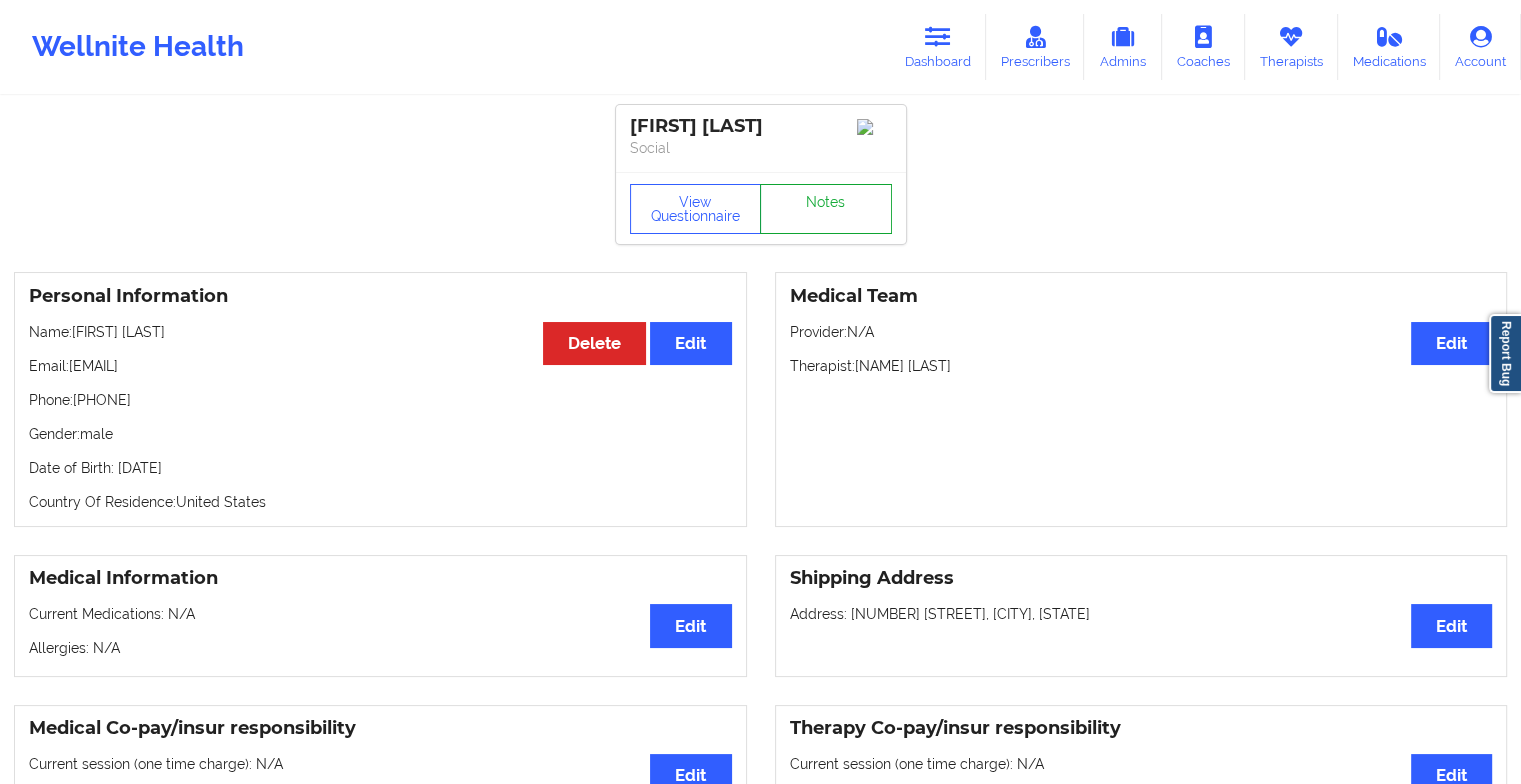 click on "Notes" at bounding box center (826, 209) 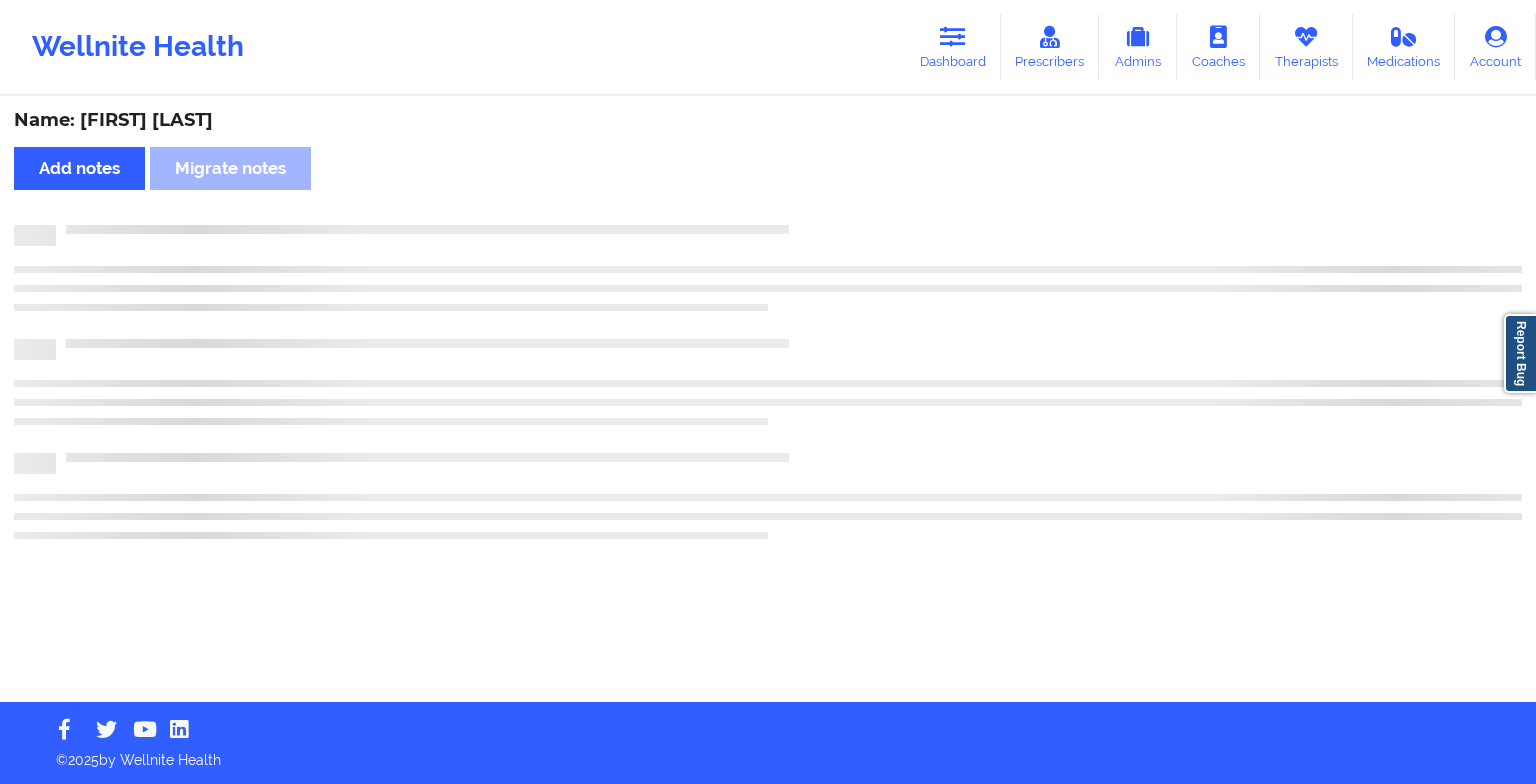 click on "Name: [FIRST] [LAST]  Add notes Migrate notes" at bounding box center (768, 400) 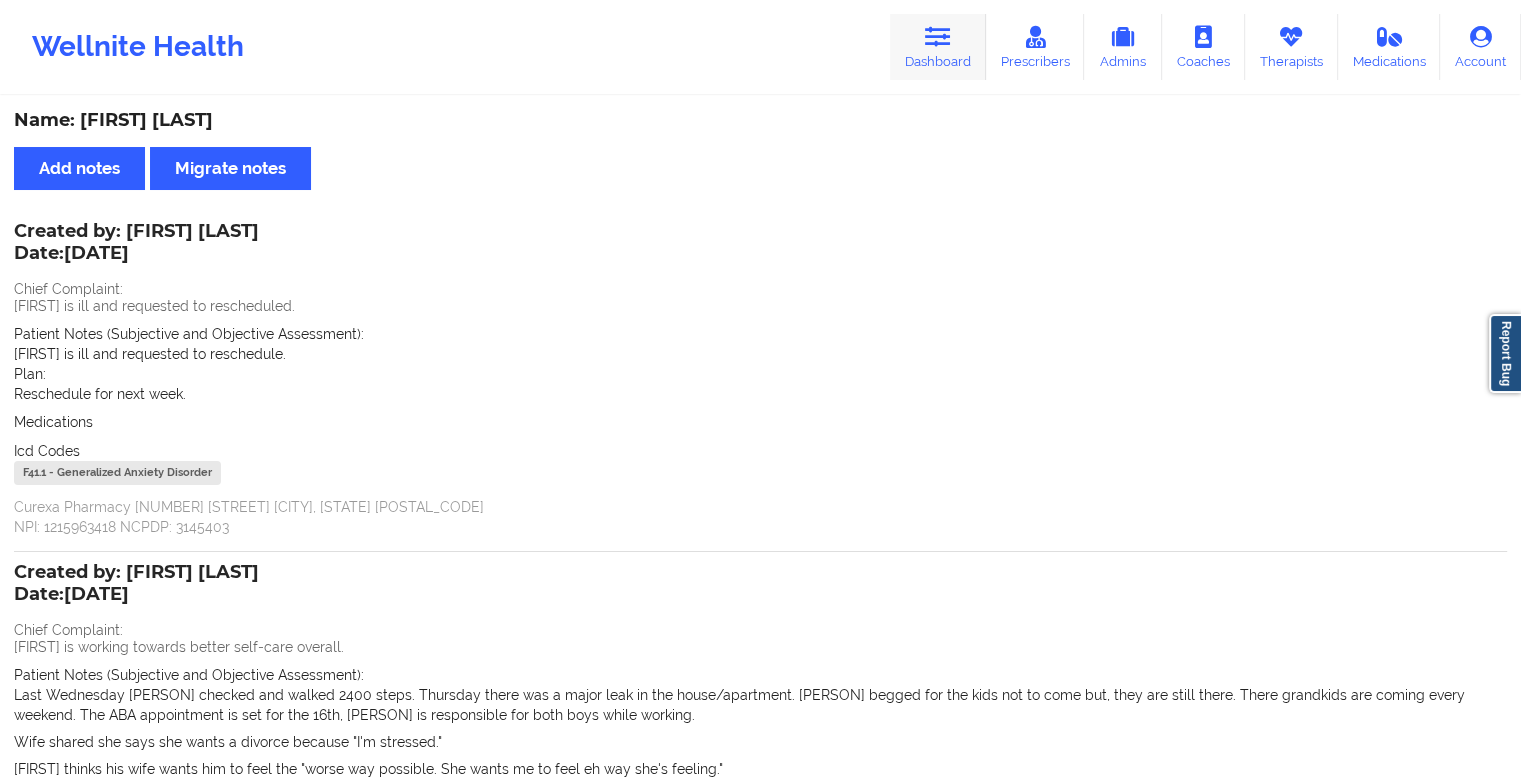 click at bounding box center [938, 37] 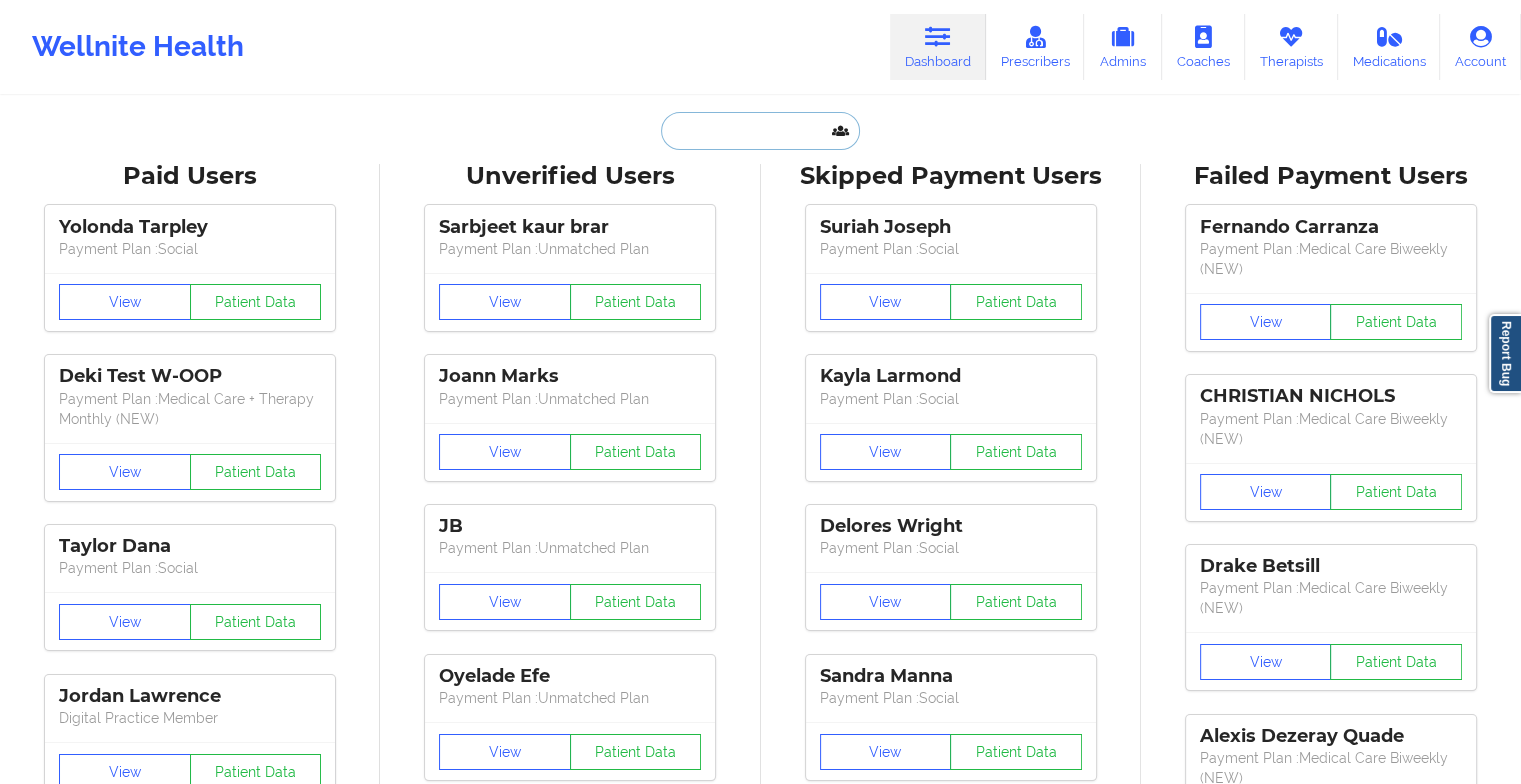 click at bounding box center [760, 131] 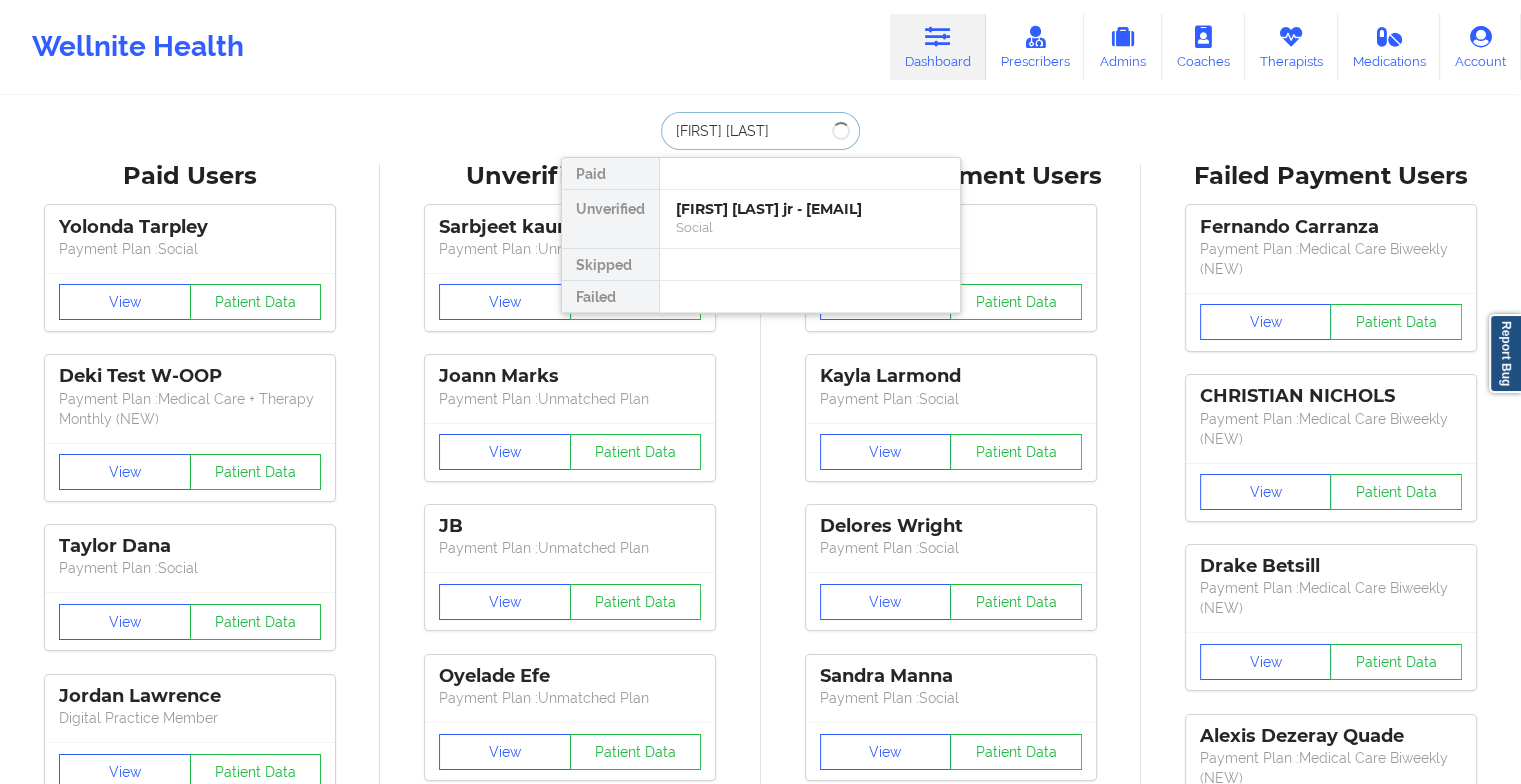 type on "[FIRST] [LAST]" 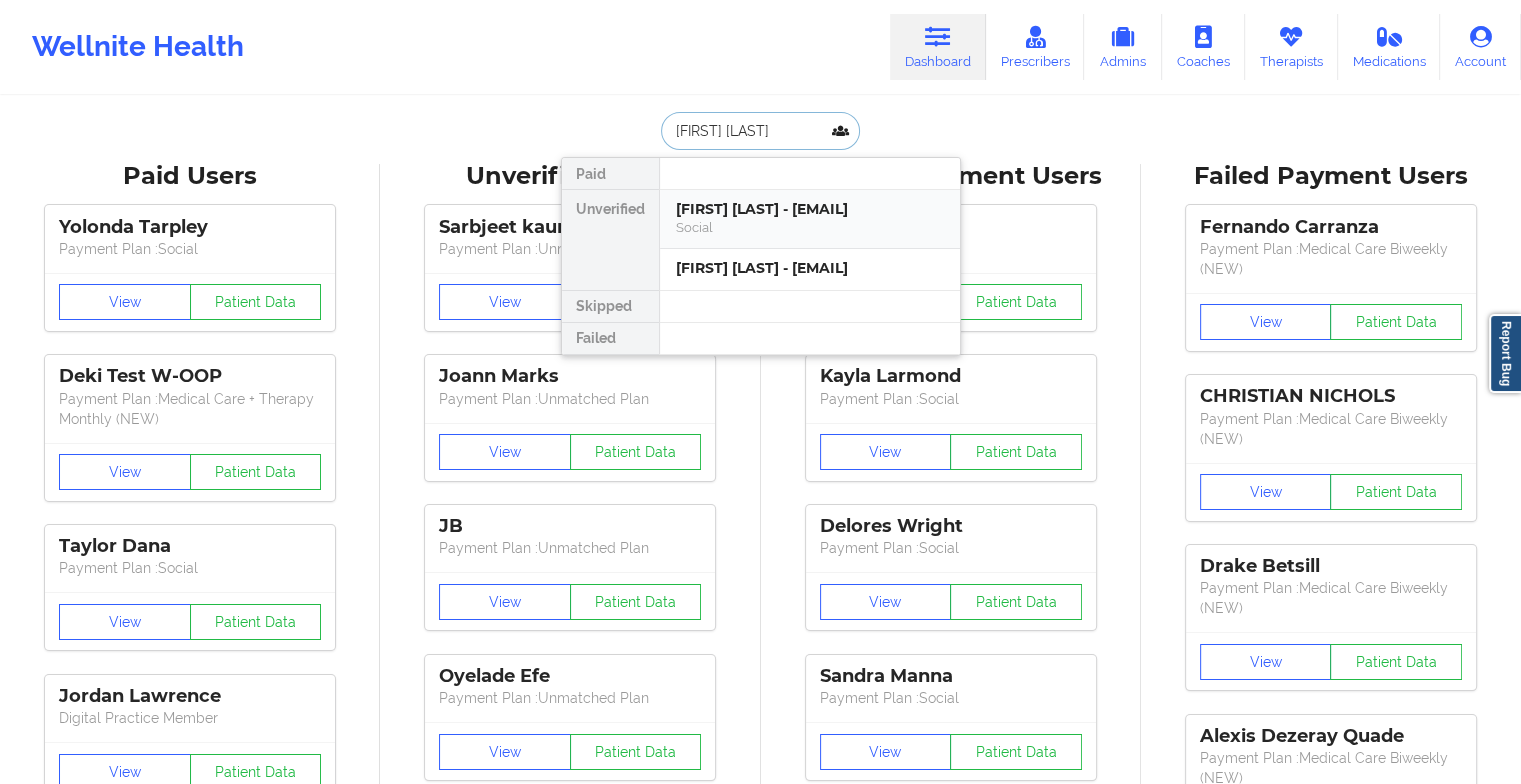 click on "[FIRST] [LAST] - [EMAIL]" at bounding box center (810, 209) 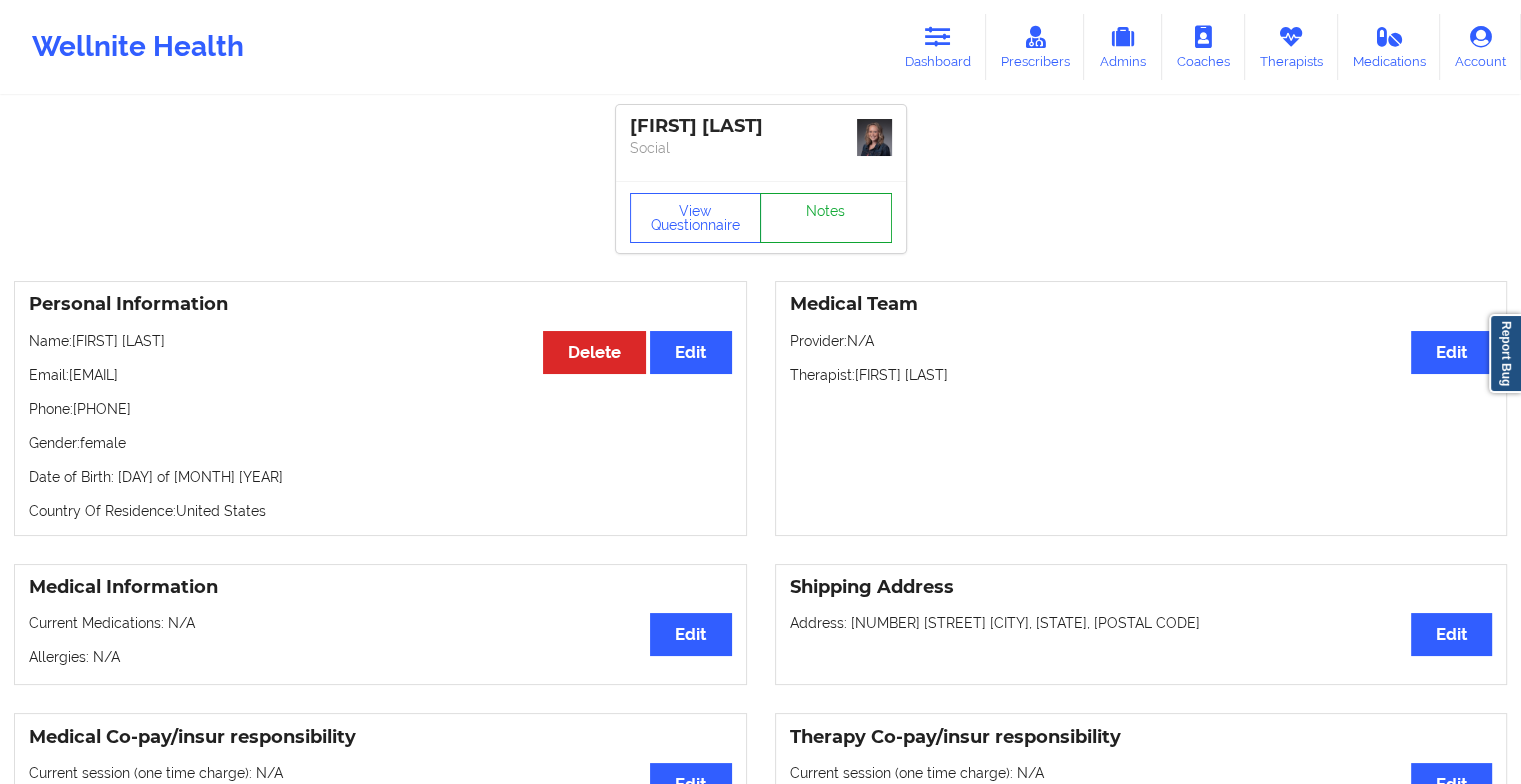 click on "Notes" at bounding box center [826, 218] 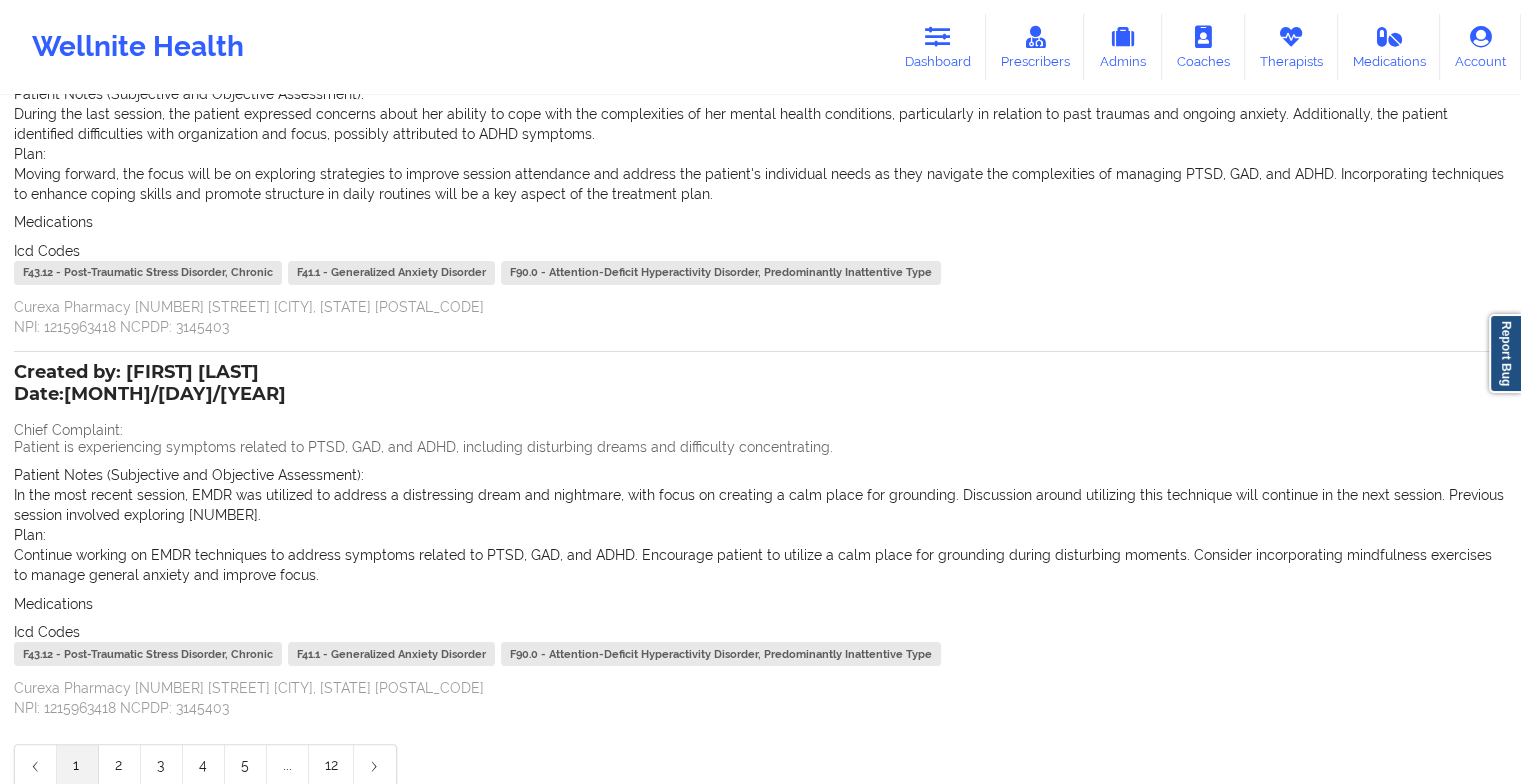 scroll, scrollTop: 0, scrollLeft: 0, axis: both 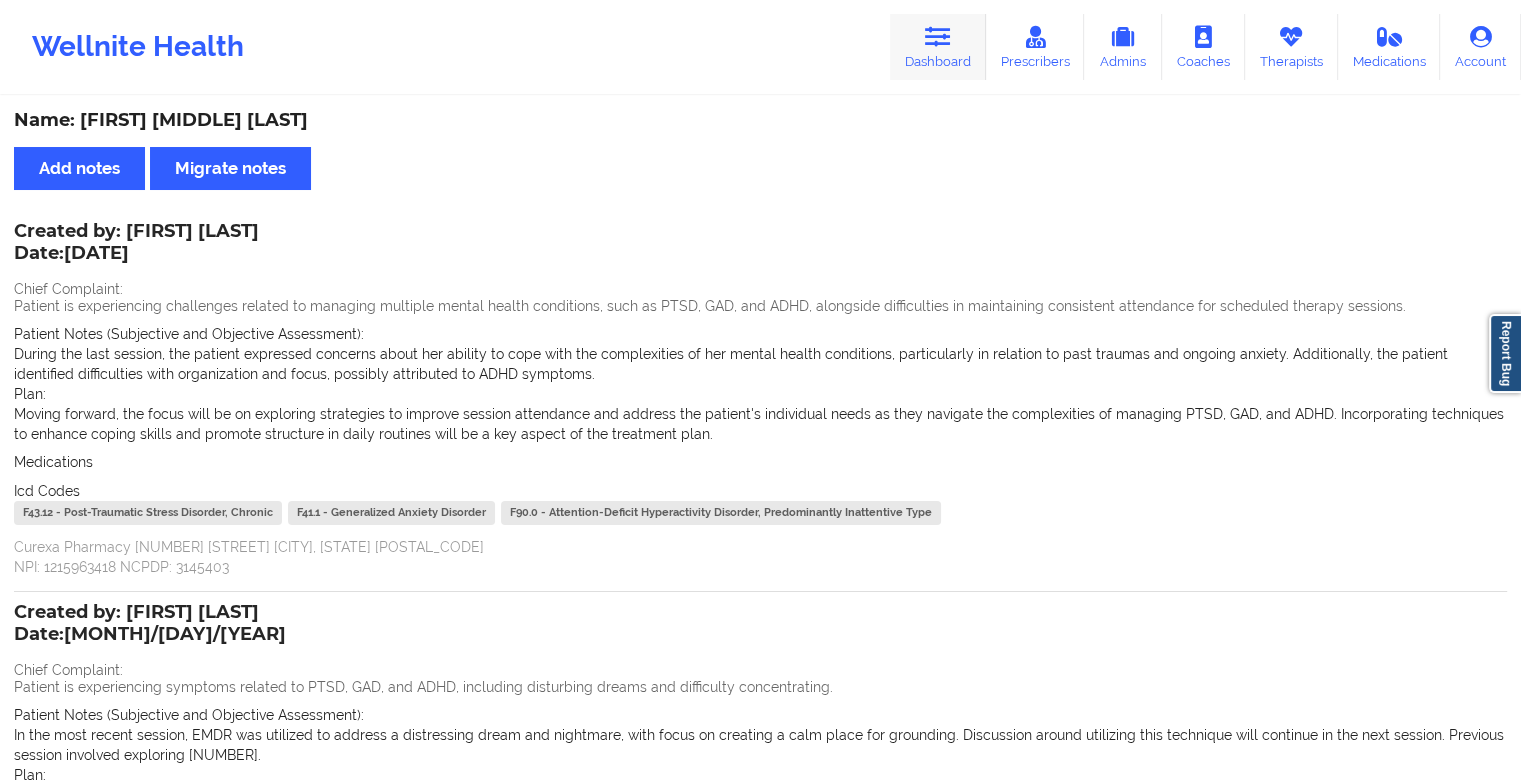 click at bounding box center (938, 37) 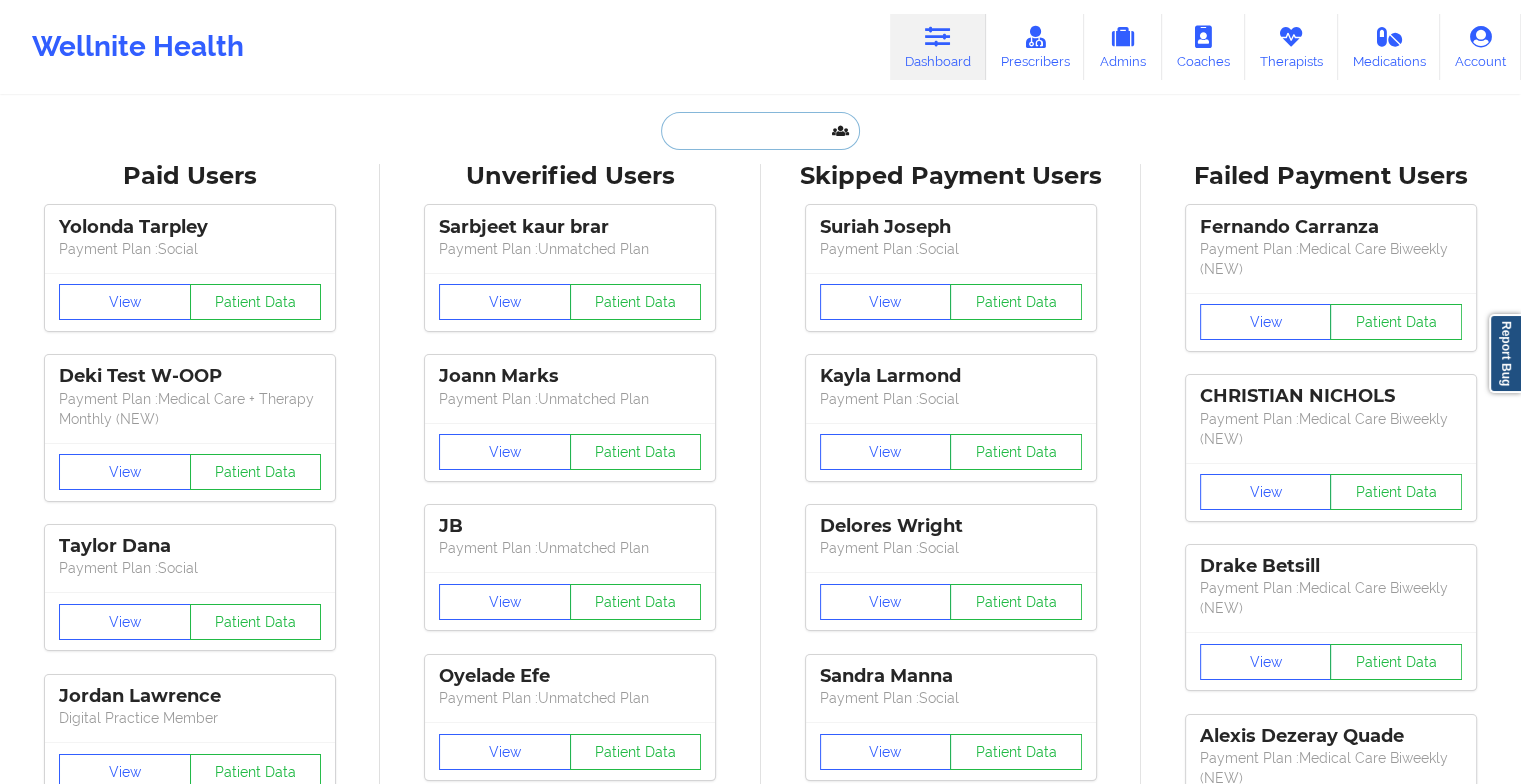 click at bounding box center (760, 131) 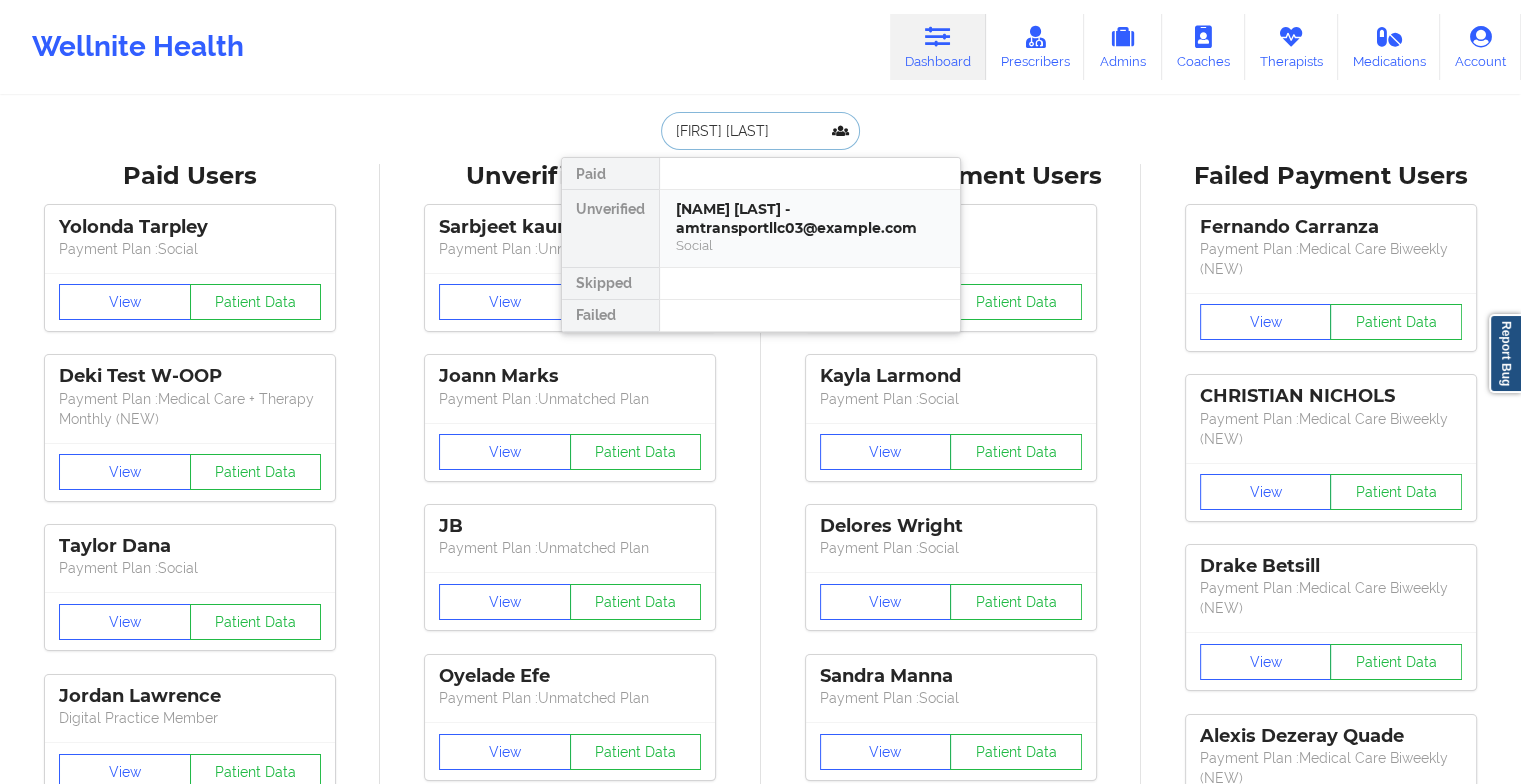 click on "[NAME] [LAST] - amtransportllc03@example.com" at bounding box center (810, 218) 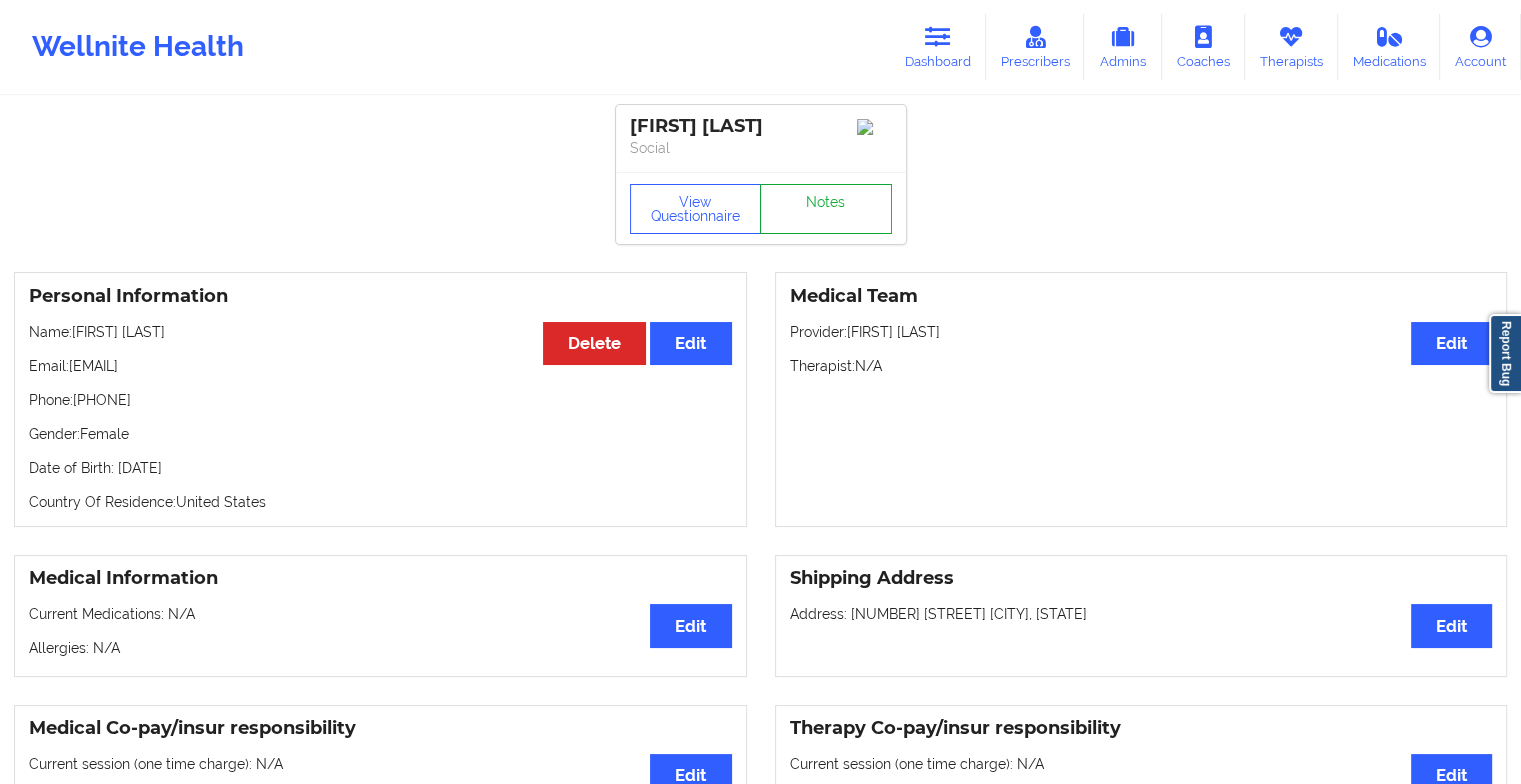 click on "Notes" at bounding box center (826, 209) 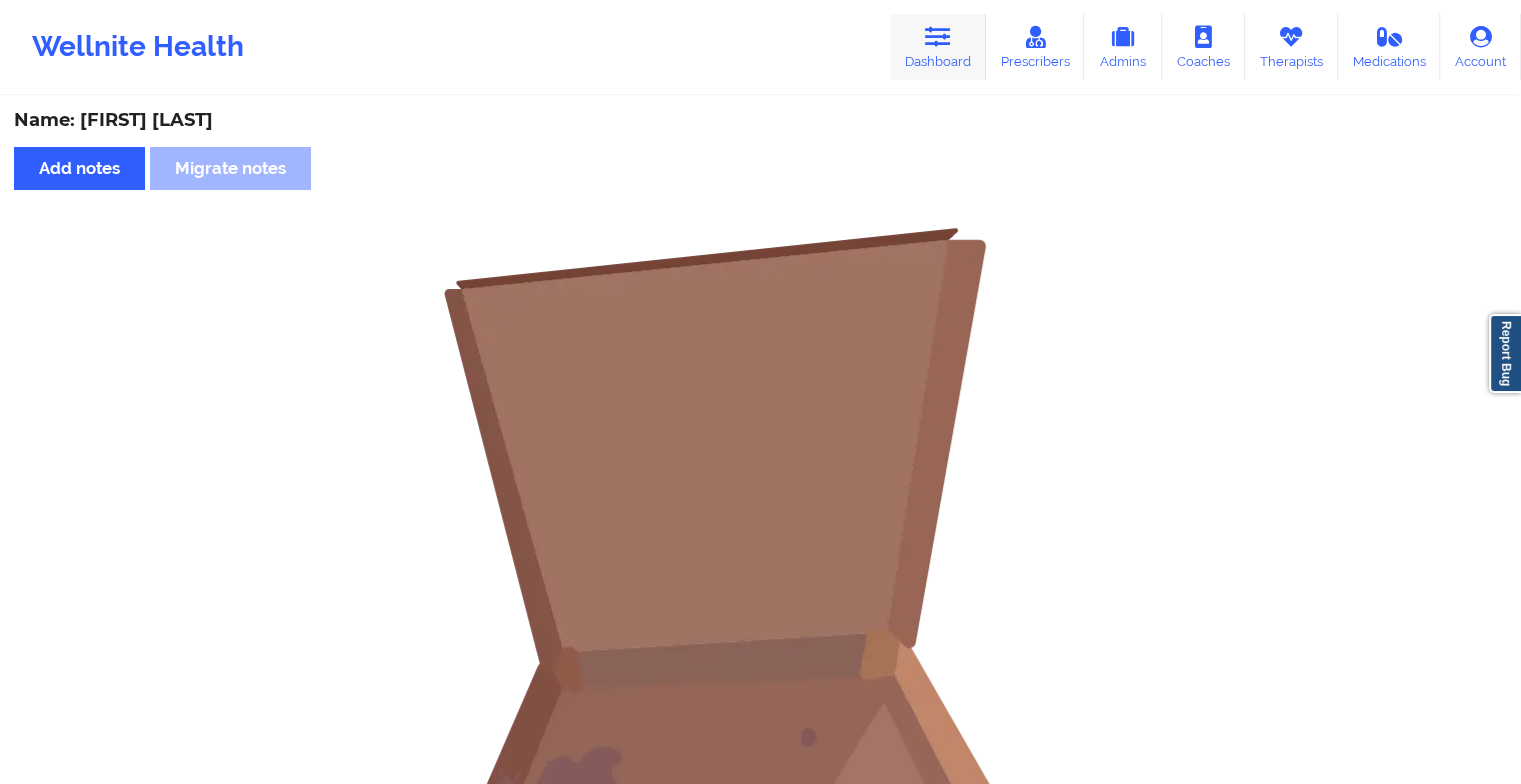 click at bounding box center (938, 37) 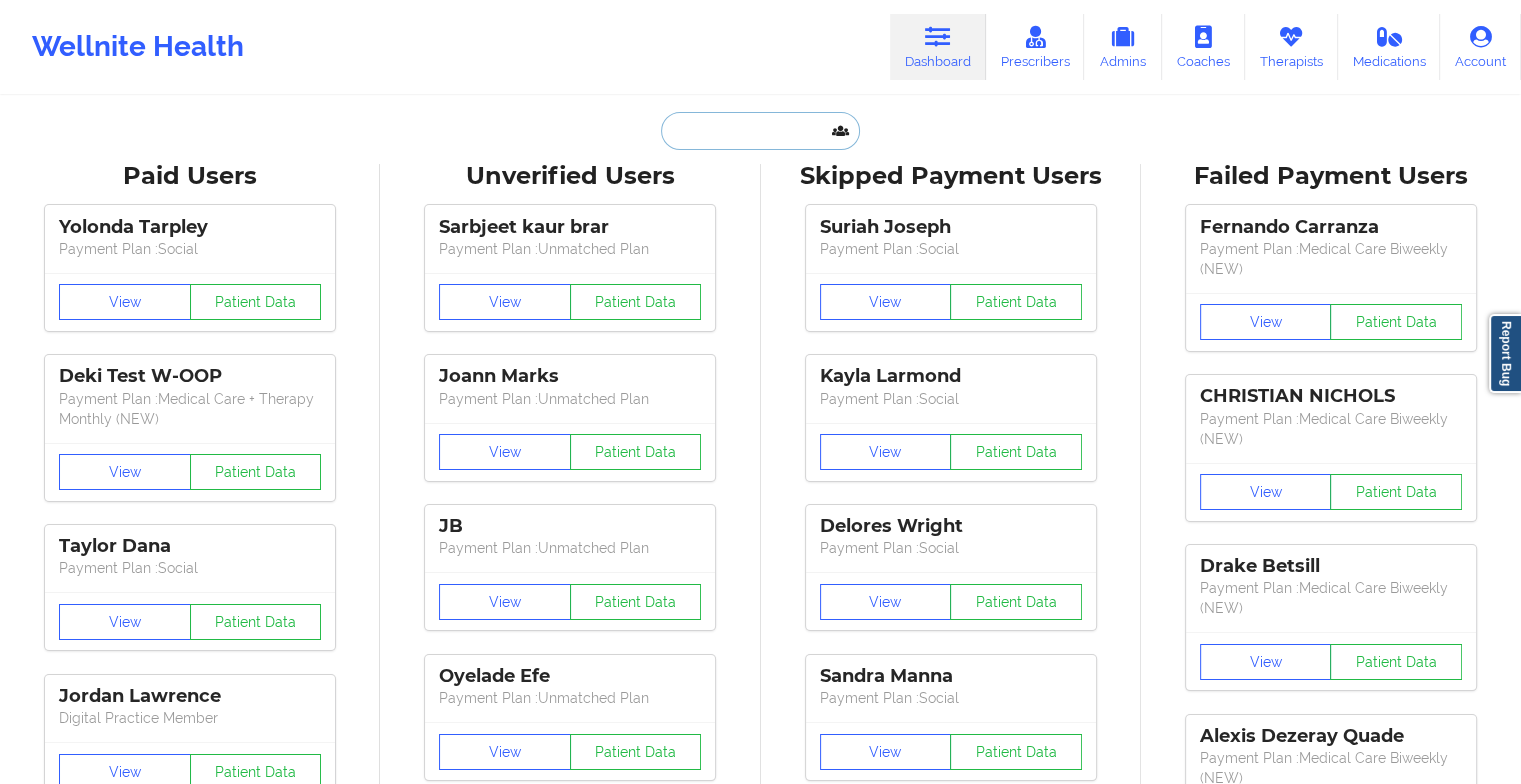 click at bounding box center [760, 131] 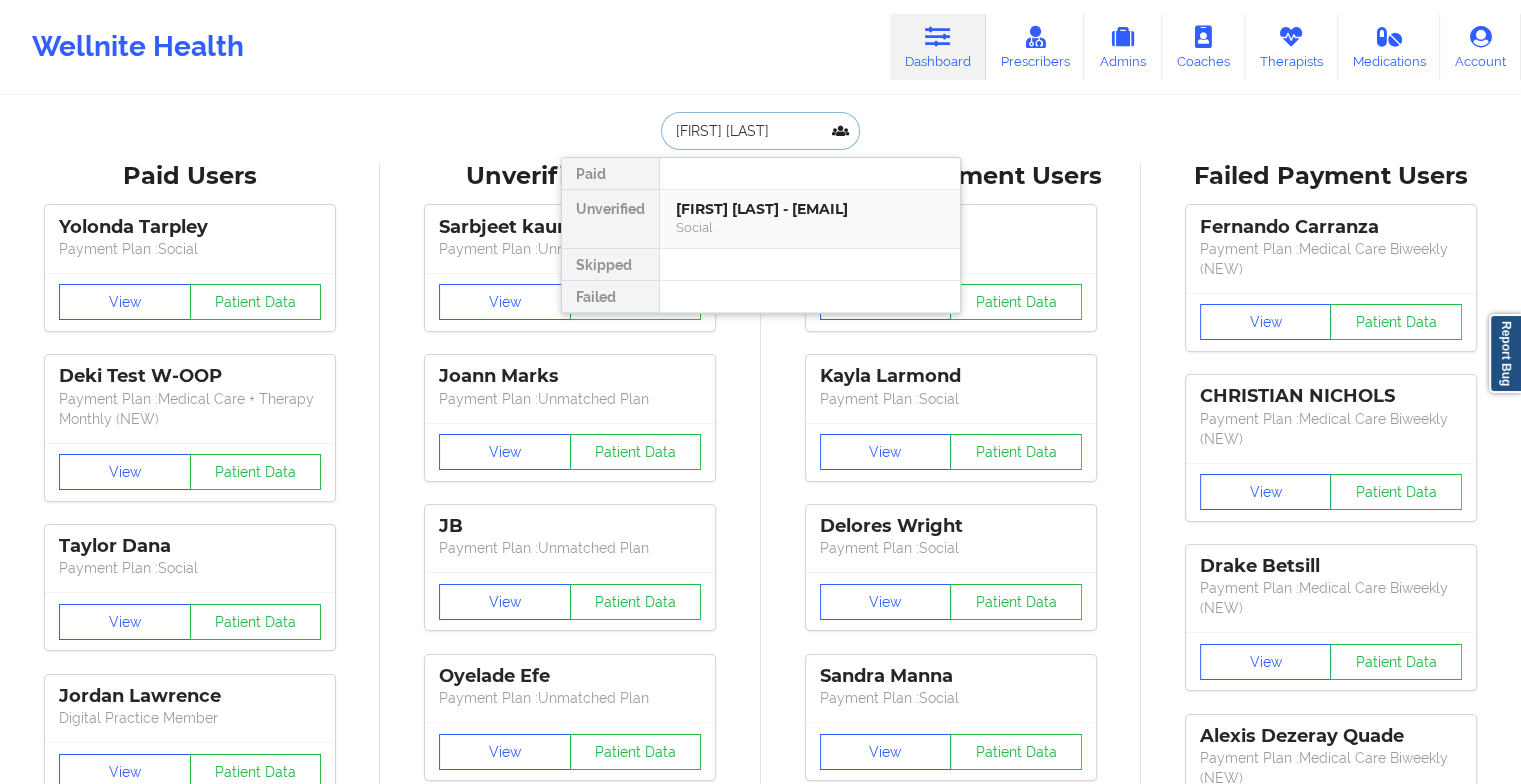 click on "[FIRST] [LAST]  - [EMAIL]" at bounding box center [810, 209] 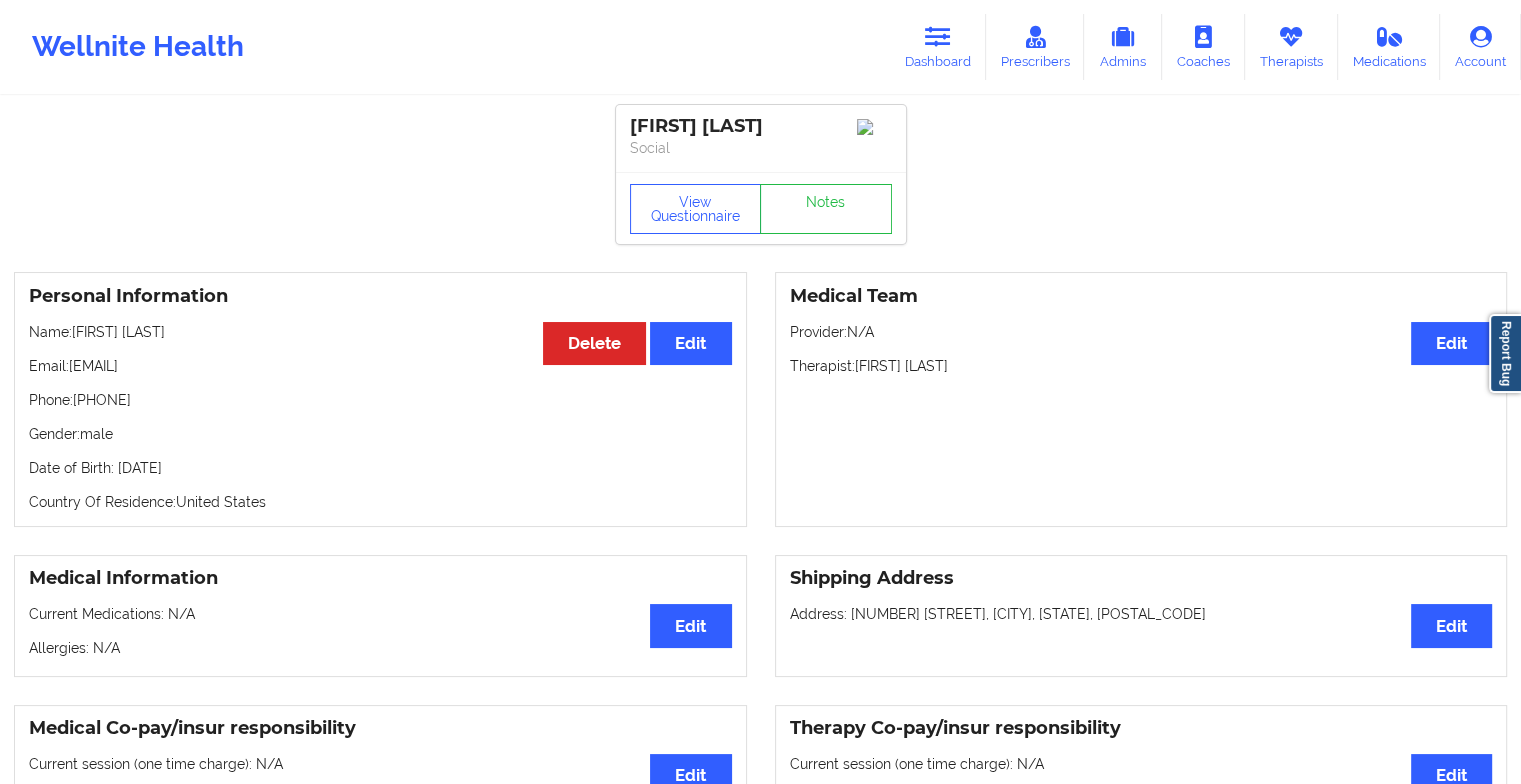click on "View Questionnaire Notes" at bounding box center [761, 208] 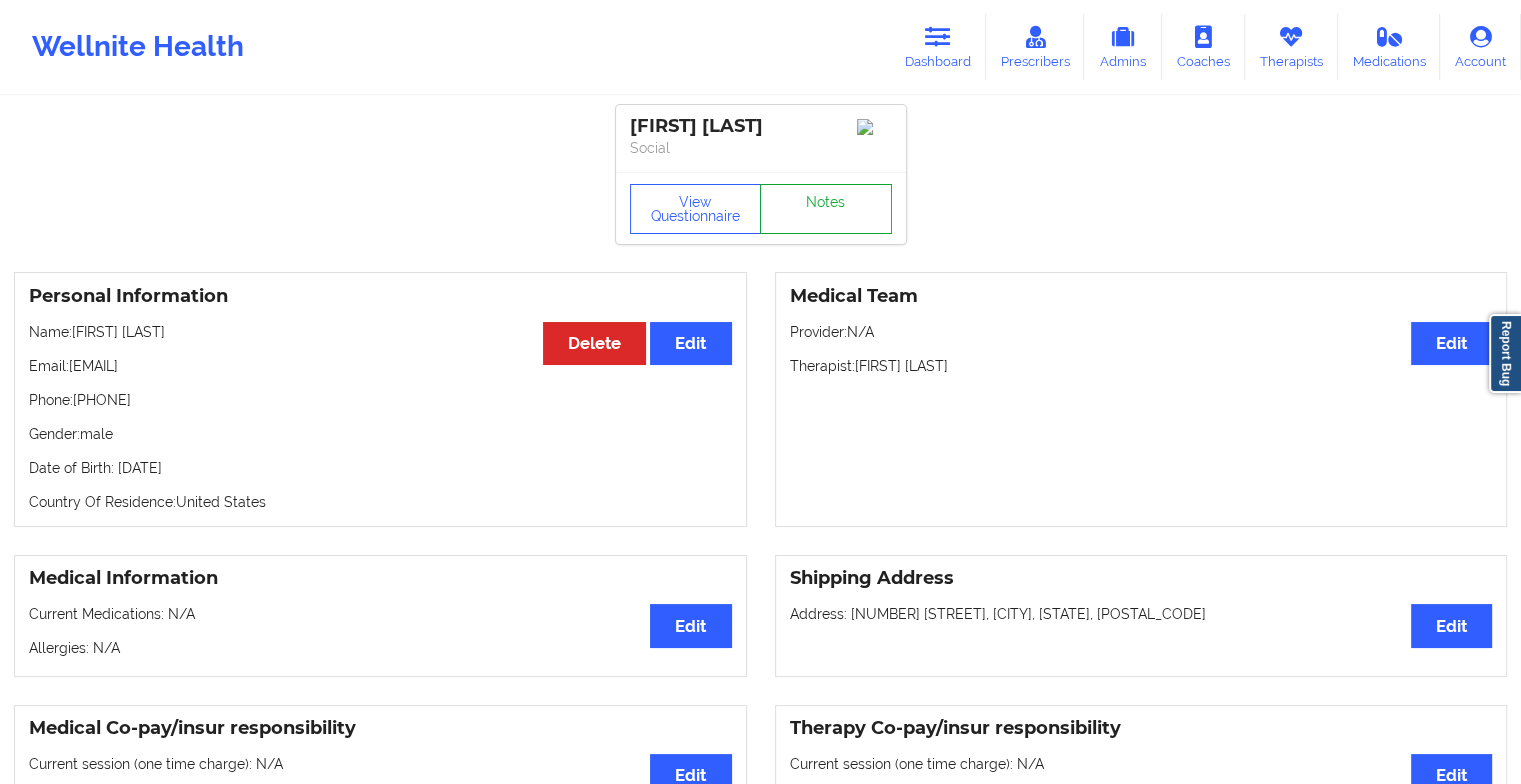 click on "Notes" at bounding box center (826, 209) 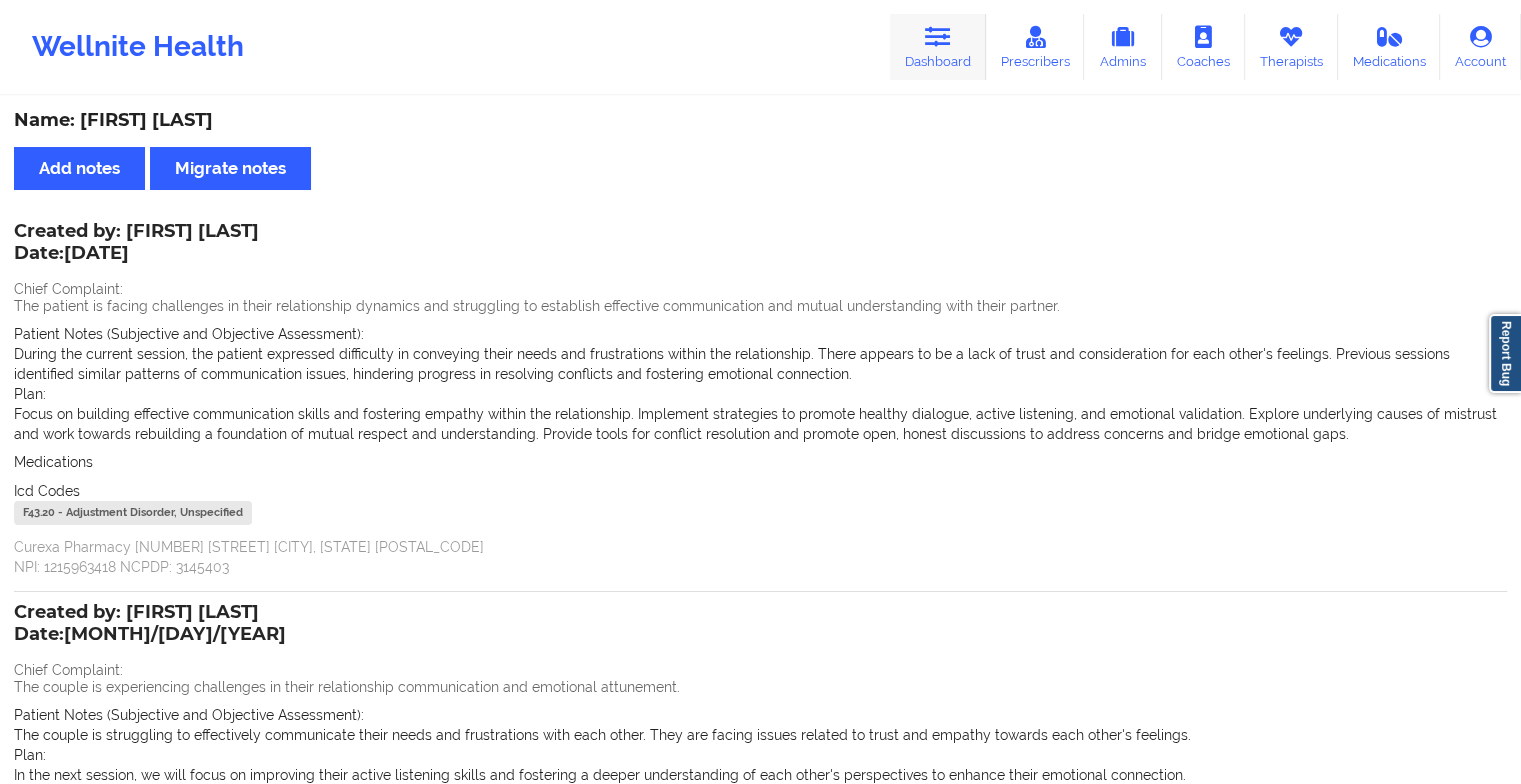 click on "Dashboard" at bounding box center [938, 47] 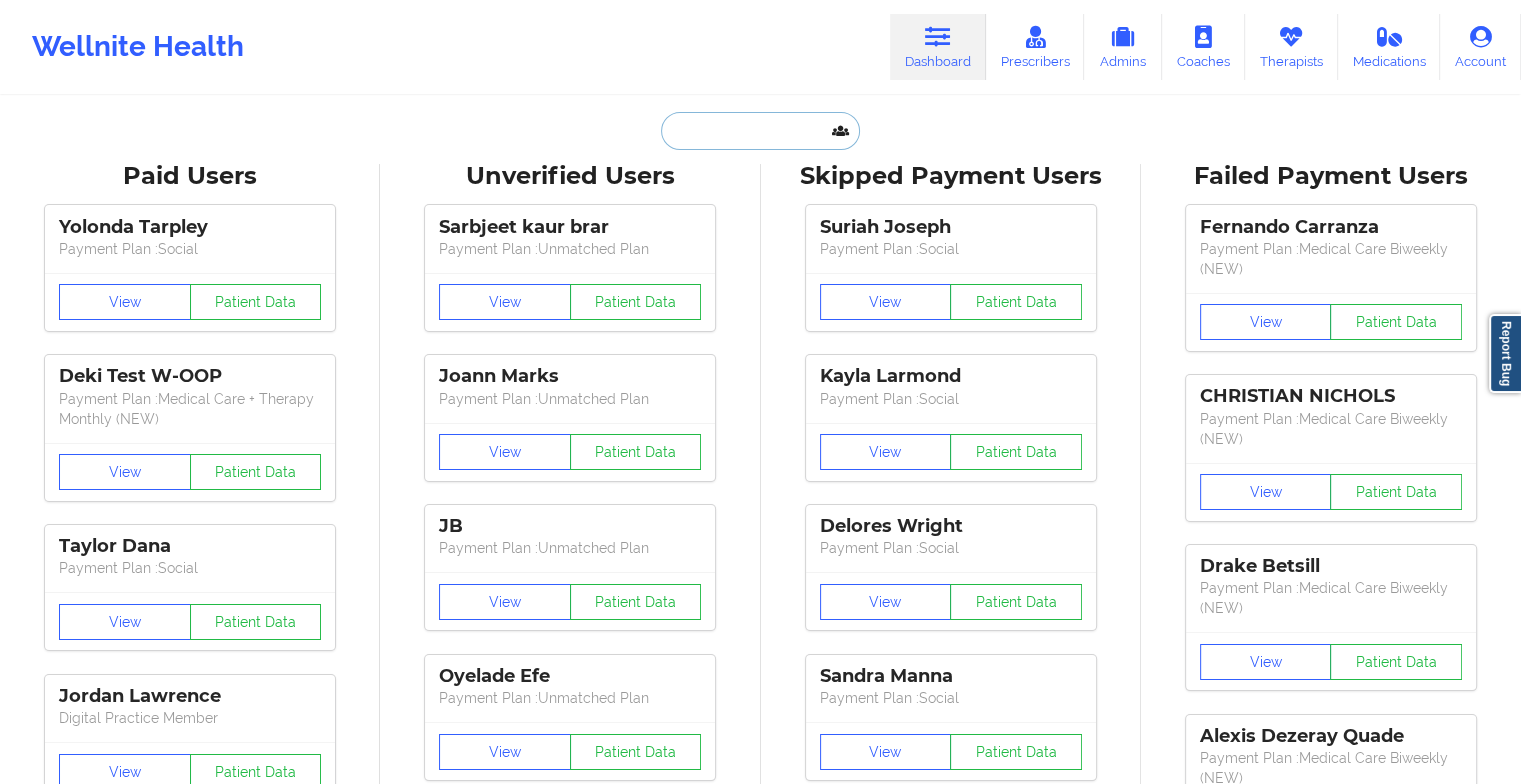 click at bounding box center [760, 131] 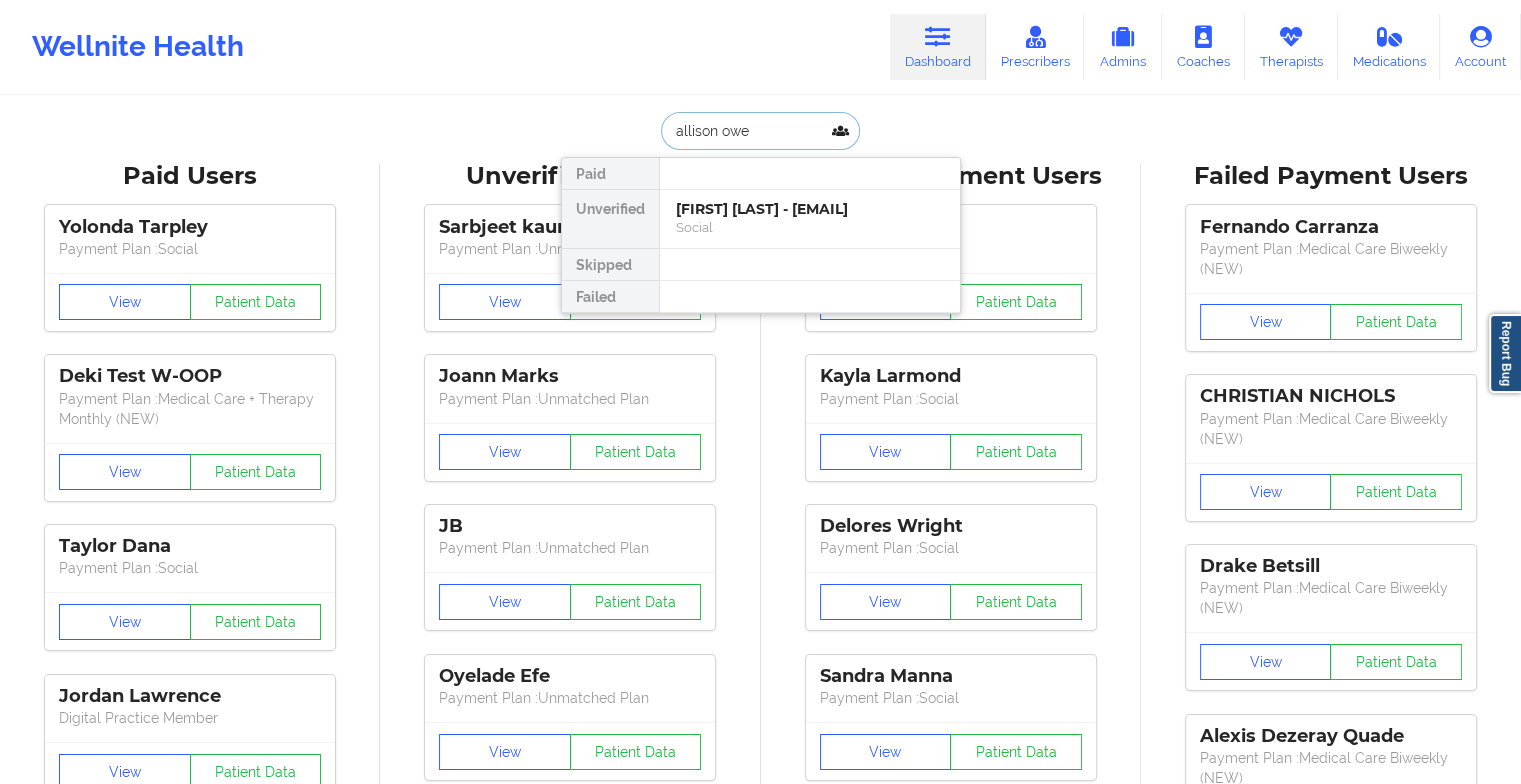 type on "[FIRST] [LAST]" 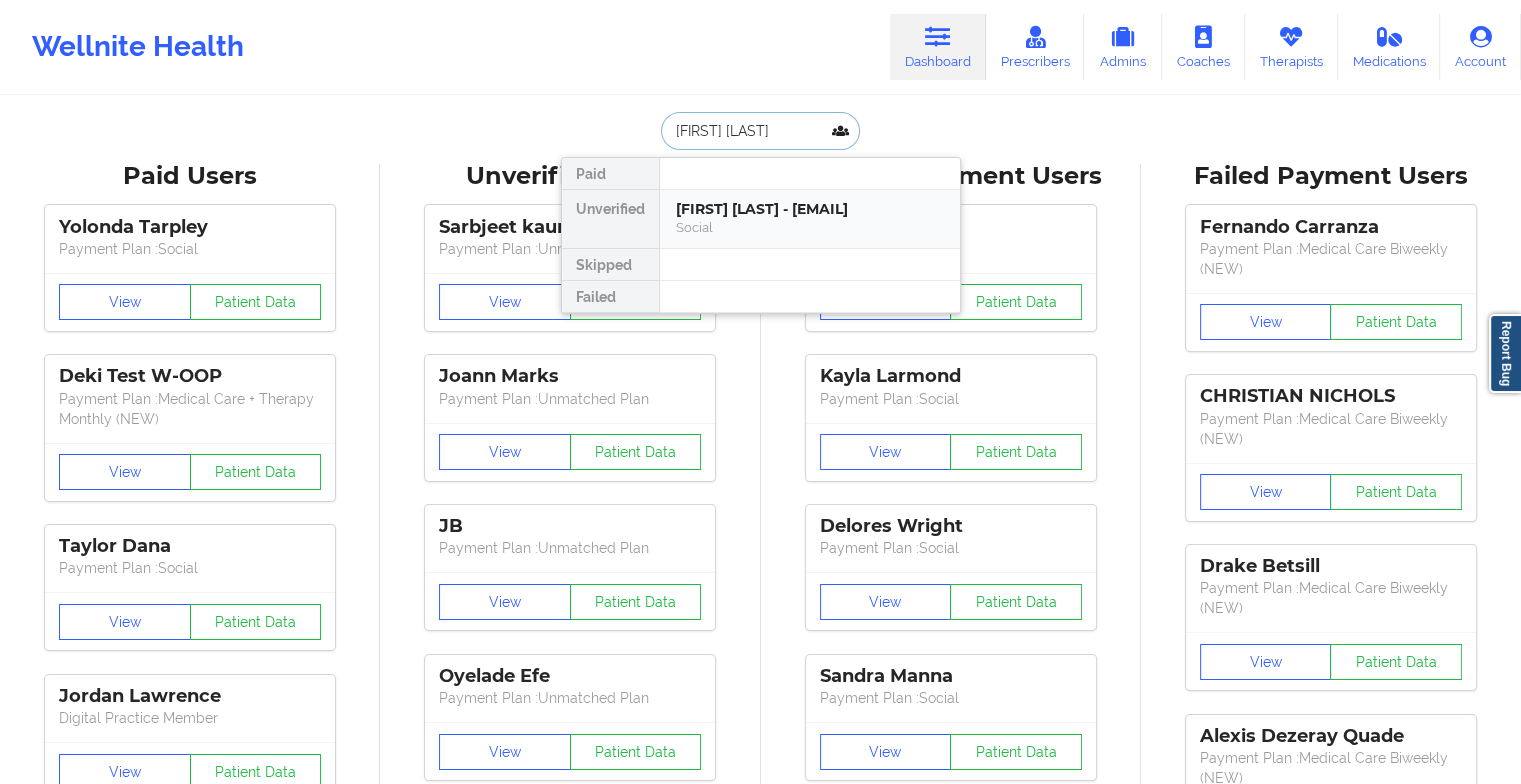 click on "[FIRST] [LAST] - [EMAIL]" at bounding box center (810, 209) 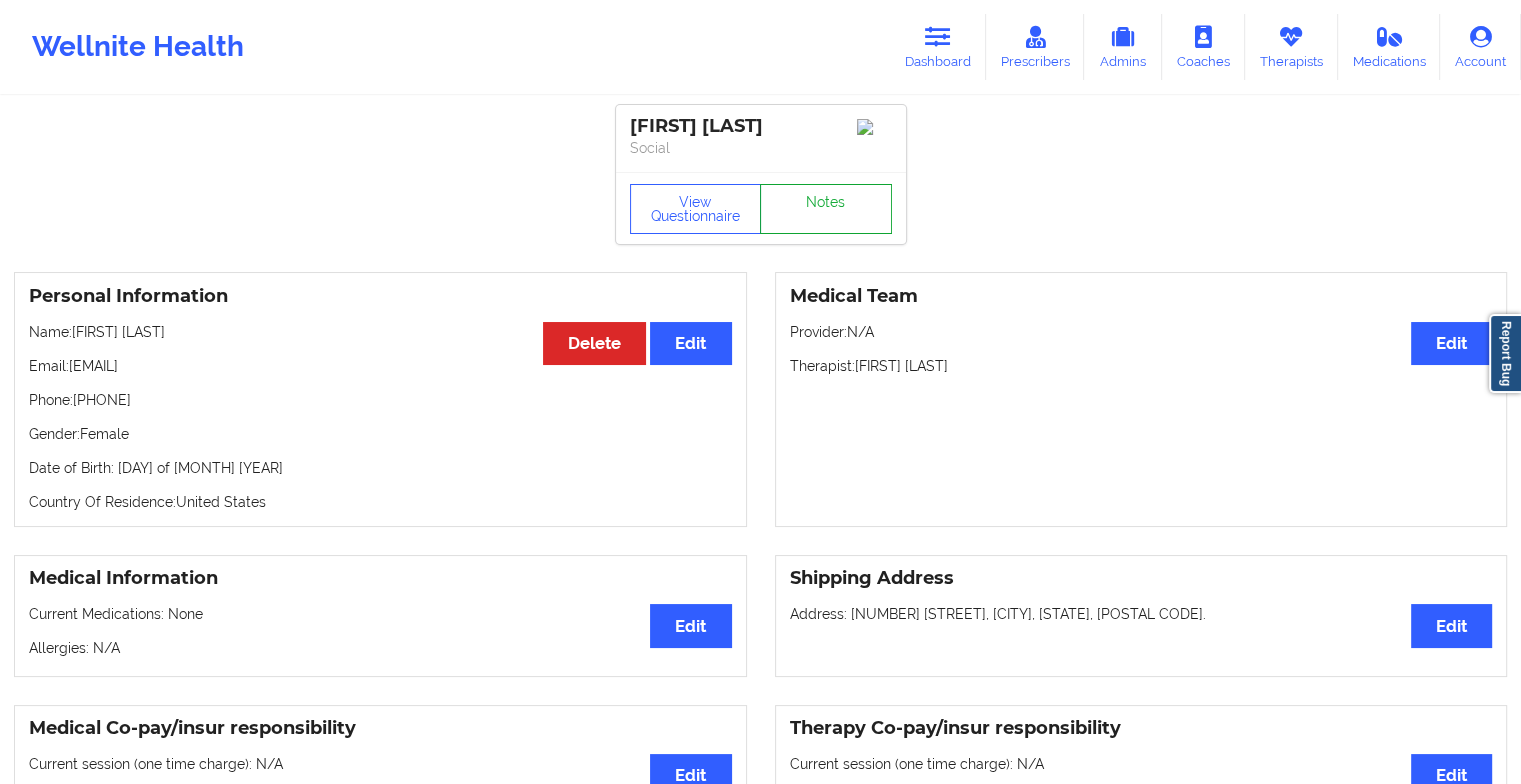 click on "Notes" at bounding box center (826, 209) 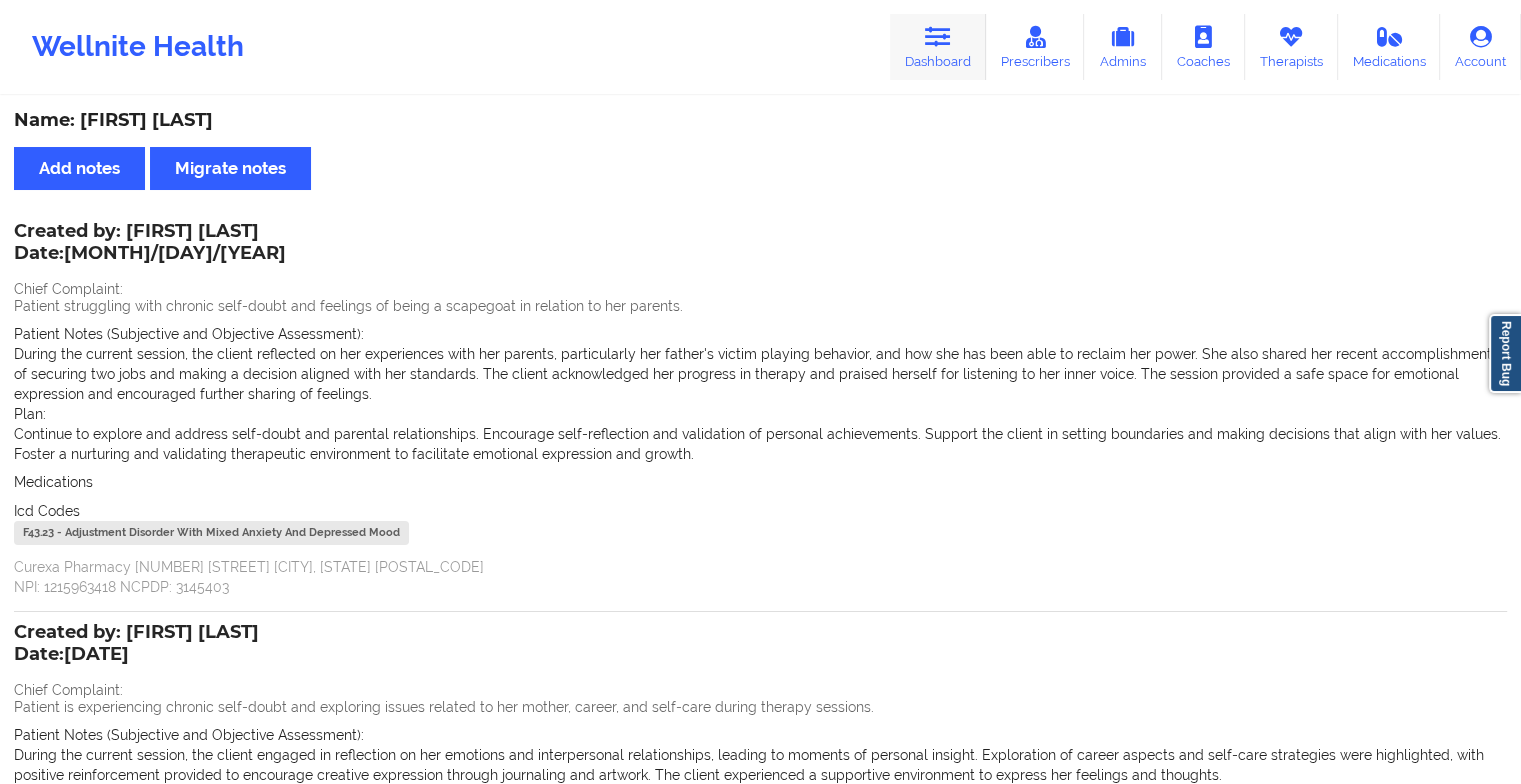 click on "Dashboard" at bounding box center (938, 47) 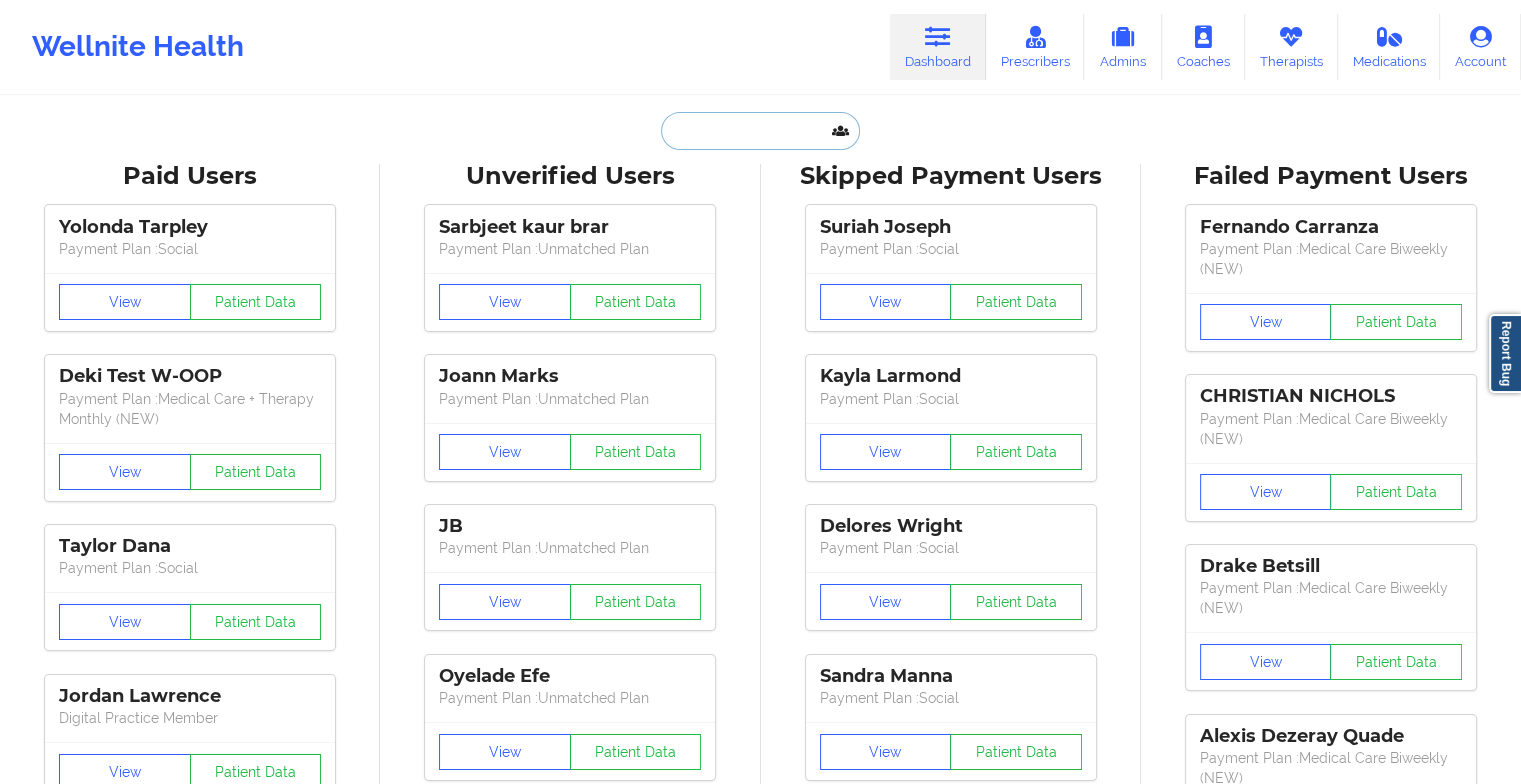 click at bounding box center (760, 131) 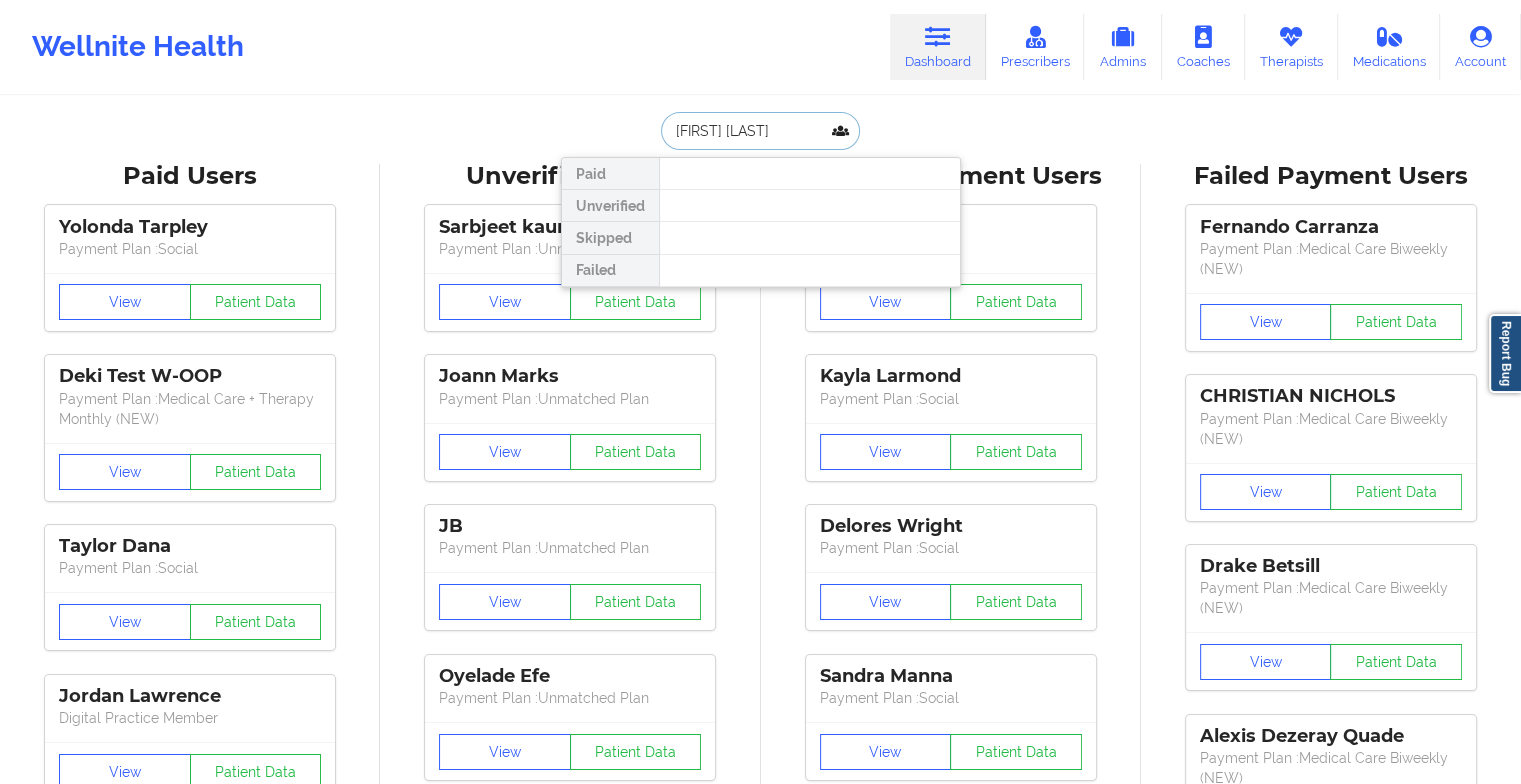 type on "j_ste" 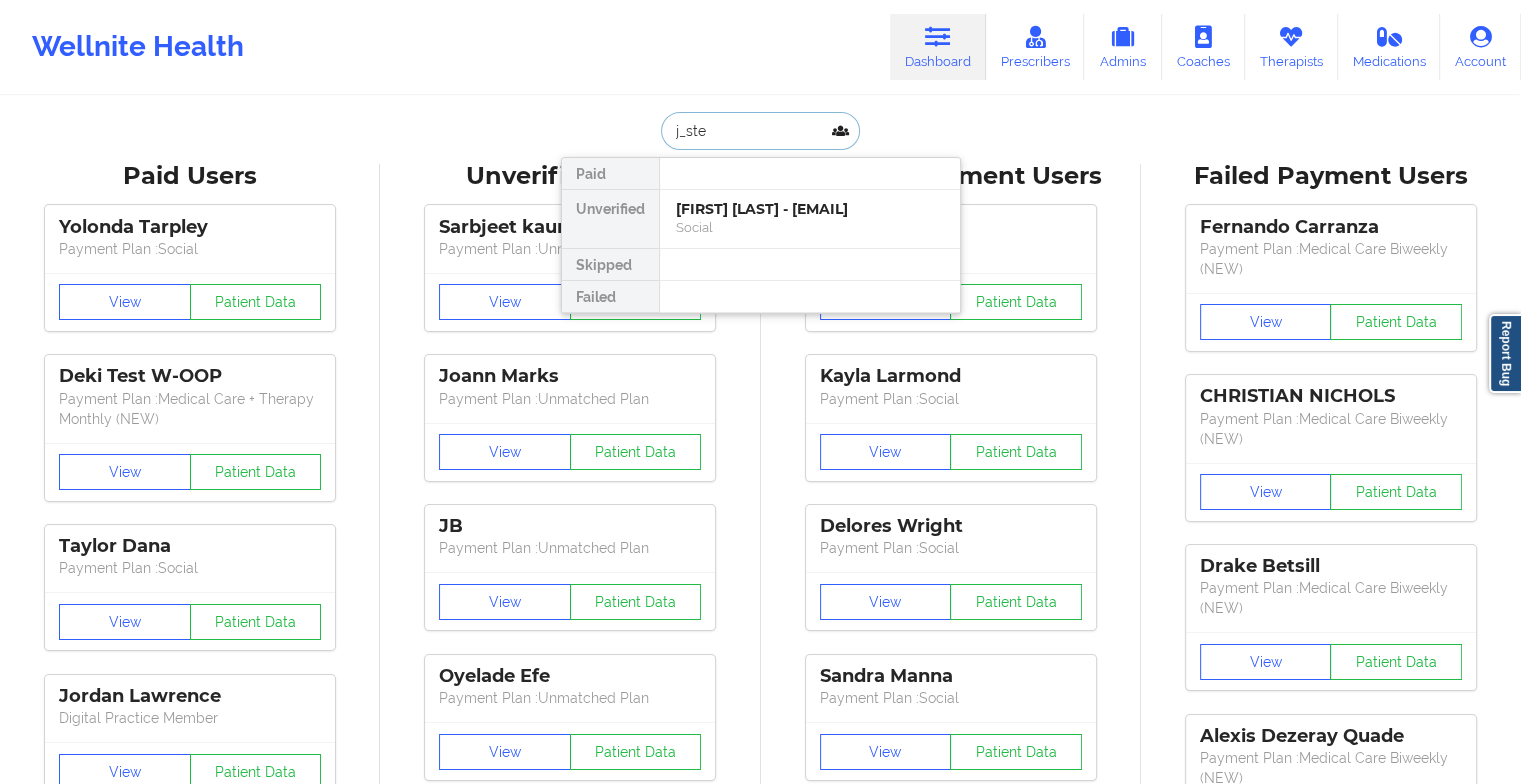 click on "[FIRST] [LAST] - [EMAIL]" at bounding box center (810, 209) 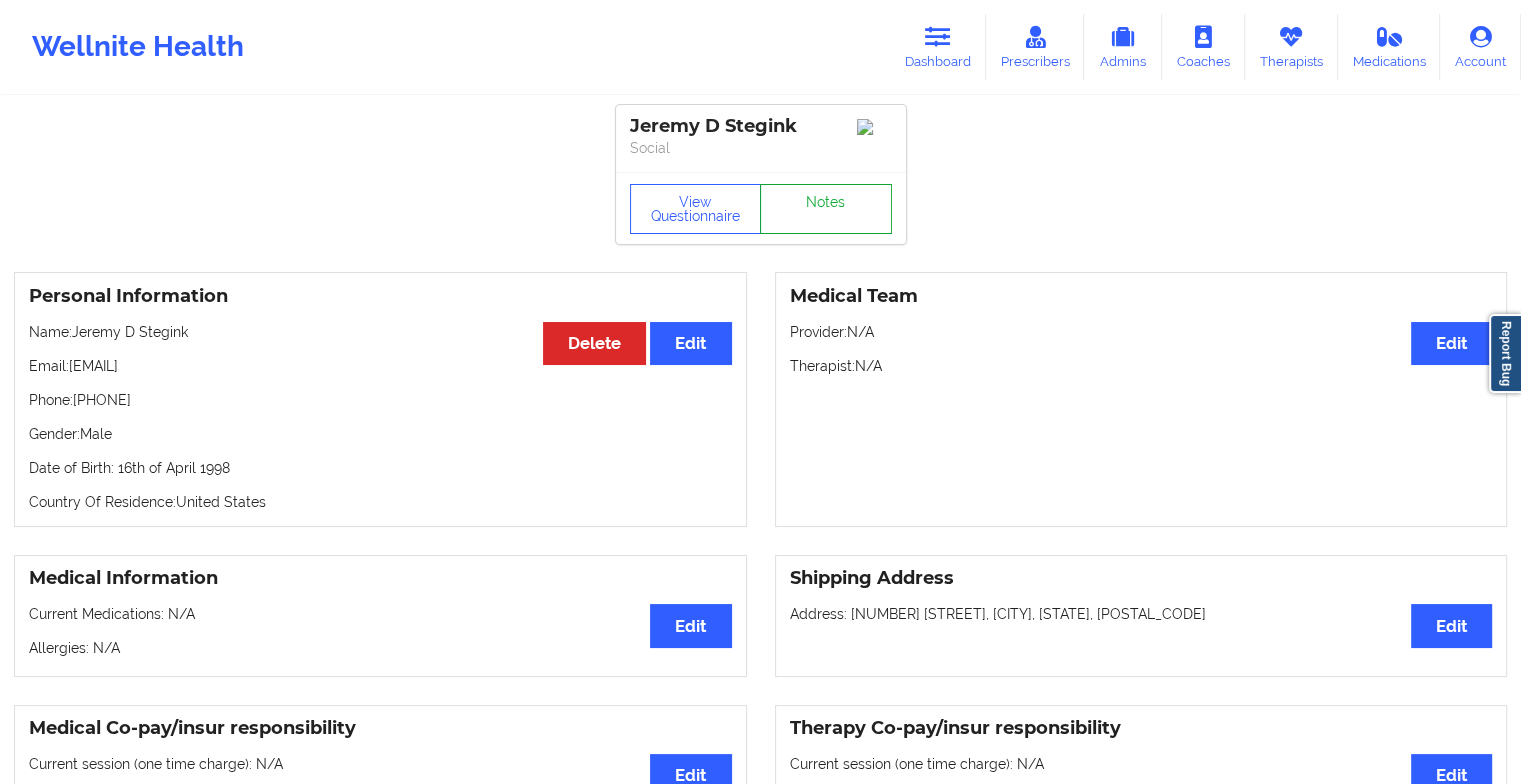 click on "Notes" at bounding box center (826, 209) 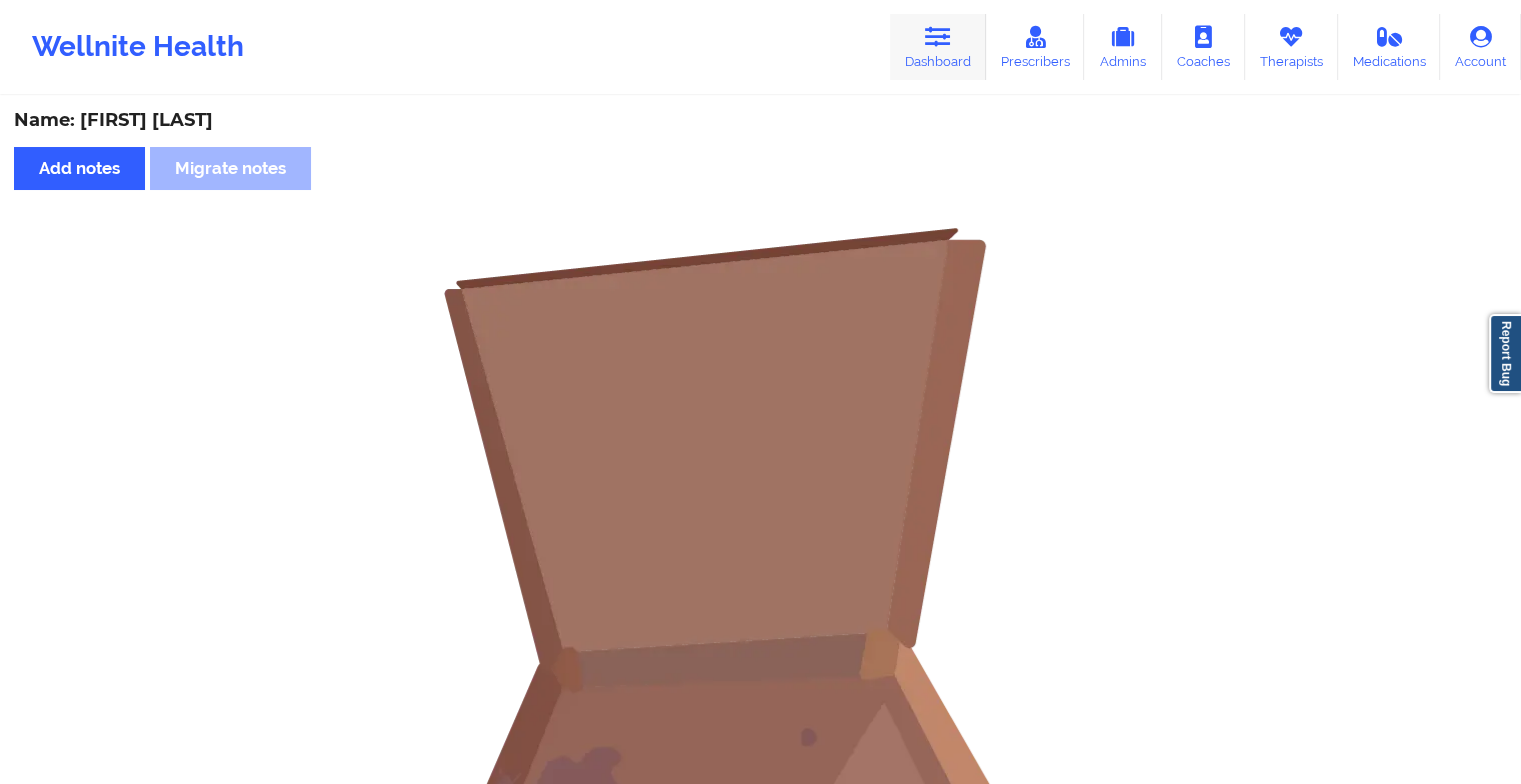 click on "Dashboard" at bounding box center [938, 47] 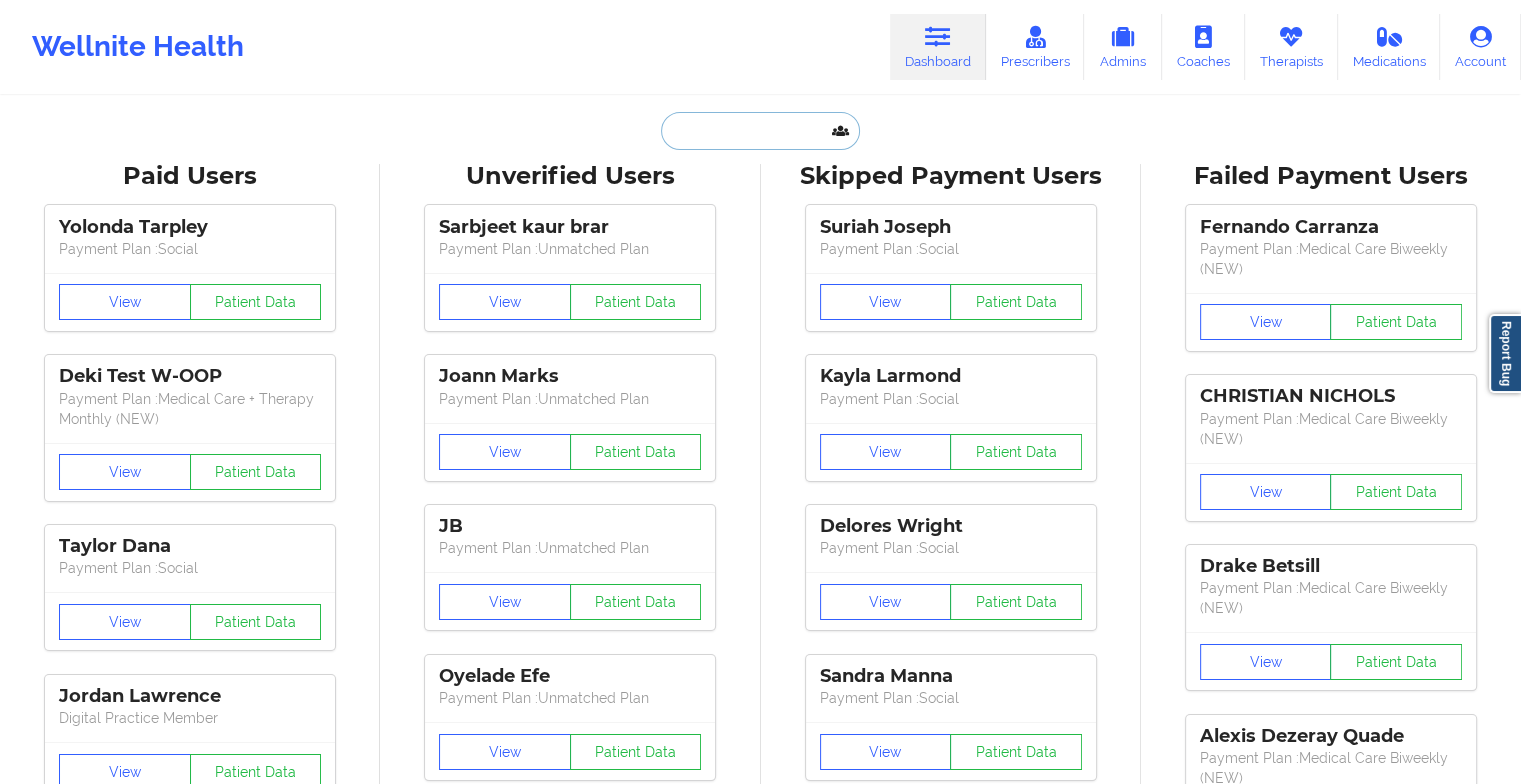 click at bounding box center [760, 131] 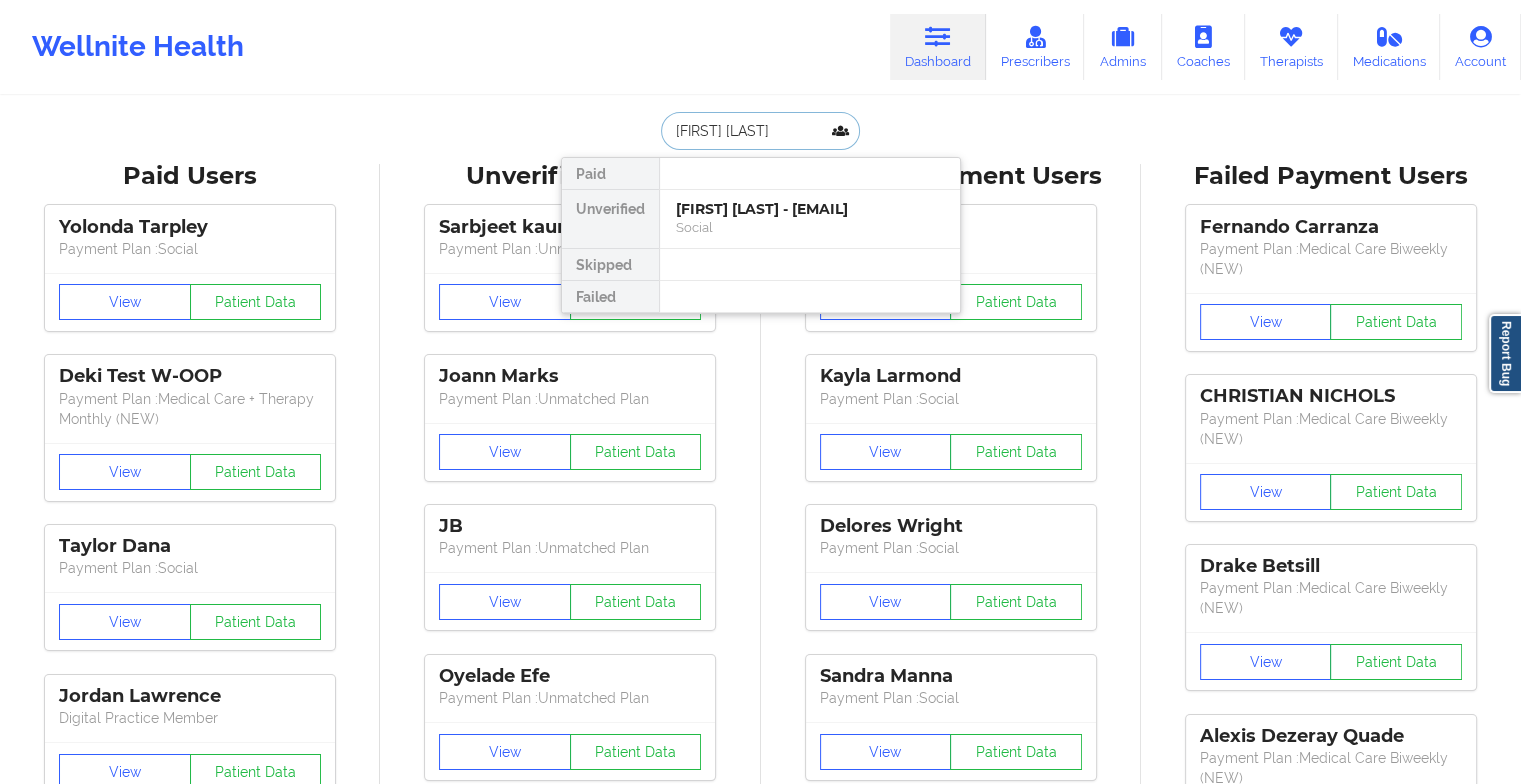 type on "[FIRST] [LAST]" 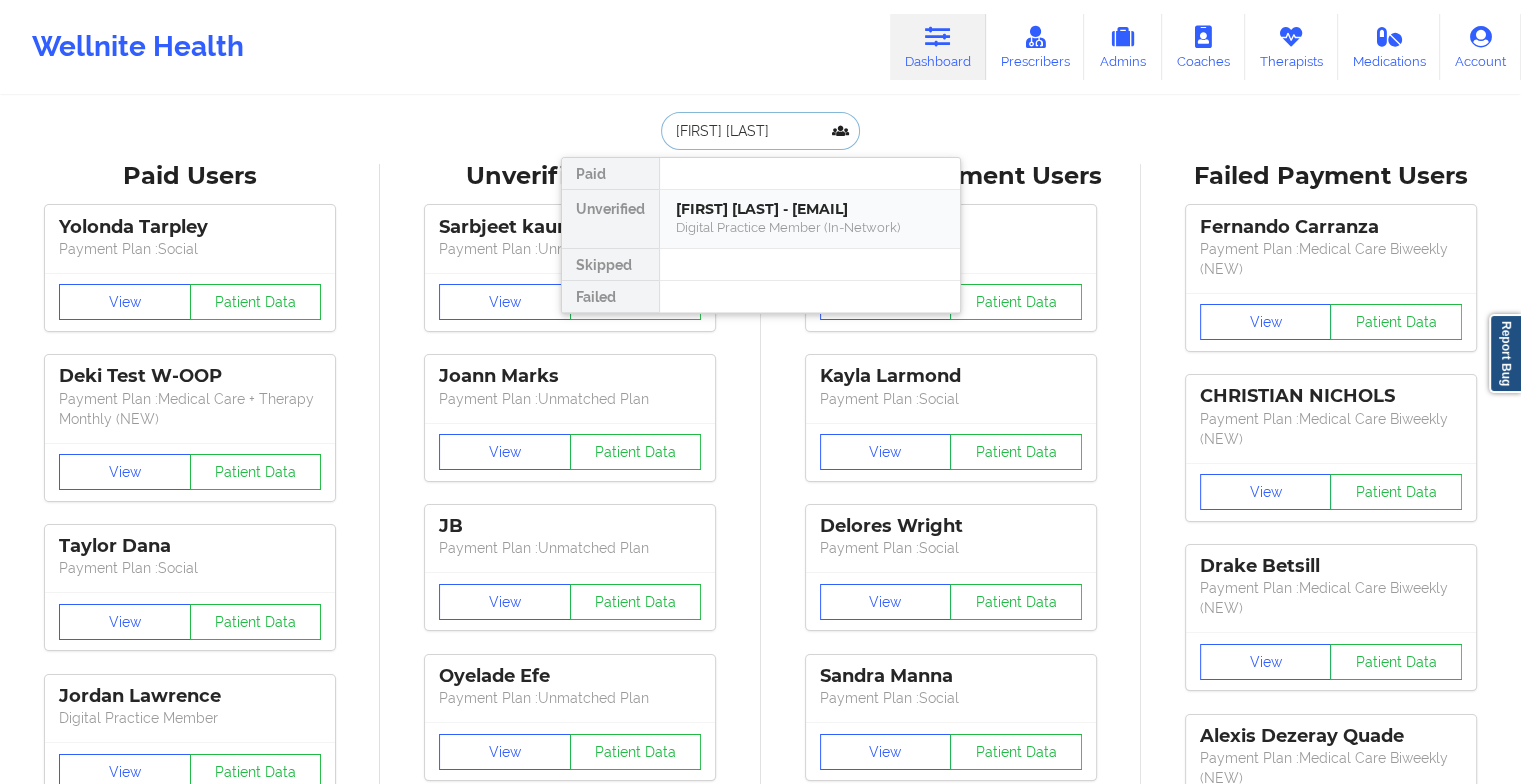 click on "[FIRST] [LAST]  - [EMAIL]" at bounding box center (810, 209) 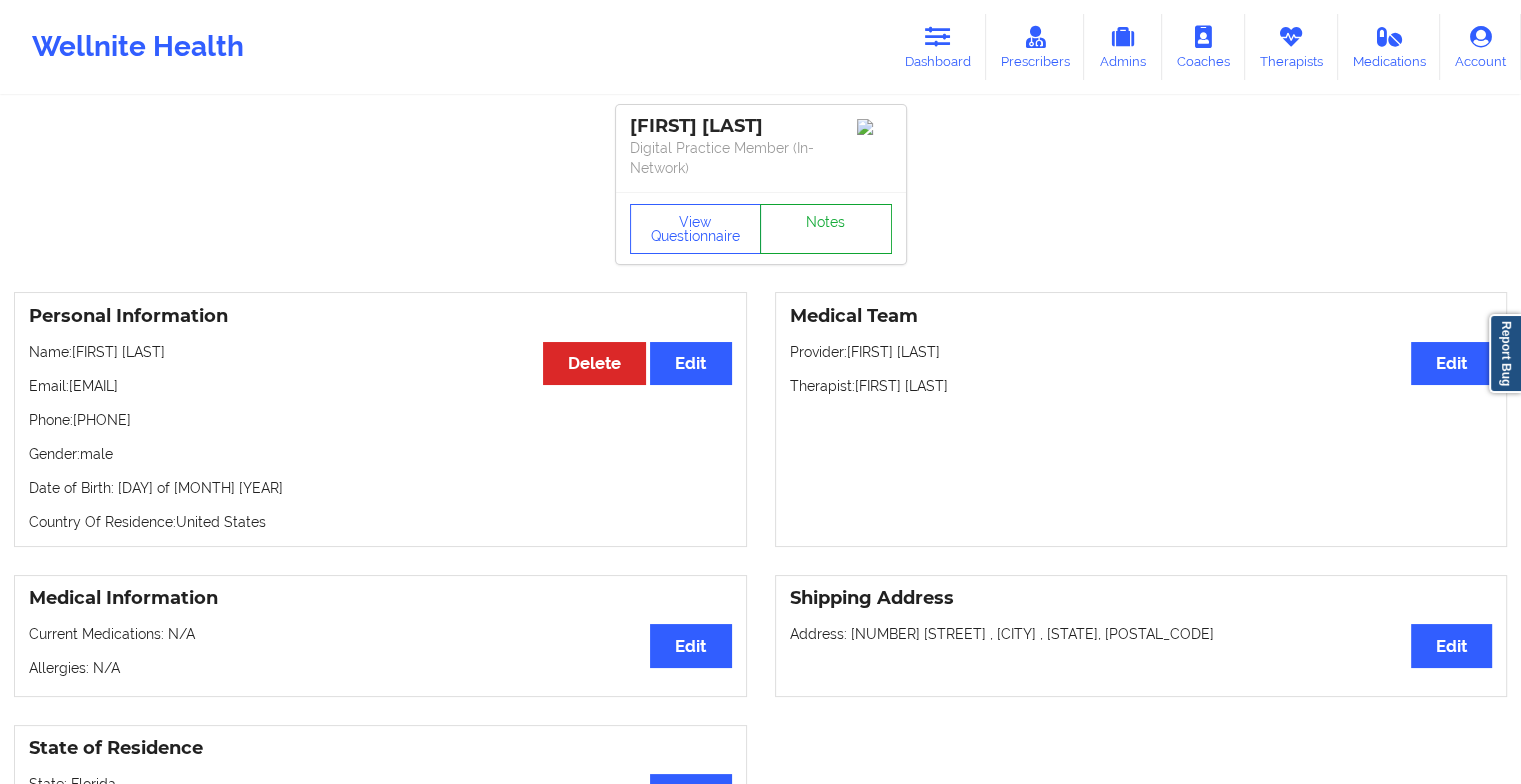 click on "Notes" at bounding box center [826, 229] 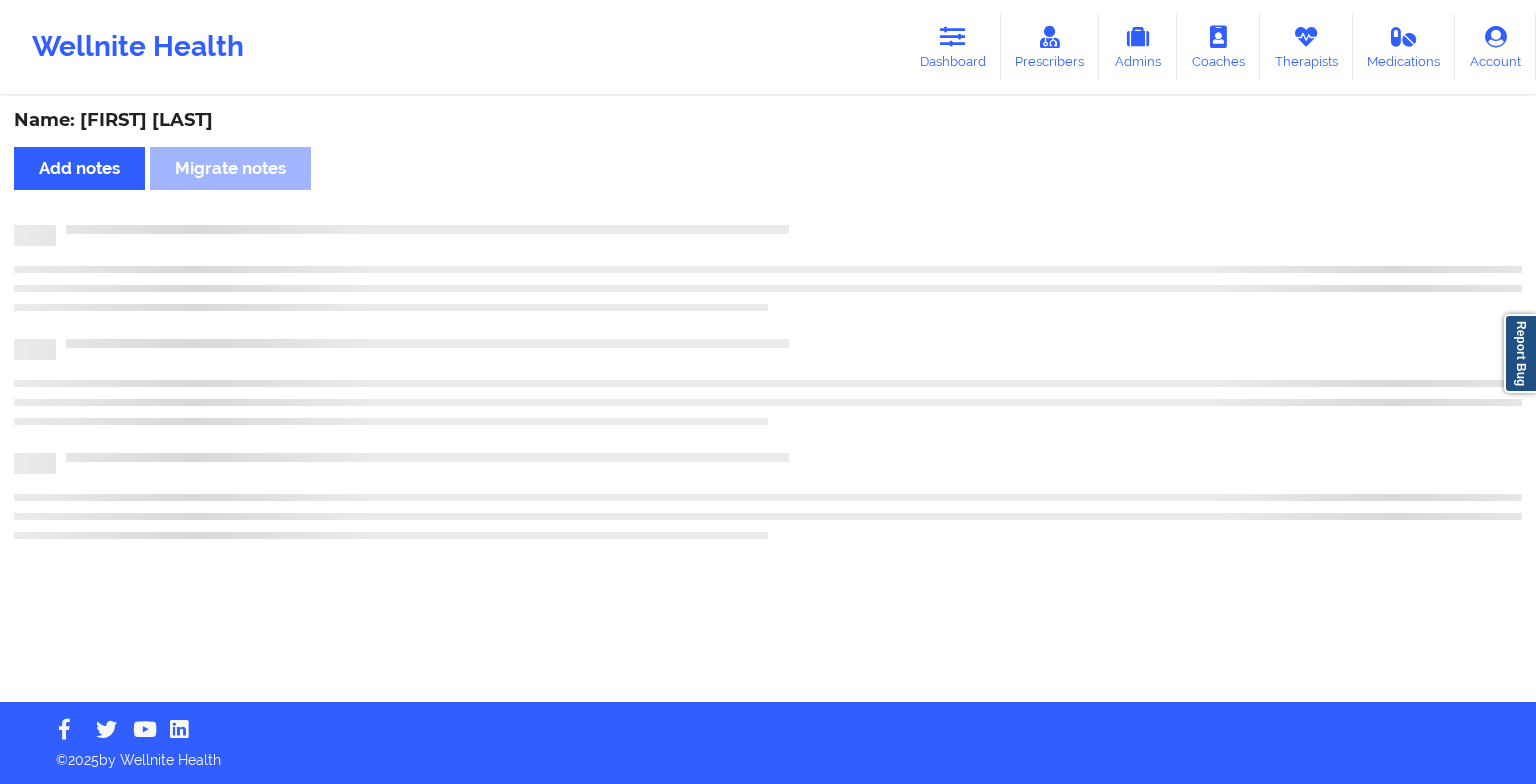 click on "Name: [FIRST] [LAST]  Add notes Migrate notes" at bounding box center [768, 400] 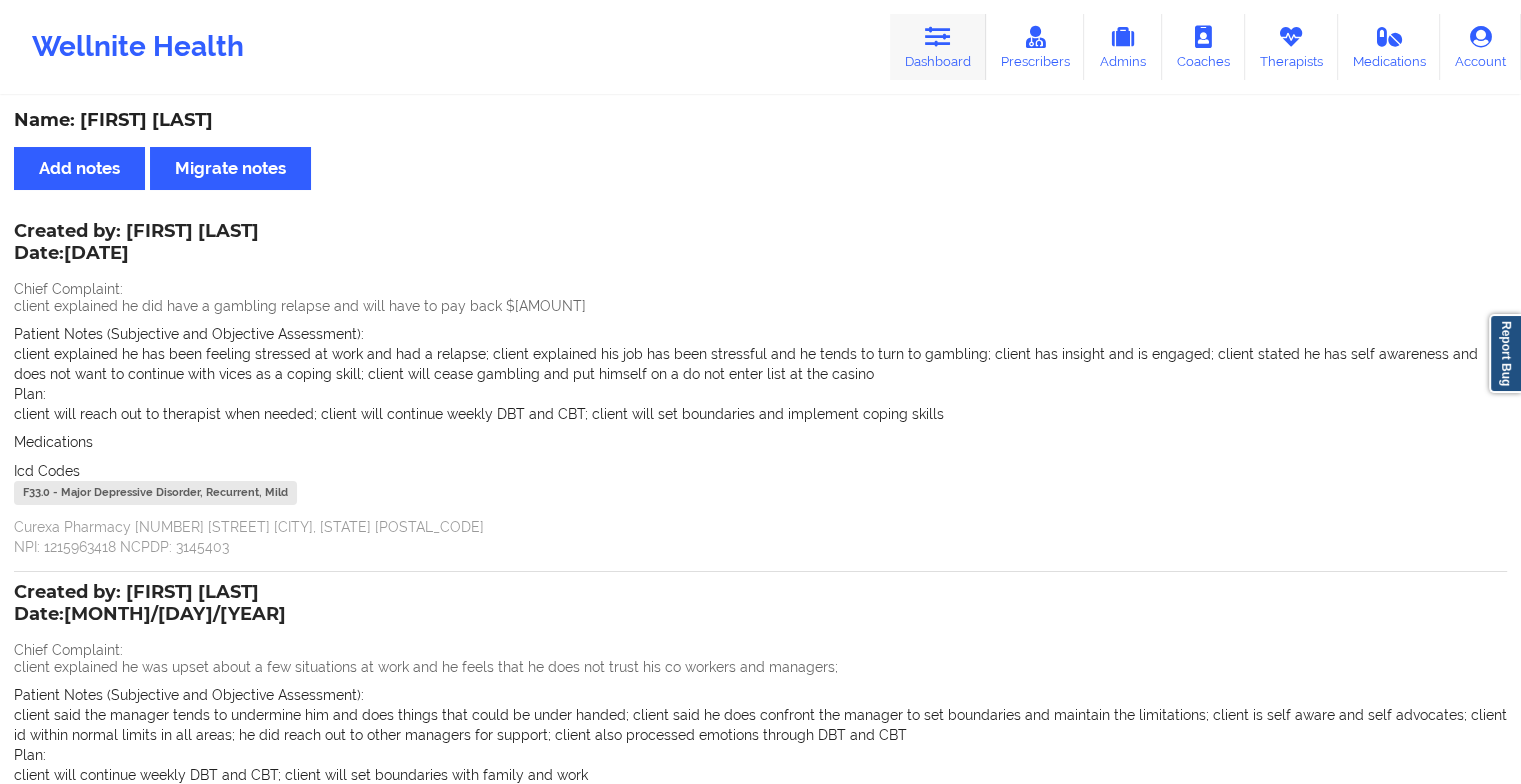 click at bounding box center [938, 37] 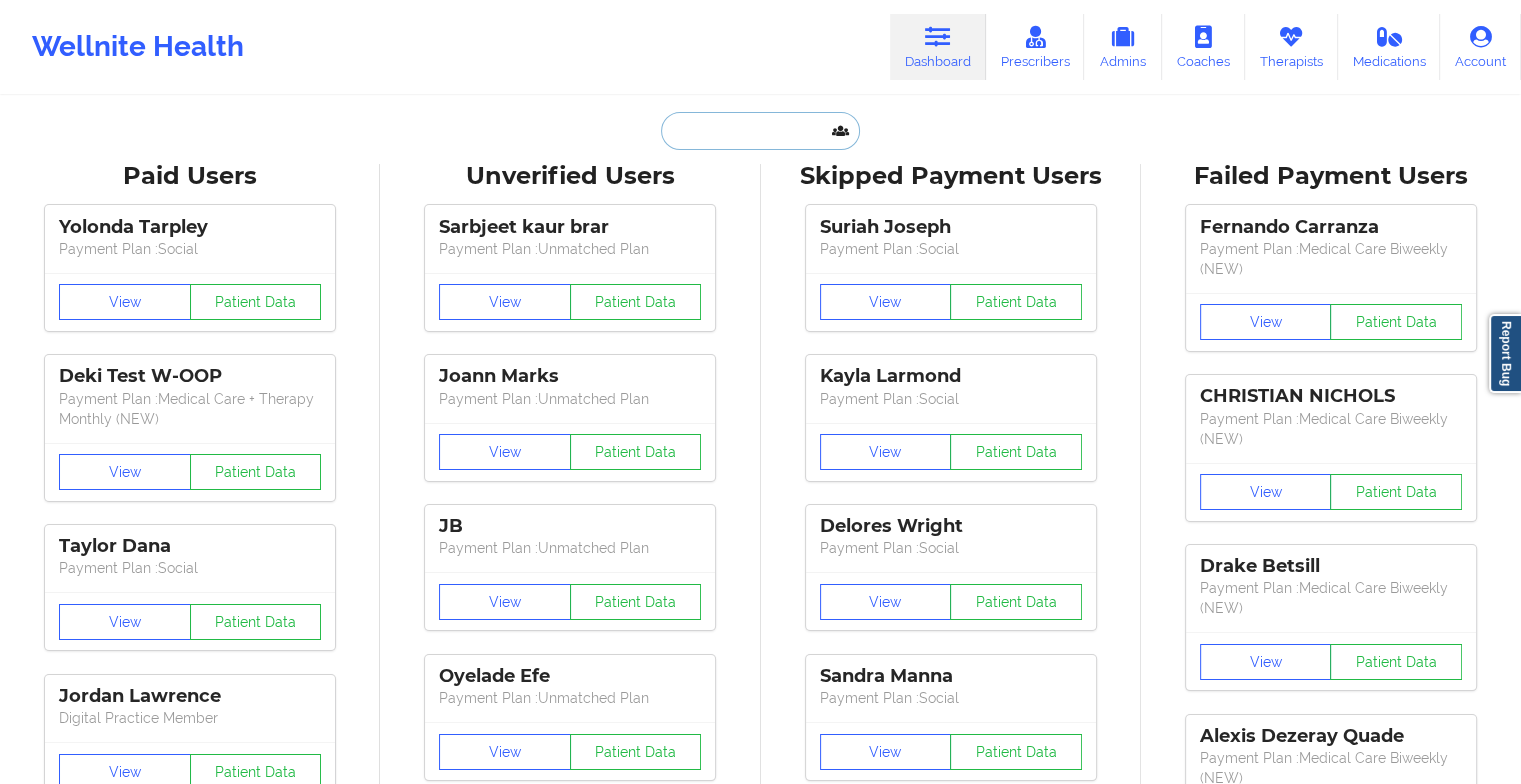 click at bounding box center [760, 131] 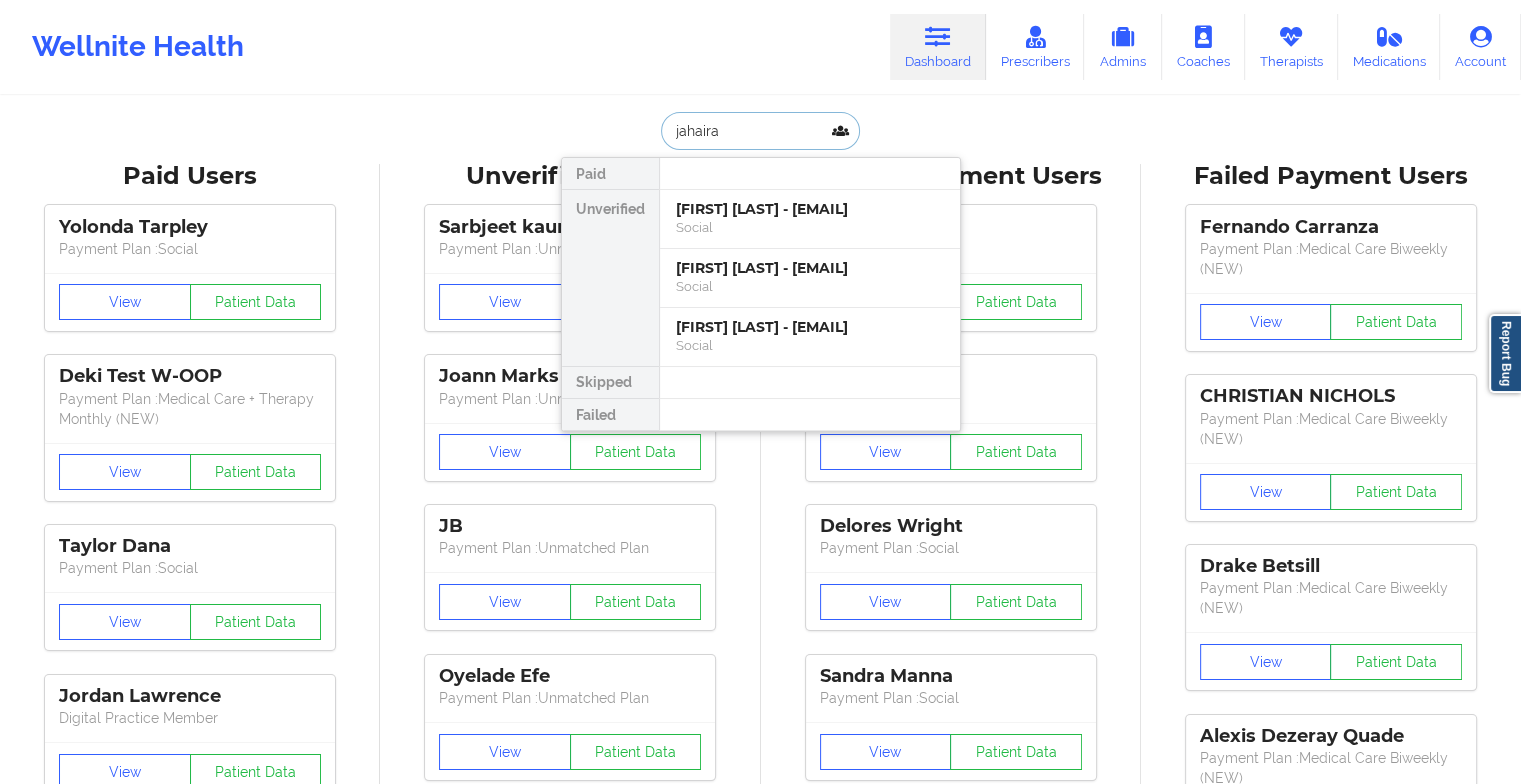 type on "[FIRST] [LAST]" 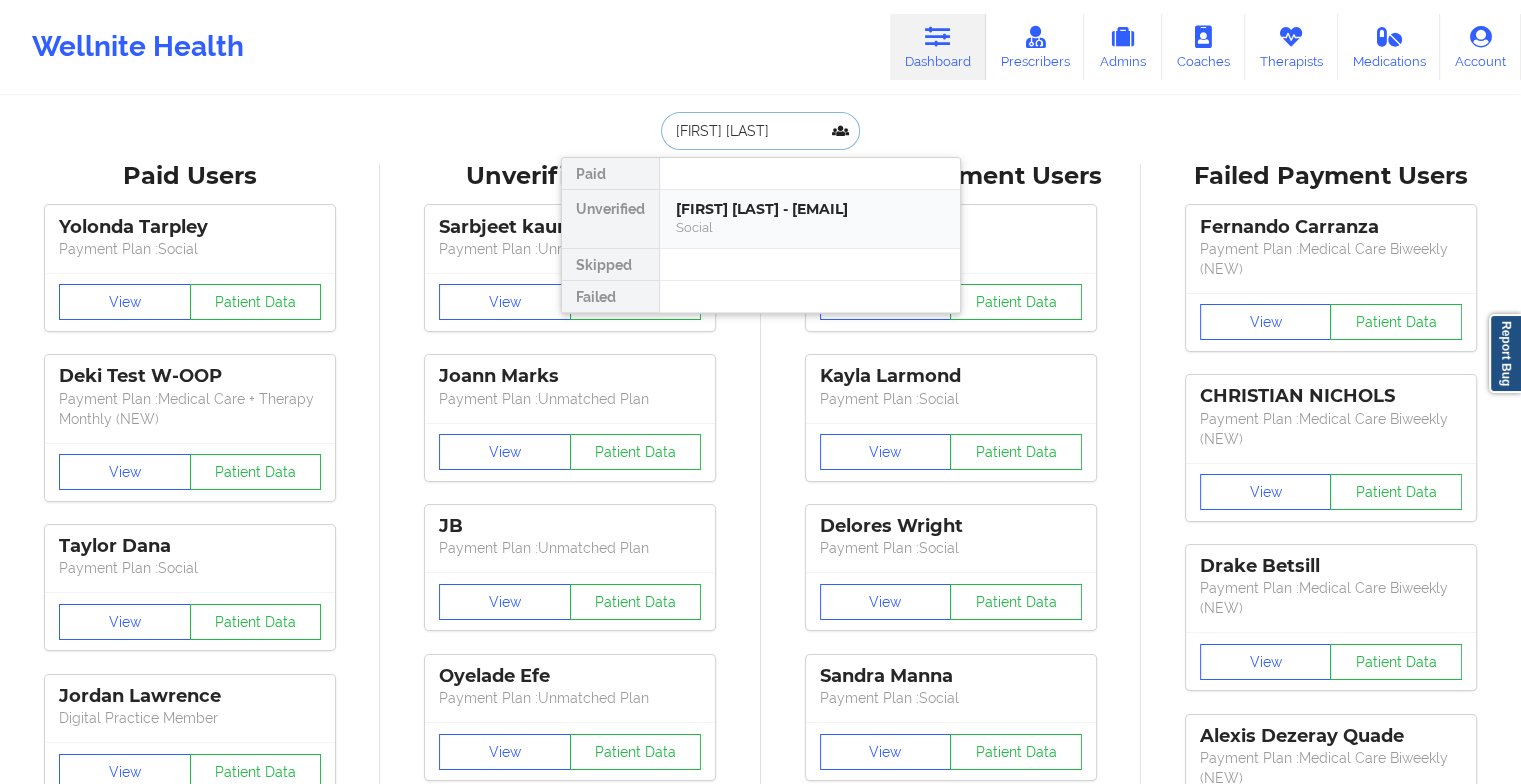 click on "[FIRST] [LAST] - [EMAIL]" at bounding box center [810, 209] 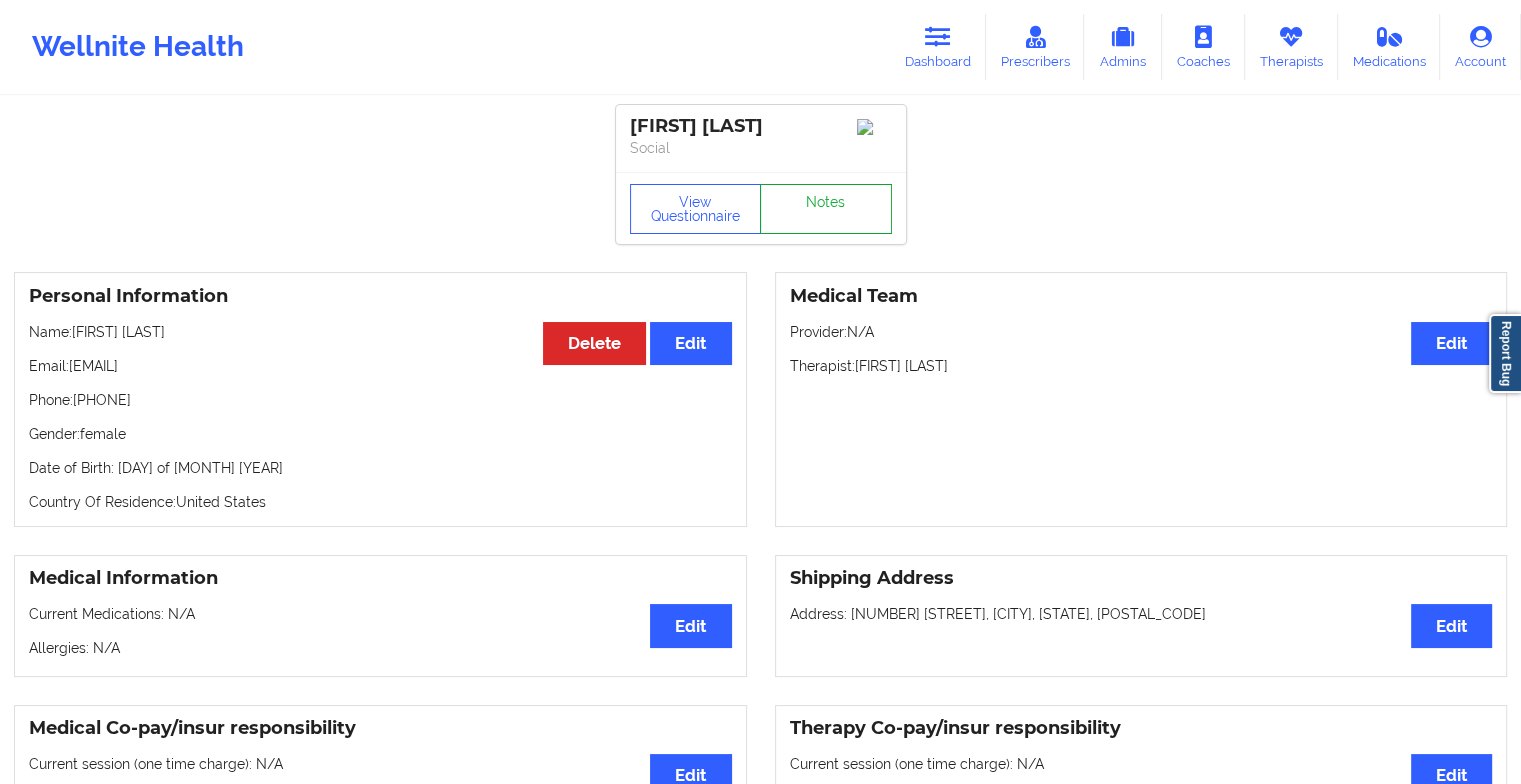 click on "Notes" at bounding box center [826, 209] 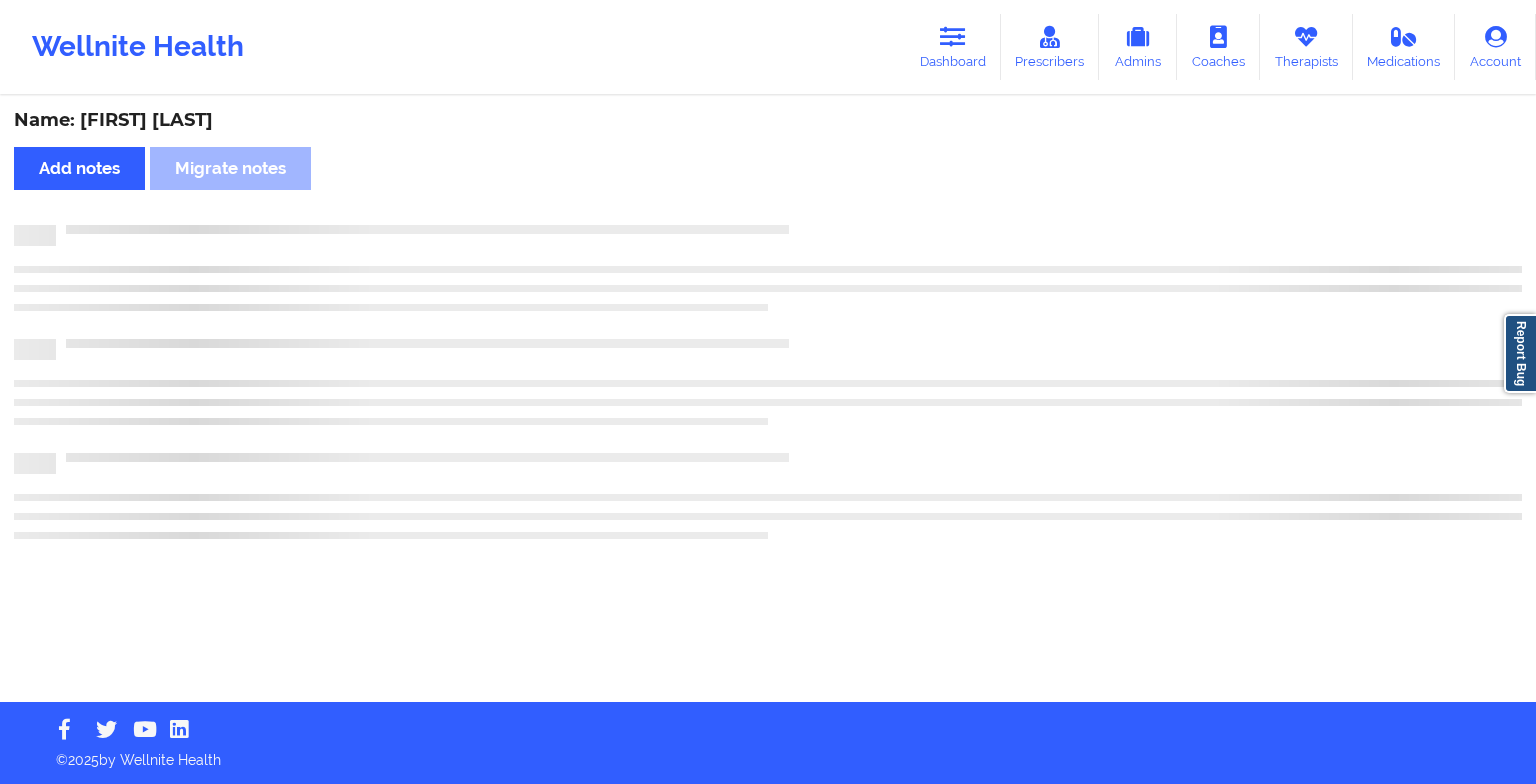 click on "Name: [FIRST] [LAST] [LAST] Add notes Migrate notes" at bounding box center [768, 400] 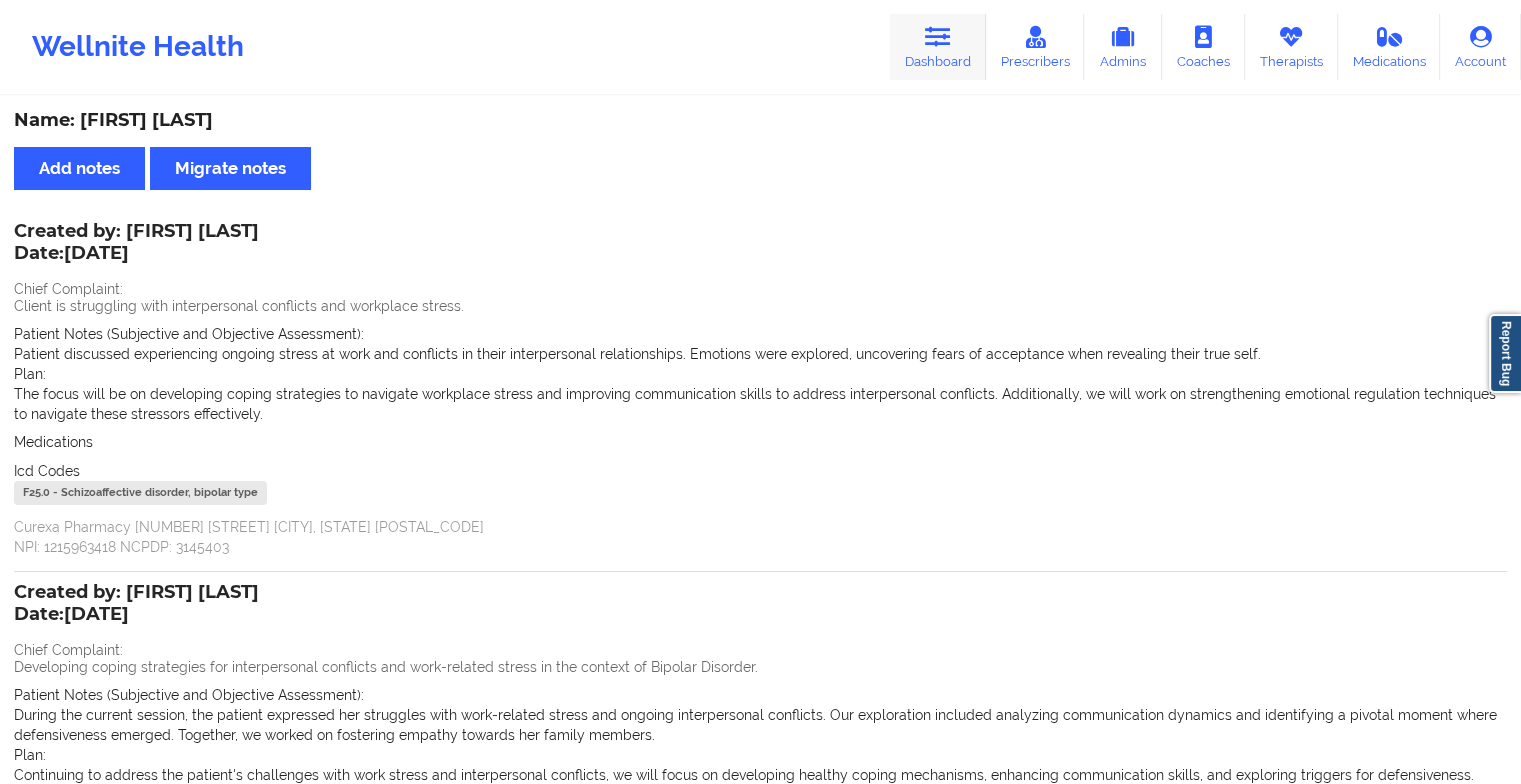 click at bounding box center [938, 37] 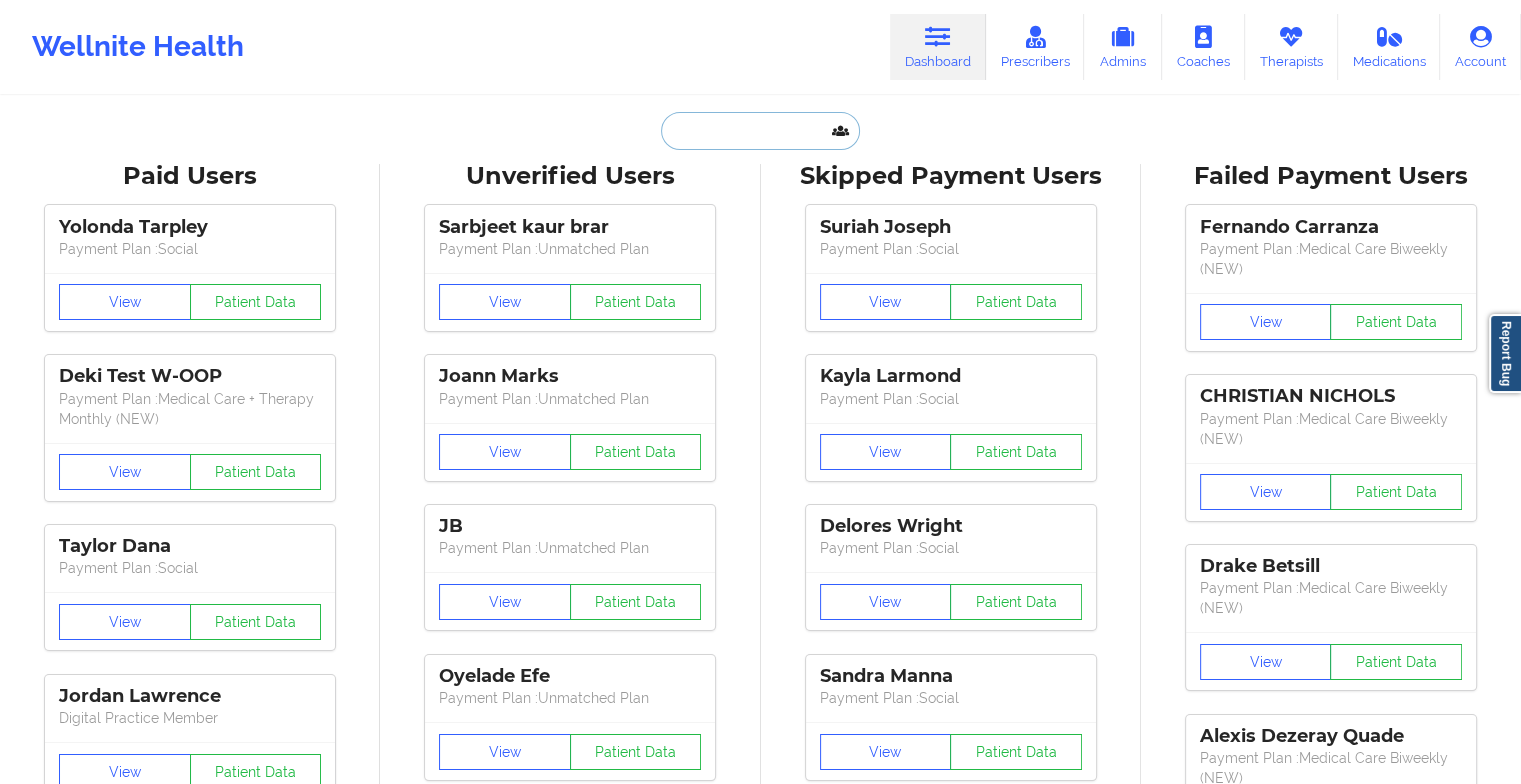 click at bounding box center (760, 131) 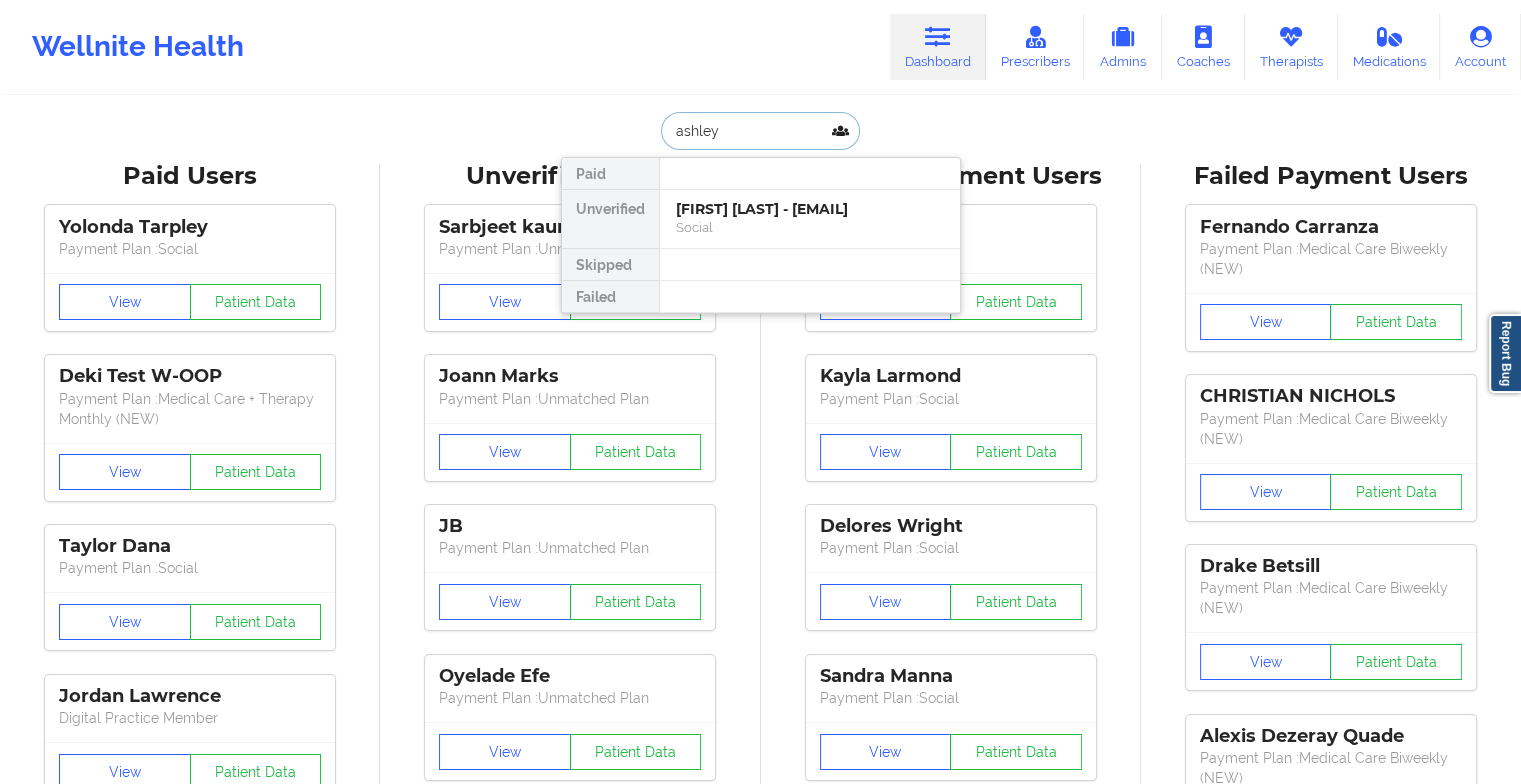 type on "[FIRST] [LAST]" 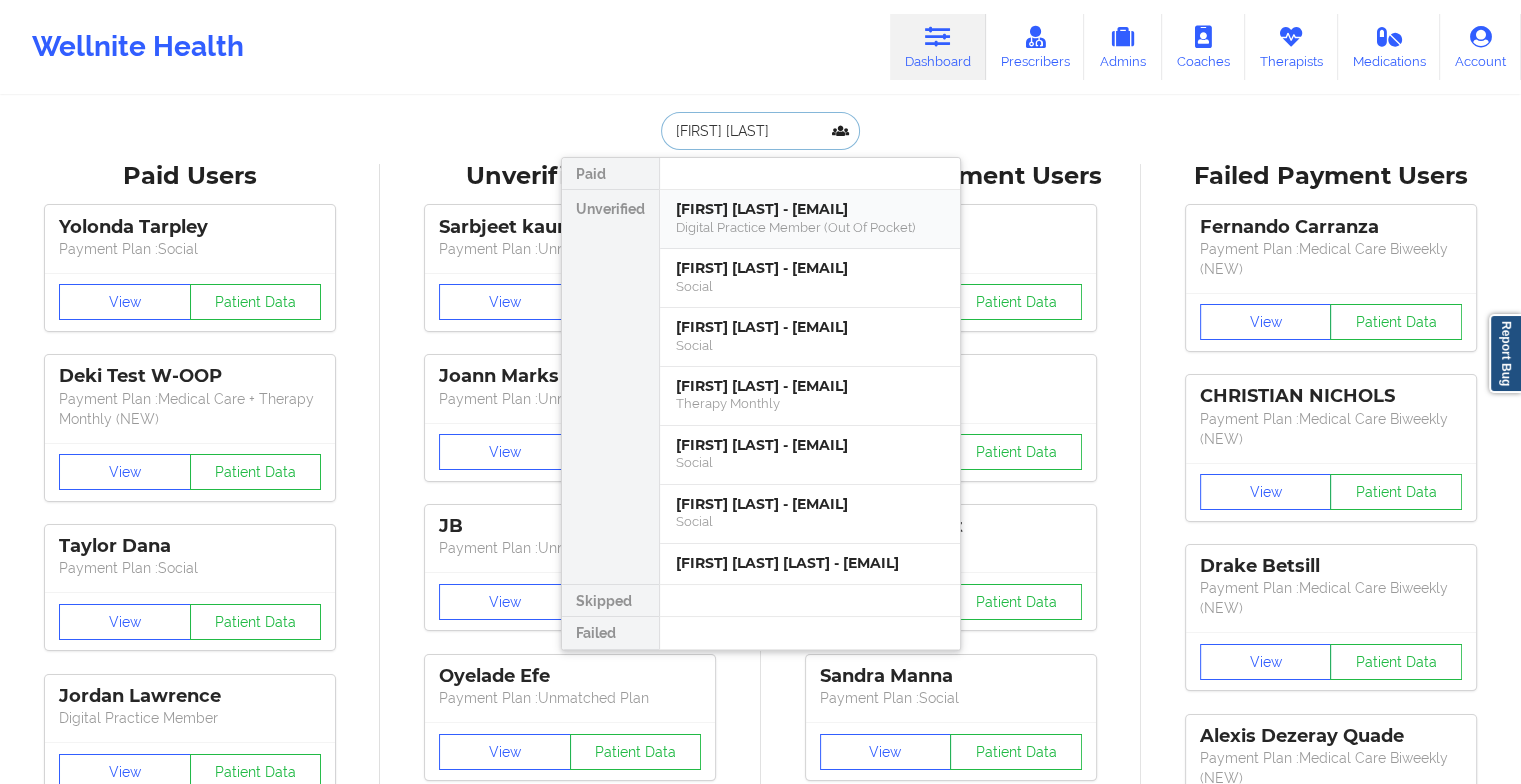 click on "[FIRST] [MIDDLE] [LAST] - [EMAIL] Digital Practice Member  (Out Of Pocket)" at bounding box center [810, 219] 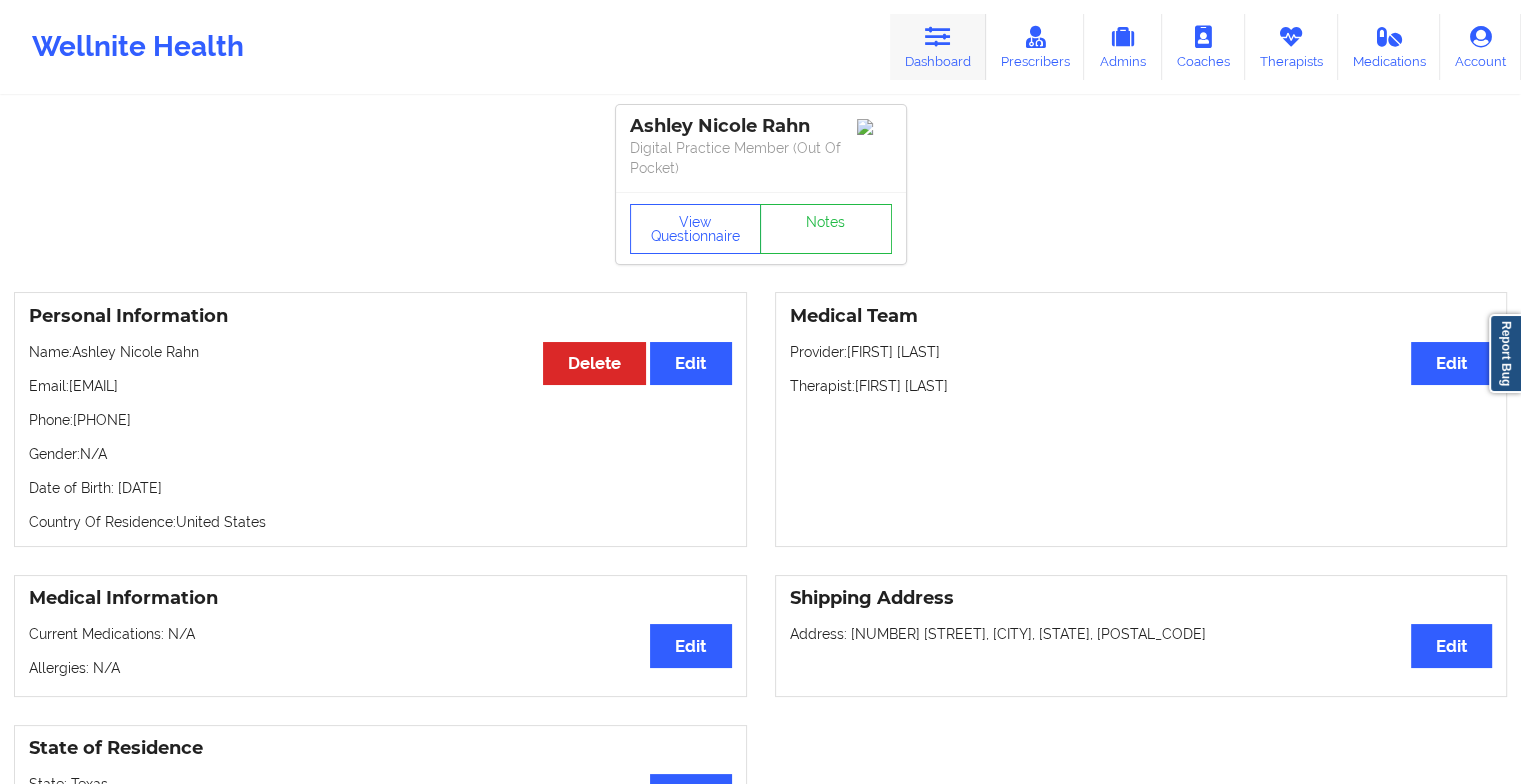 click on "Dashboard" at bounding box center [938, 47] 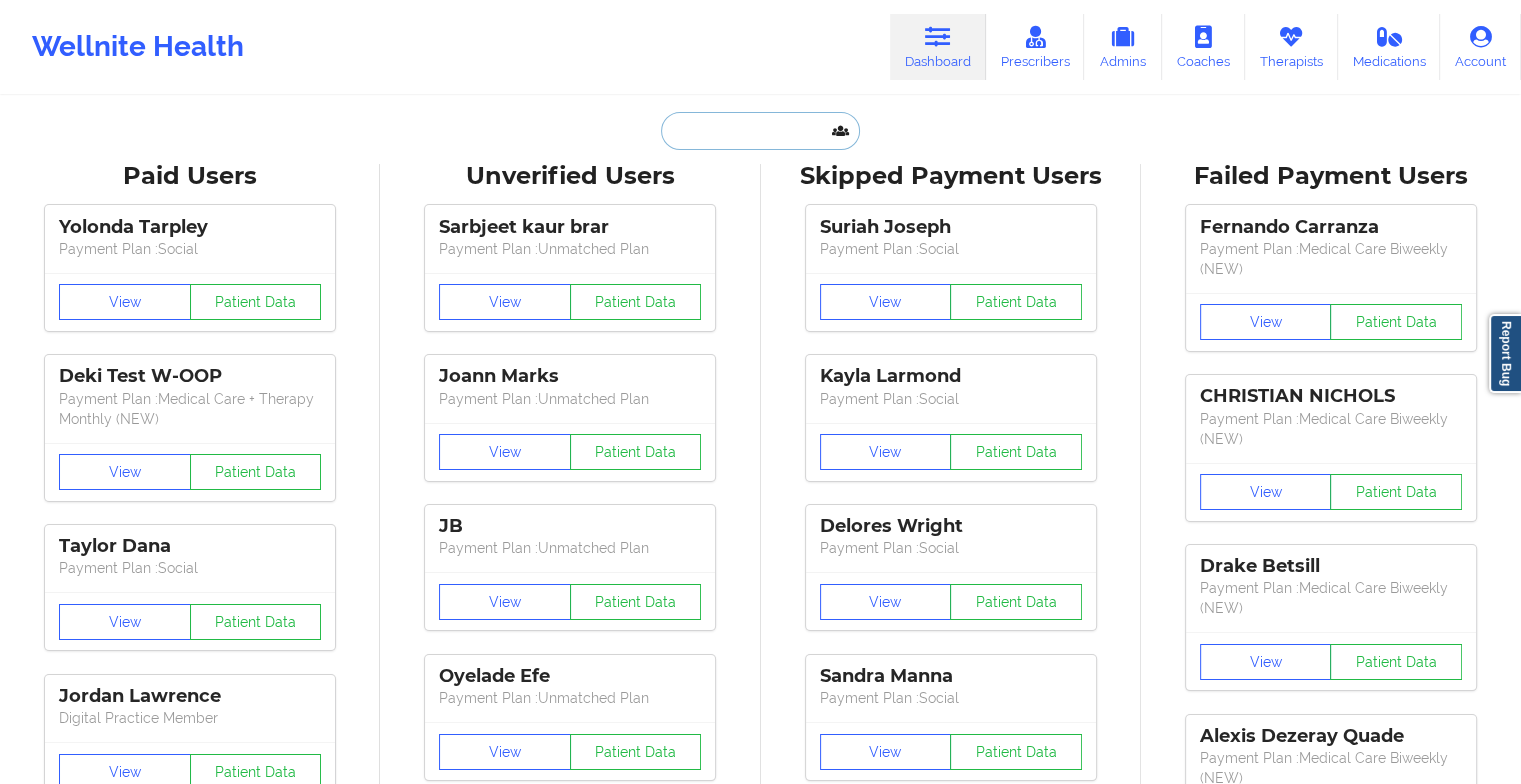 click at bounding box center (760, 131) 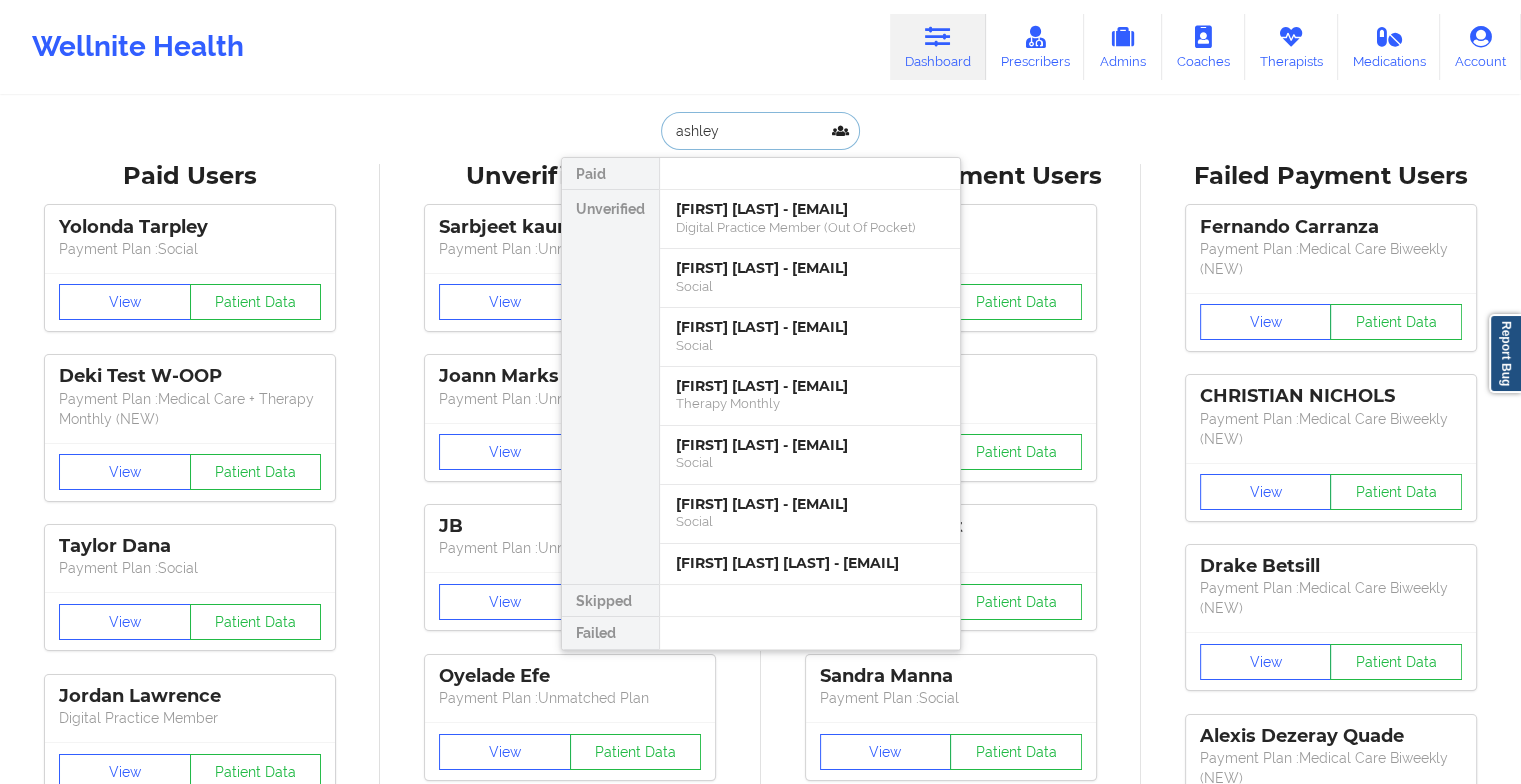type on "[FIRST] [LAST]" 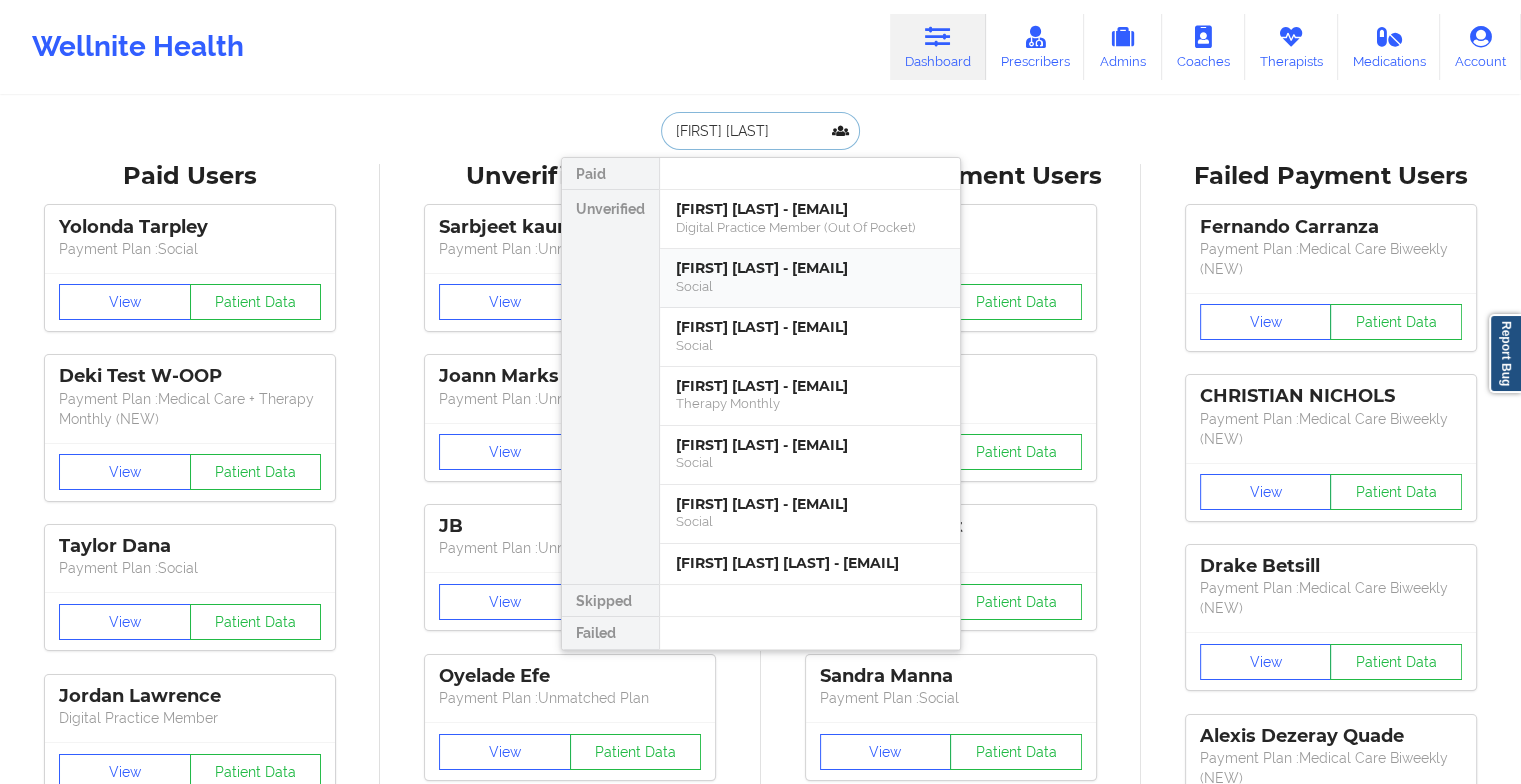 click on "[FIRST] [LAST] - [EMAIL]" at bounding box center (810, 268) 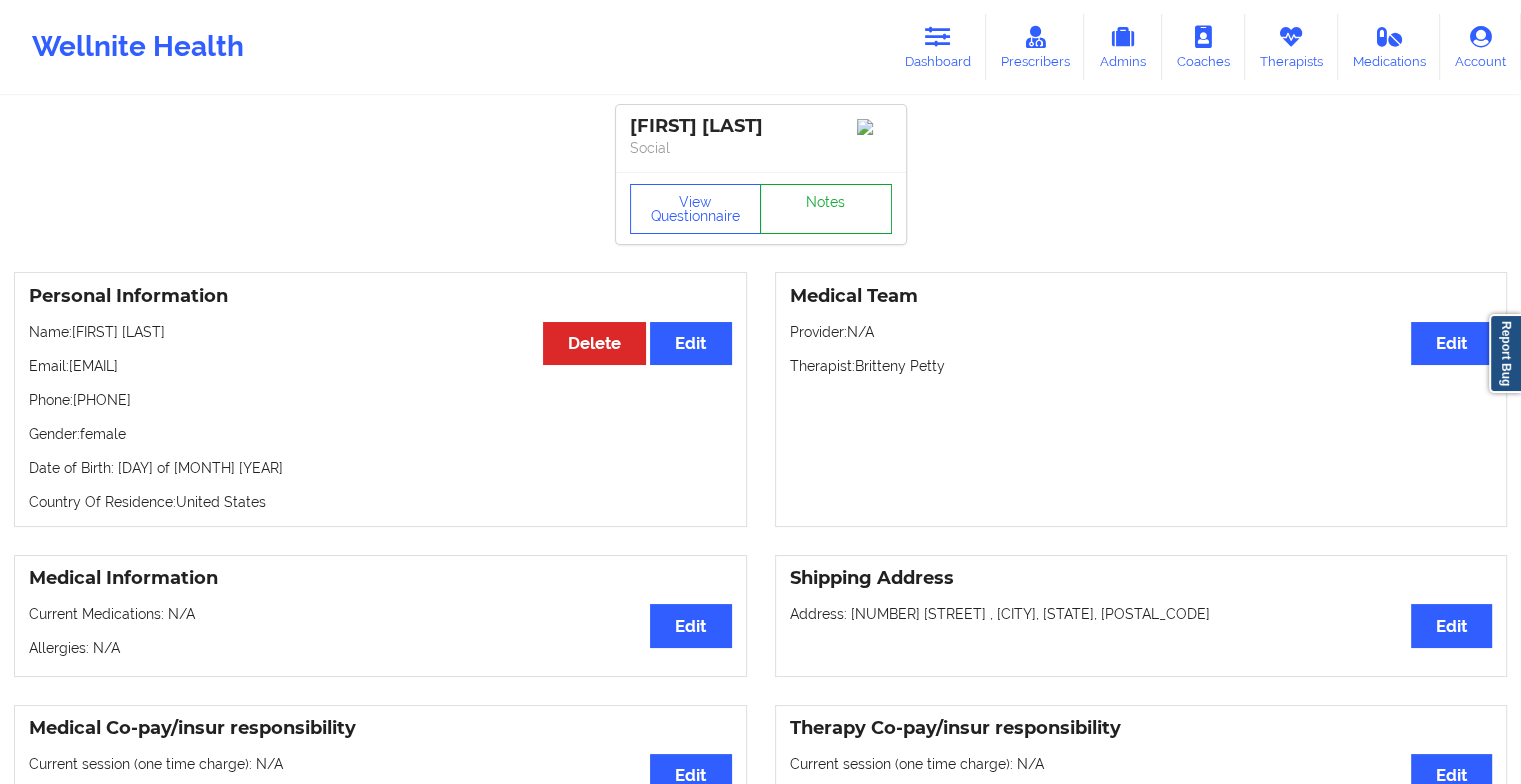 click on "Notes" at bounding box center [826, 209] 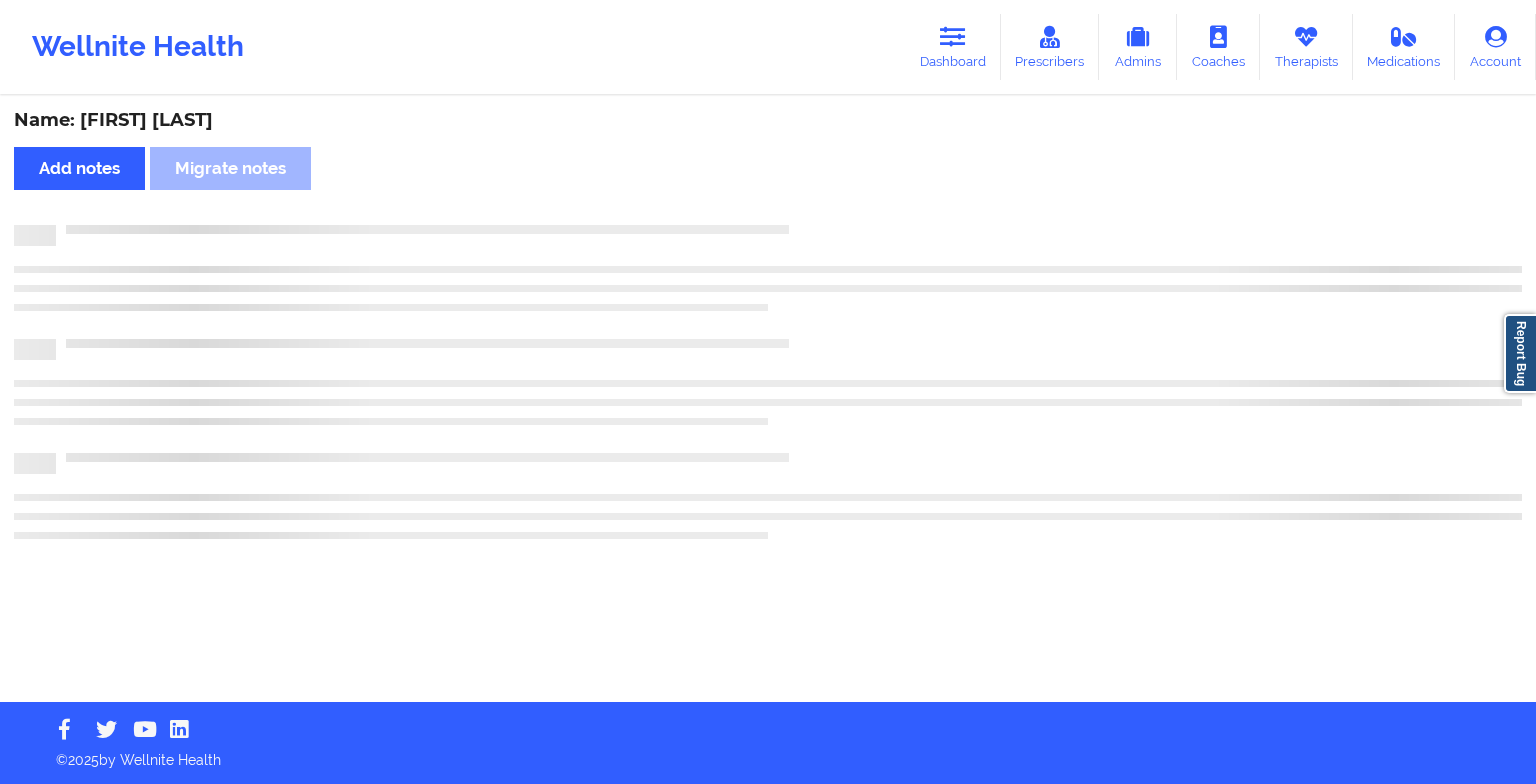 click at bounding box center [789, 225] 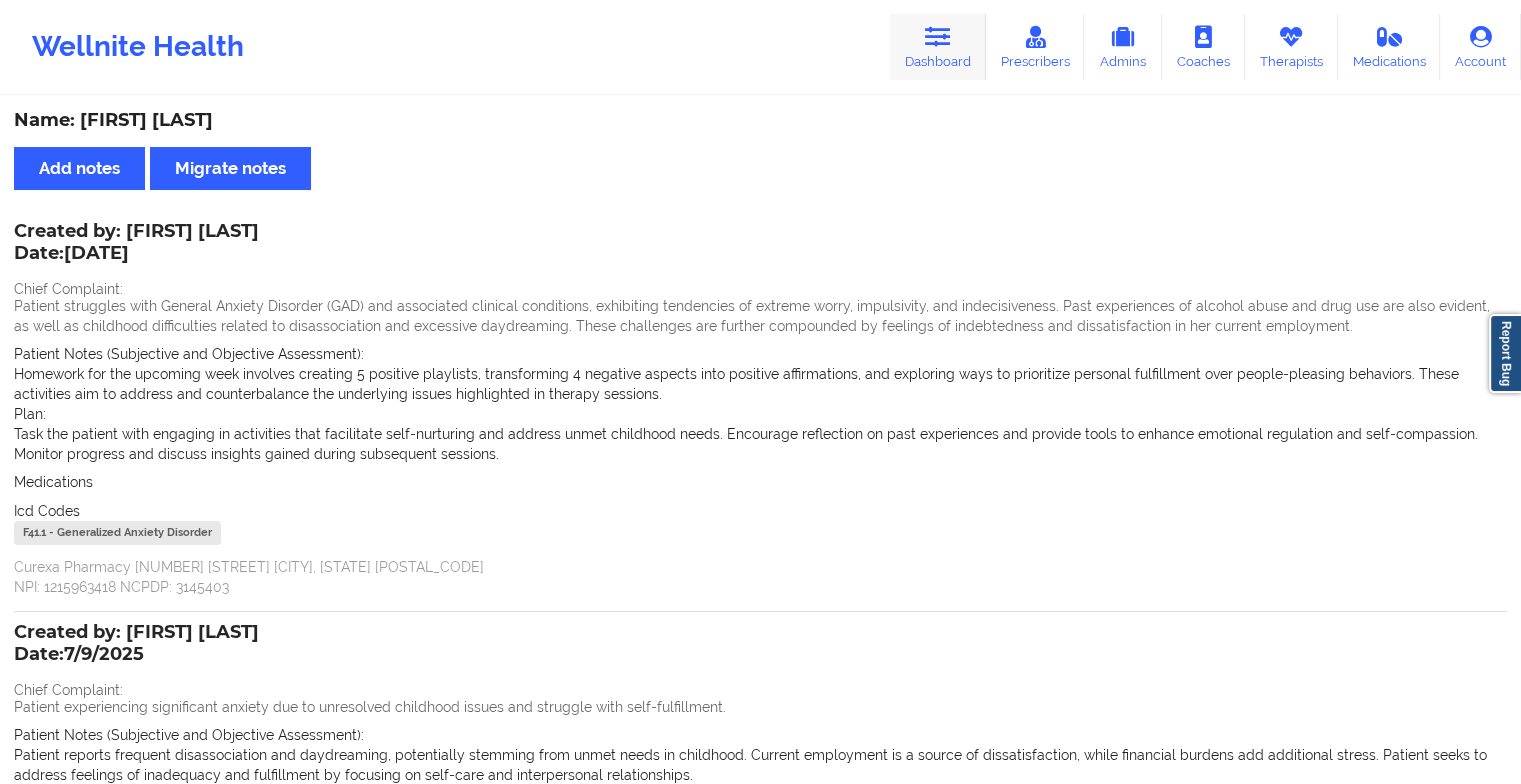 click on "Dashboard" at bounding box center [938, 47] 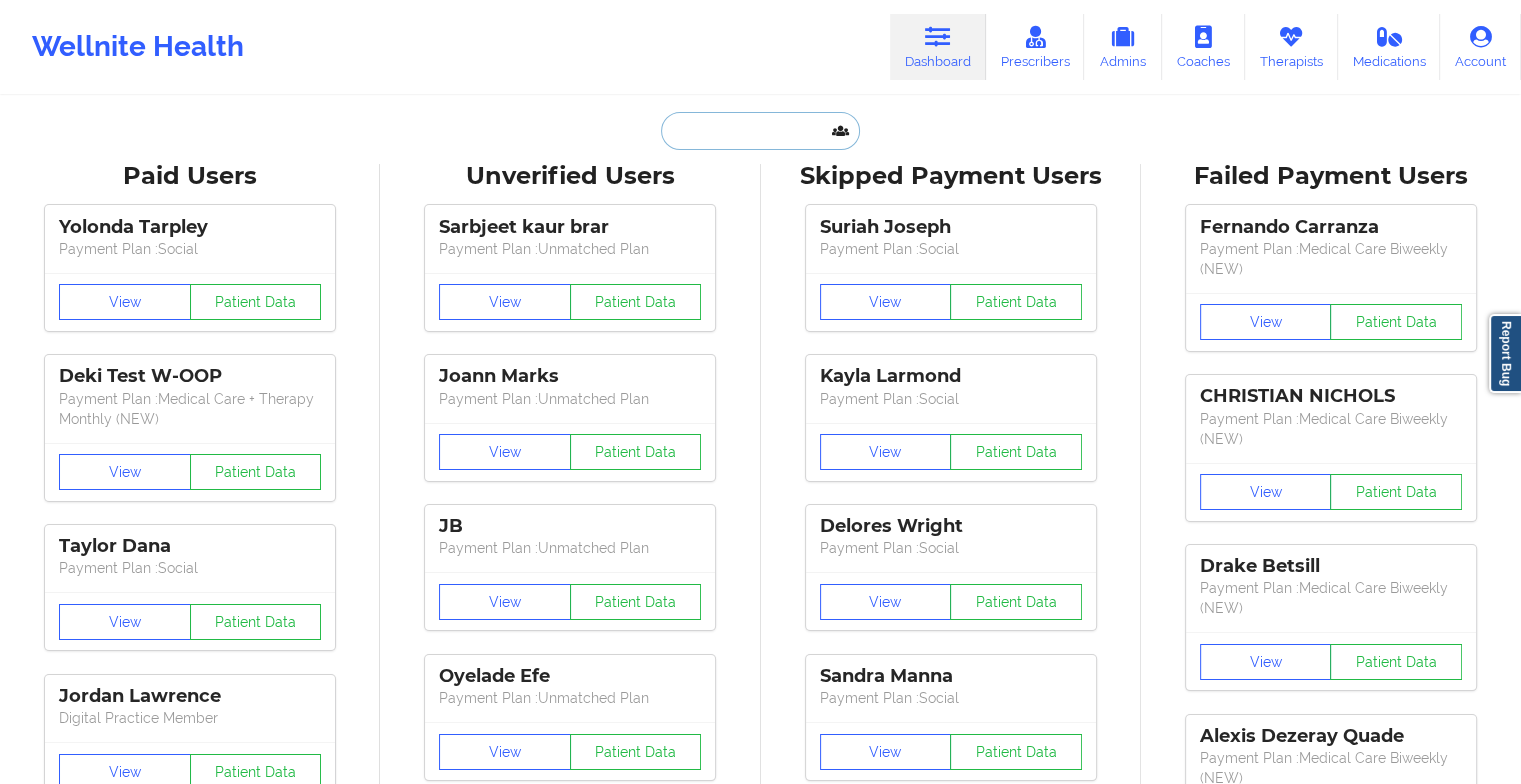click at bounding box center [760, 131] 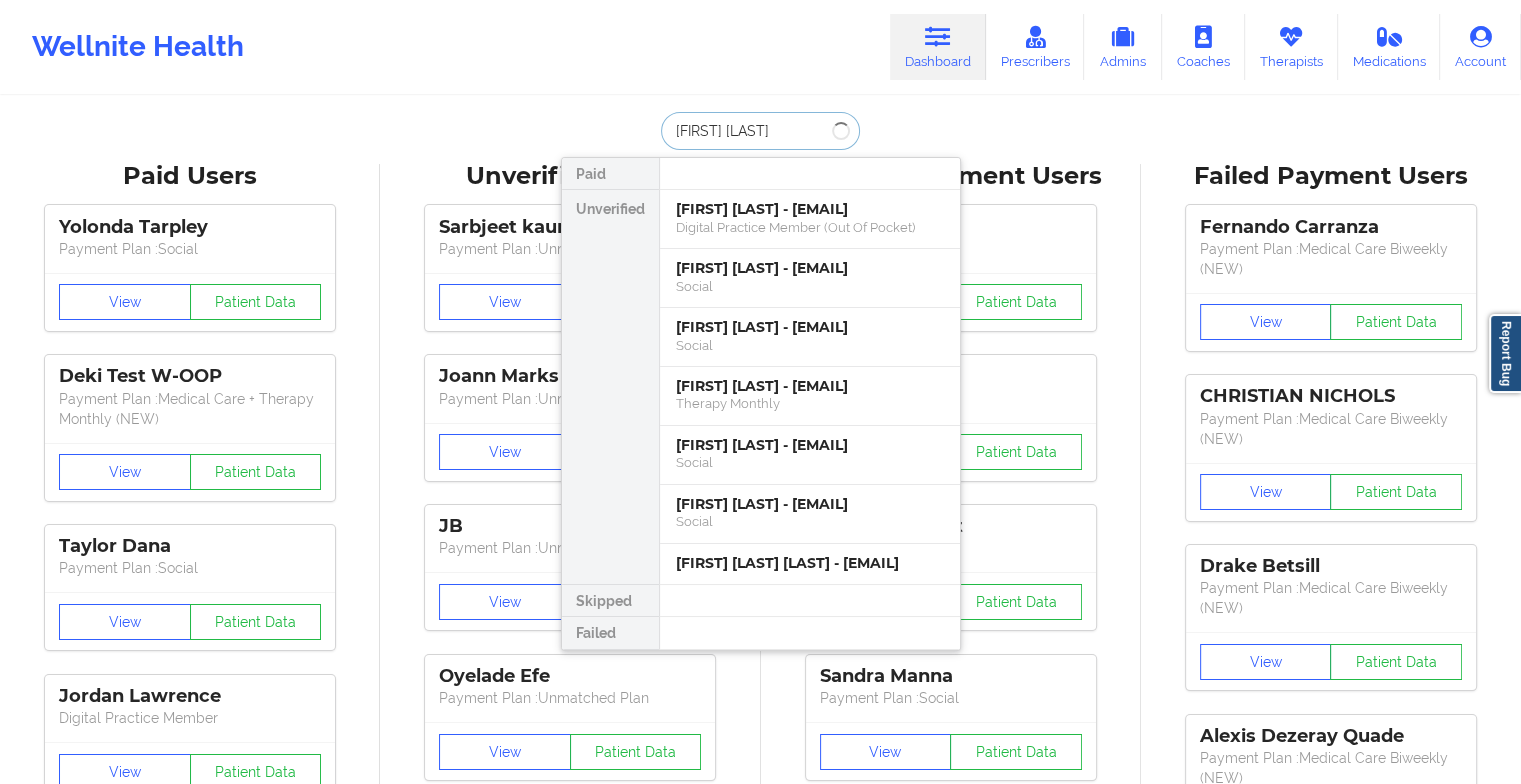 type on "[FIRST] [LAST]" 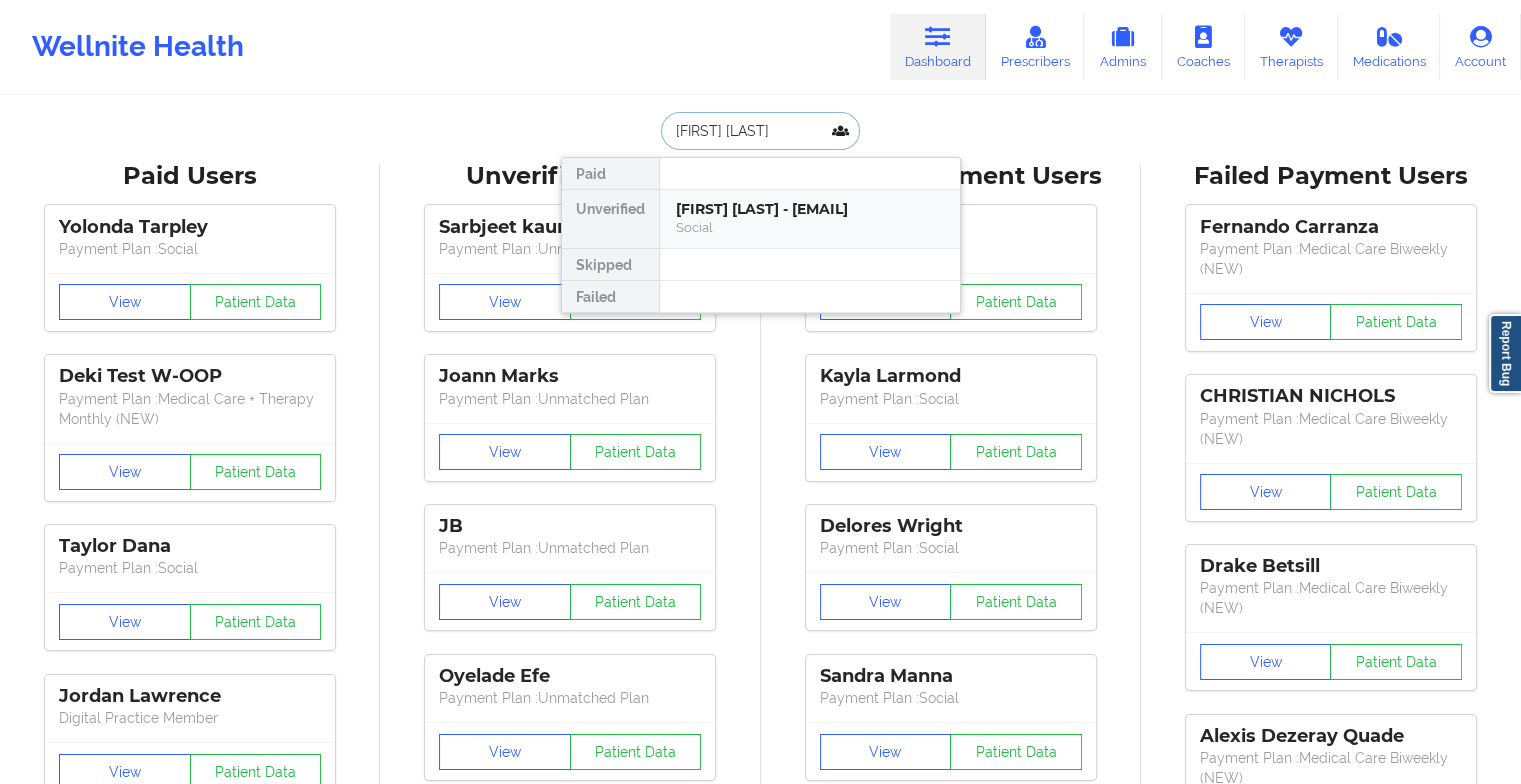 click on "[FIRST] [LAST] - [EMAIL]" at bounding box center (810, 209) 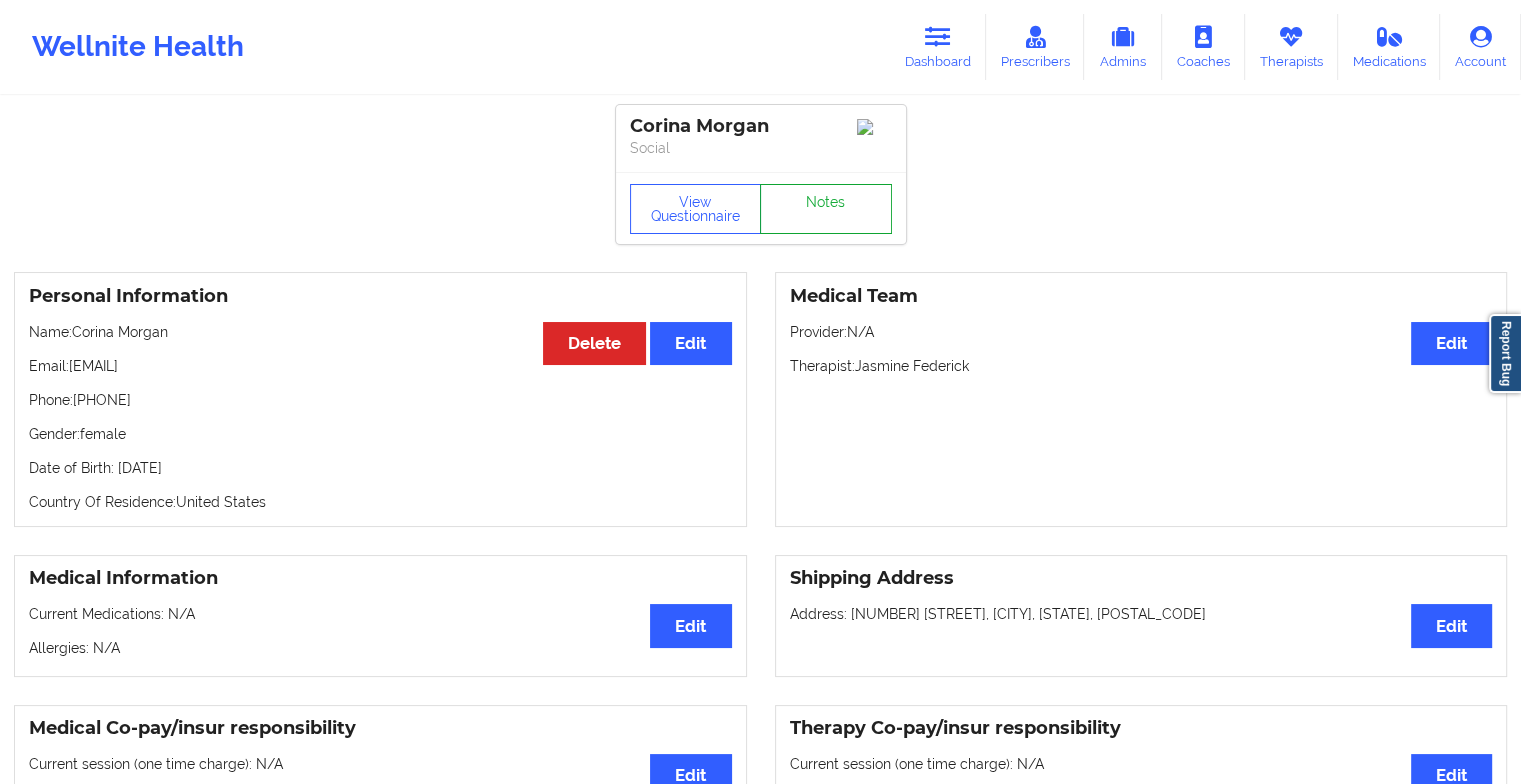 click on "Notes" at bounding box center (826, 209) 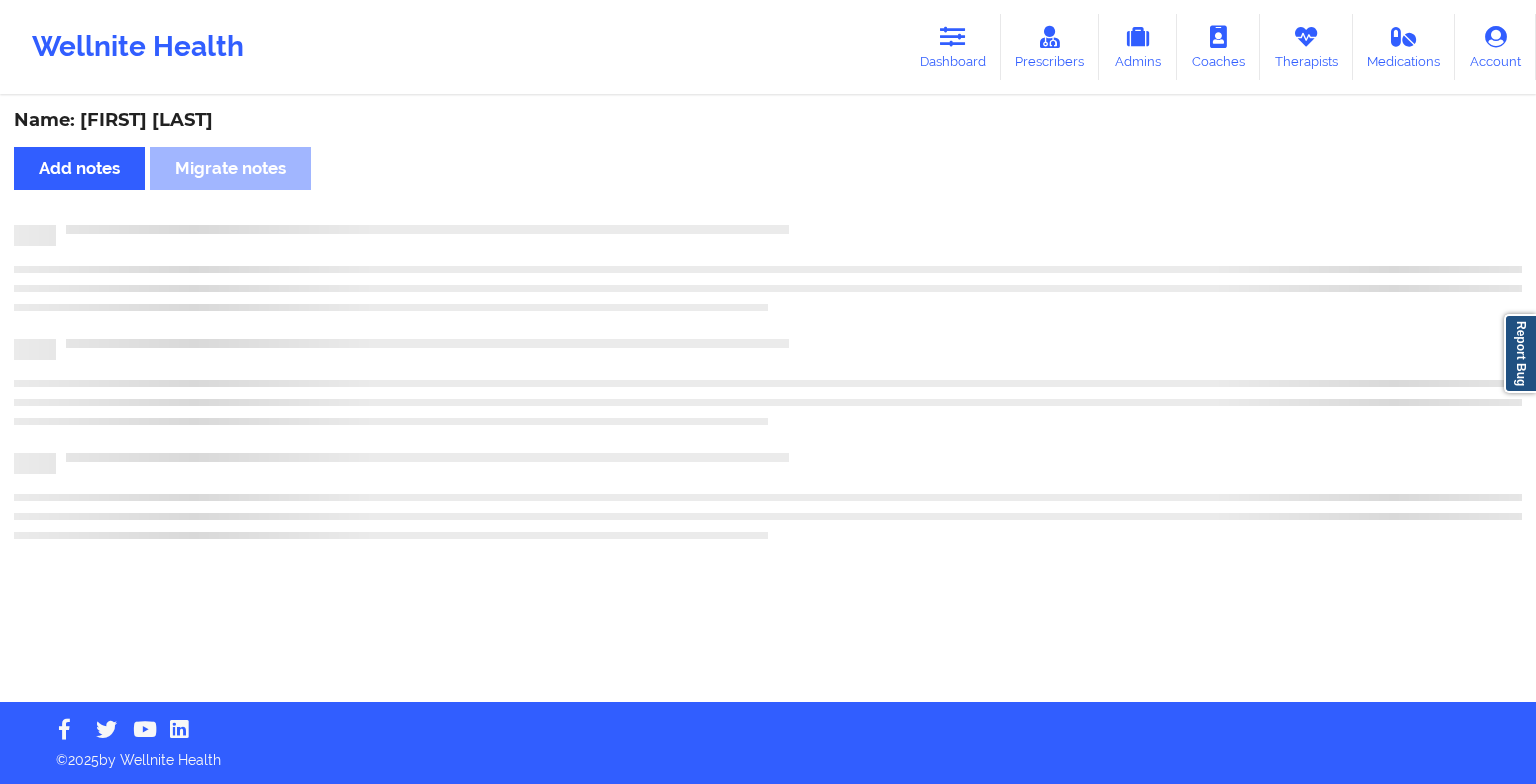 click at bounding box center [789, 225] 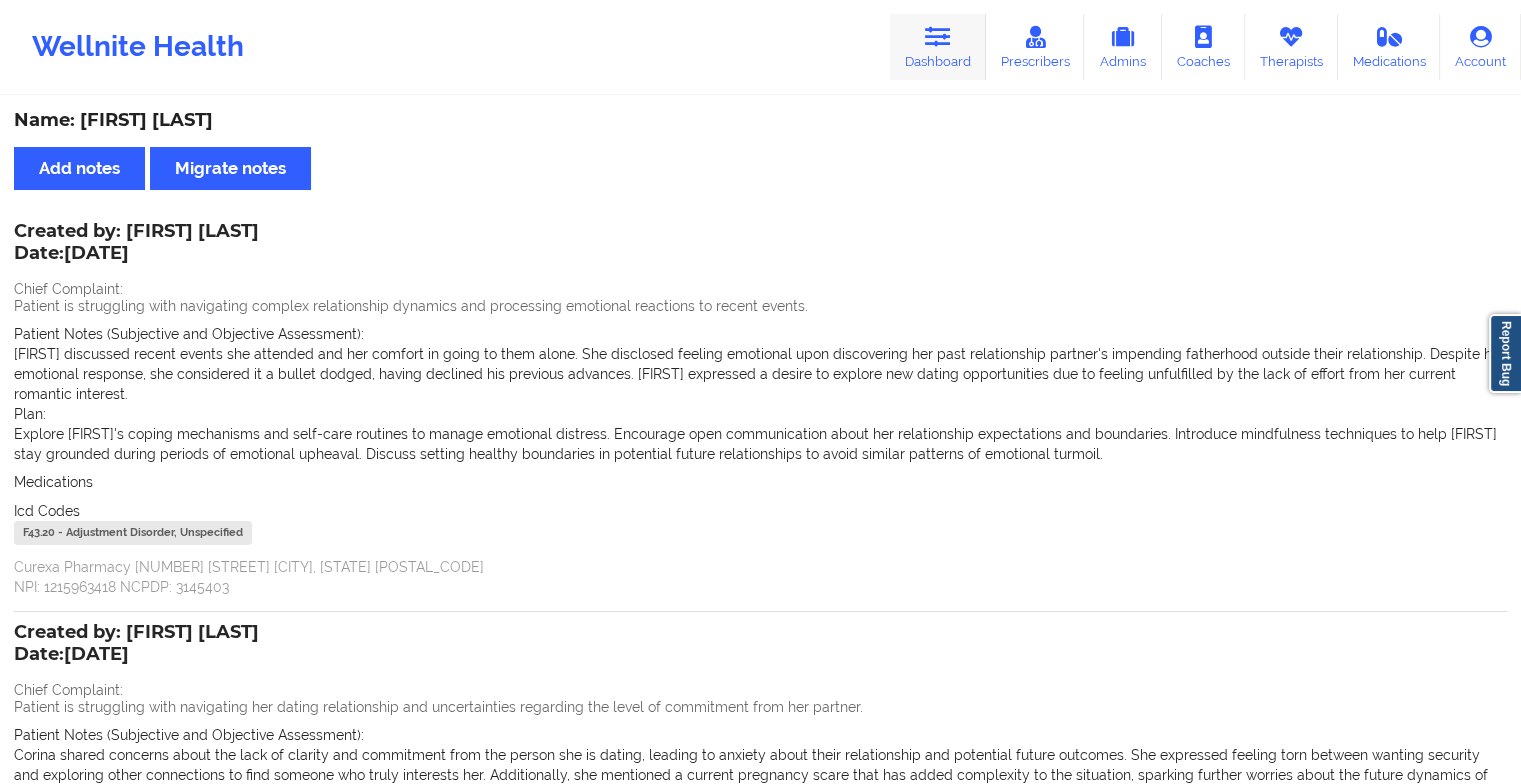 click on "Dashboard" at bounding box center (938, 47) 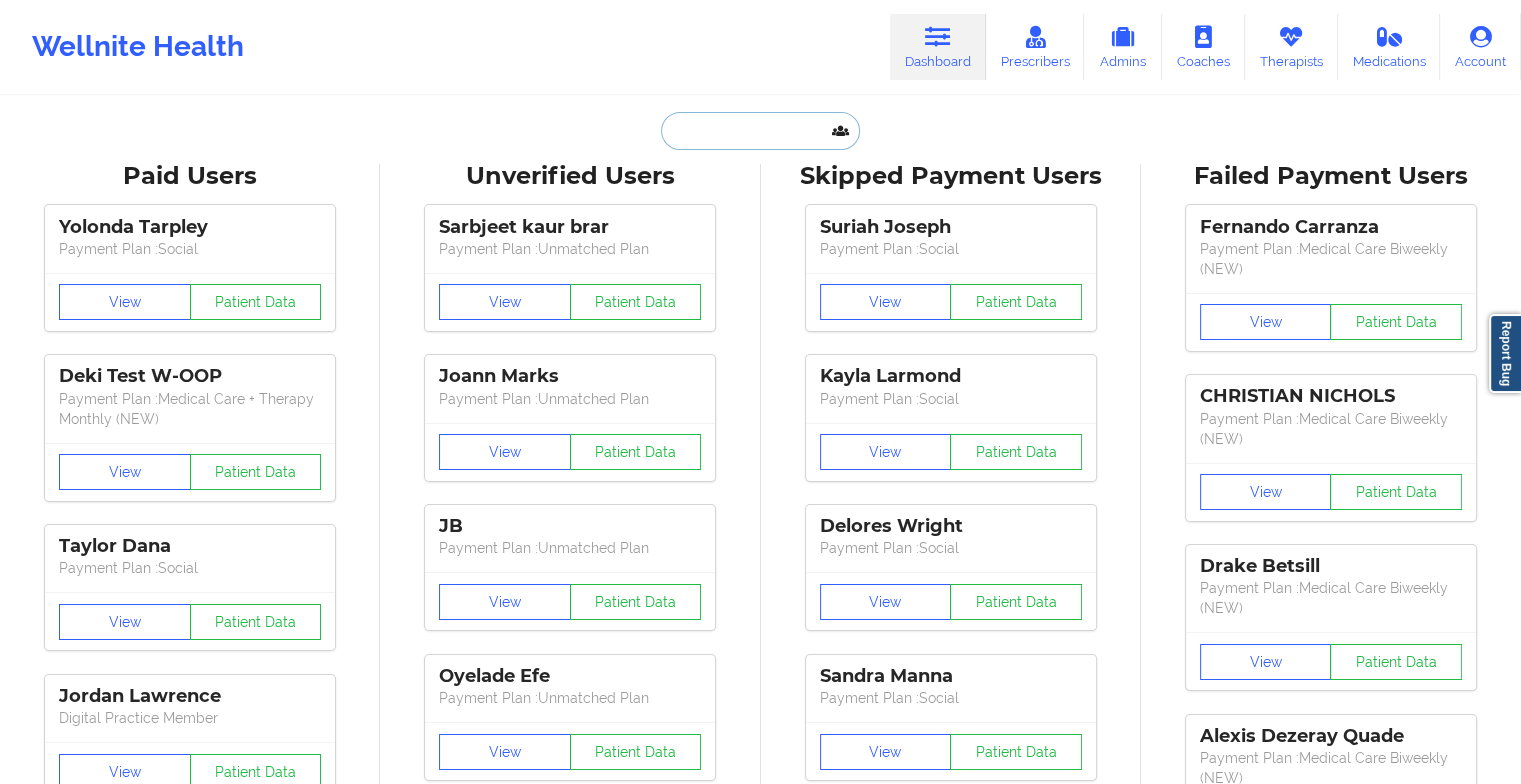click at bounding box center [760, 131] 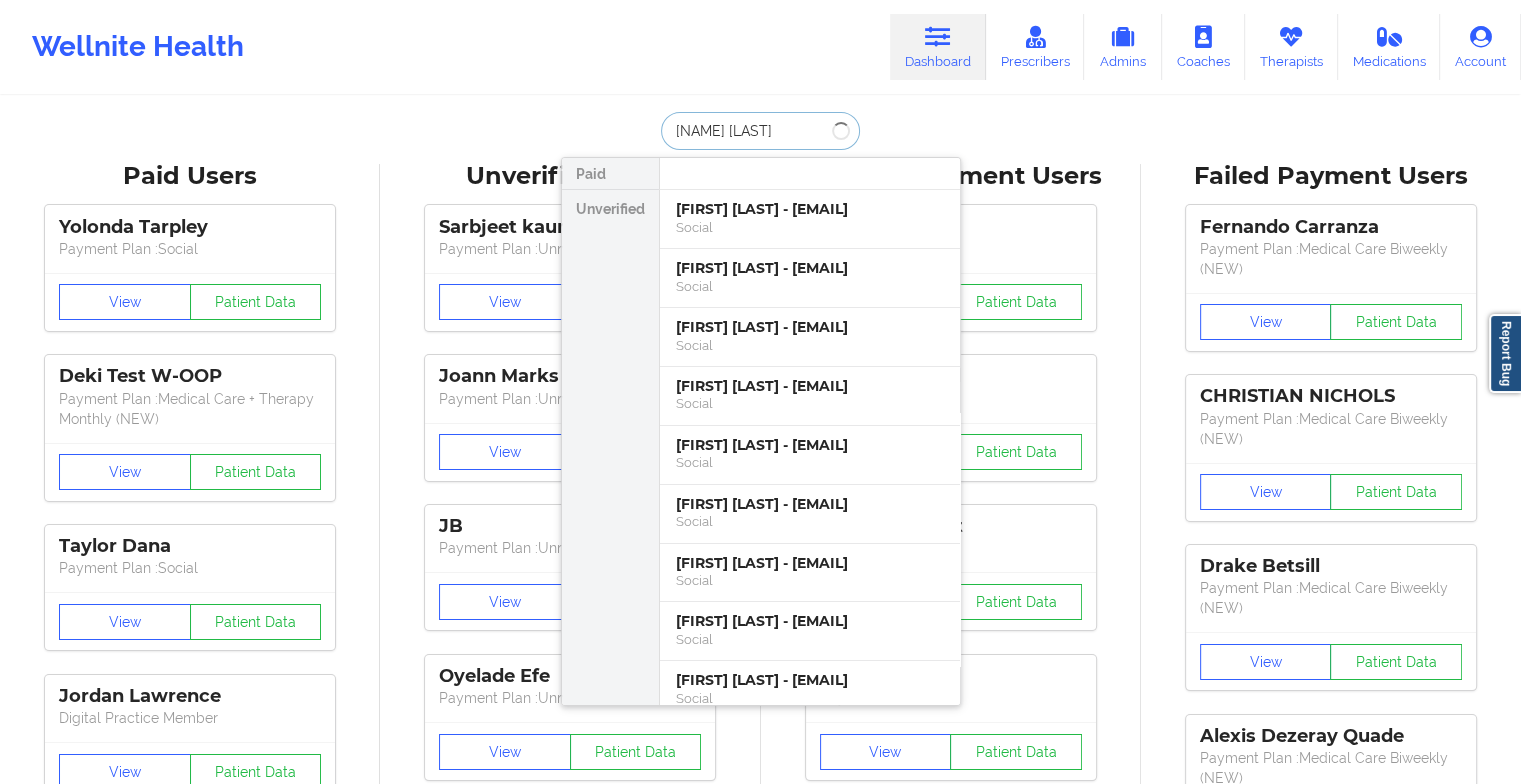 type on "rachael ch" 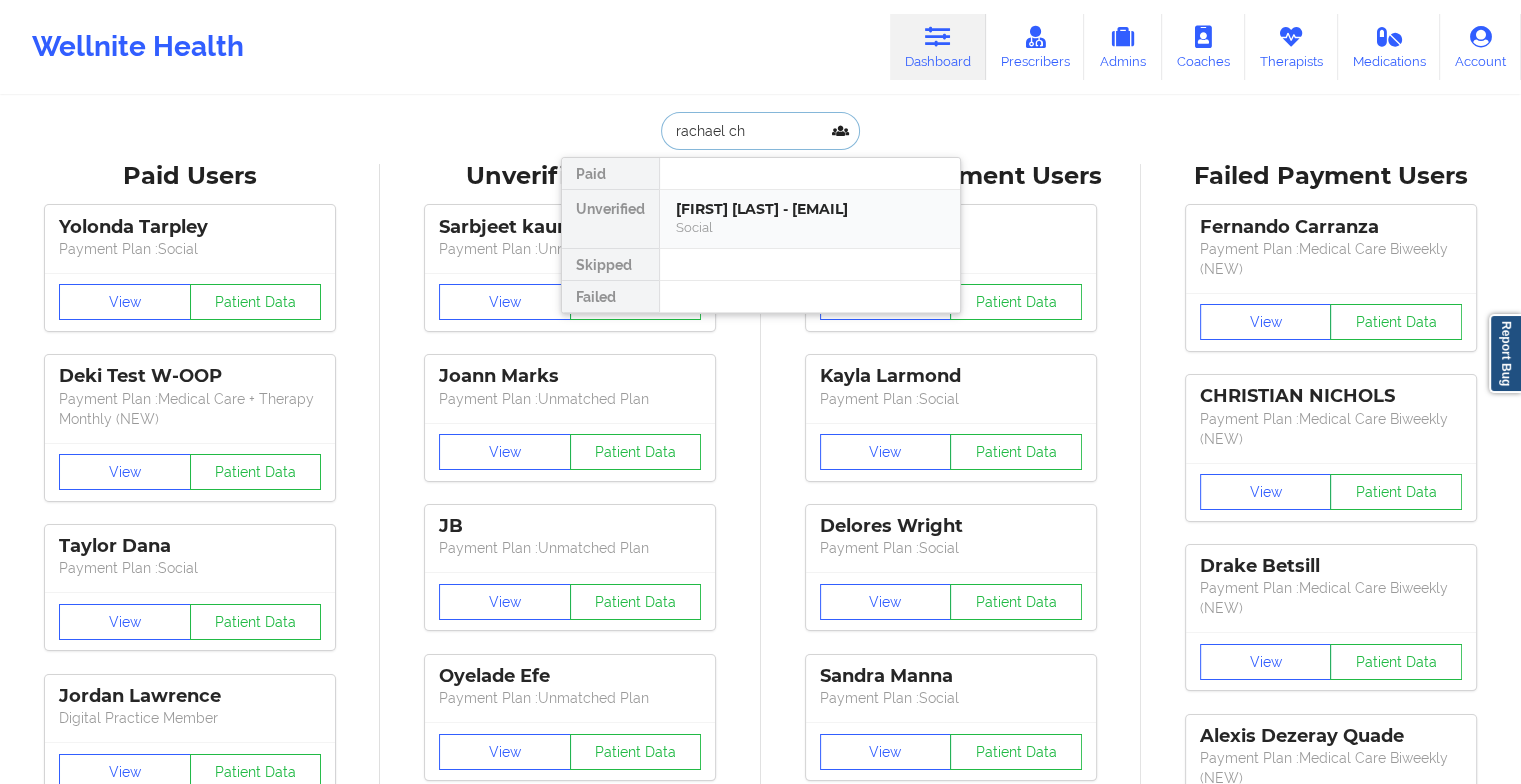 click on "[FIRST] [LAST] - [EMAIL]" at bounding box center (810, 209) 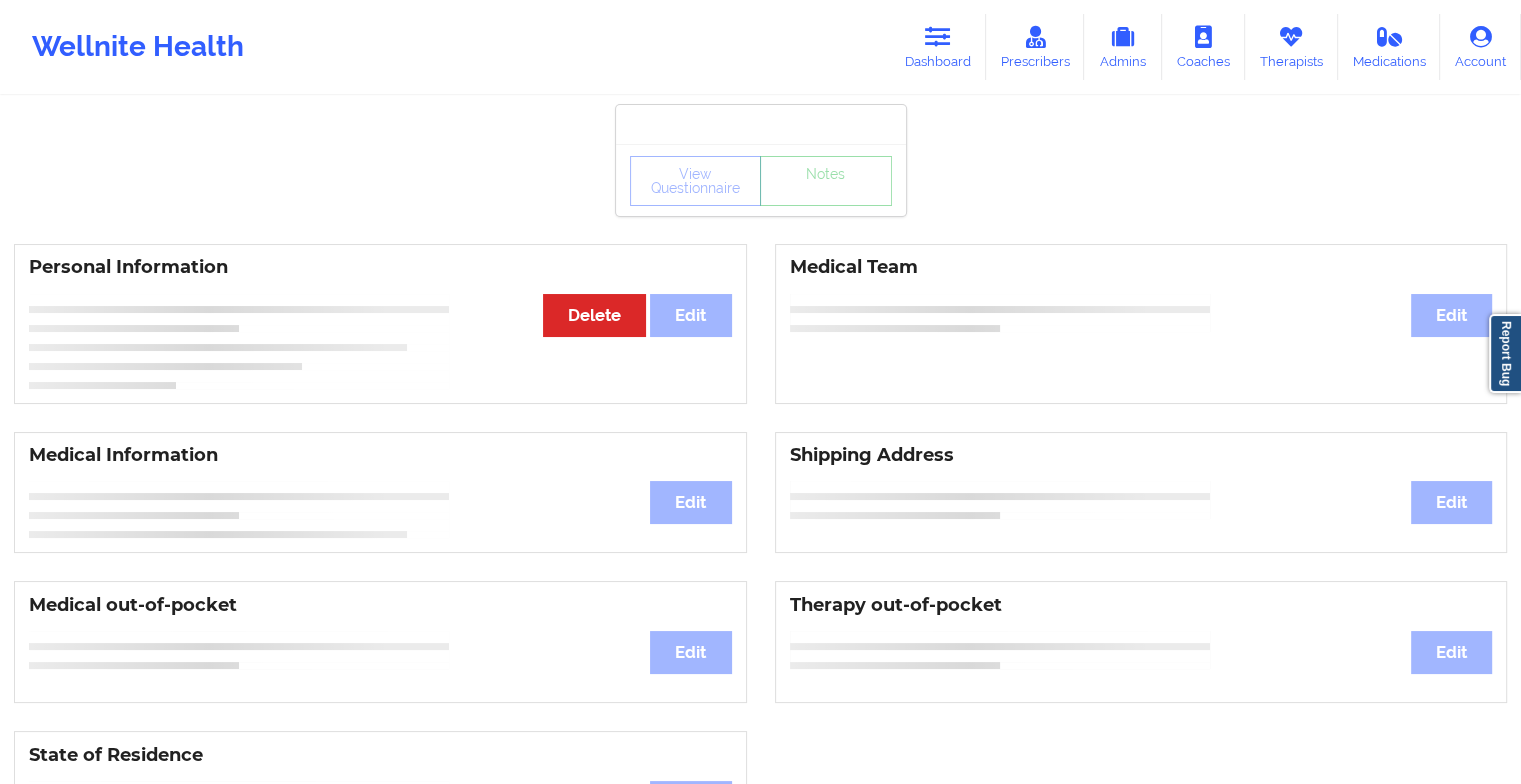 click on "View Questionnaire Notes" at bounding box center (761, 181) 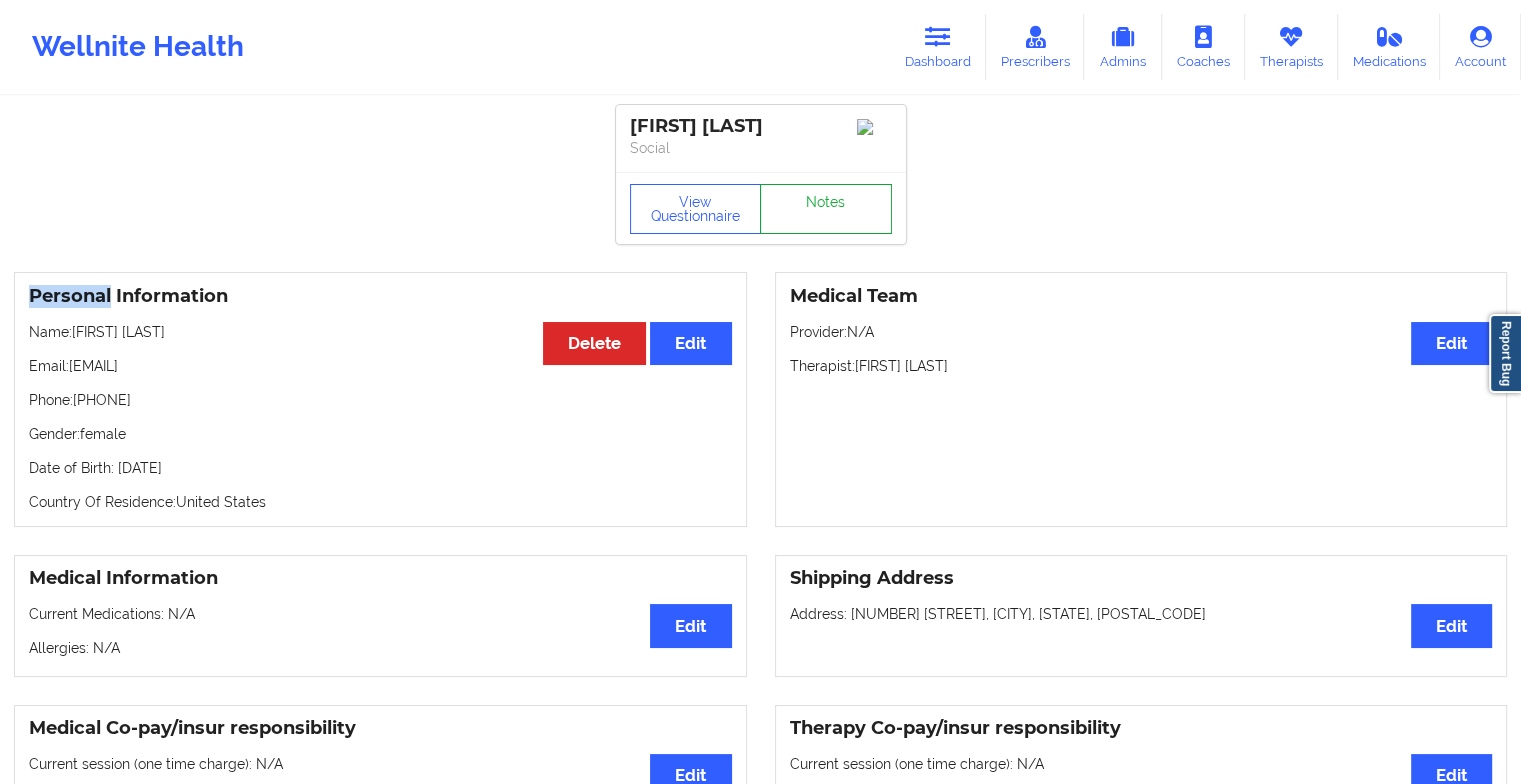 drag, startPoint x: 717, startPoint y: 200, endPoint x: 827, endPoint y: 206, distance: 110.16351 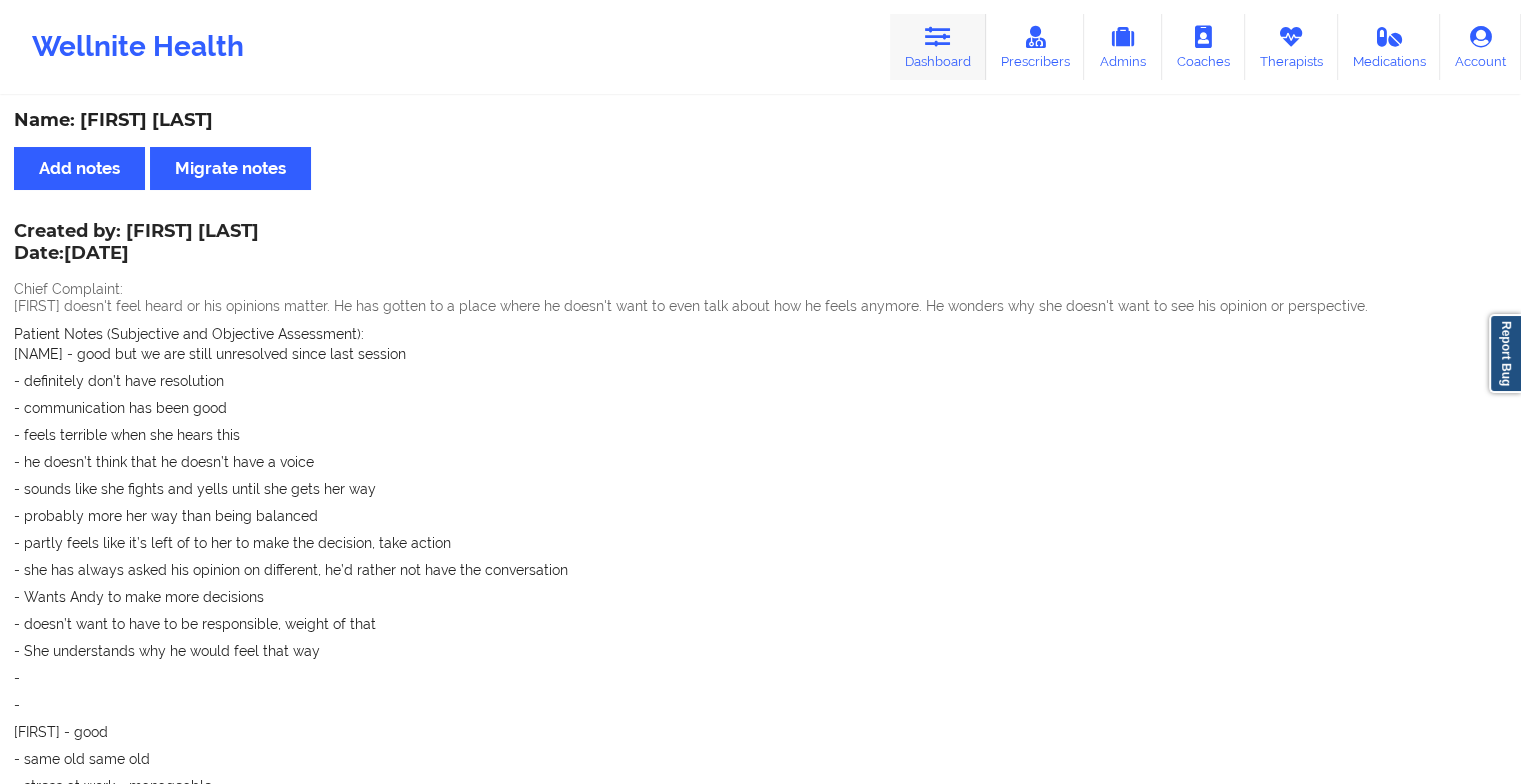click at bounding box center [938, 37] 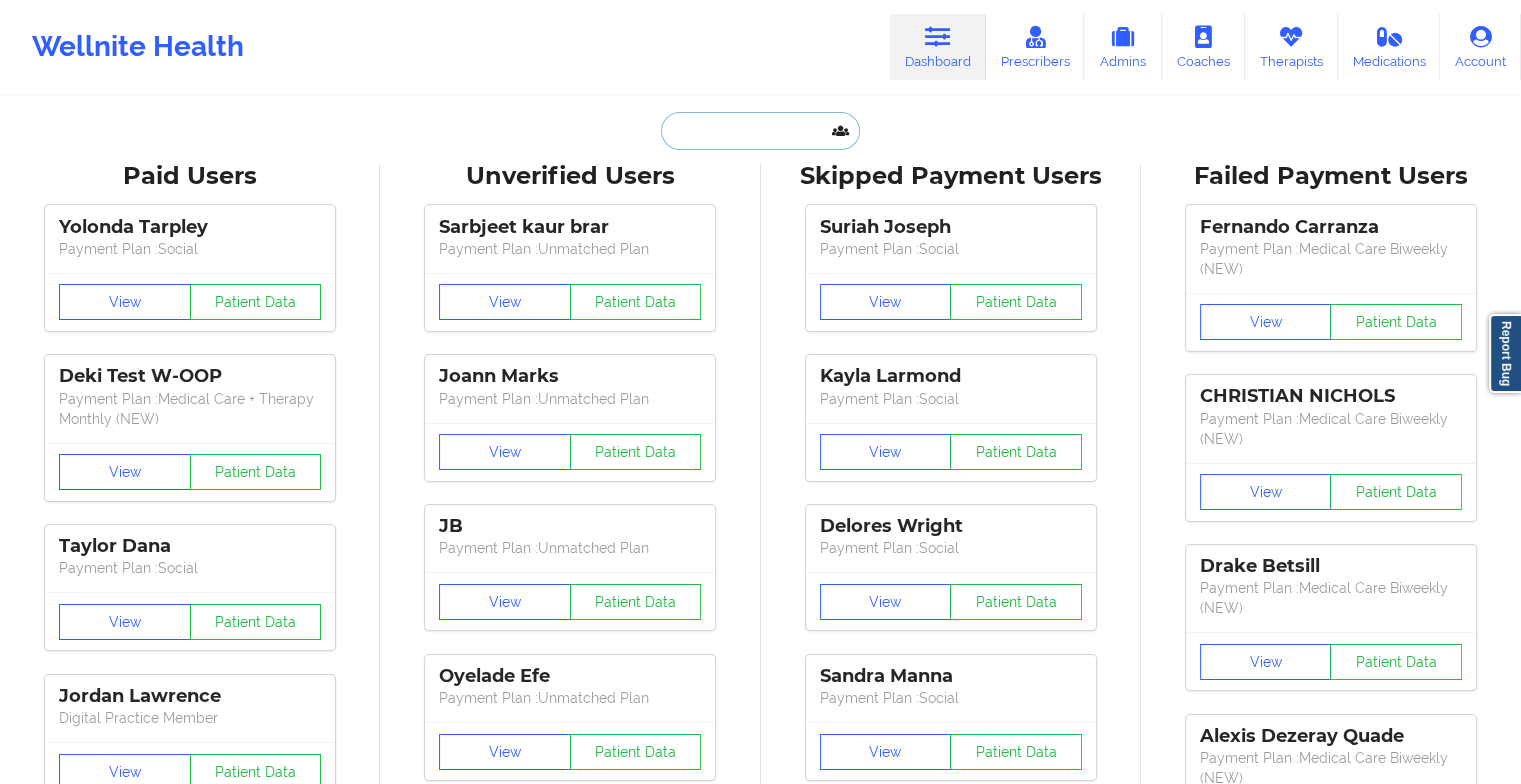 click at bounding box center [760, 131] 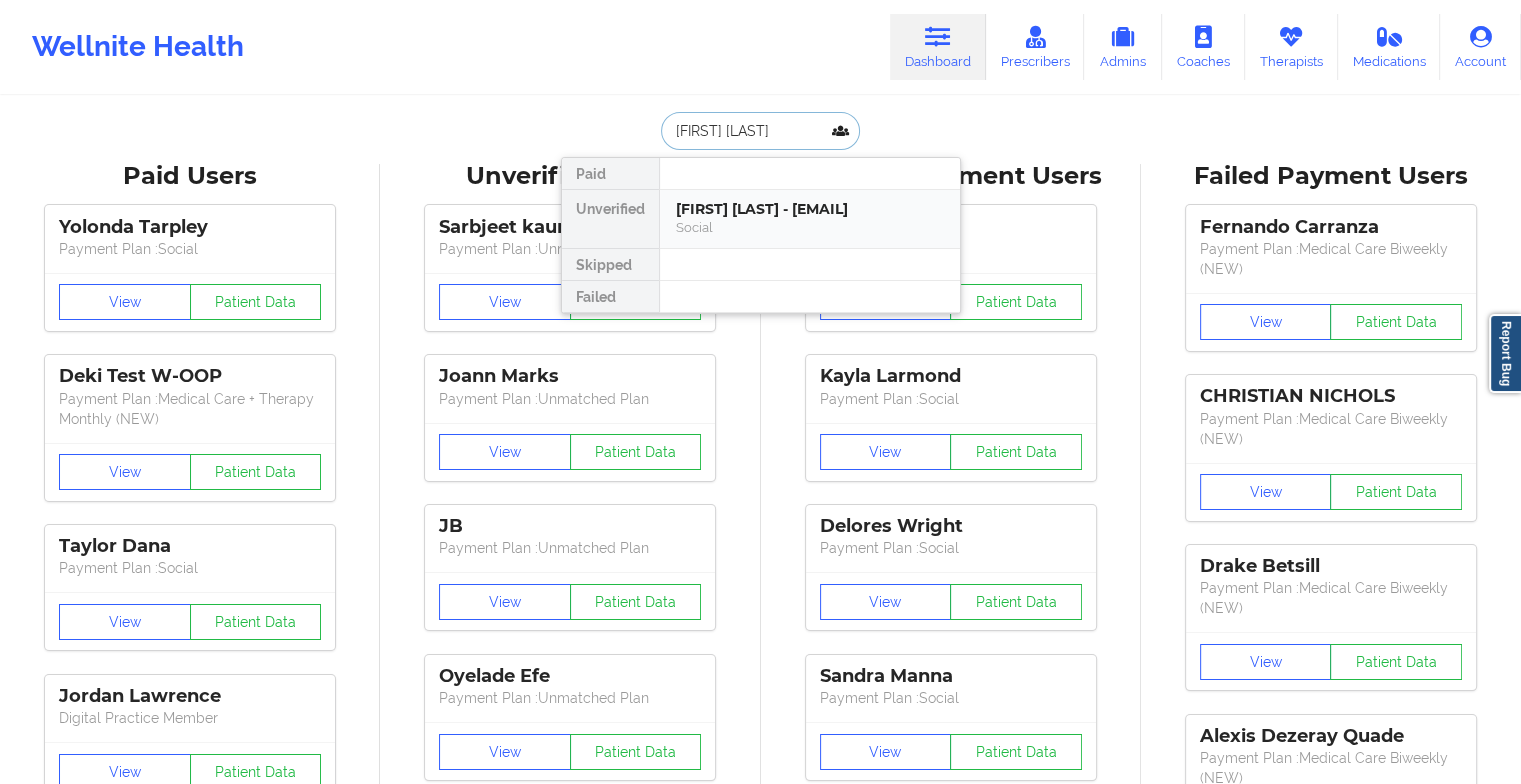 click on "[FIRST] [LAST]  - [EMAIL]" at bounding box center (810, 209) 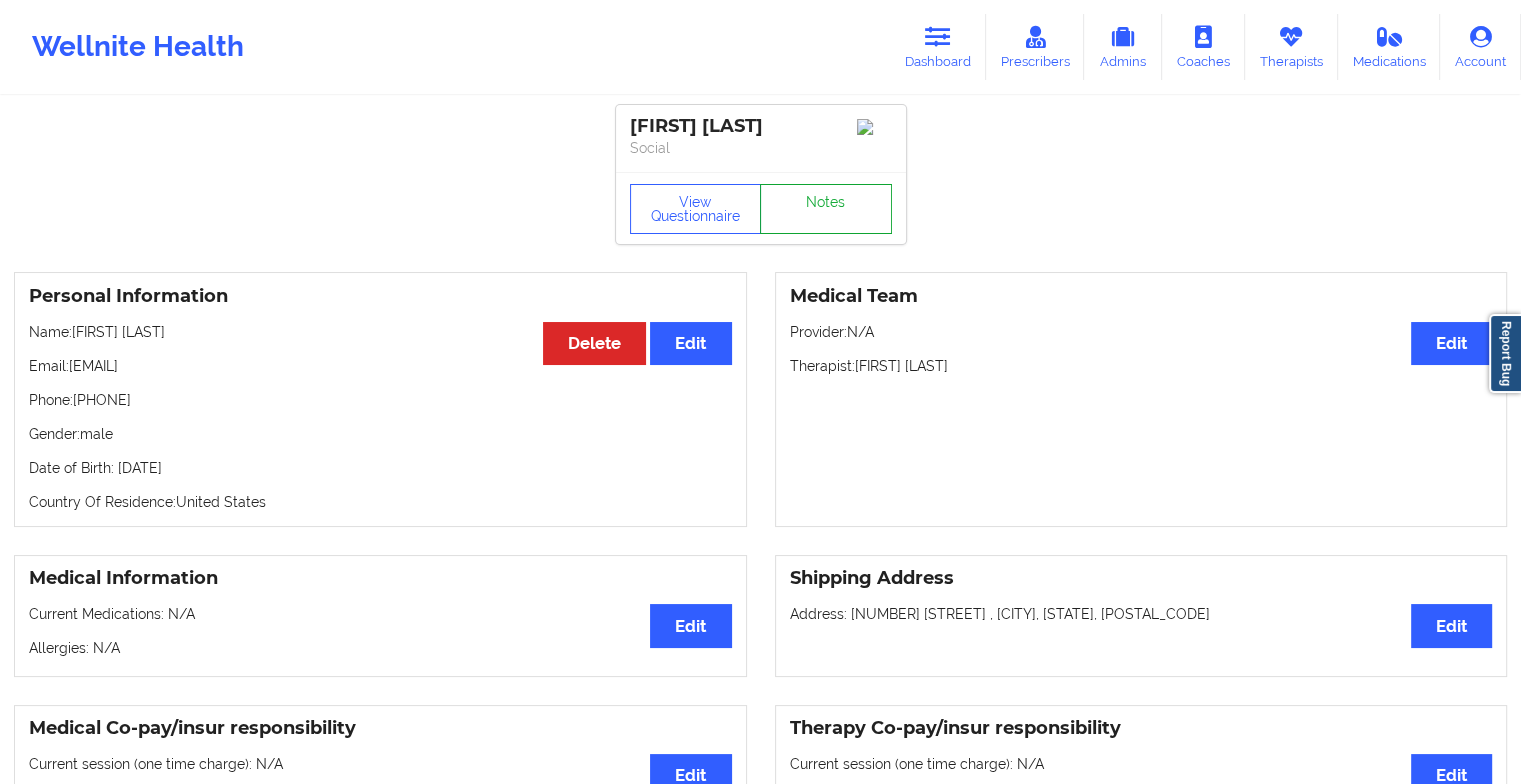 click on "Notes" at bounding box center [826, 209] 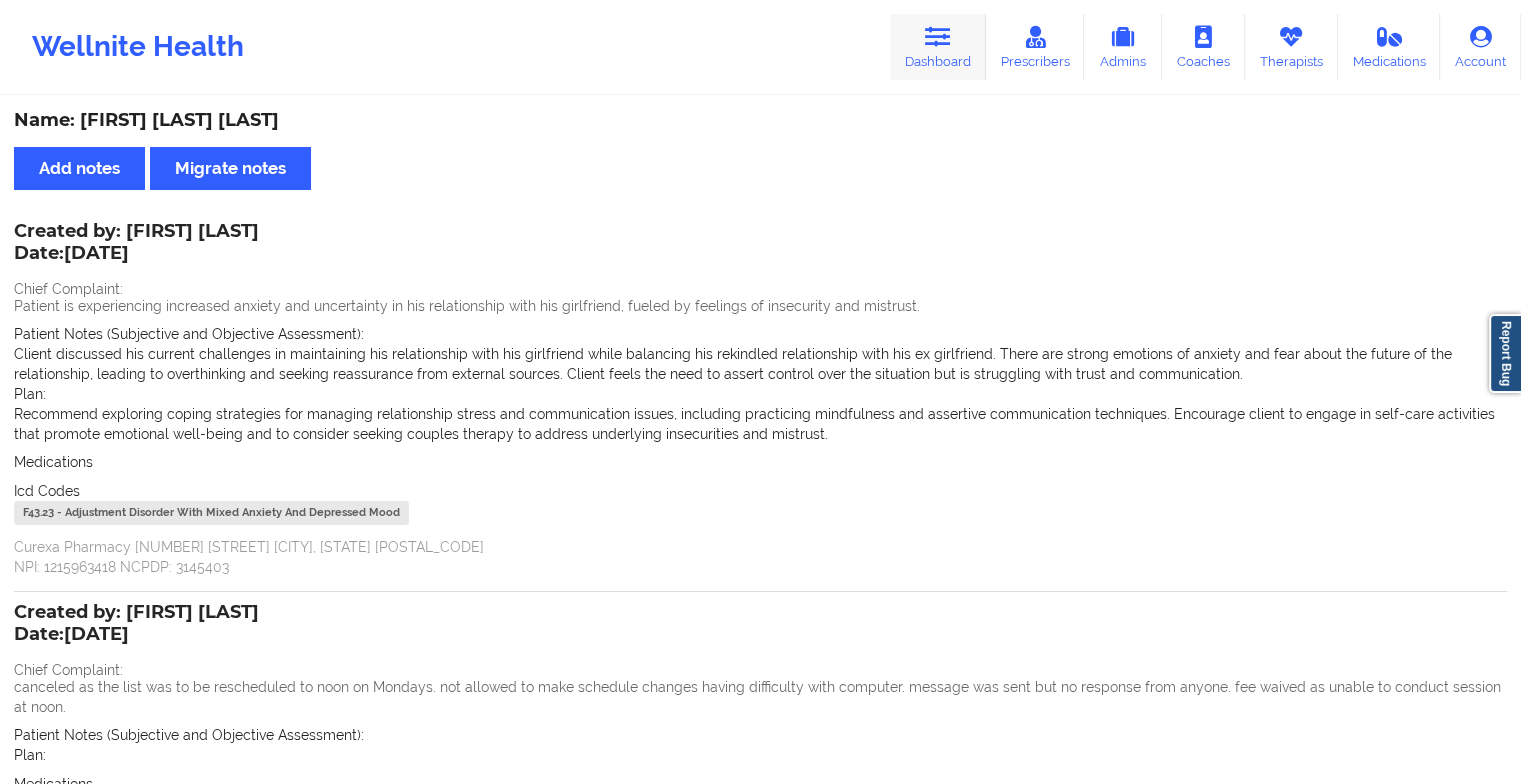 click on "Dashboard" at bounding box center [938, 47] 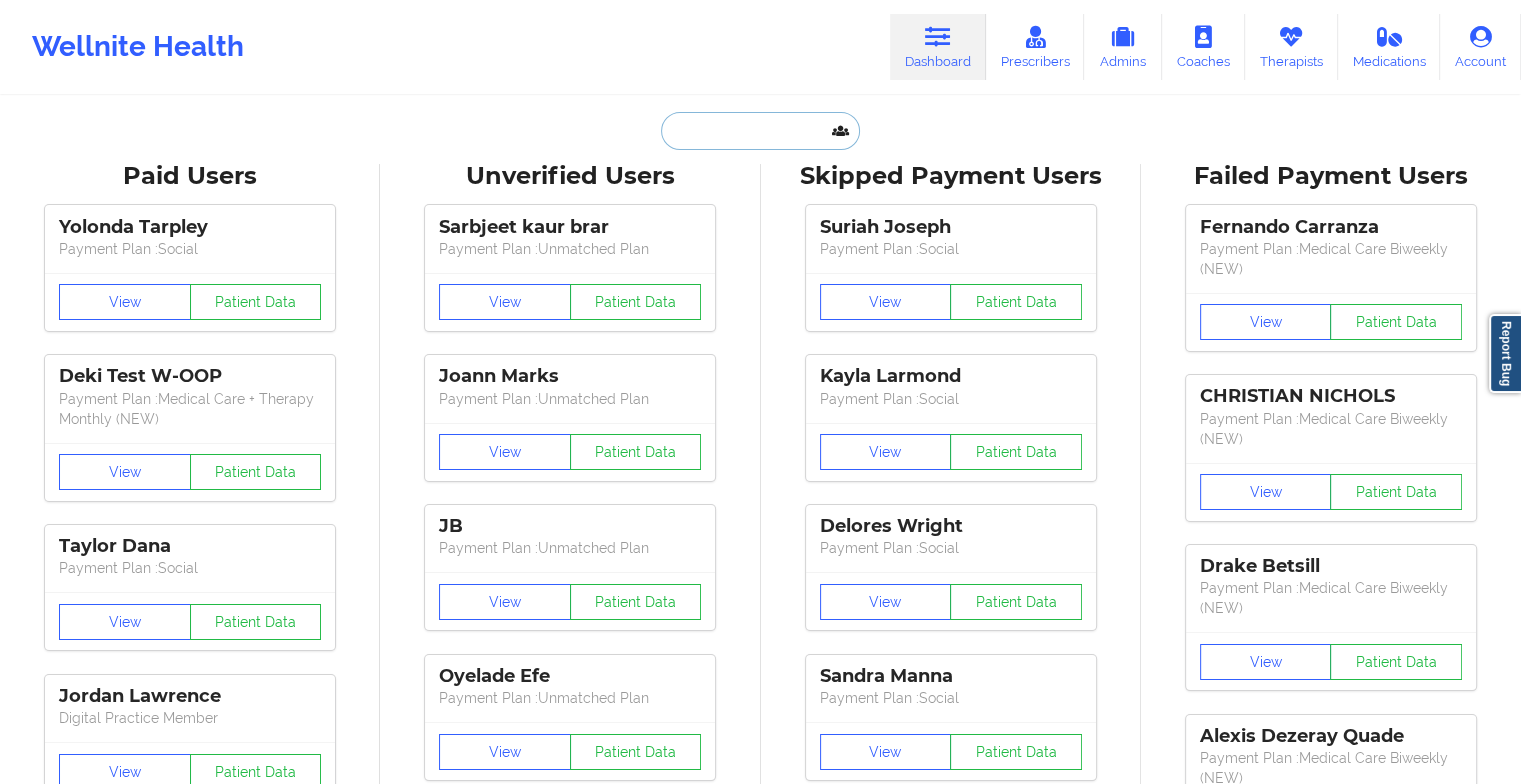 click at bounding box center (760, 131) 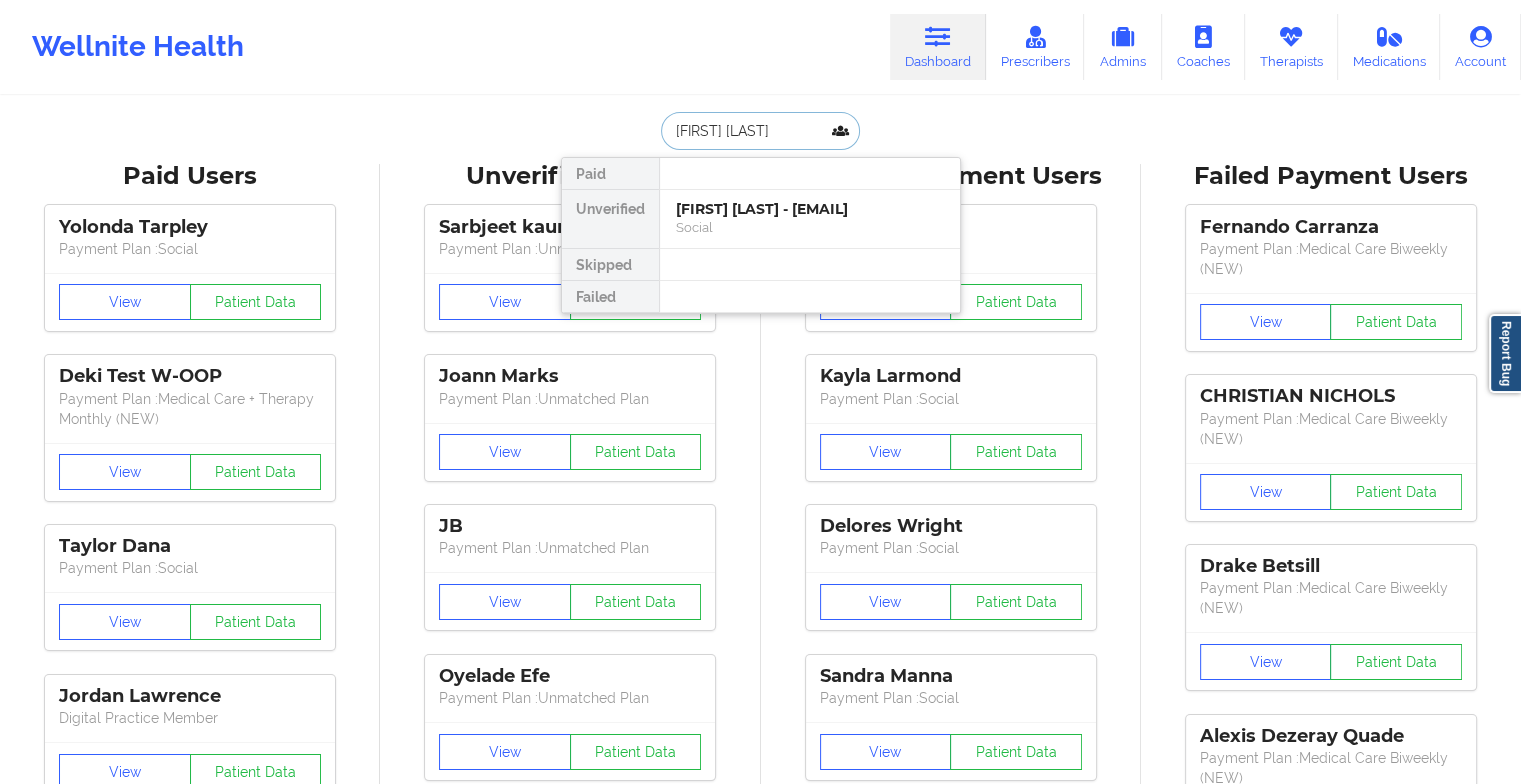 click on "[FIRST] [LAST] - [EMAIL]" at bounding box center (810, 209) 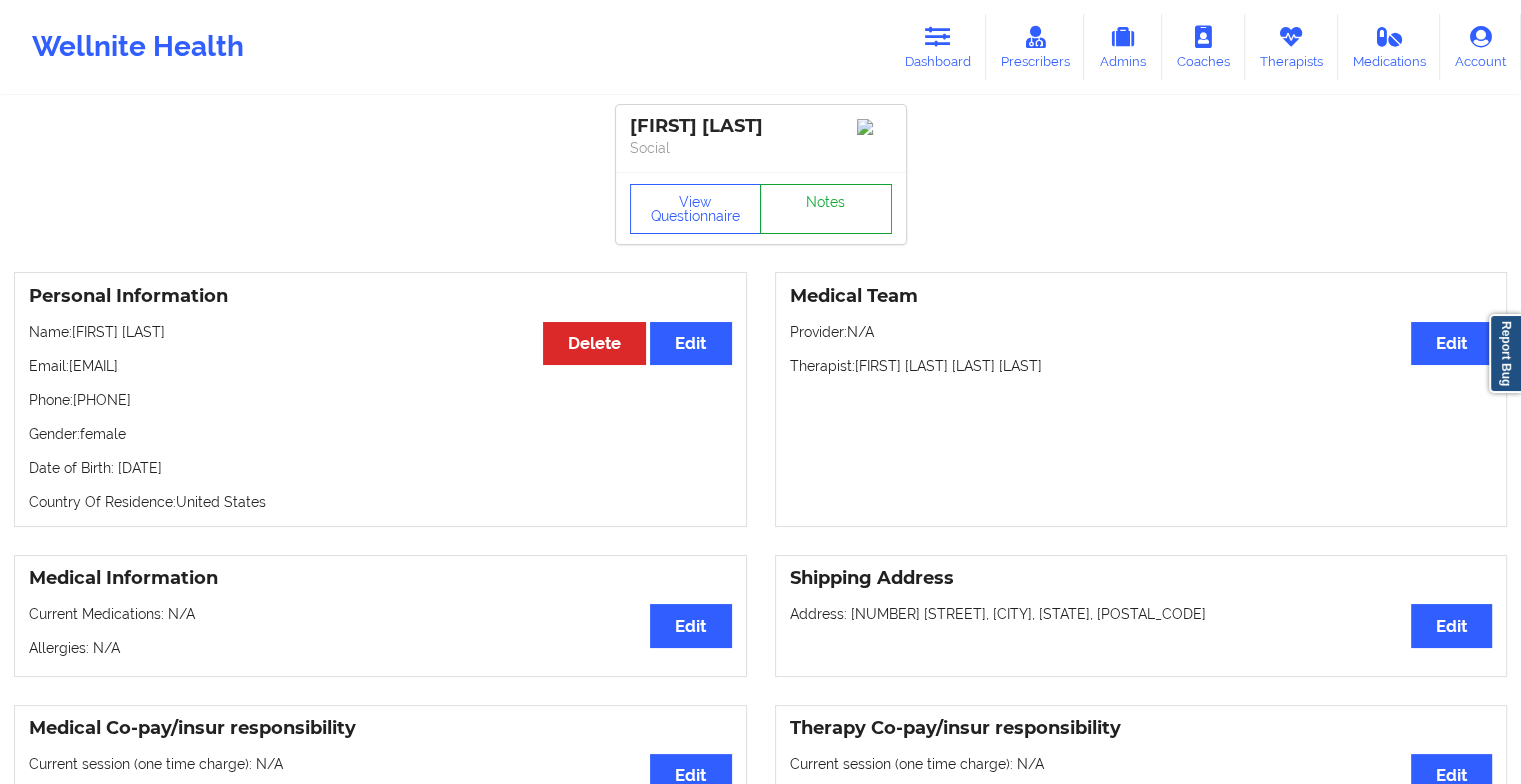 click on "Notes" at bounding box center (826, 209) 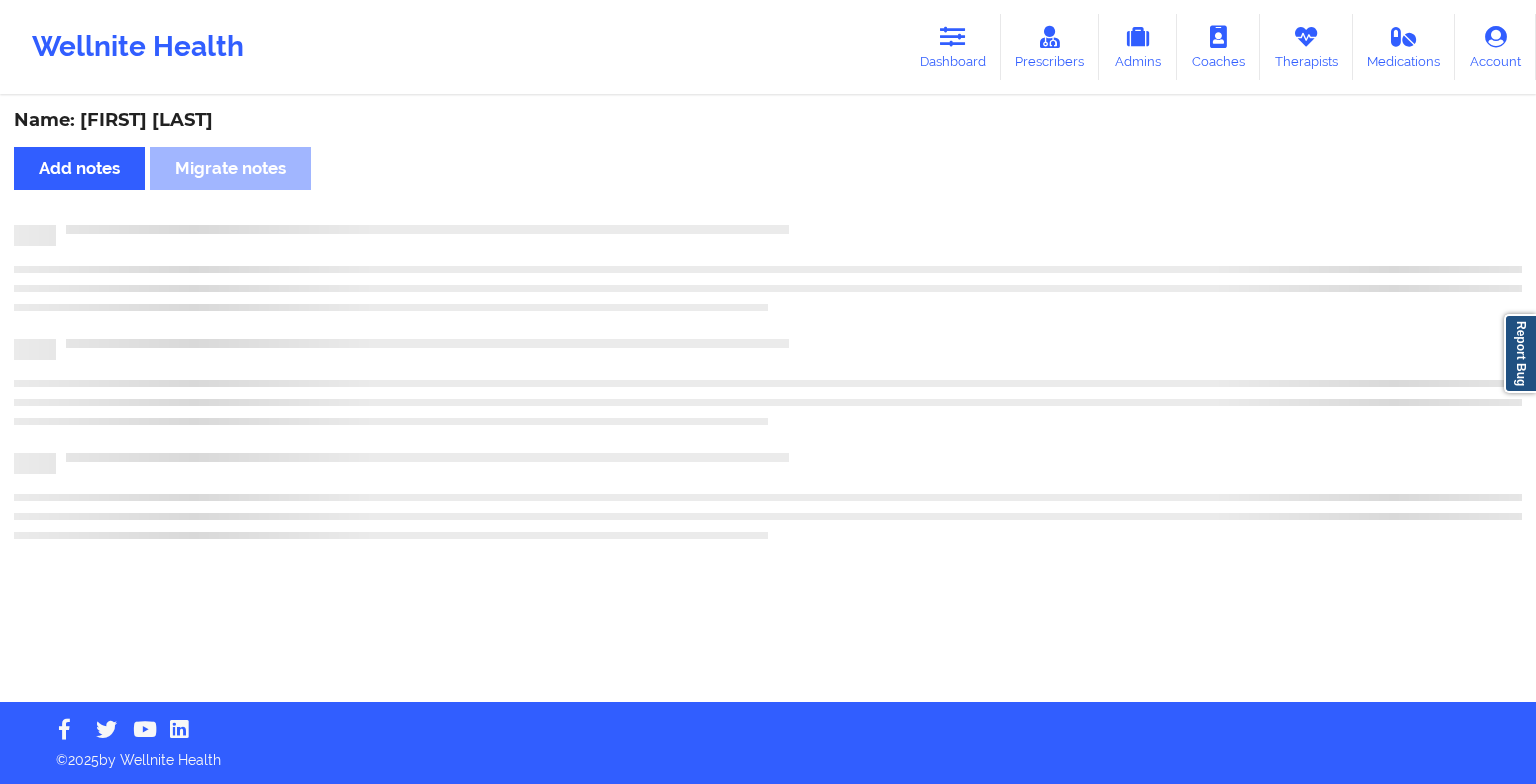 click on "Name: [FIRST] [LAST] Add notes Migrate notes" at bounding box center [768, 400] 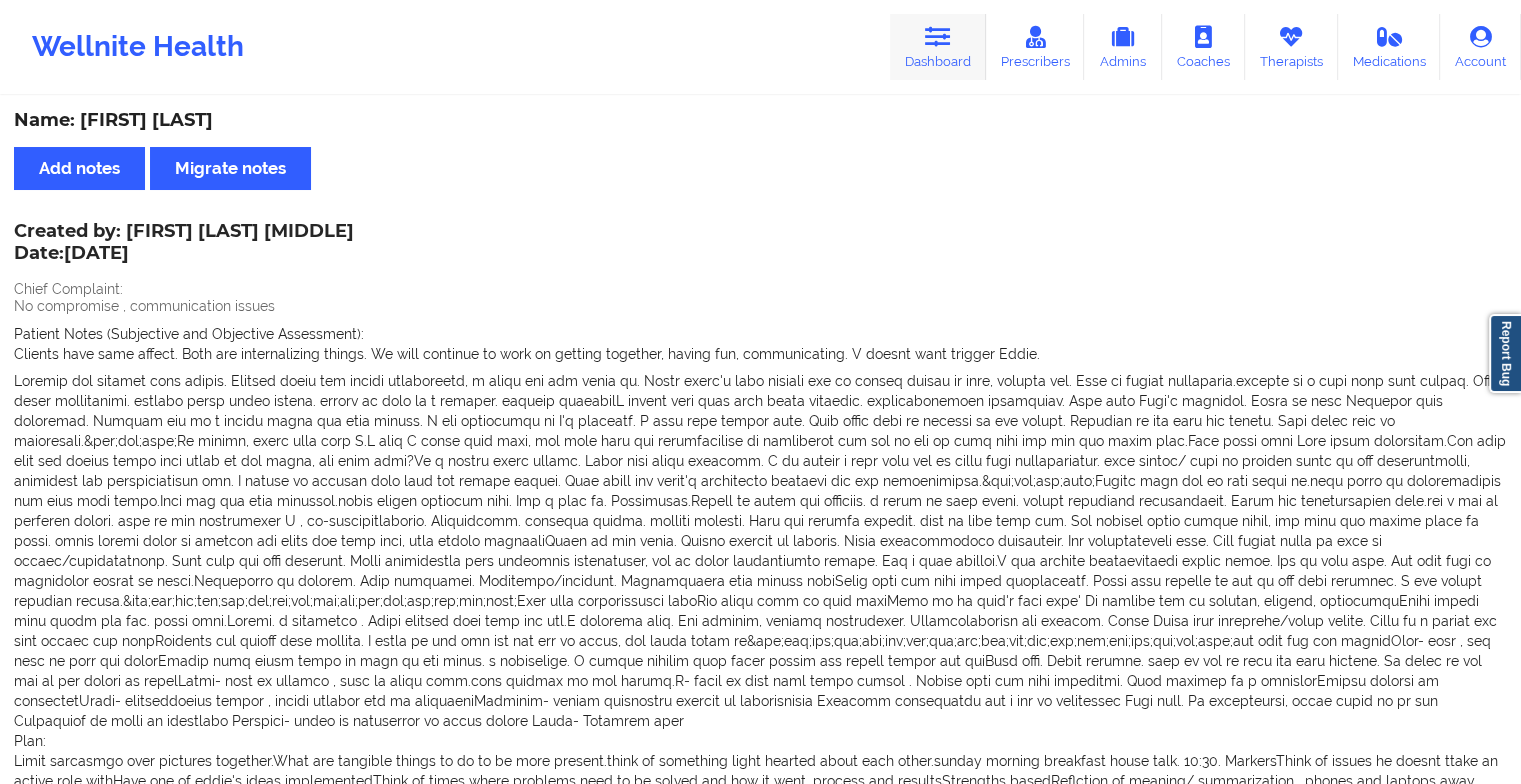 click on "Dashboard" at bounding box center [938, 47] 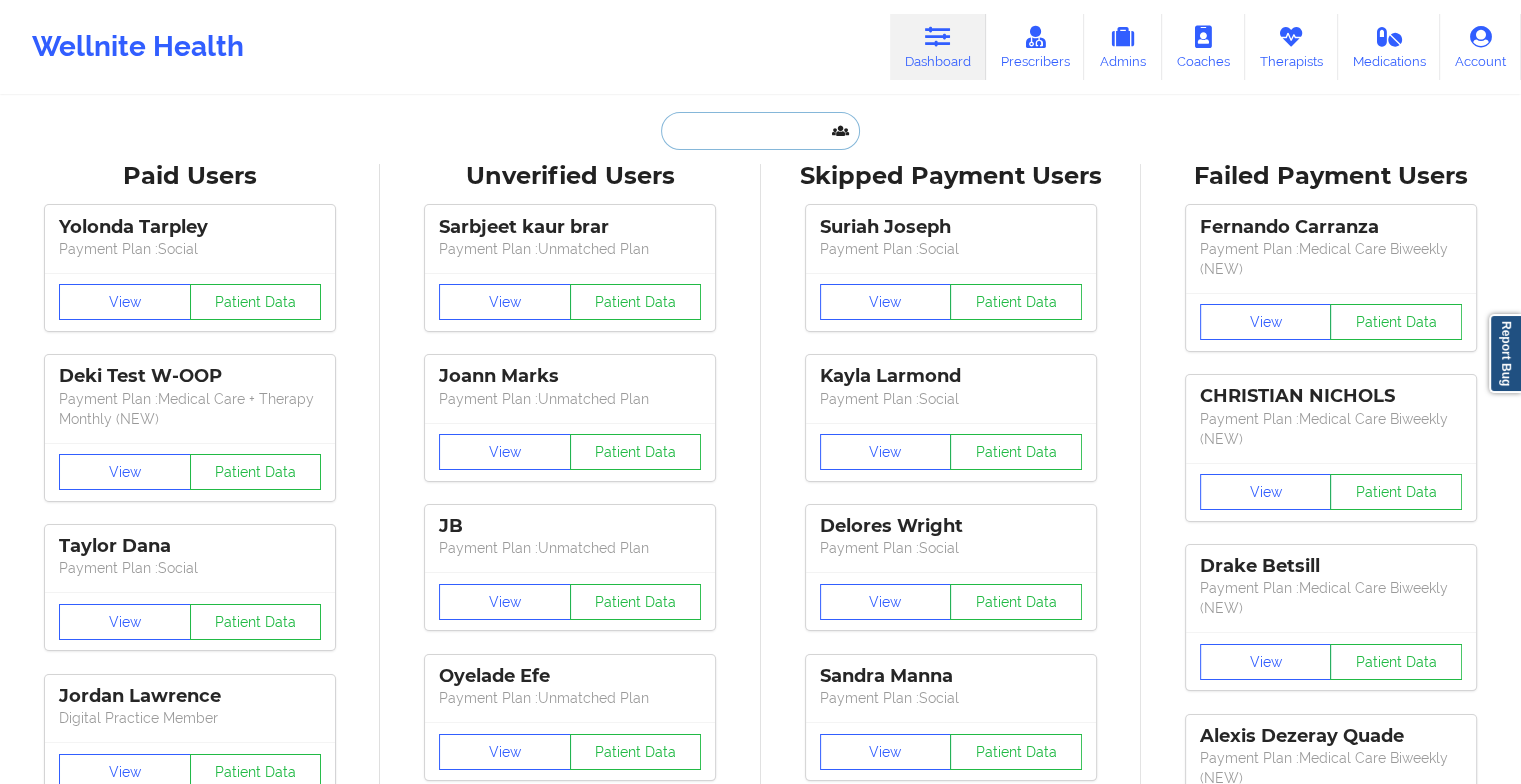 click at bounding box center [760, 131] 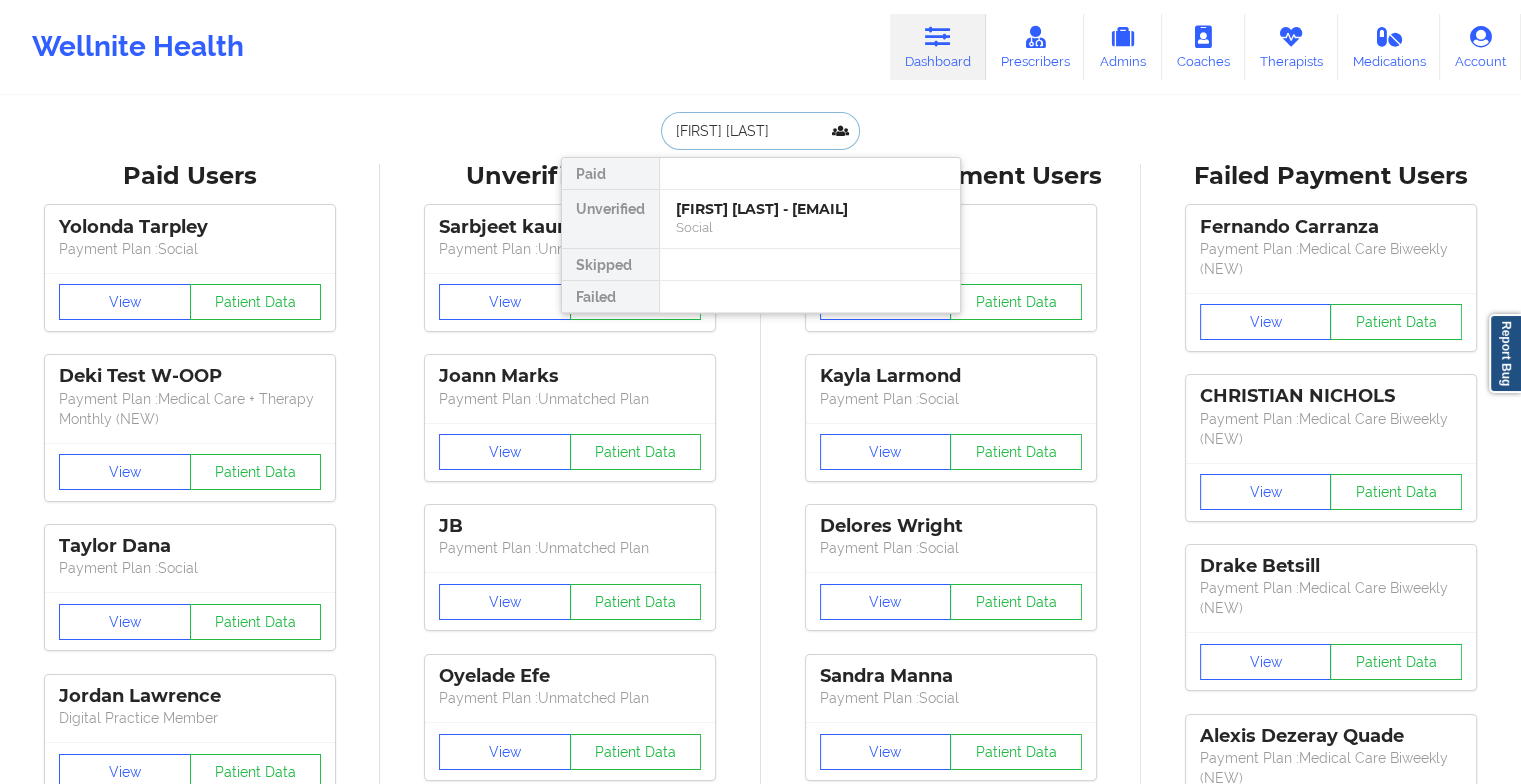 type on "[FIRST] [LAST]" 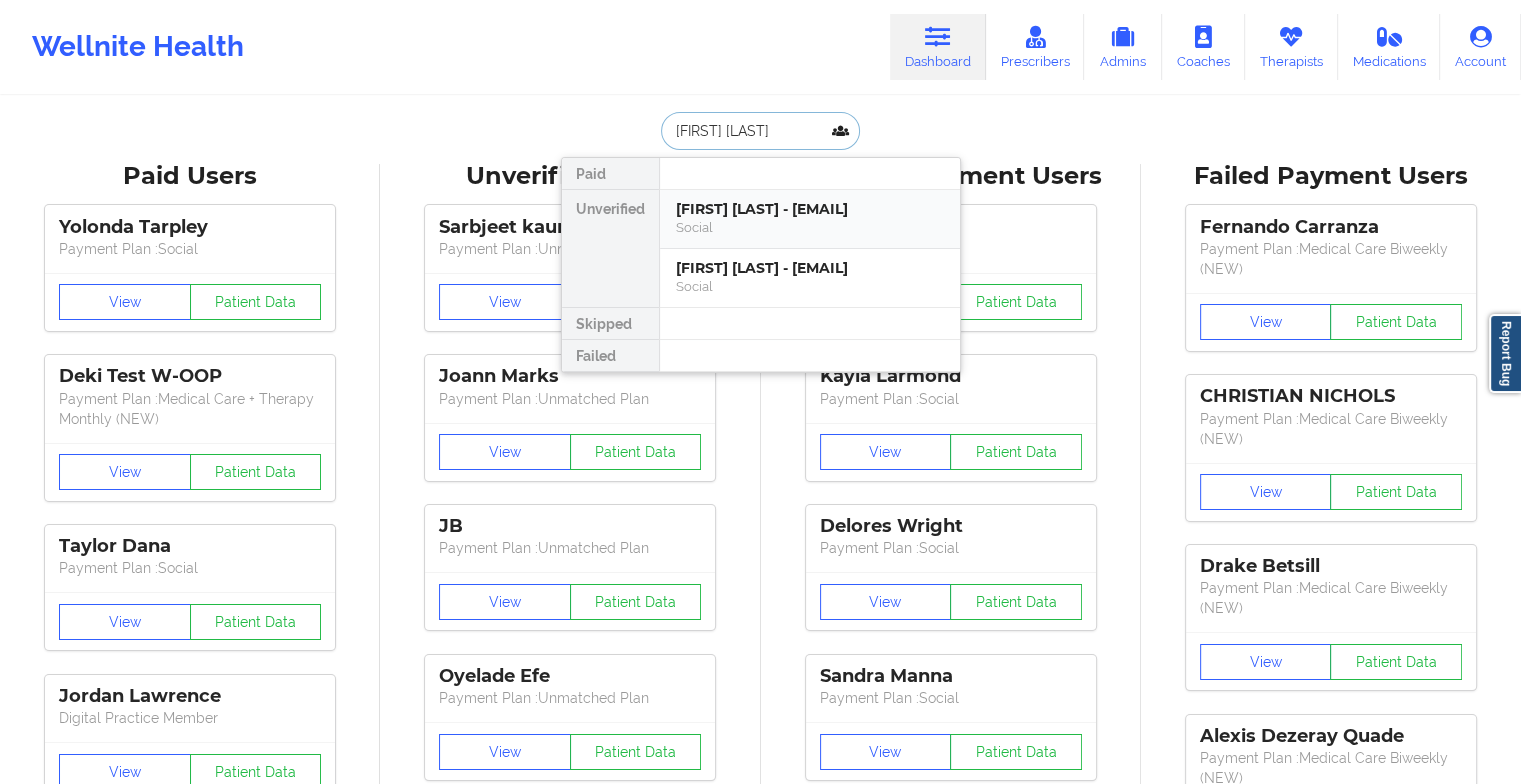 click on "[FIRST] [LAST] - [EMAIL]" at bounding box center [810, 209] 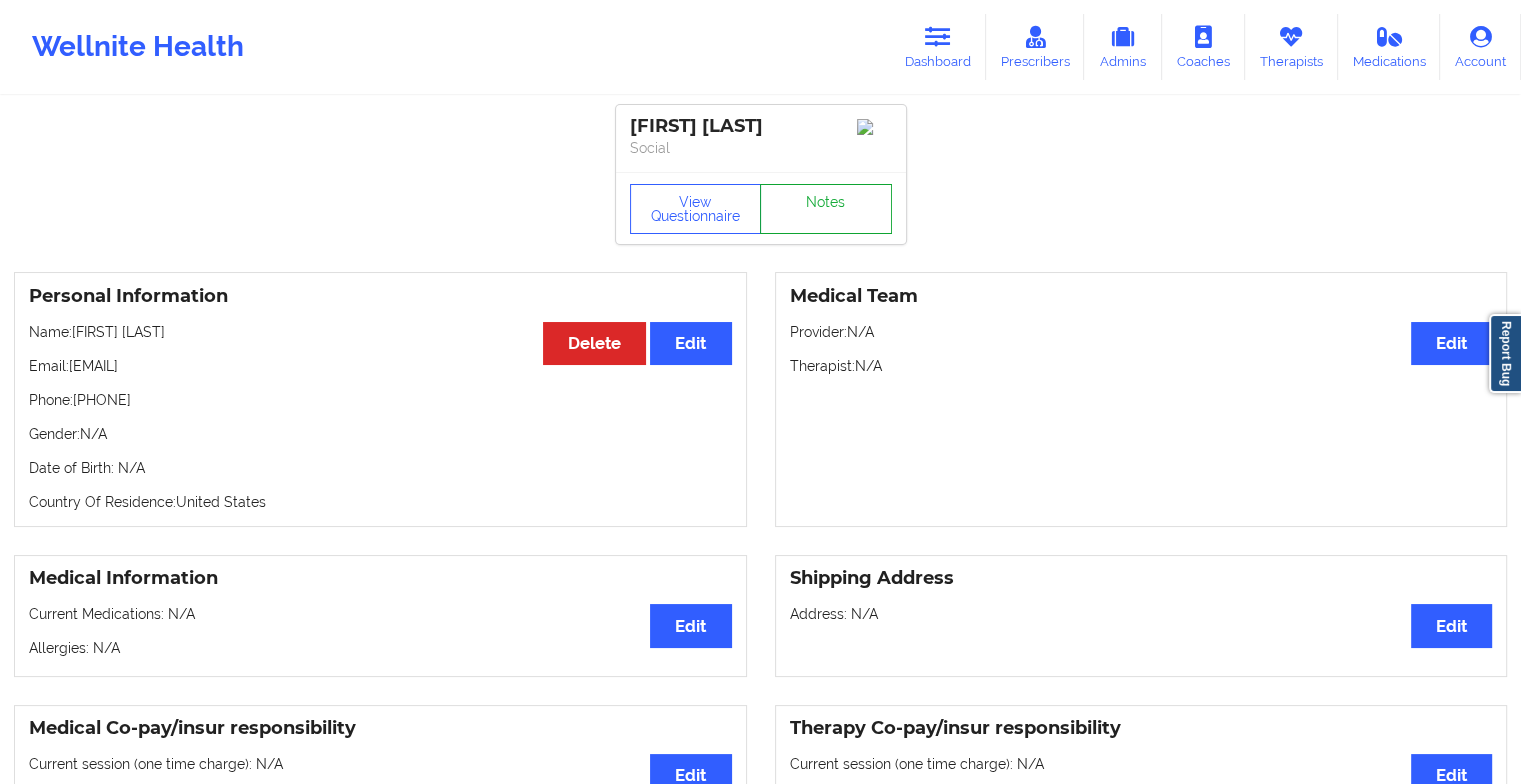 click on "Notes" at bounding box center [826, 209] 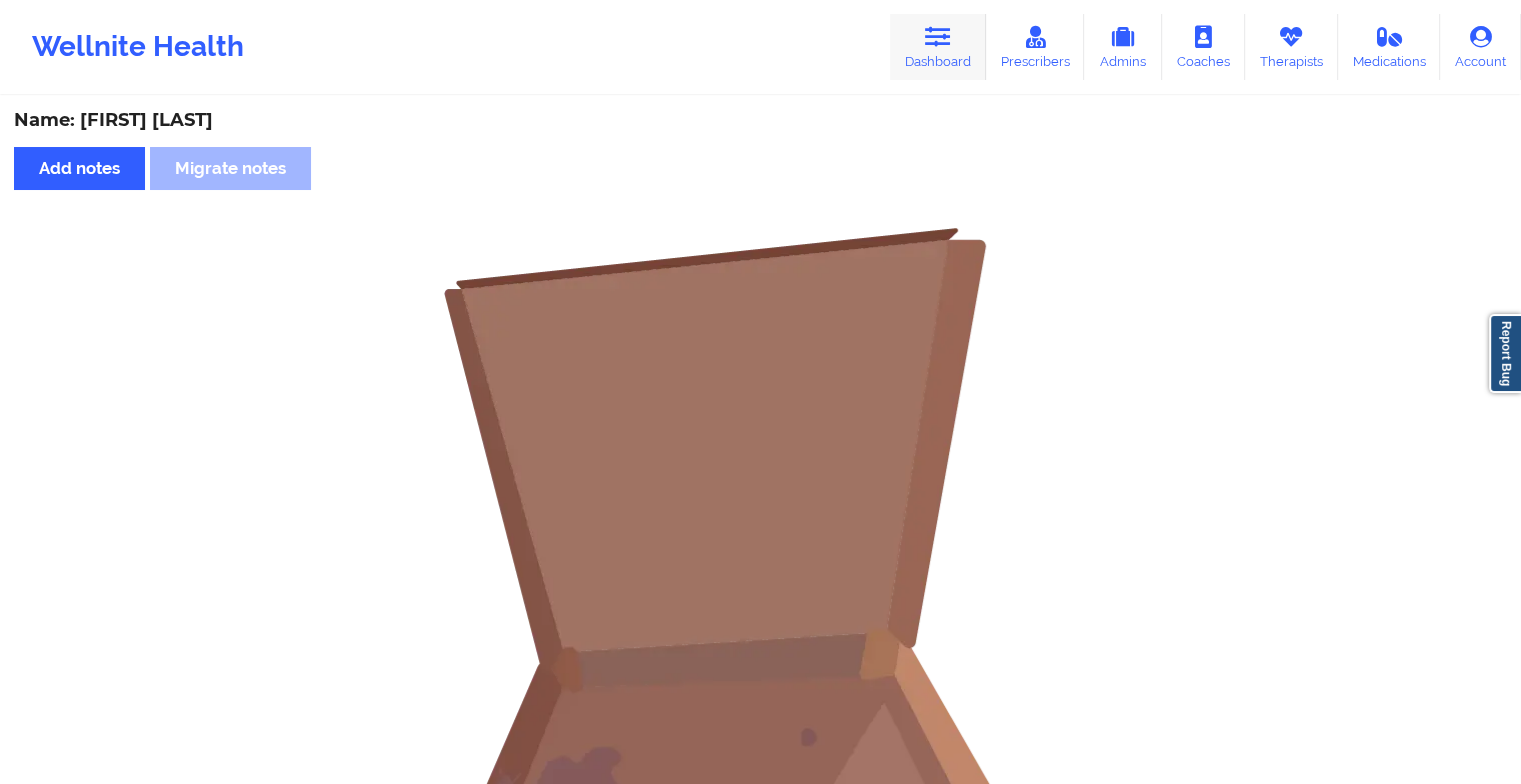 click on "Dashboard" at bounding box center (938, 47) 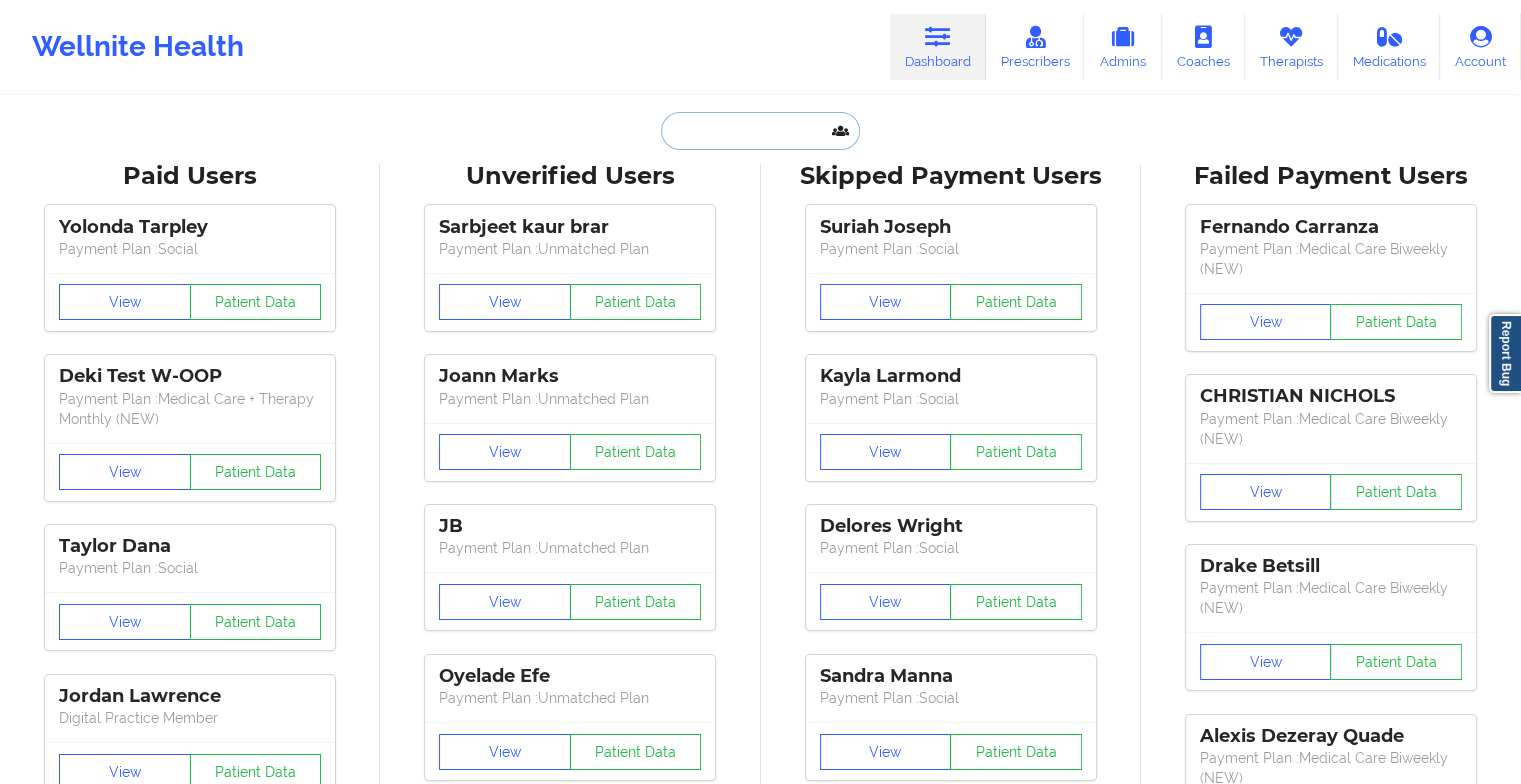 click at bounding box center [760, 131] 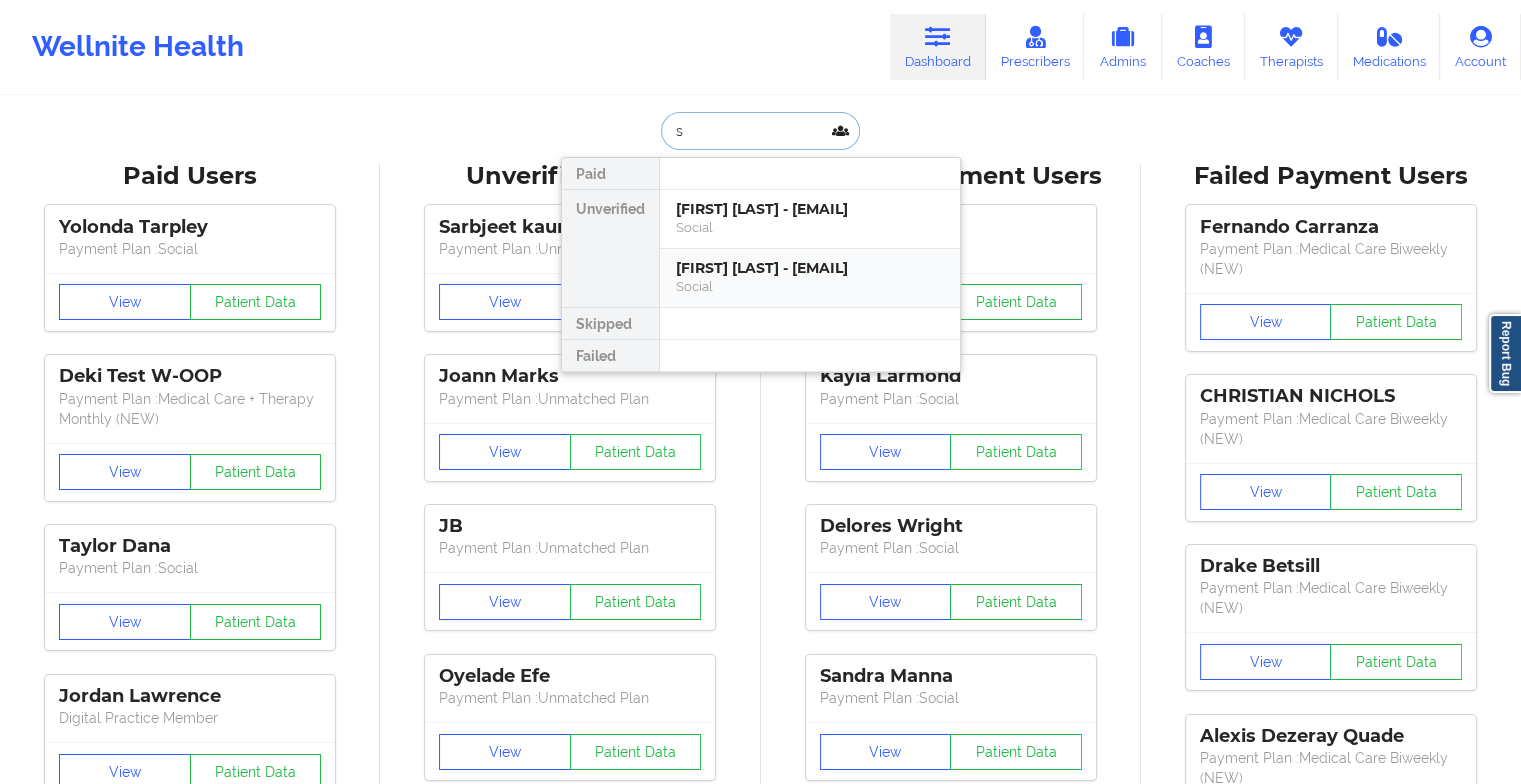 click on "Social" at bounding box center [810, 286] 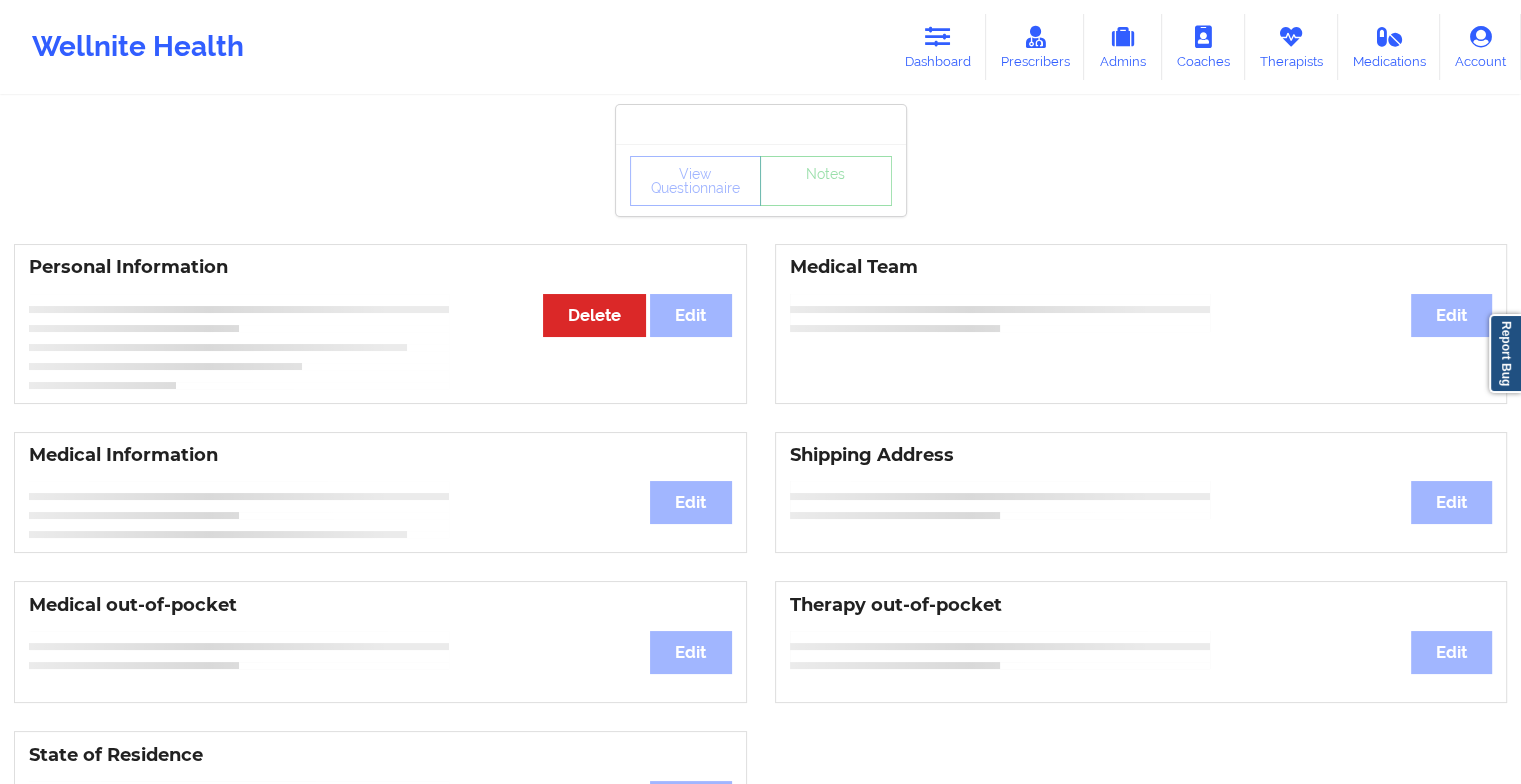 click on "View Questionnaire Notes" at bounding box center (761, 181) 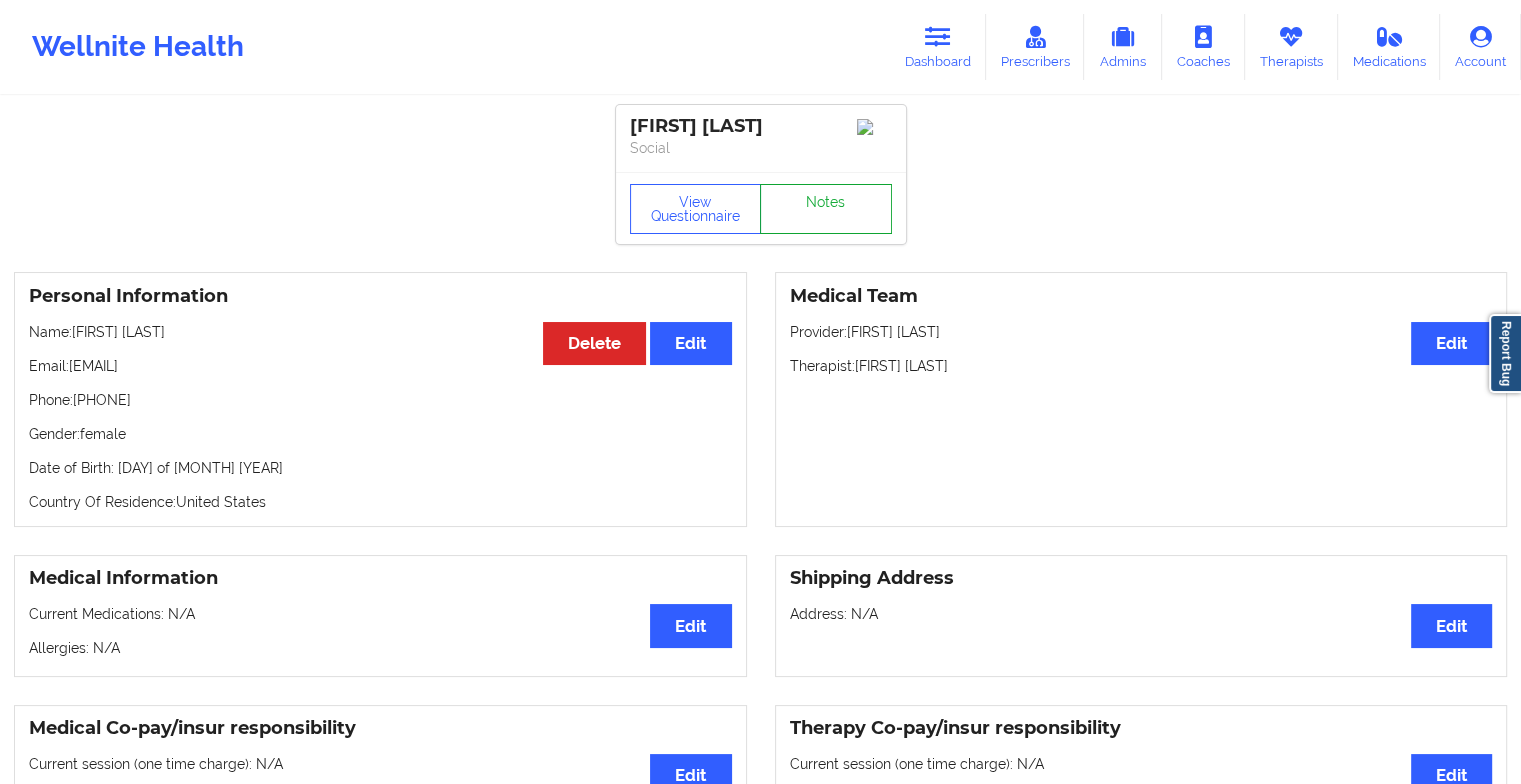 click on "Notes" at bounding box center (826, 209) 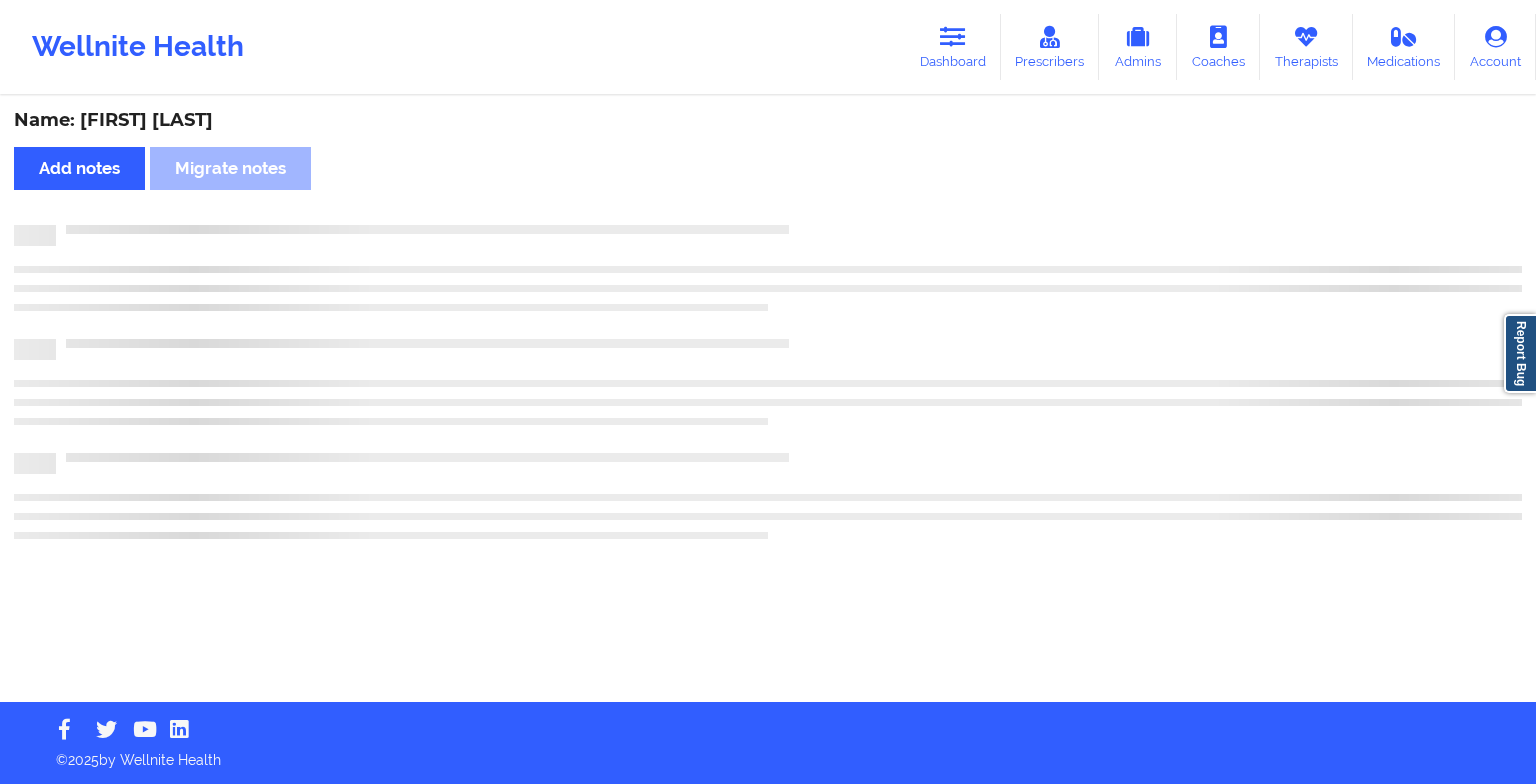 click on "Name: [FIRST] [LAST] Add notes Migrate notes" at bounding box center (768, 400) 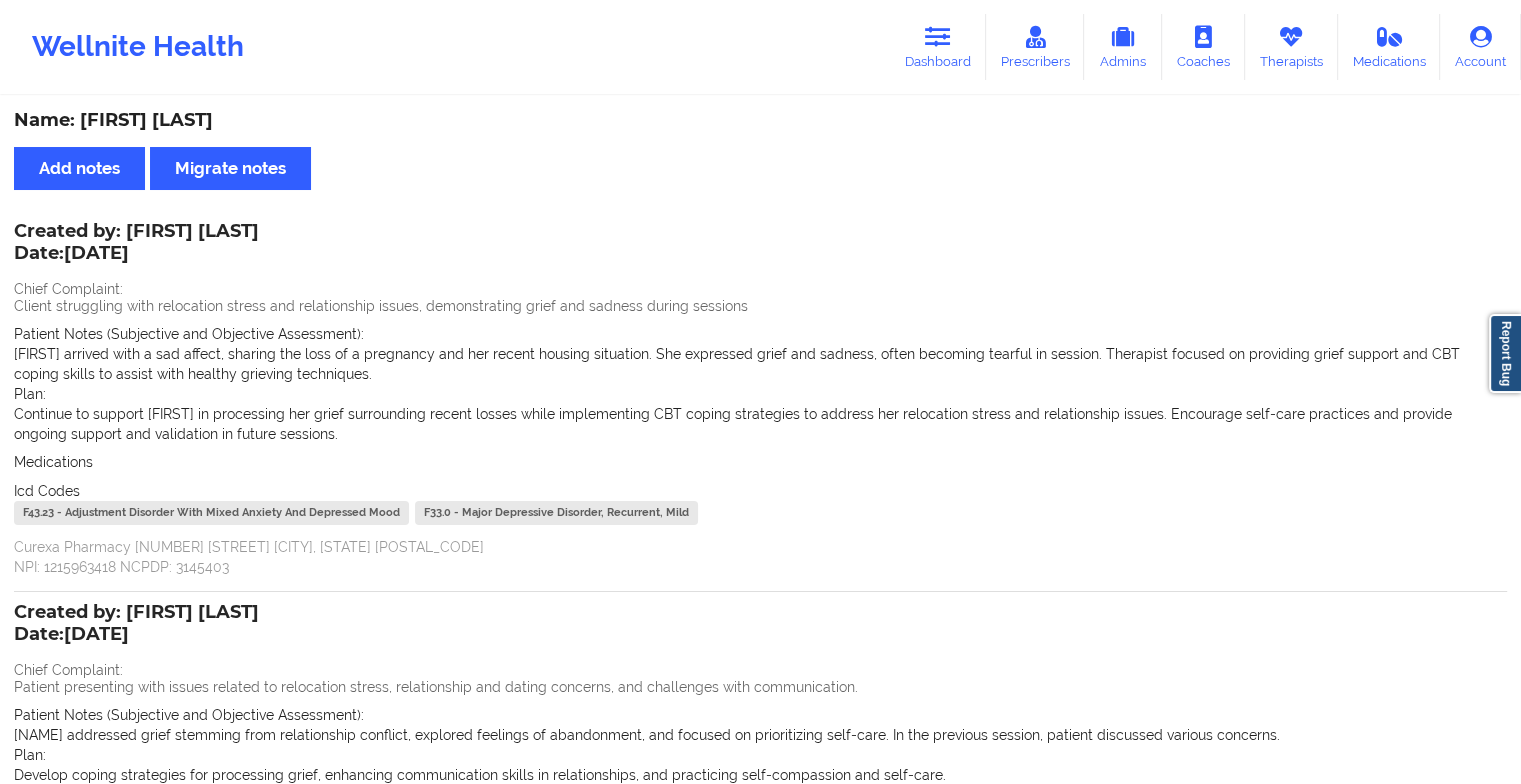 click on "Chief Complaint:  Patient presenting with issues related to relocation stress, relationship and dating concerns, and challenges with communication." at bounding box center (760, 680) 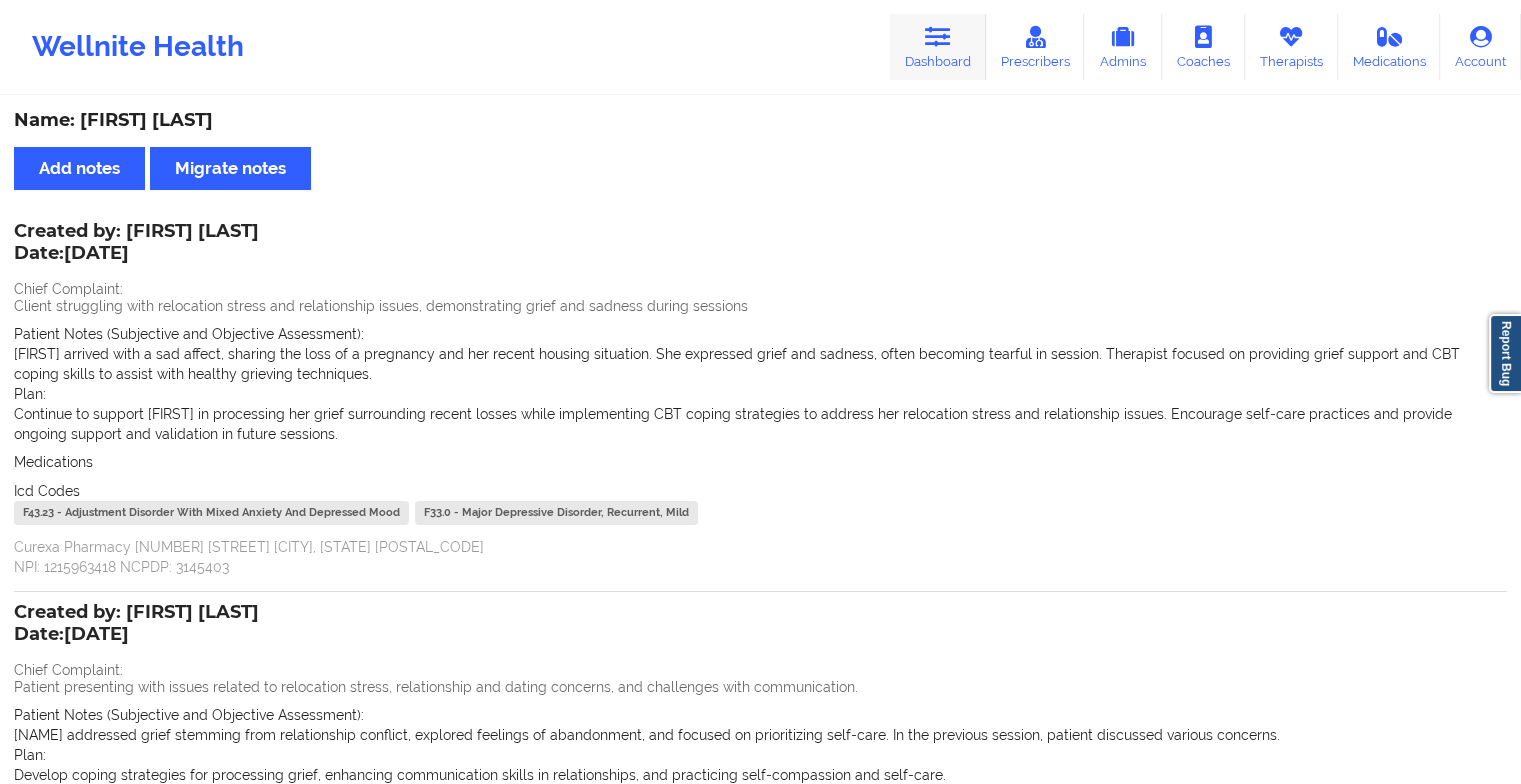 click on "Dashboard" at bounding box center [938, 47] 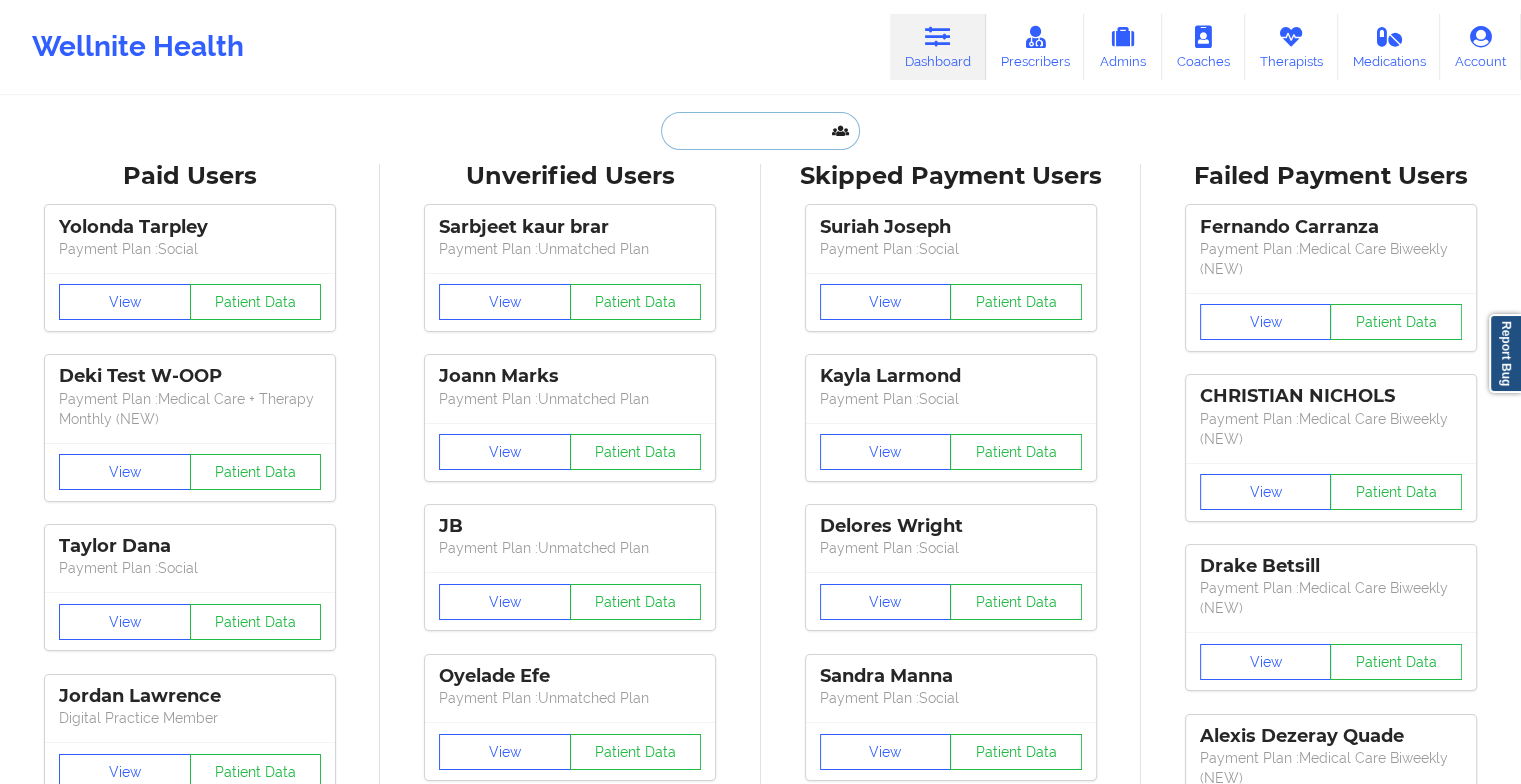 click at bounding box center [760, 131] 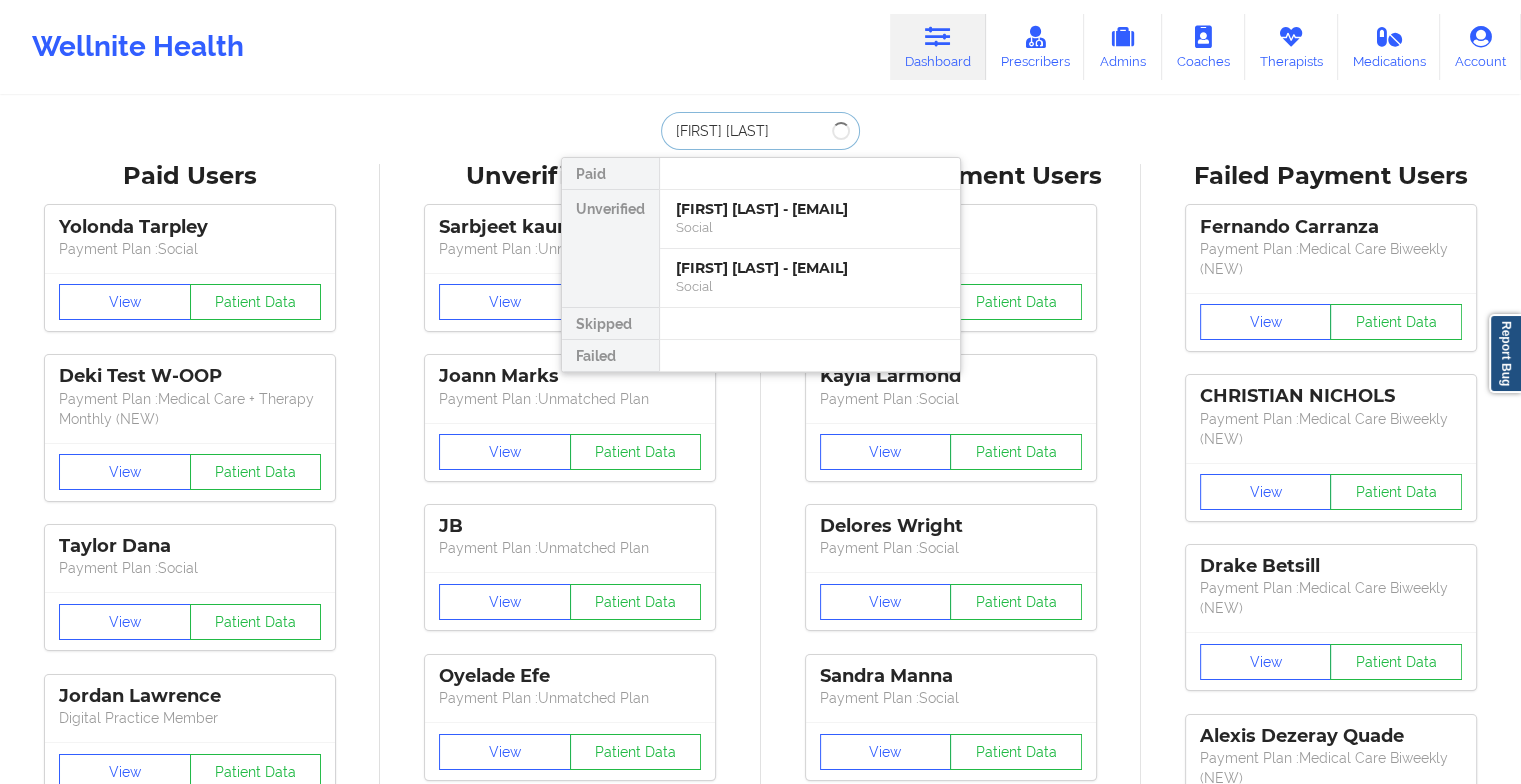 type on "[FIRST] [LAST]" 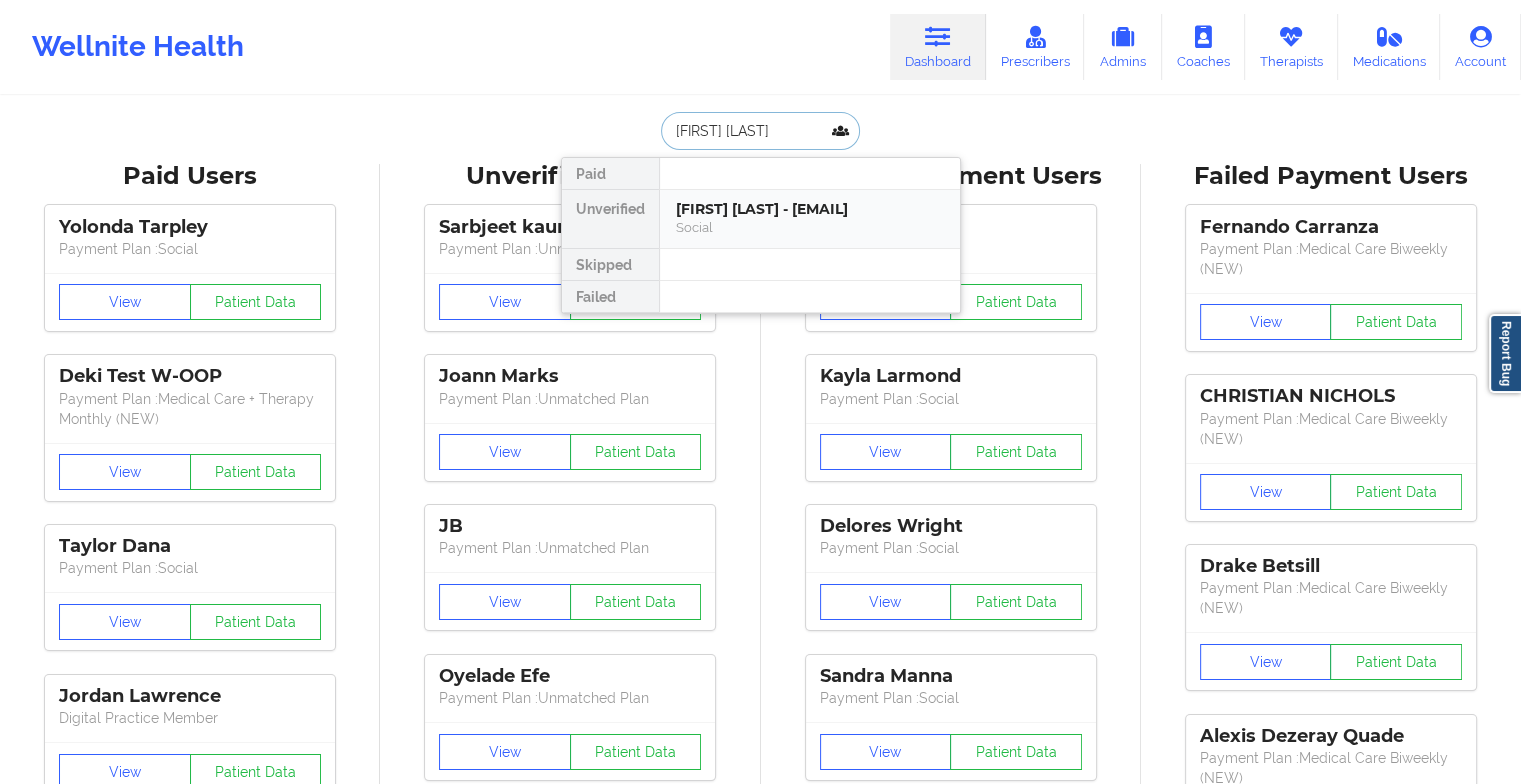 click on "[FIRST] [LAST] - [EMAIL] Social" at bounding box center [810, 219] 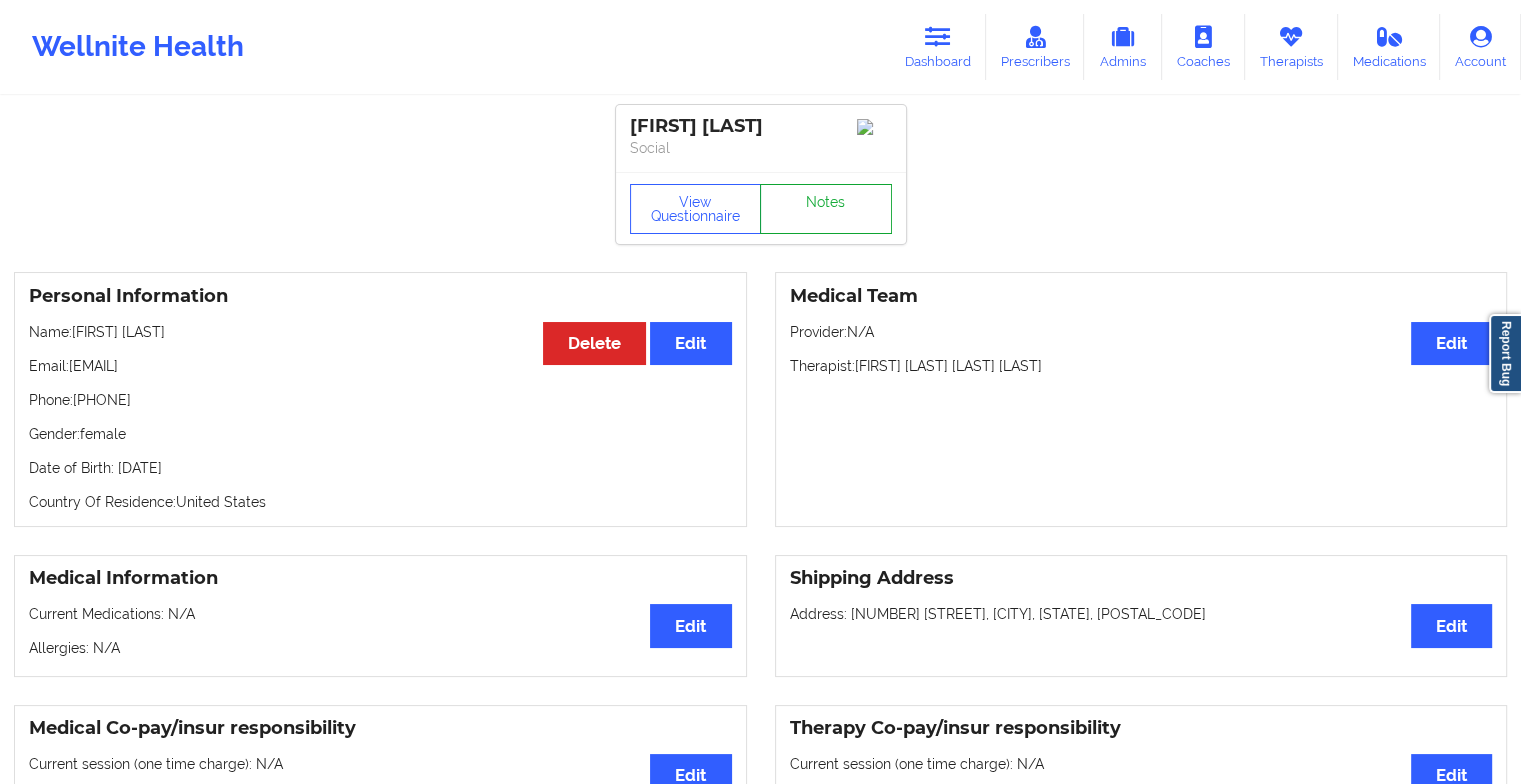click on "Notes" at bounding box center (826, 209) 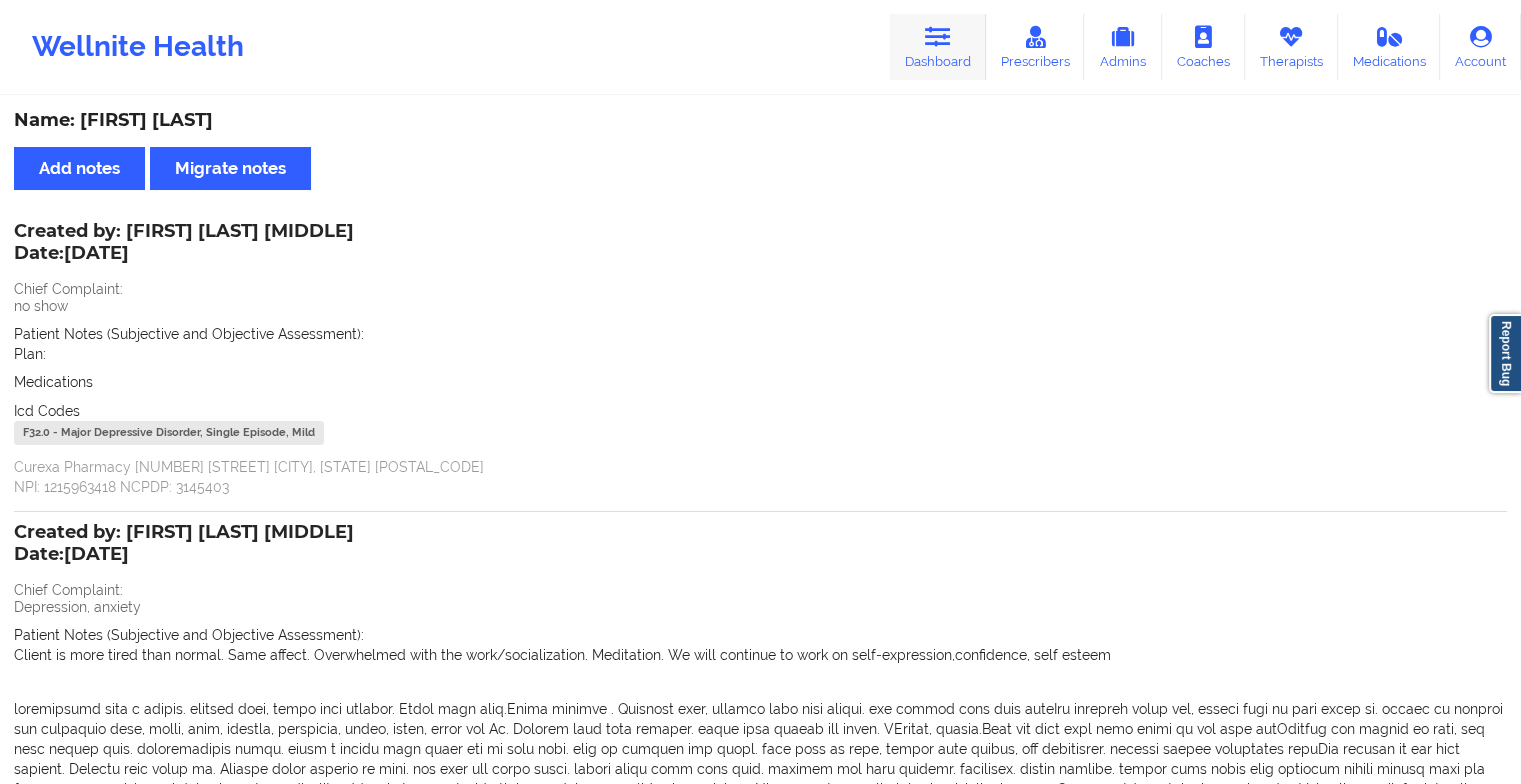 click on "Dashboard" at bounding box center (938, 47) 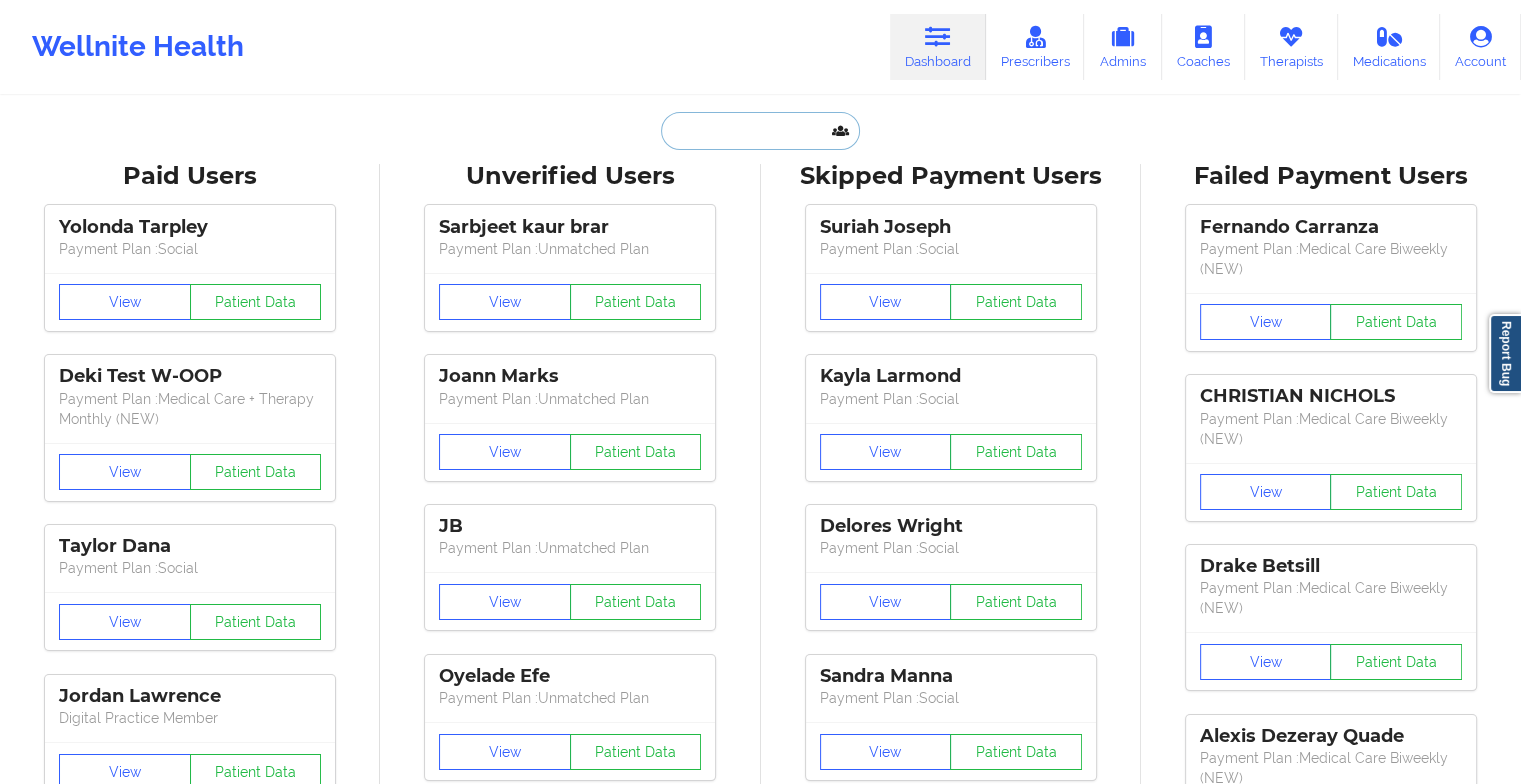 click at bounding box center (760, 131) 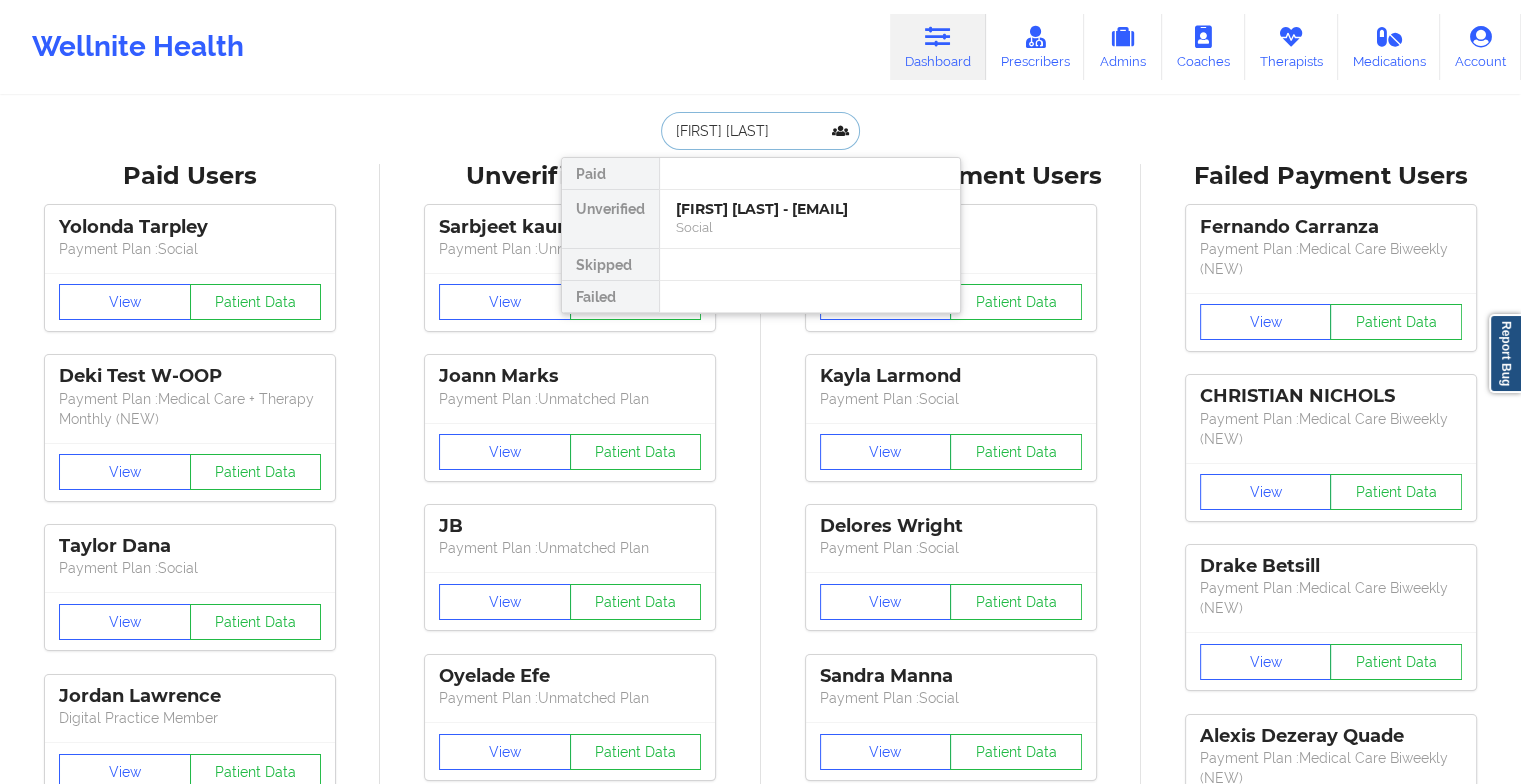 type on "[FIRST] [LAST]" 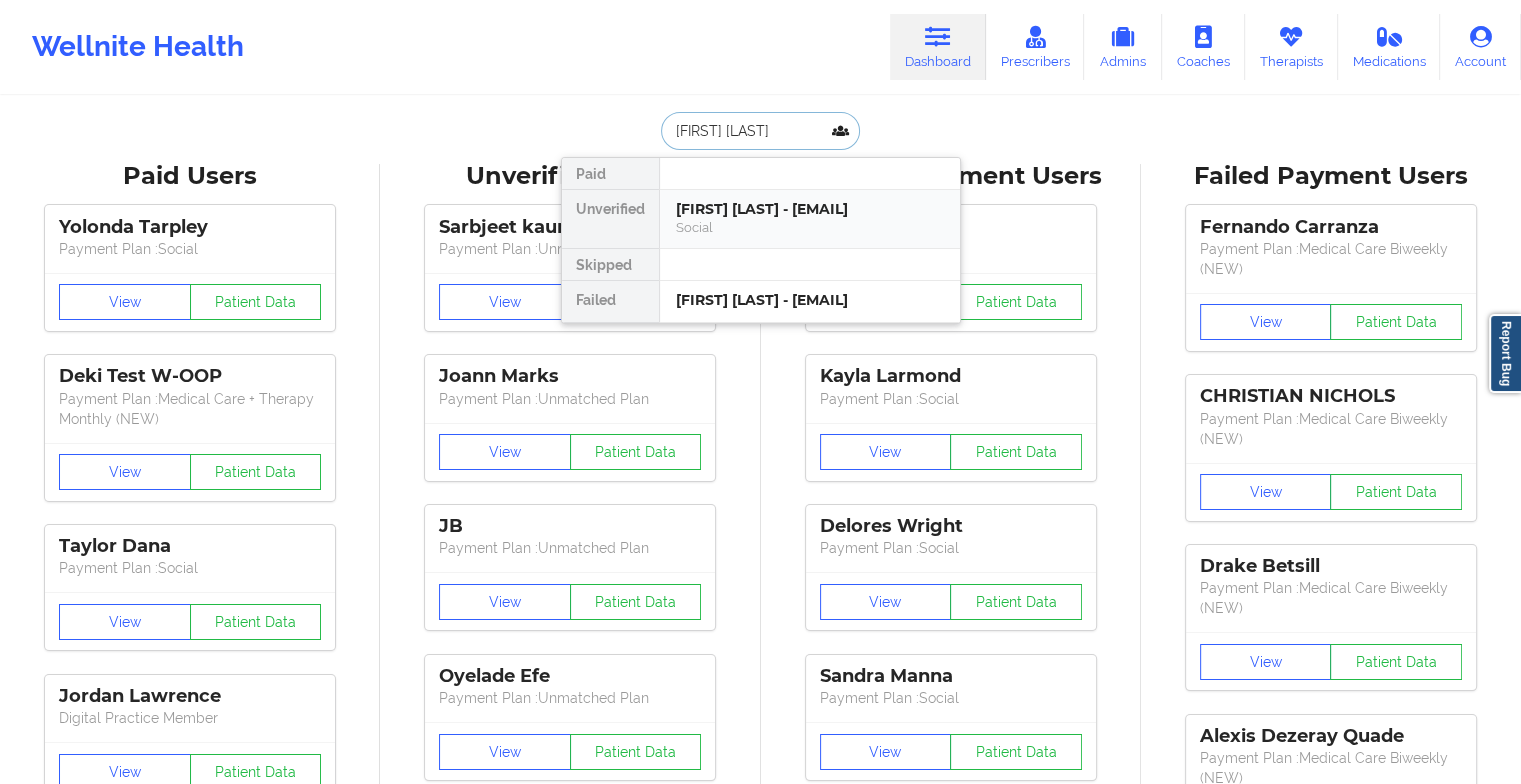 click on "[FIRST] [LAST] - [EMAIL]" at bounding box center (810, 209) 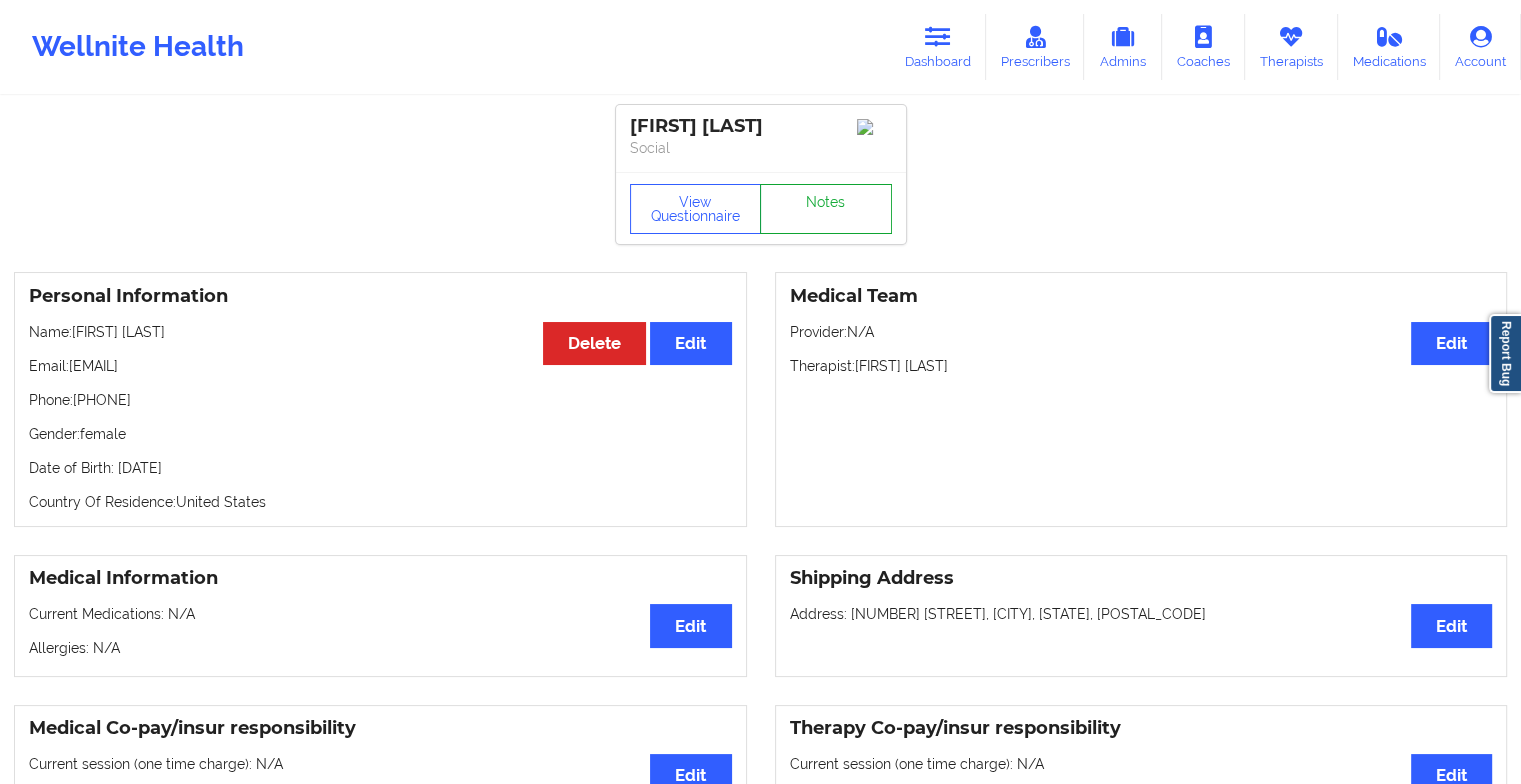 click on "Notes" at bounding box center [826, 209] 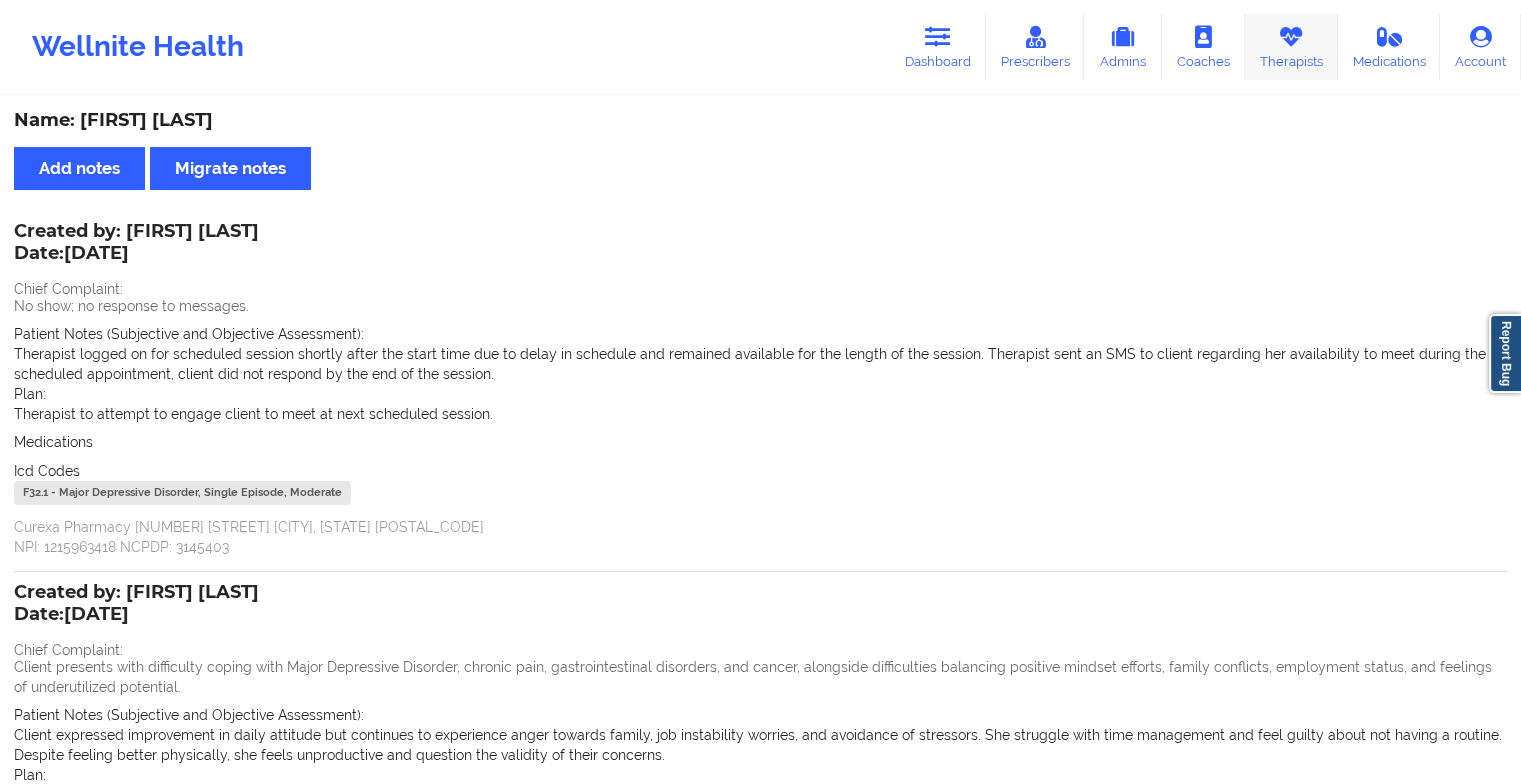 click on "Therapists" at bounding box center [1291, 47] 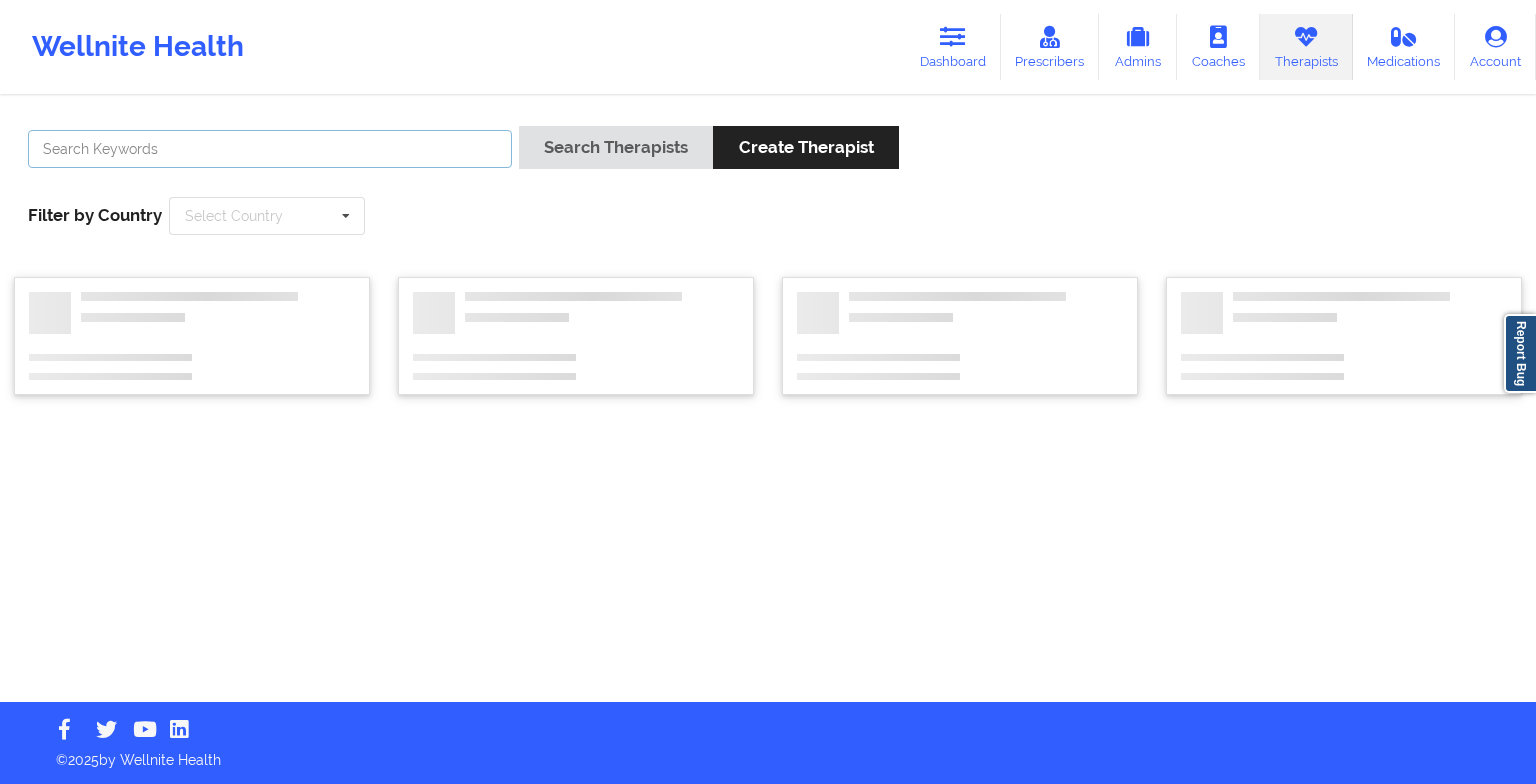 click at bounding box center [270, 149] 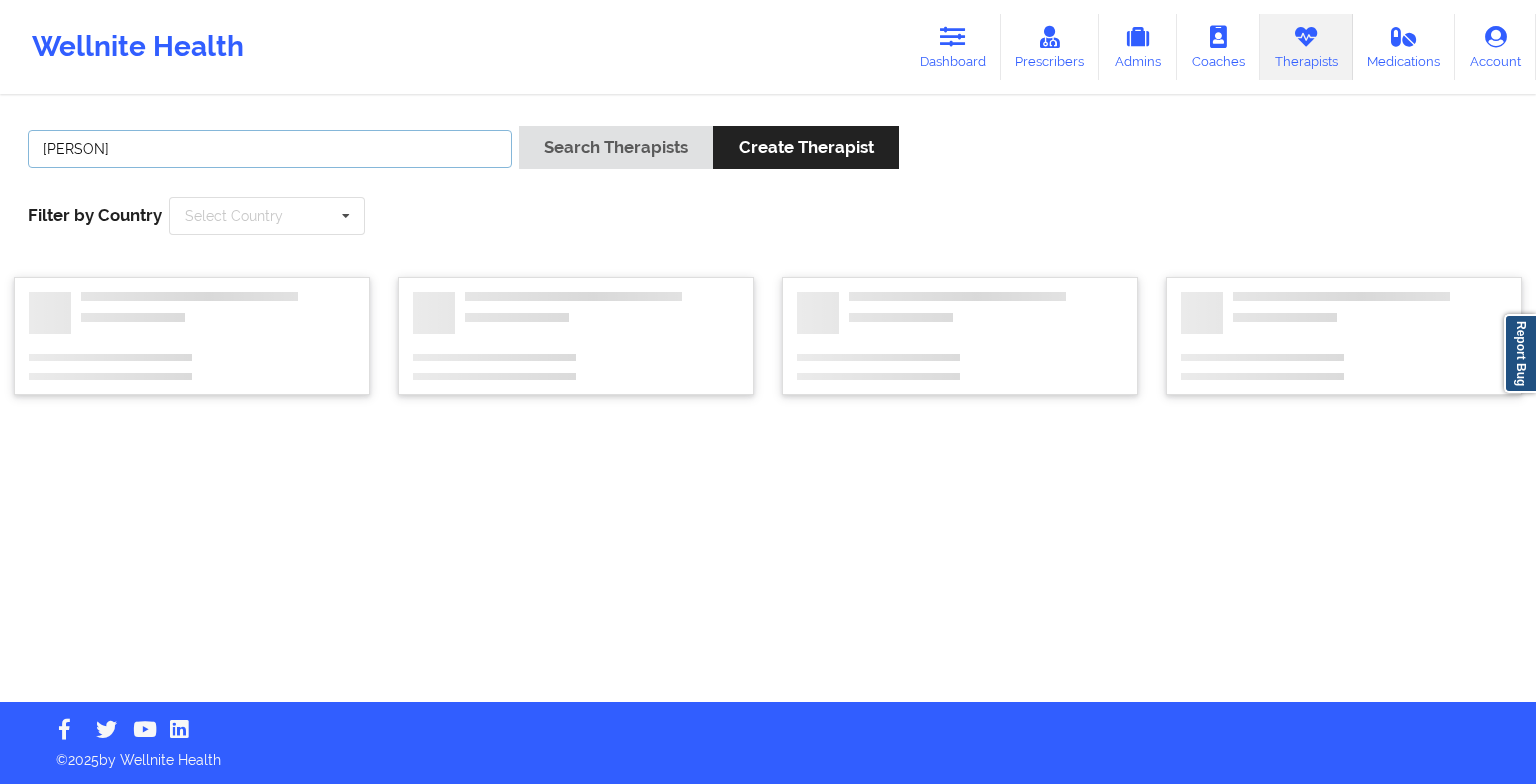 type on "[FIRST] [LAST]" 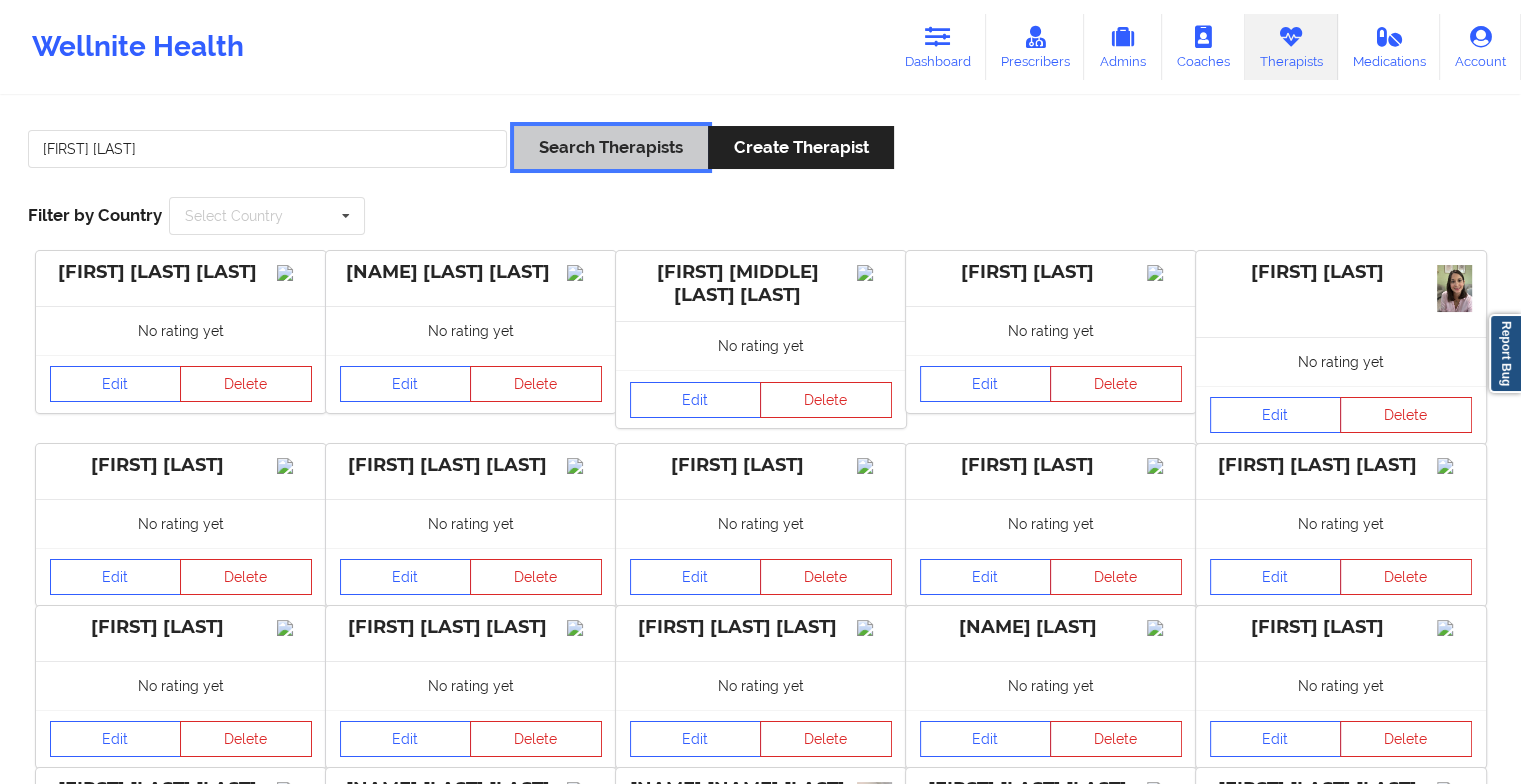 click on "Search Therapists" at bounding box center (611, 147) 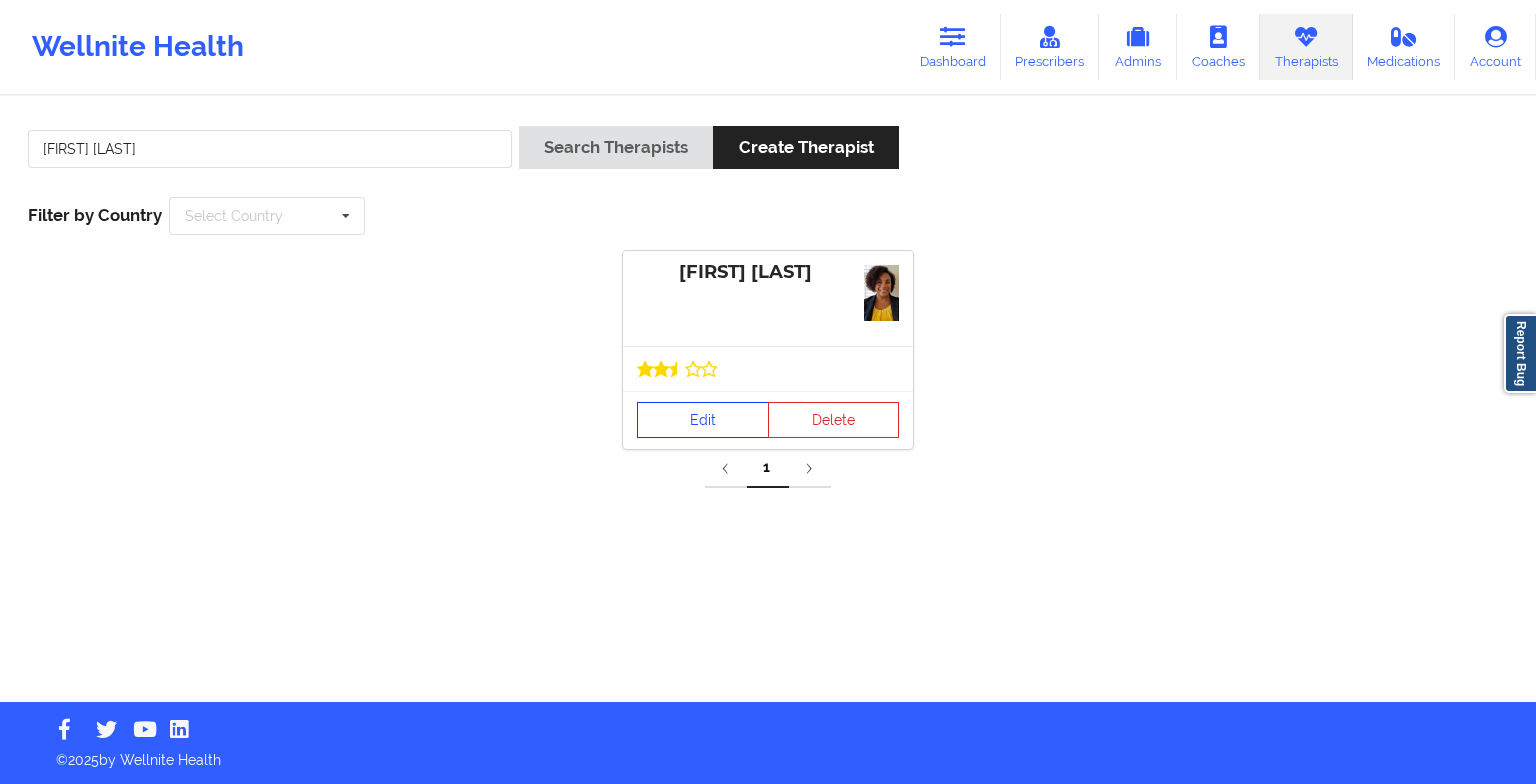click on "Edit" at bounding box center (703, 420) 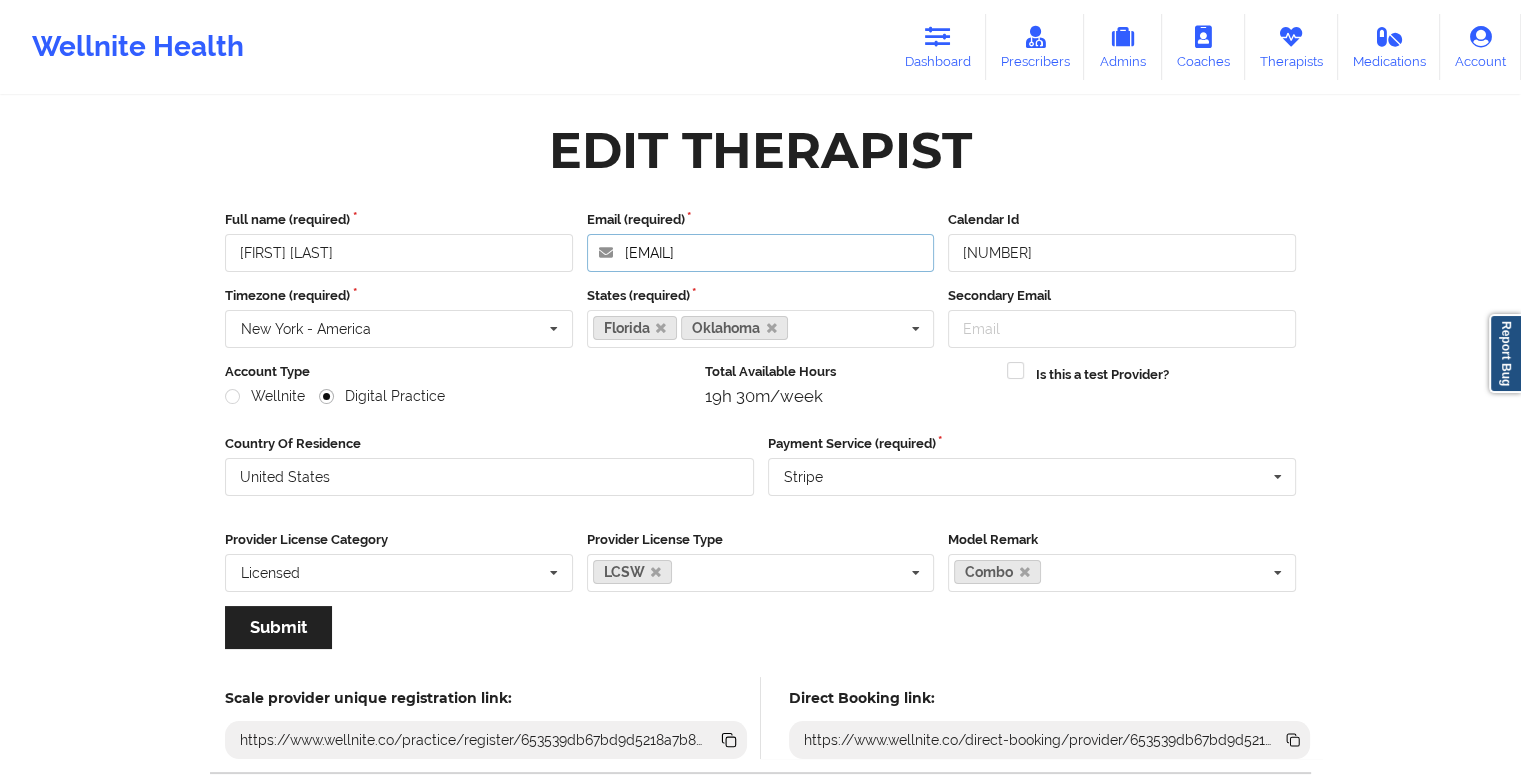 drag, startPoint x: 872, startPoint y: 248, endPoint x: 529, endPoint y: 251, distance: 343.01312 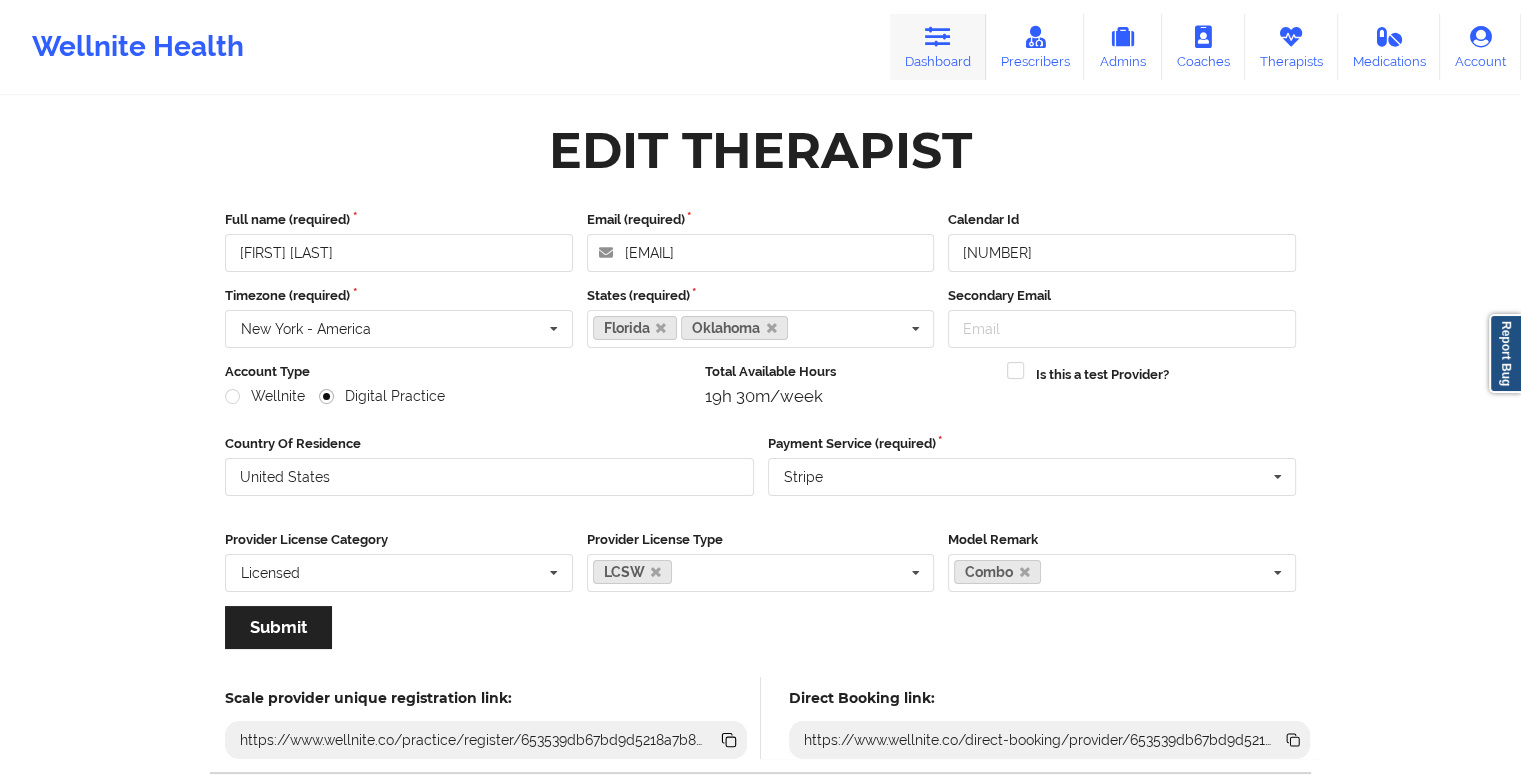 click at bounding box center (938, 37) 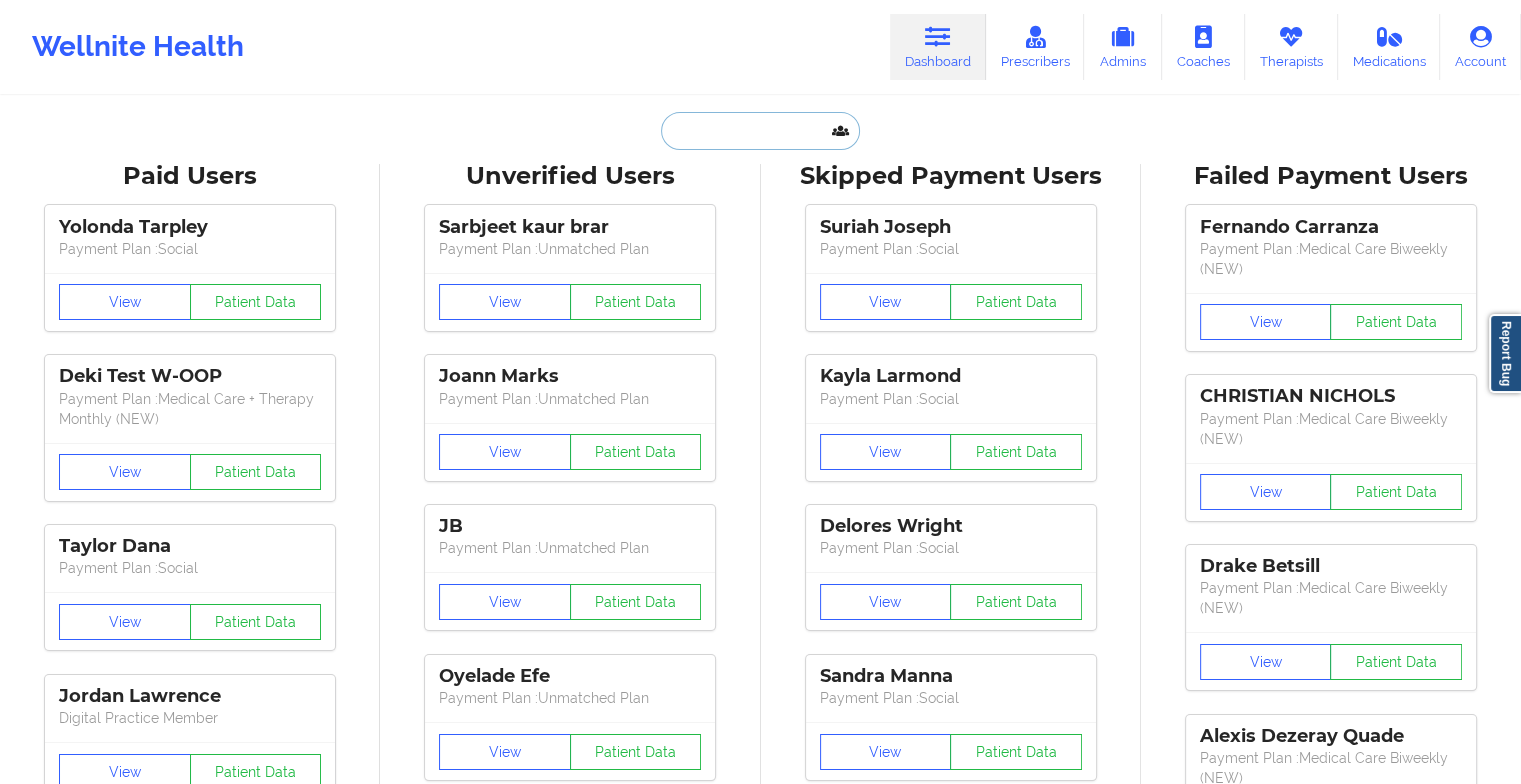 click at bounding box center (760, 131) 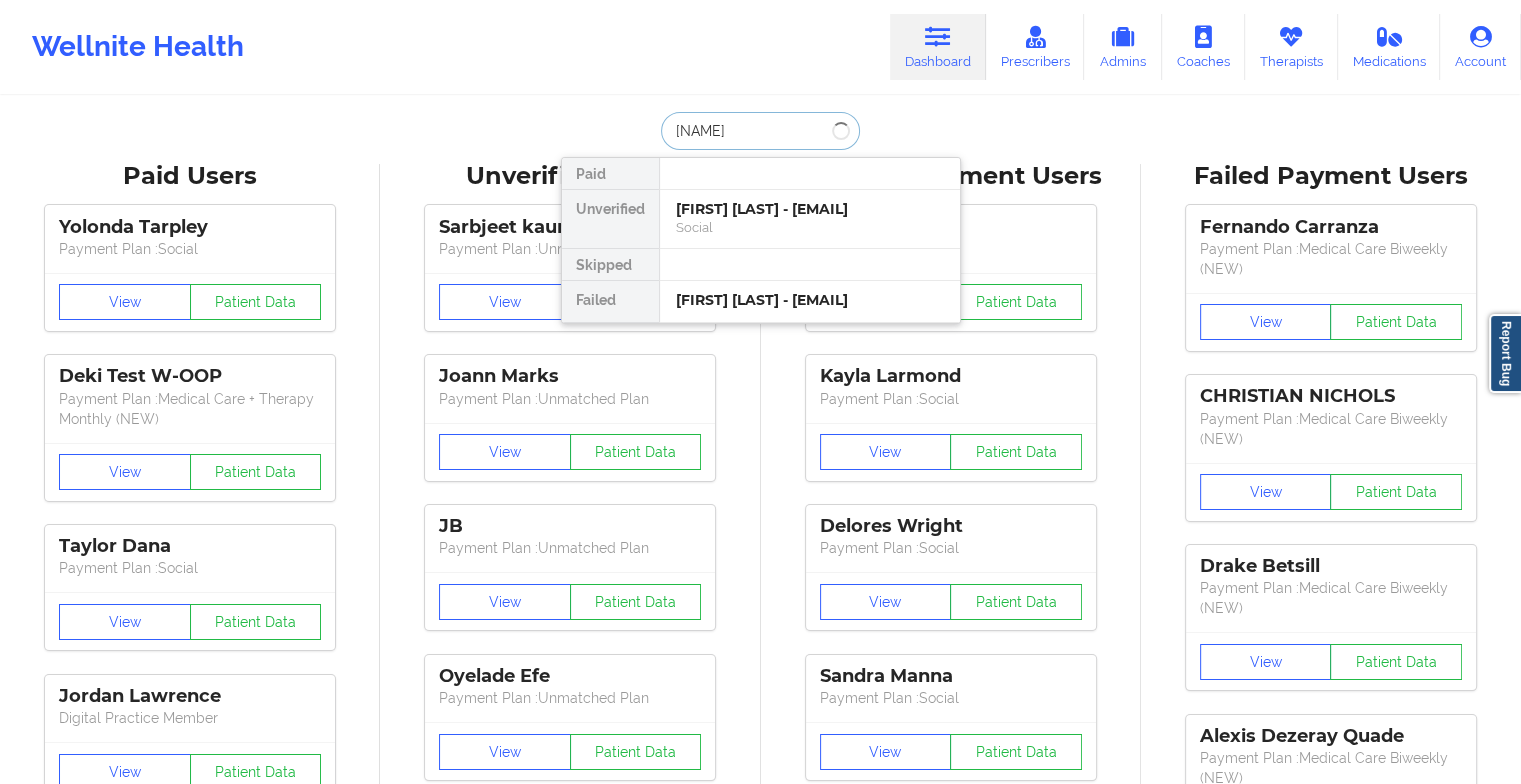 type on "[FIRST] [LAST]" 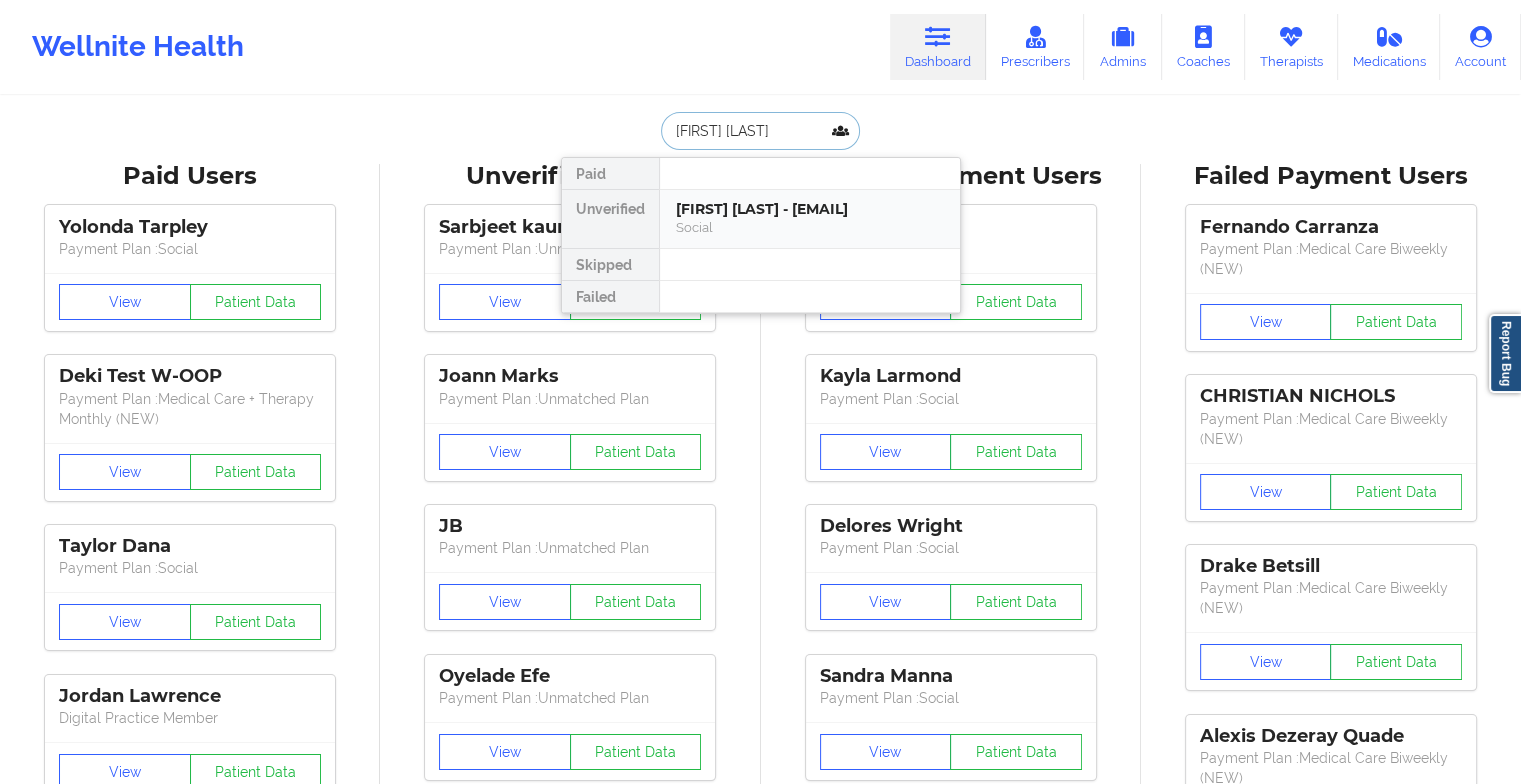 click on "[FIRST] [LAST] - [EMAIL]" at bounding box center (810, 209) 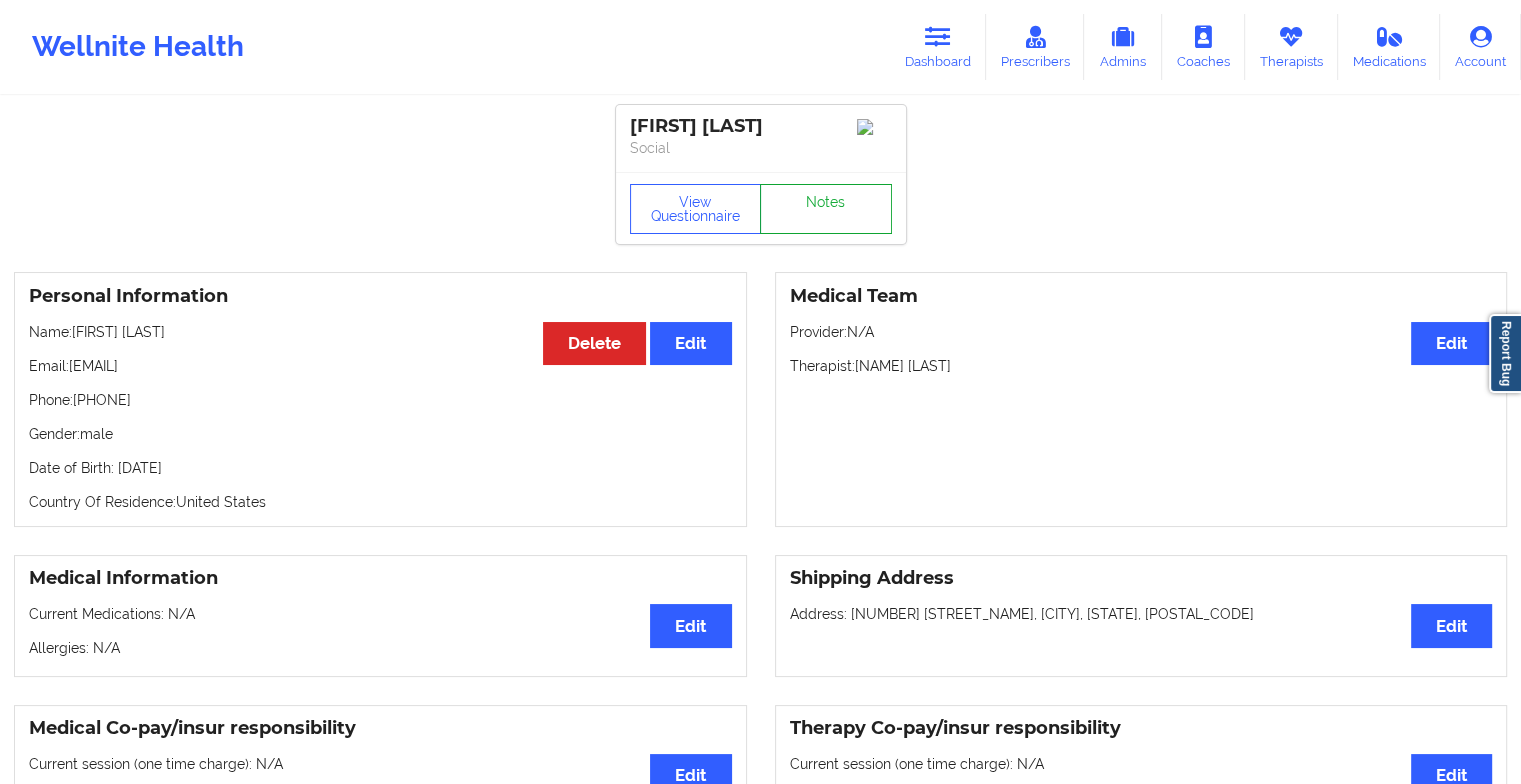 click on "Notes" at bounding box center (826, 209) 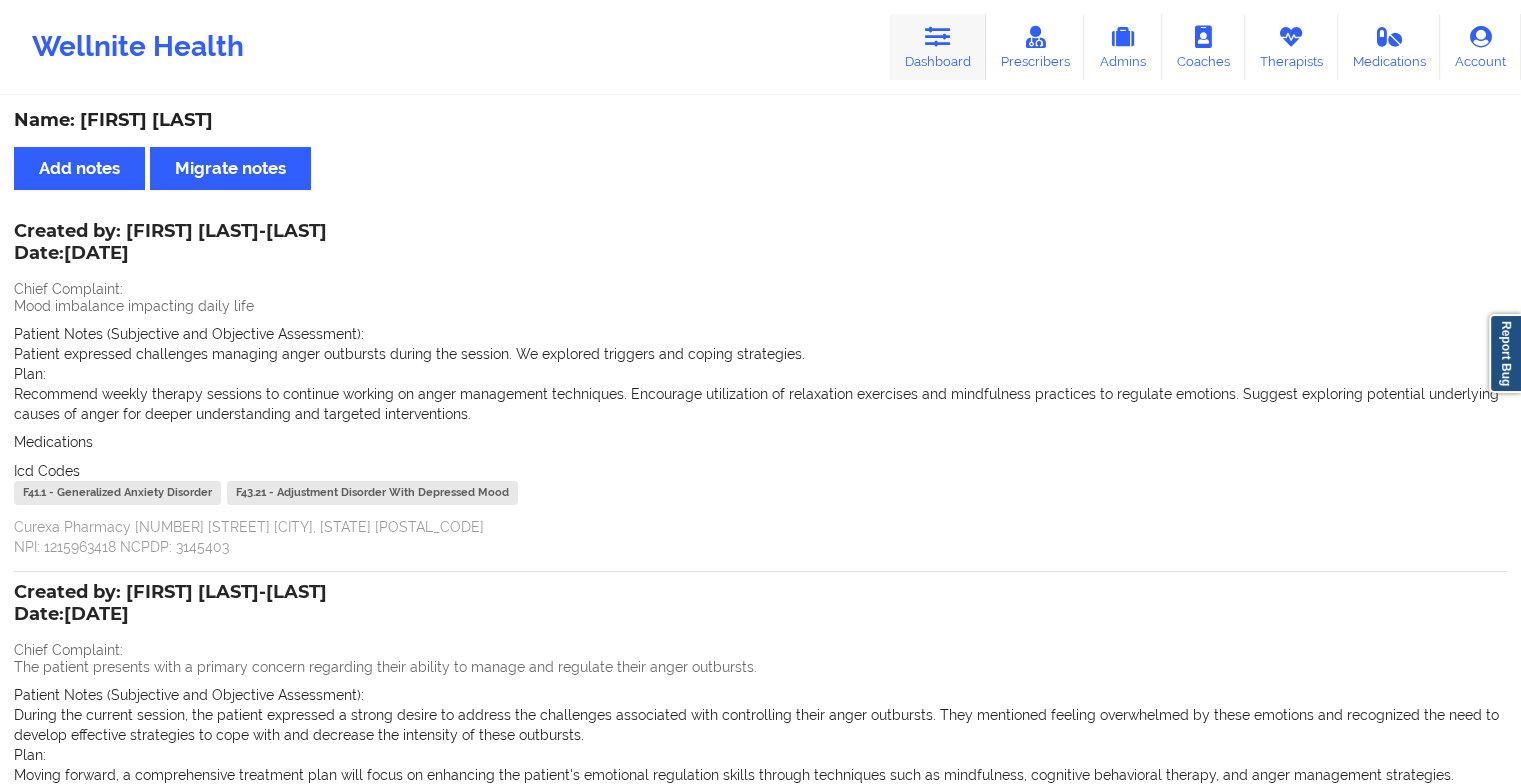 click on "Dashboard" at bounding box center [938, 47] 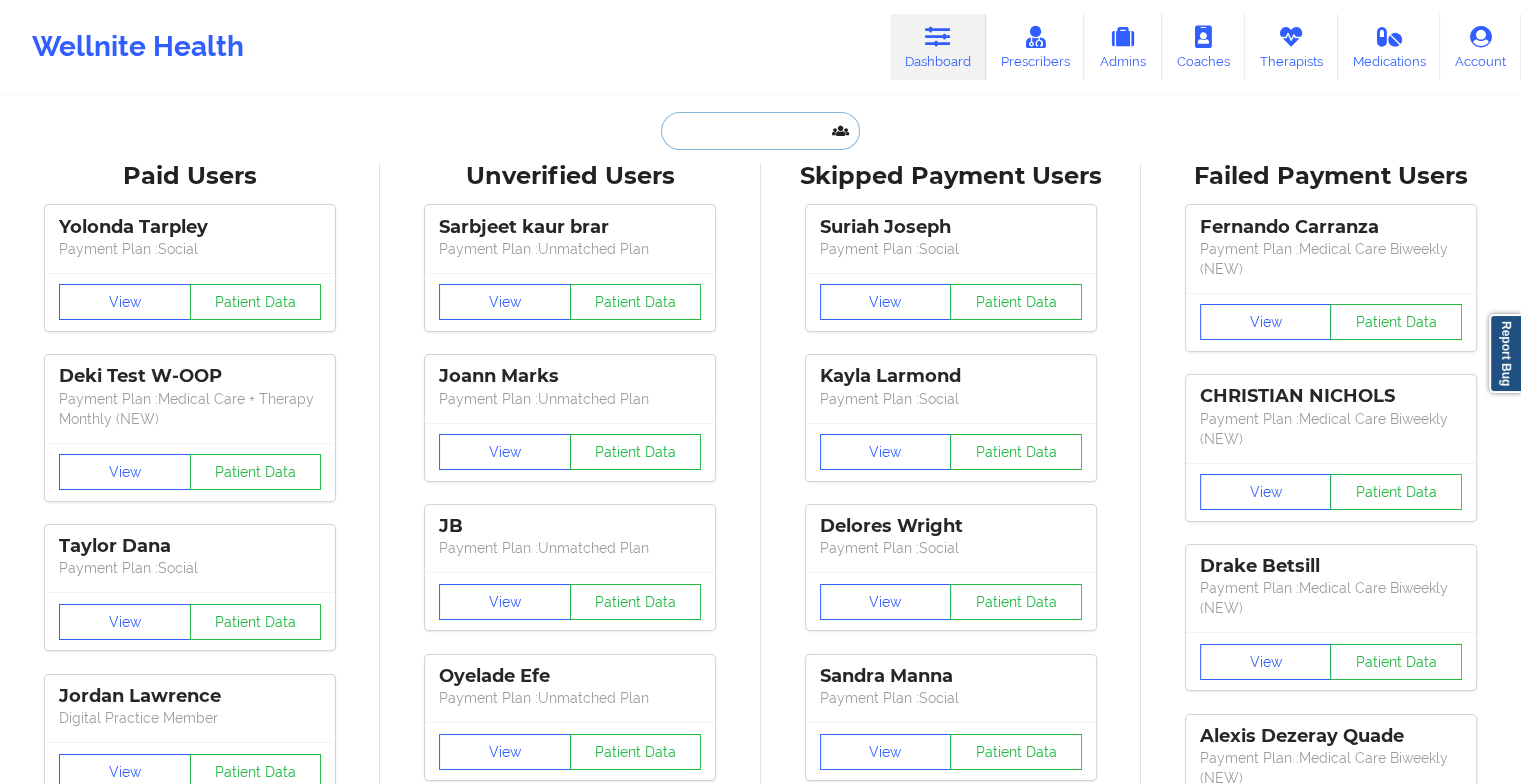 click at bounding box center (760, 131) 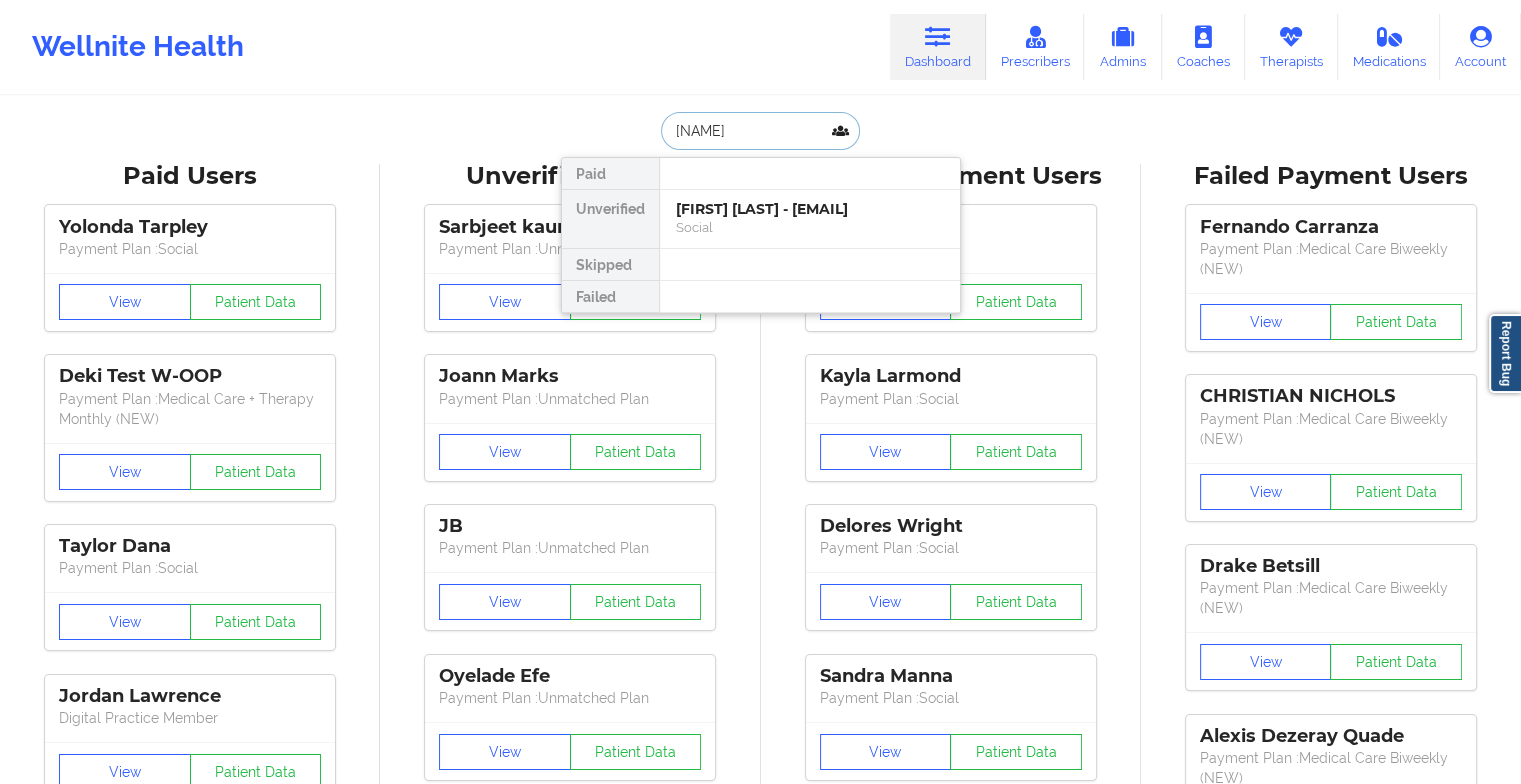 type on "[FIRST] [LAST]" 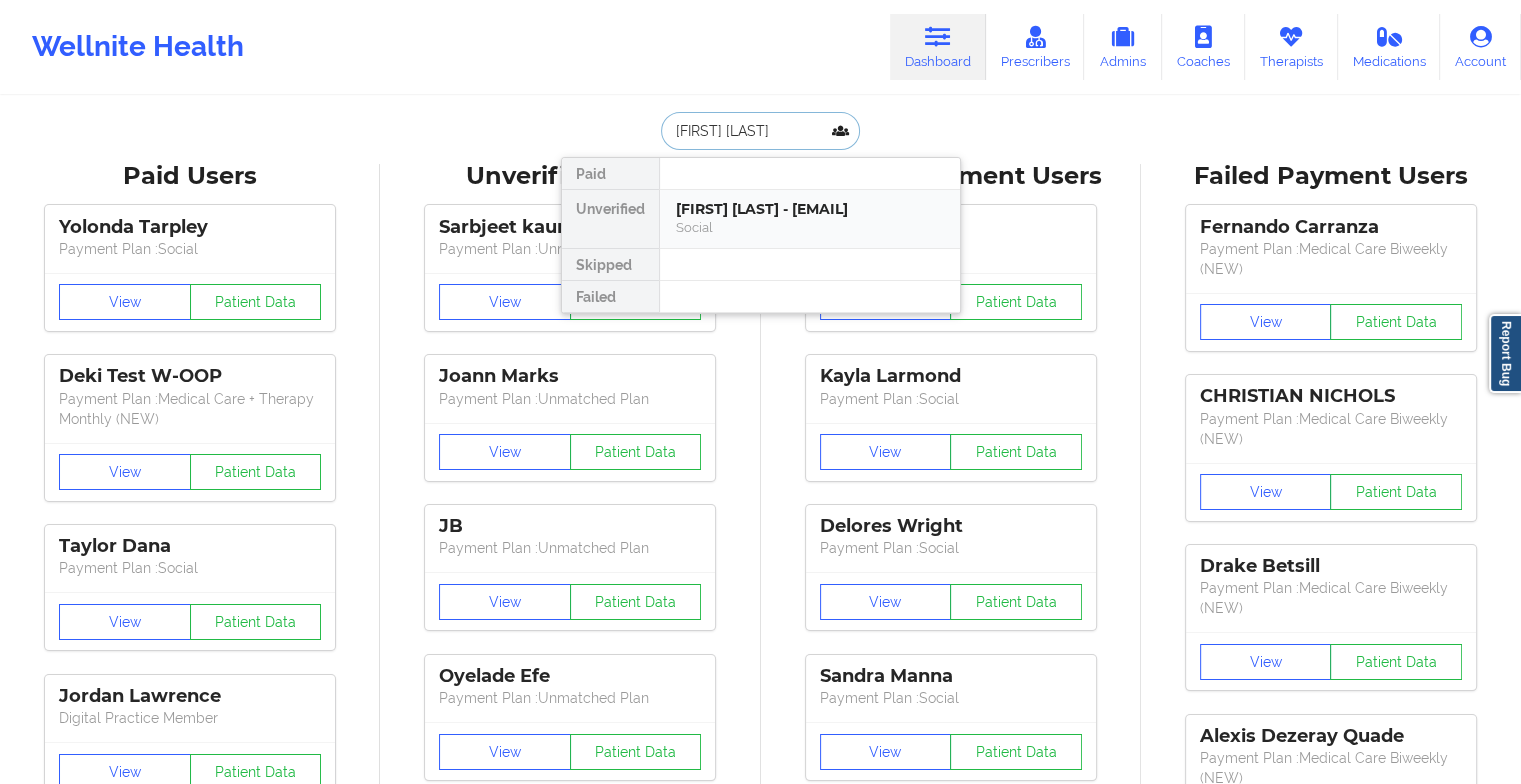 click on "[FIRST] [LAST] - [EMAIL]" at bounding box center [810, 209] 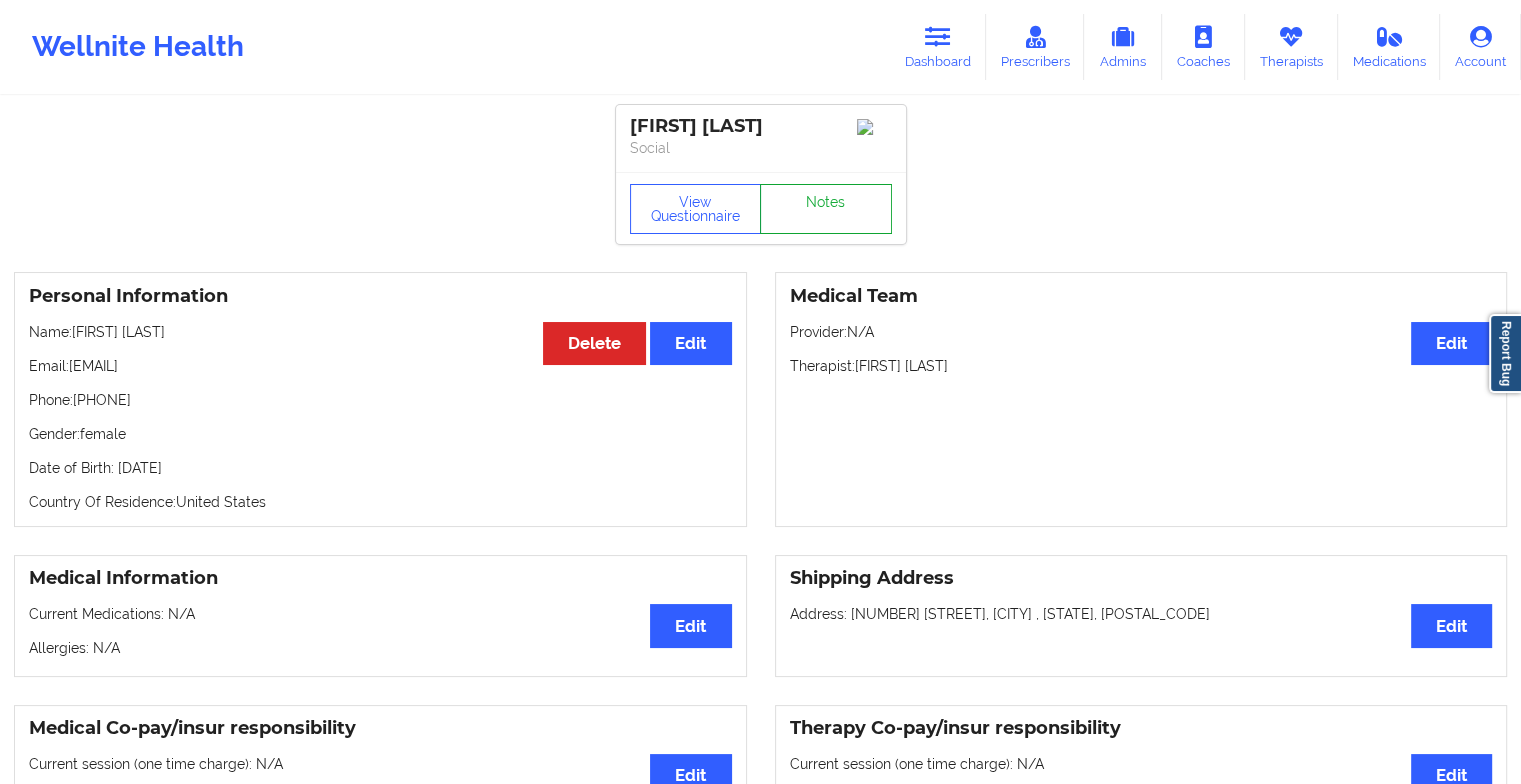 click on "Notes" at bounding box center [826, 209] 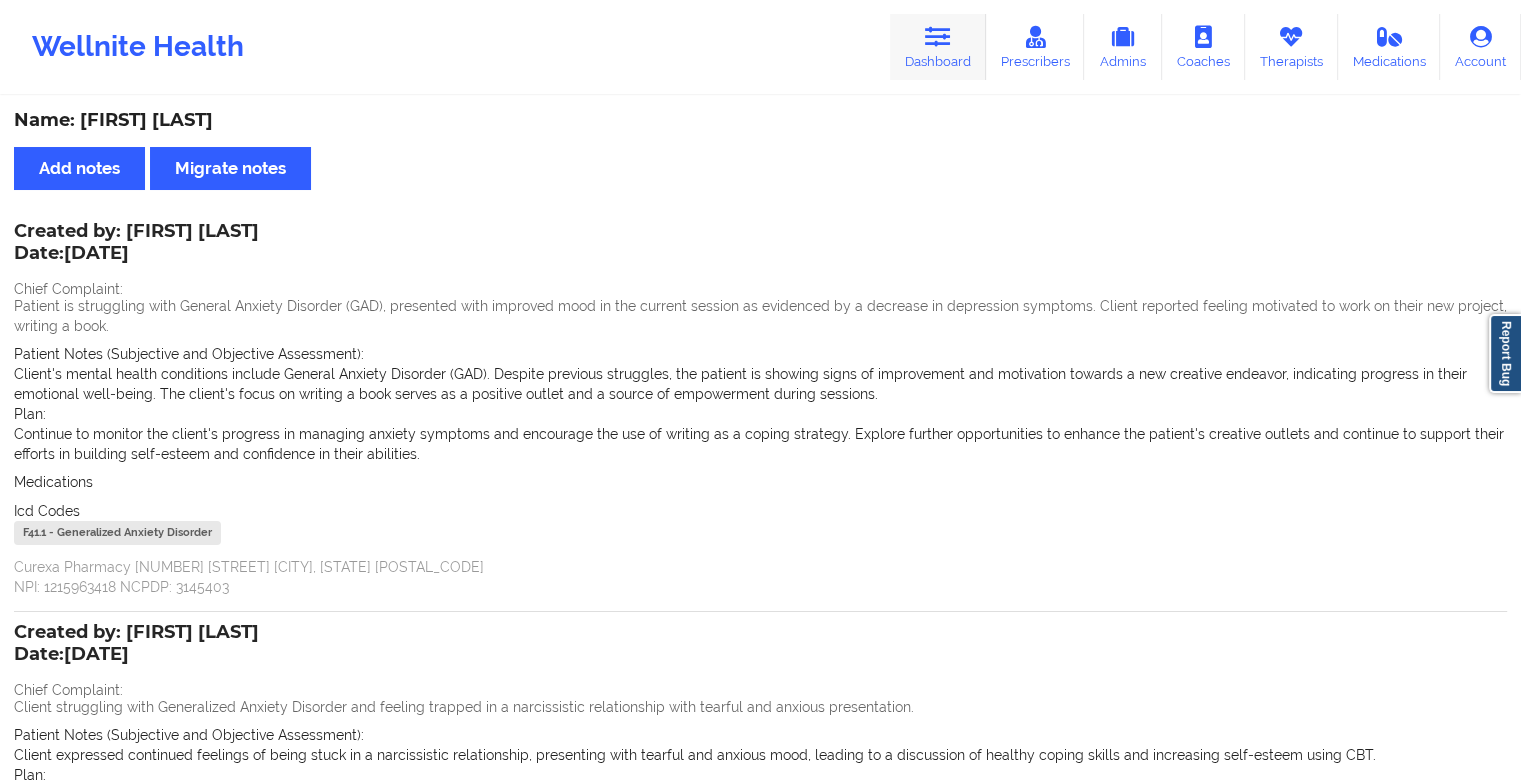 click at bounding box center [938, 37] 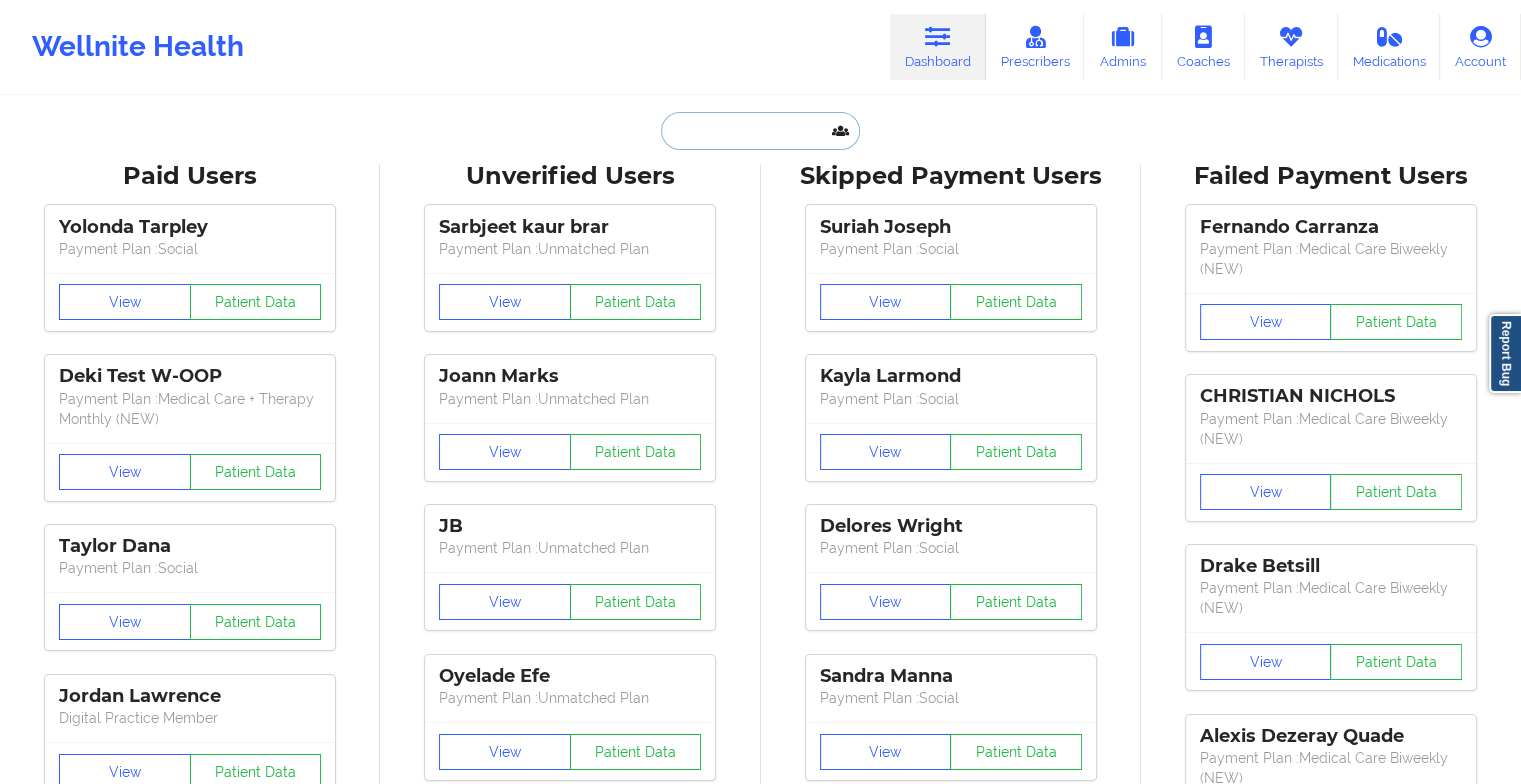 click at bounding box center (760, 131) 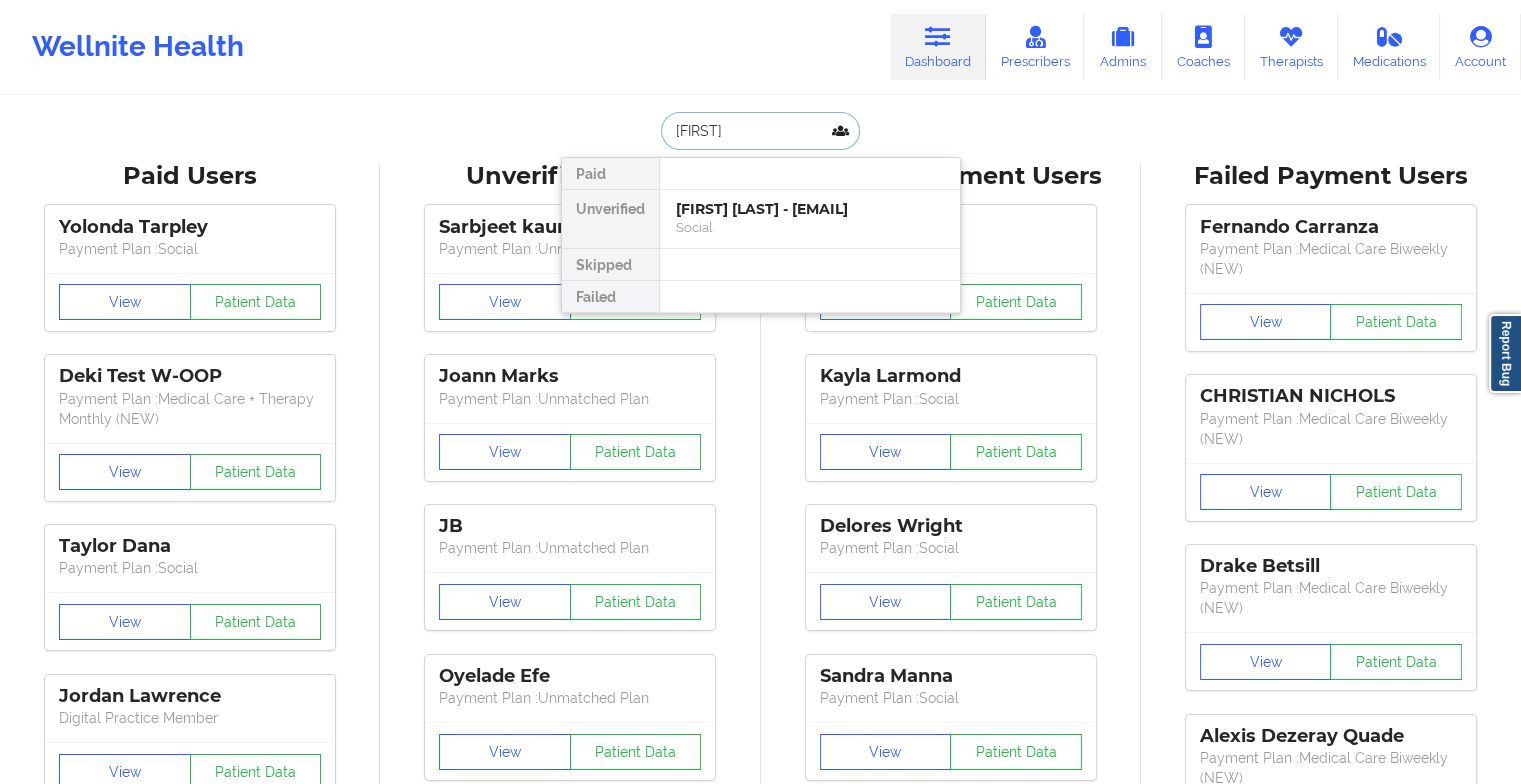 type on "[FIRST] [LAST]" 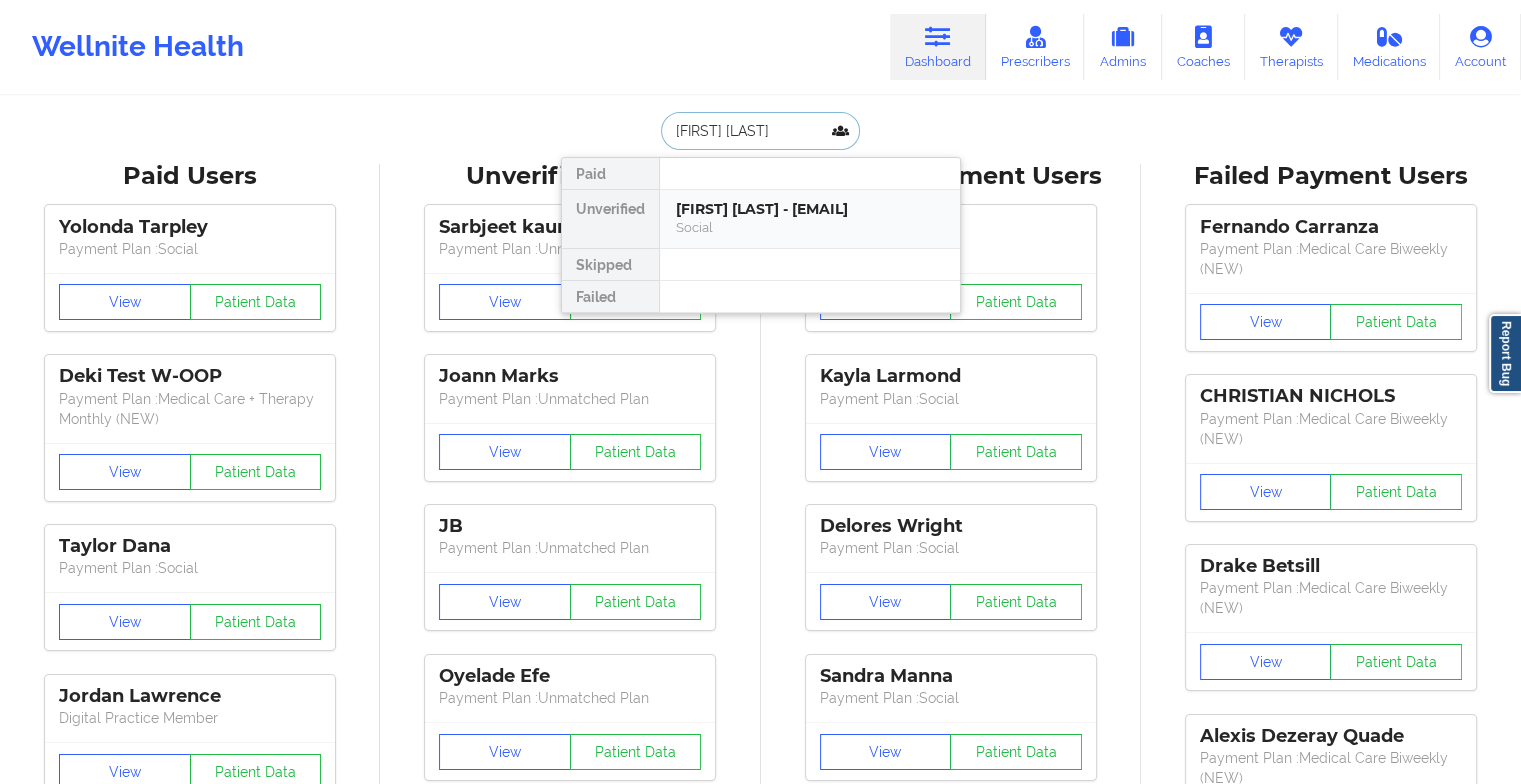 click on "[FIRST] [LAST] - [EMAIL]" at bounding box center (810, 209) 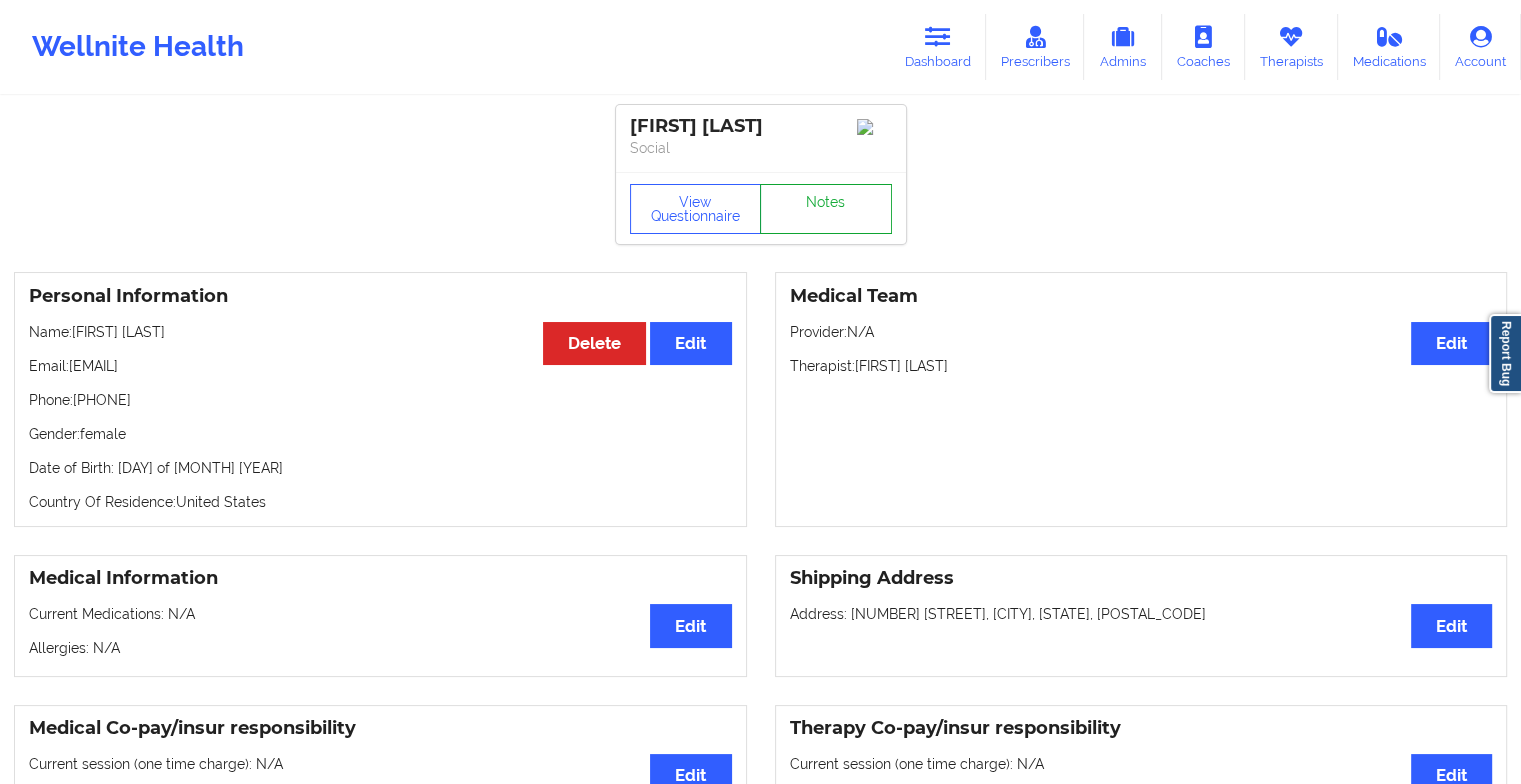 click on "Notes" at bounding box center (826, 209) 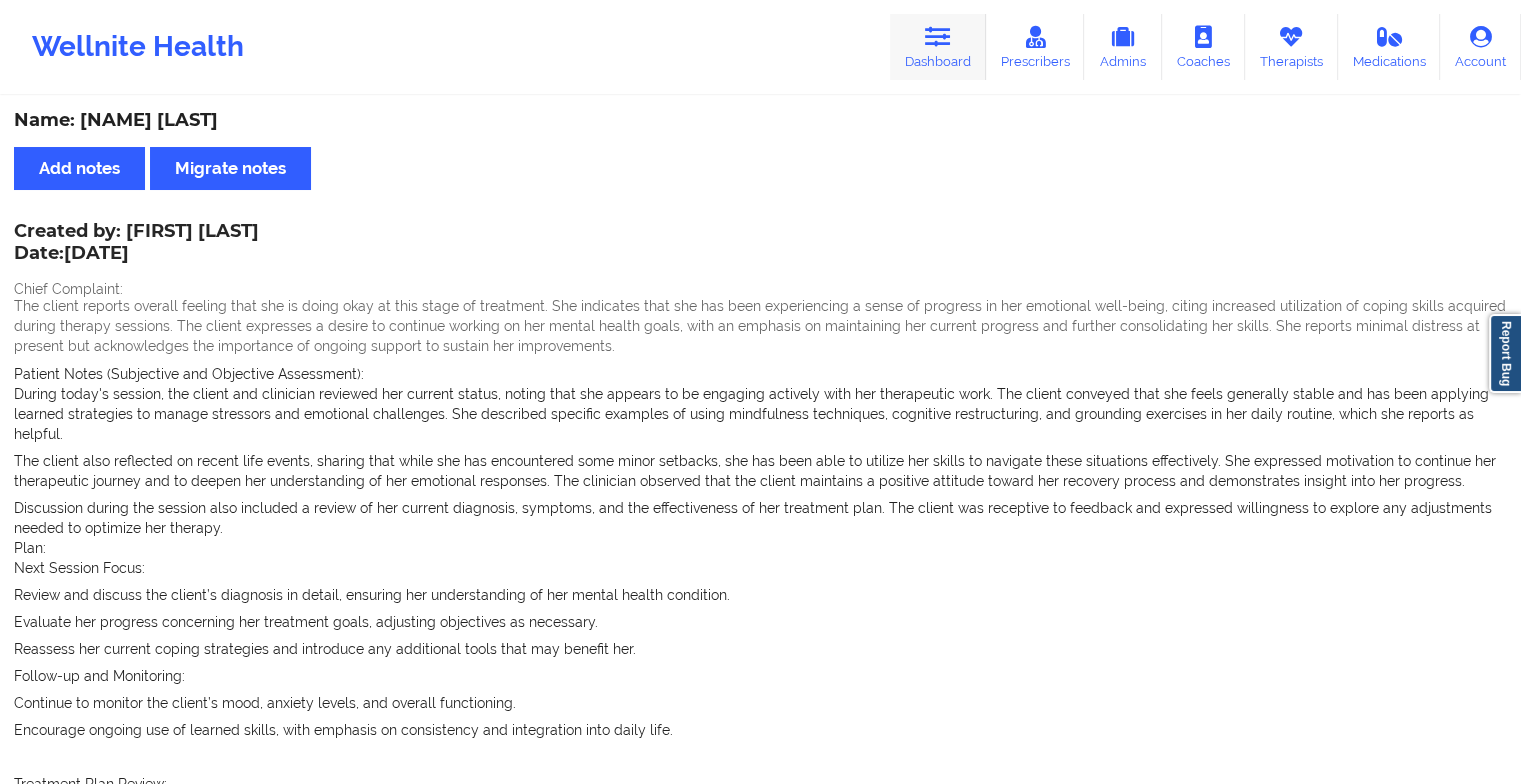 click on "Dashboard" at bounding box center (938, 47) 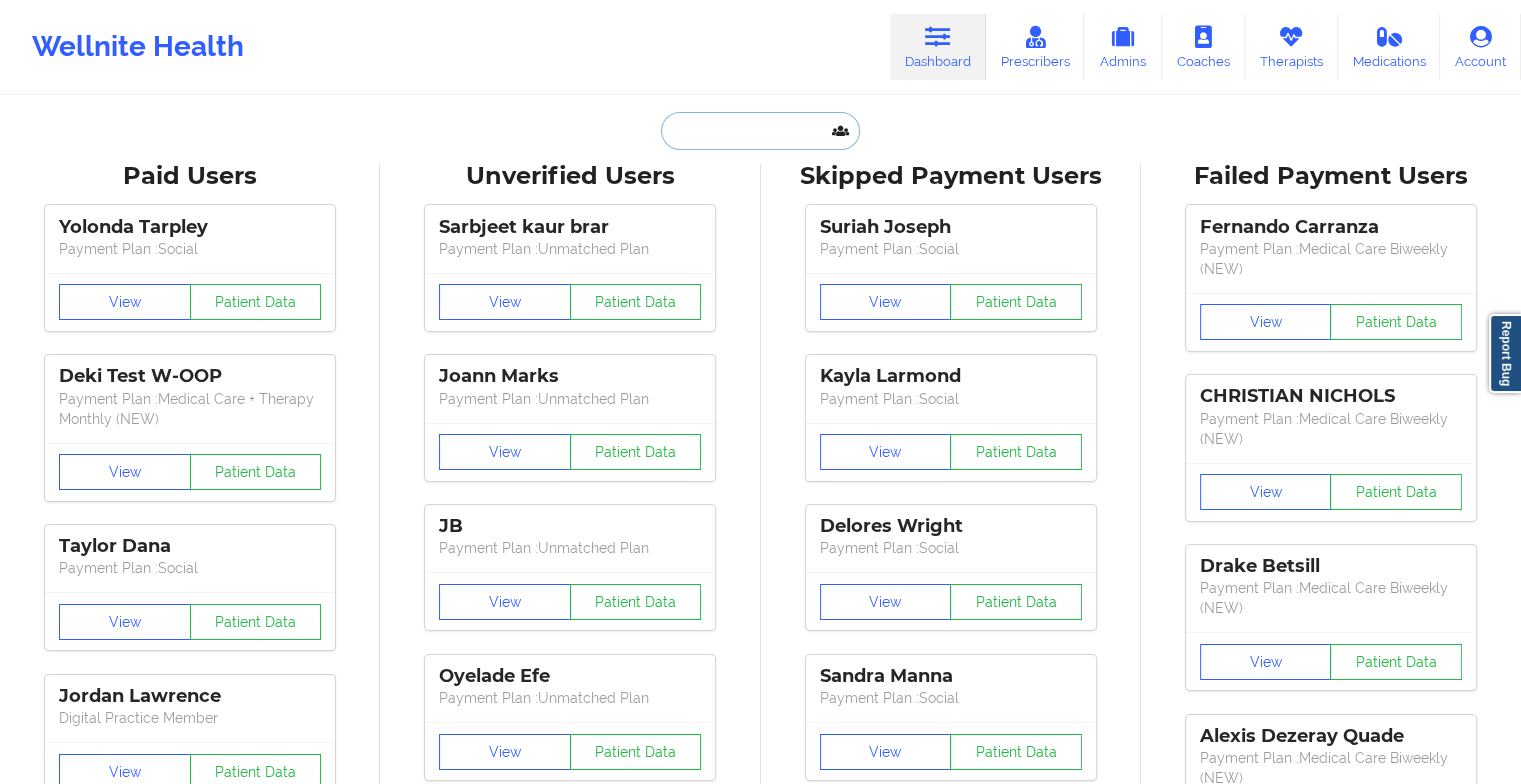 click at bounding box center (760, 131) 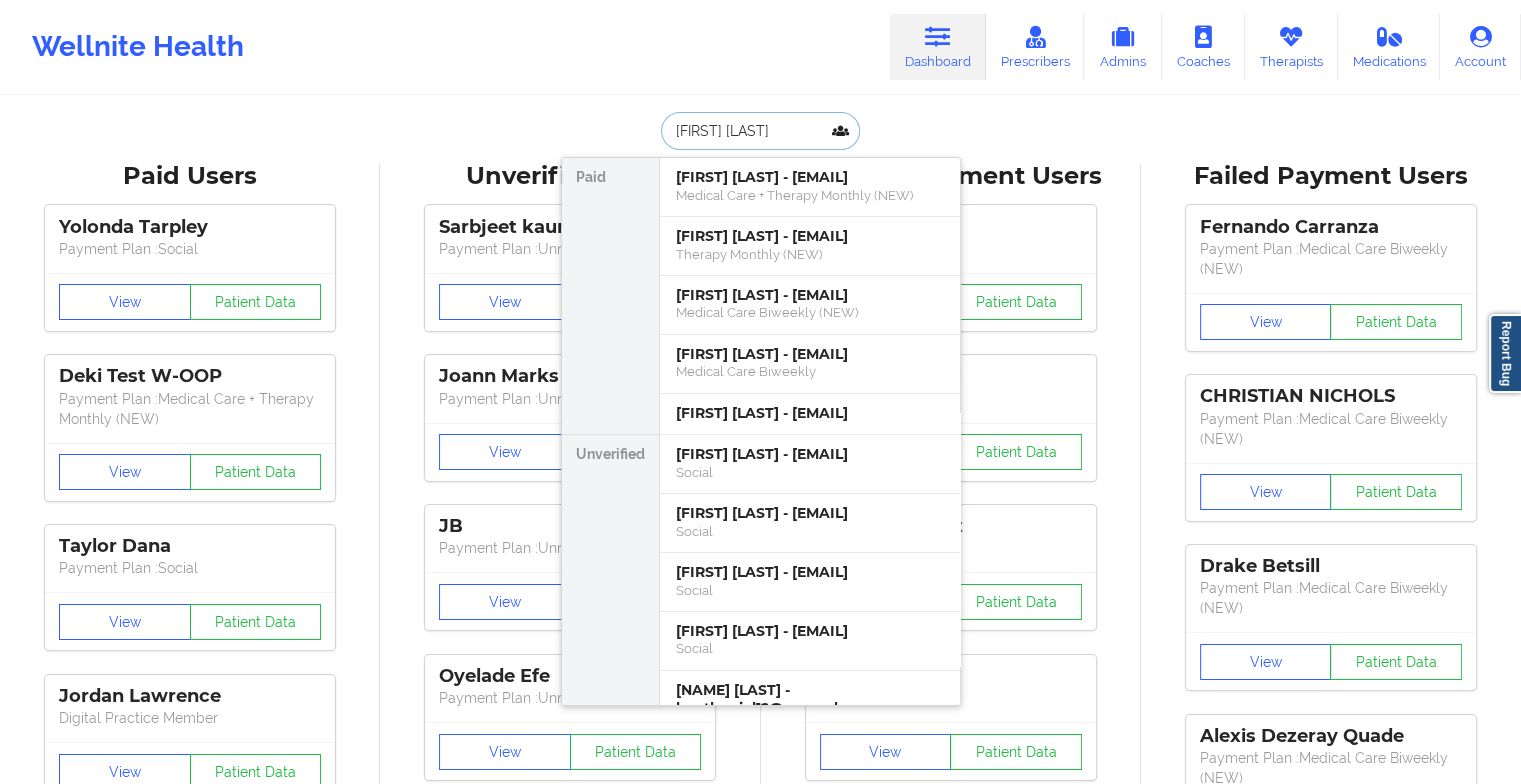 type on "kevin mol" 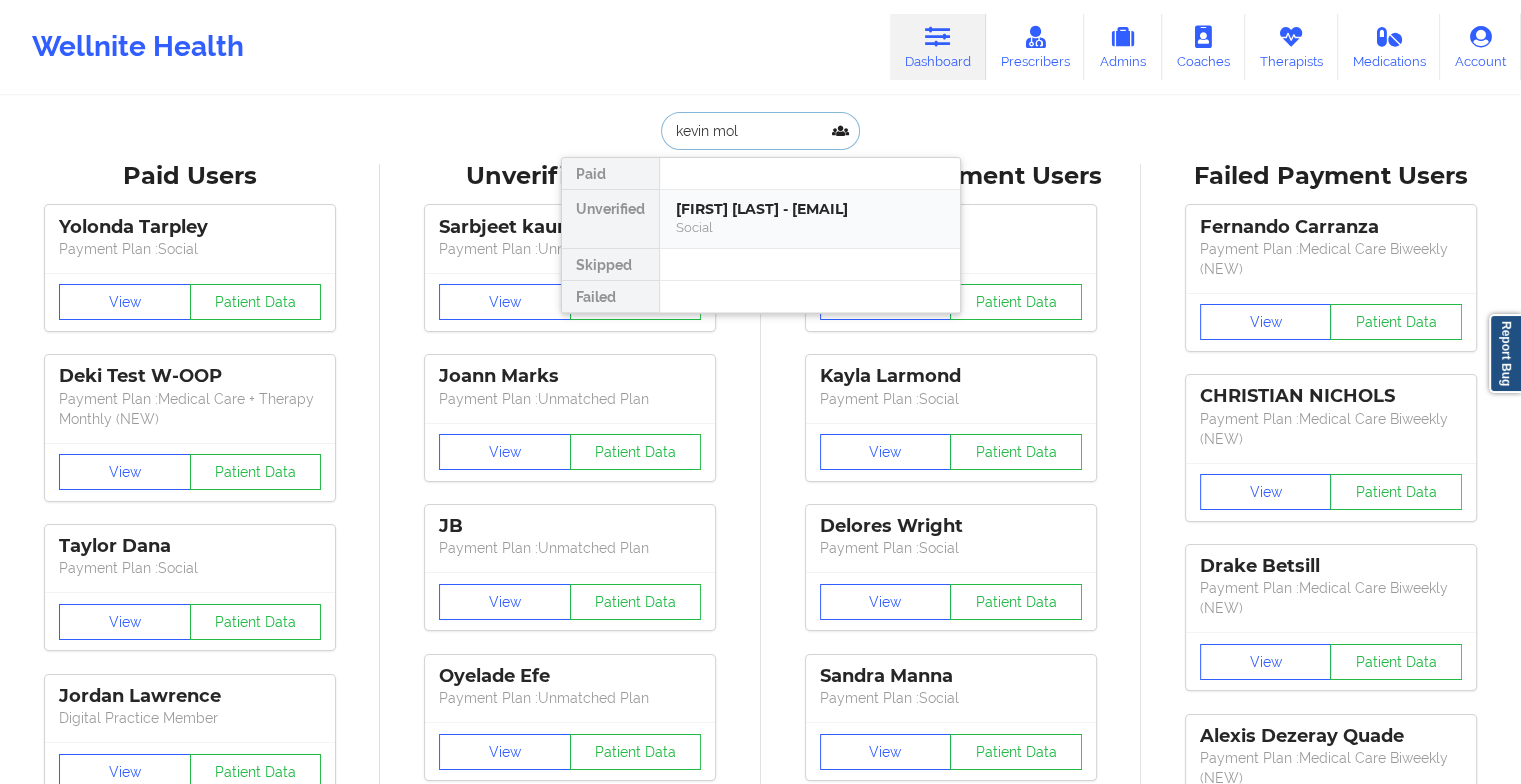 click on "Social" at bounding box center (810, 227) 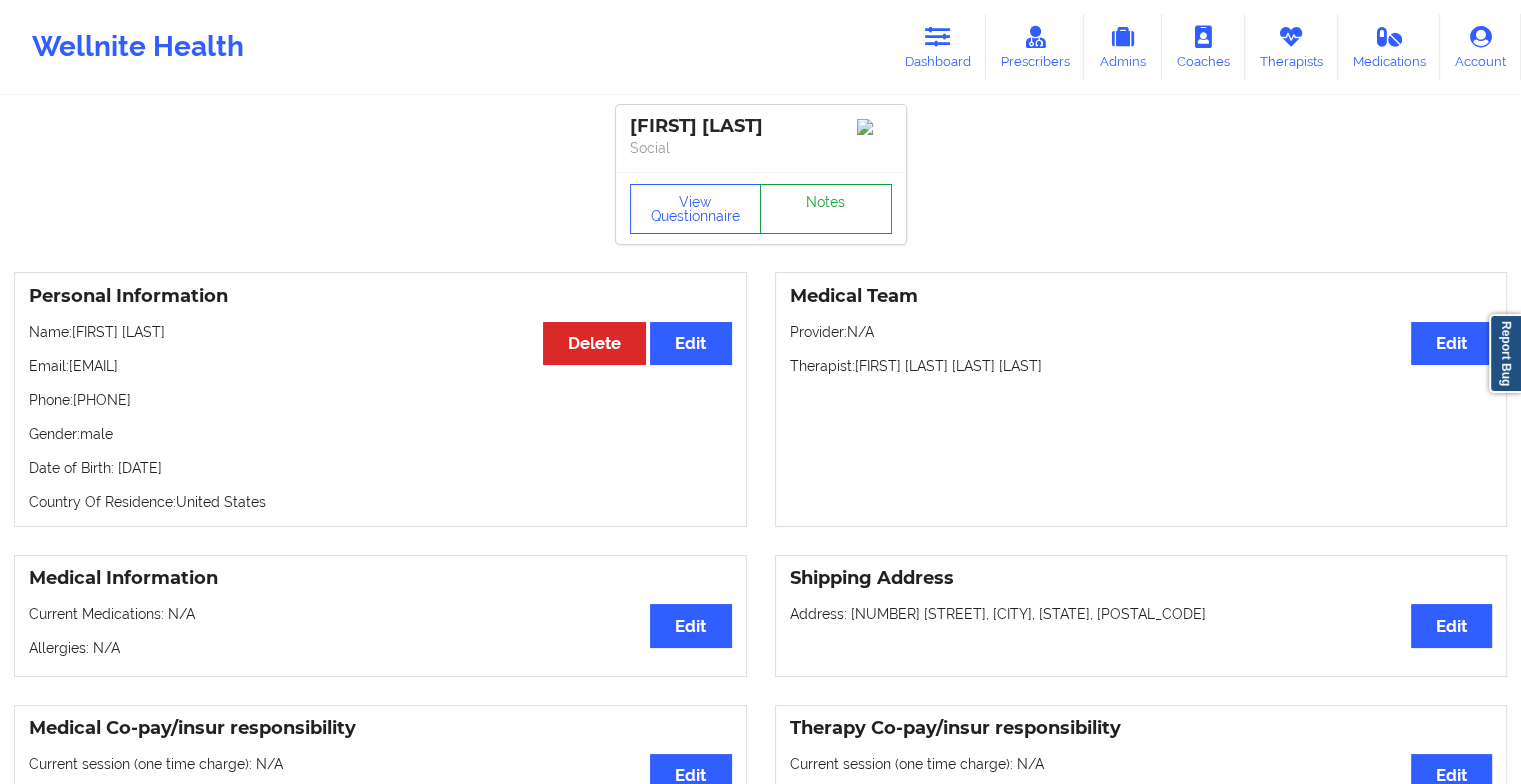 click on "Notes" at bounding box center (826, 209) 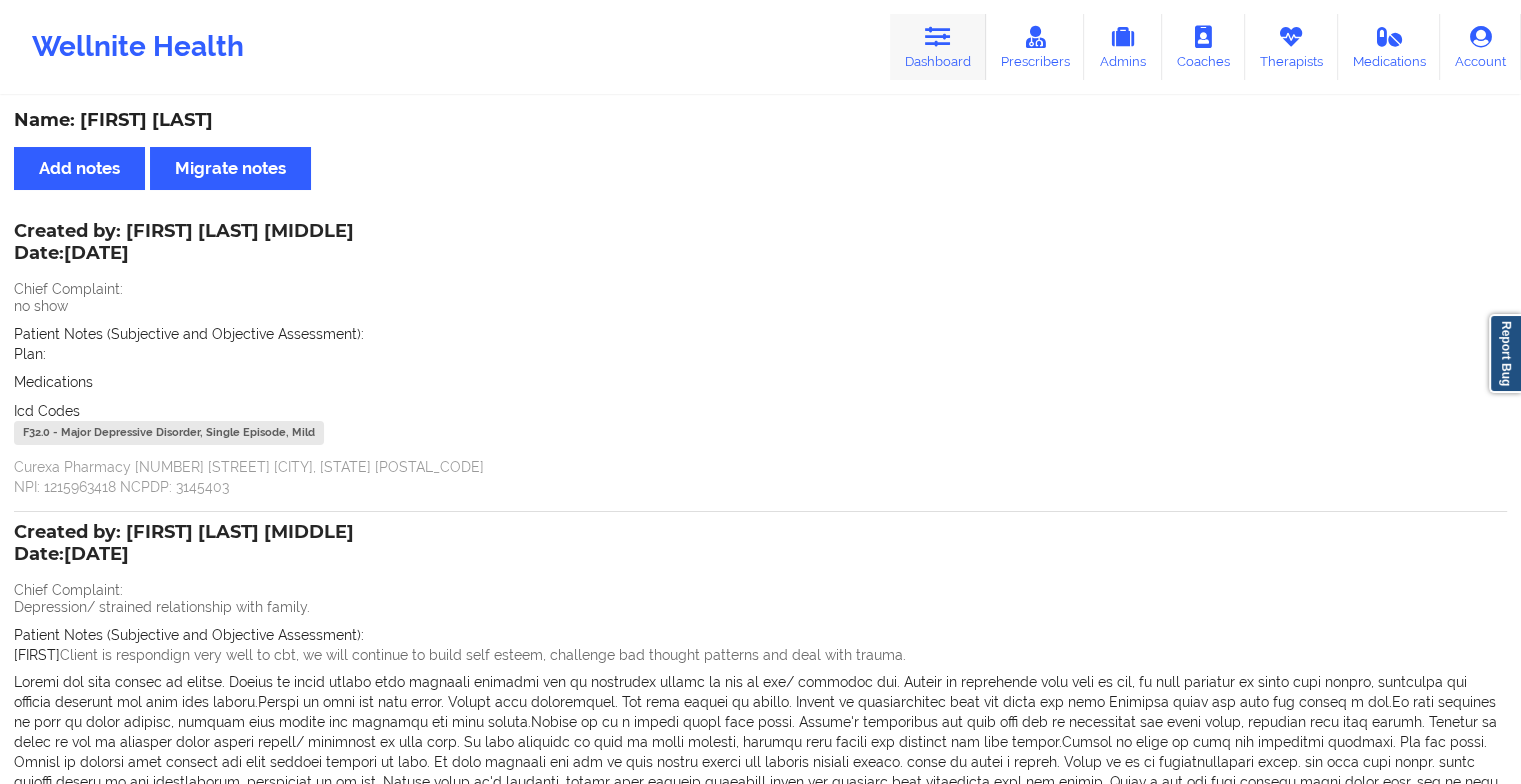 click on "Dashboard" at bounding box center [938, 47] 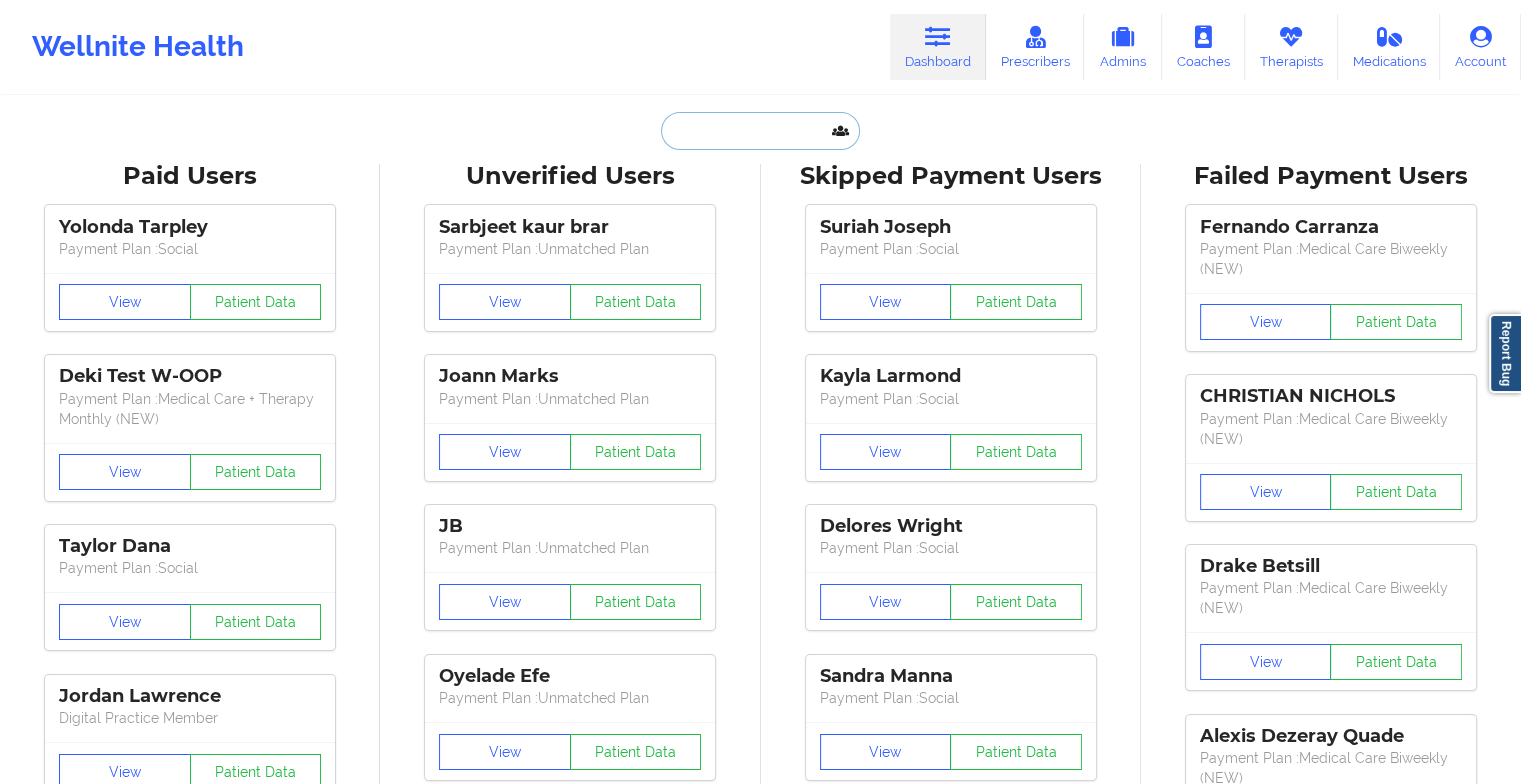 click at bounding box center [760, 131] 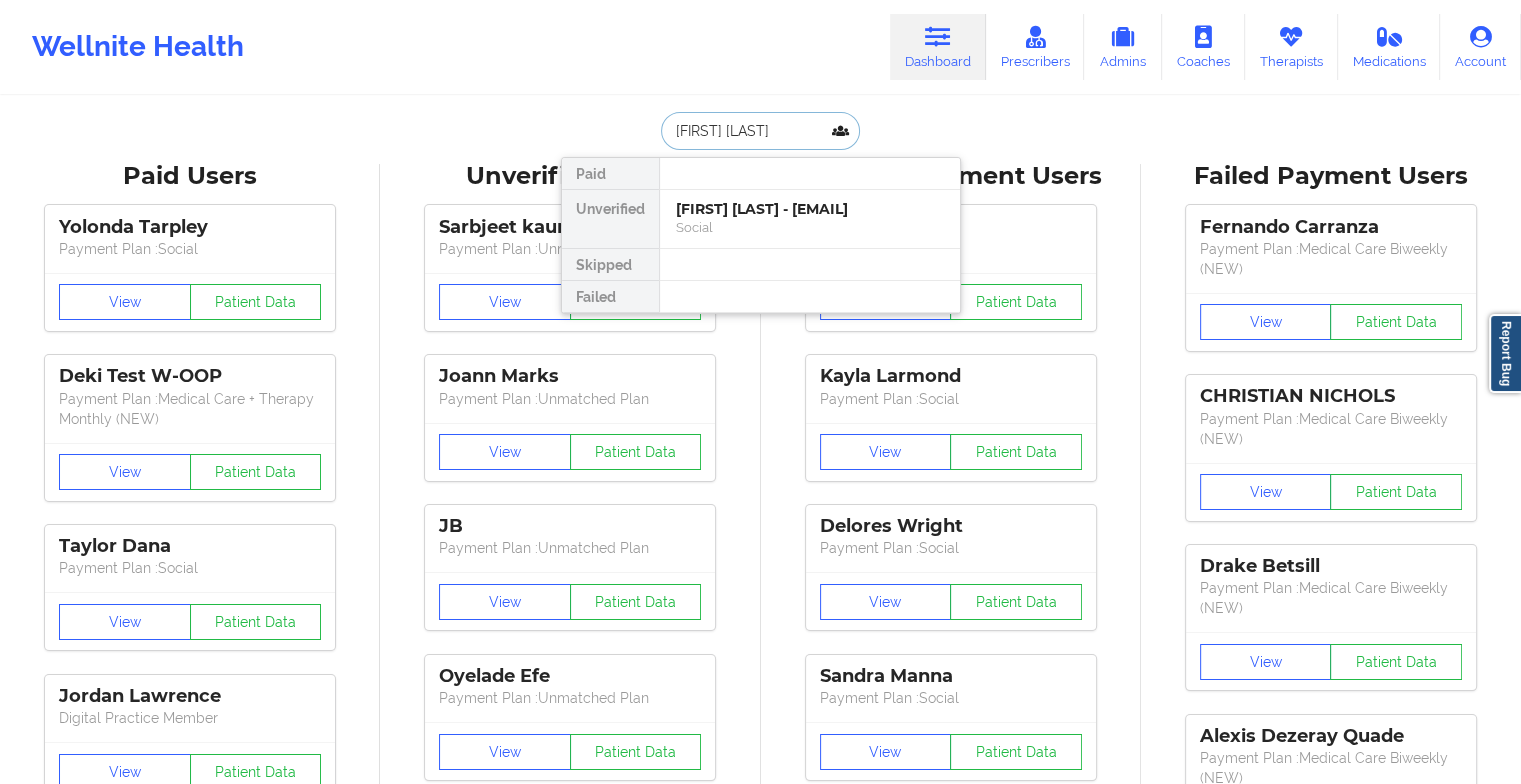 type on "[NAME] [NAME]" 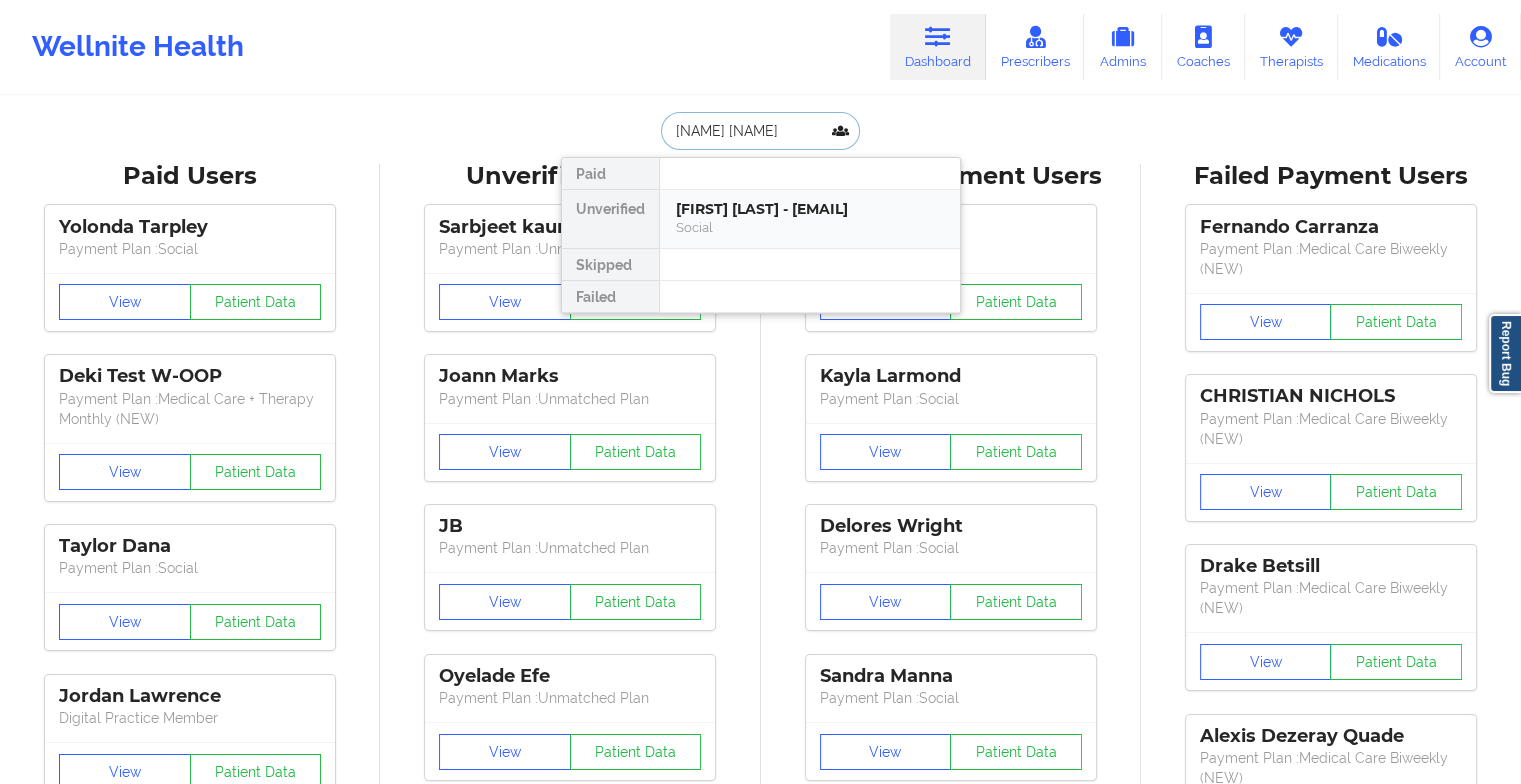 click on "[FIRST] [LAST] - [EMAIL]" at bounding box center [810, 209] 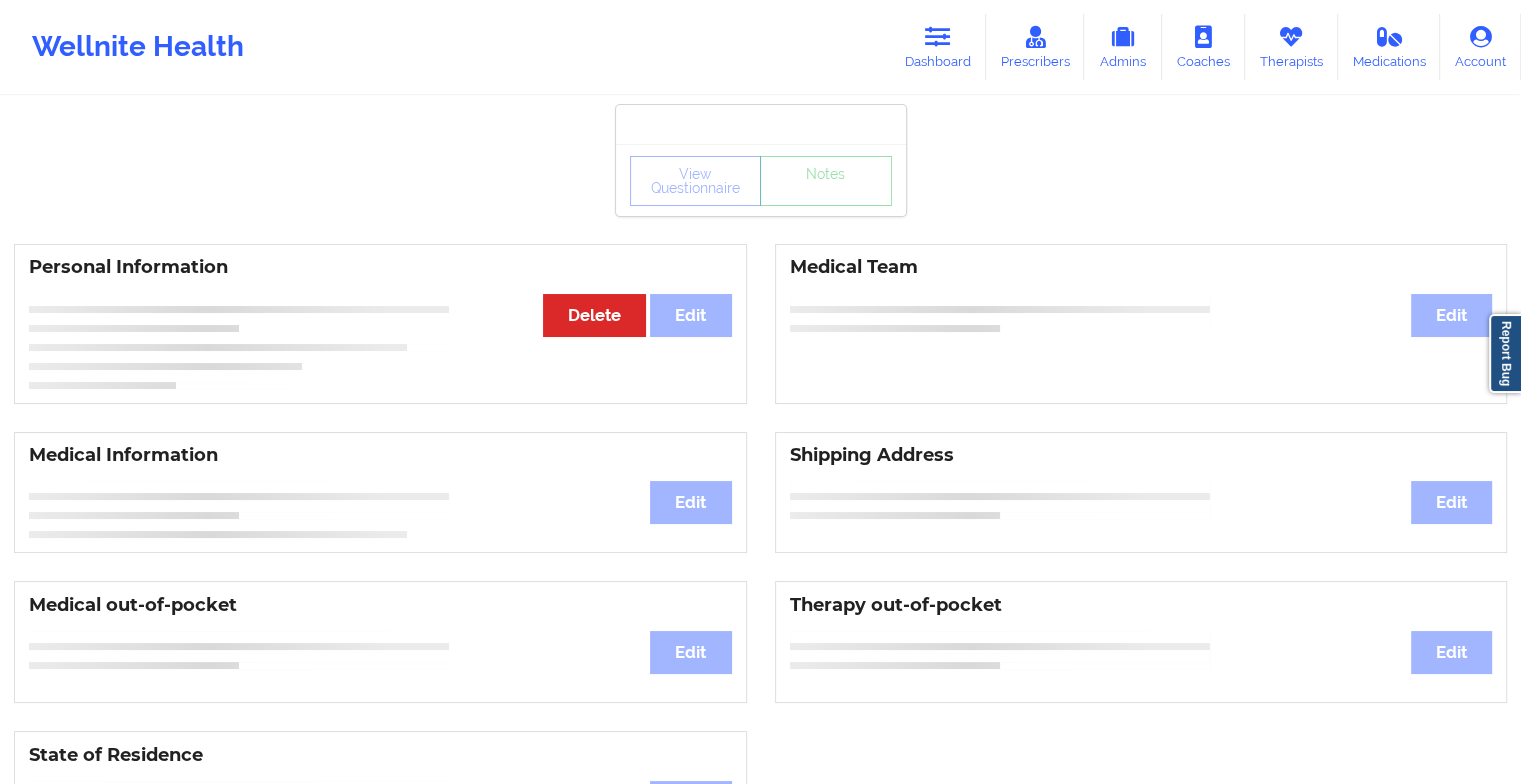 click on "View Questionnaire Notes" at bounding box center [761, 181] 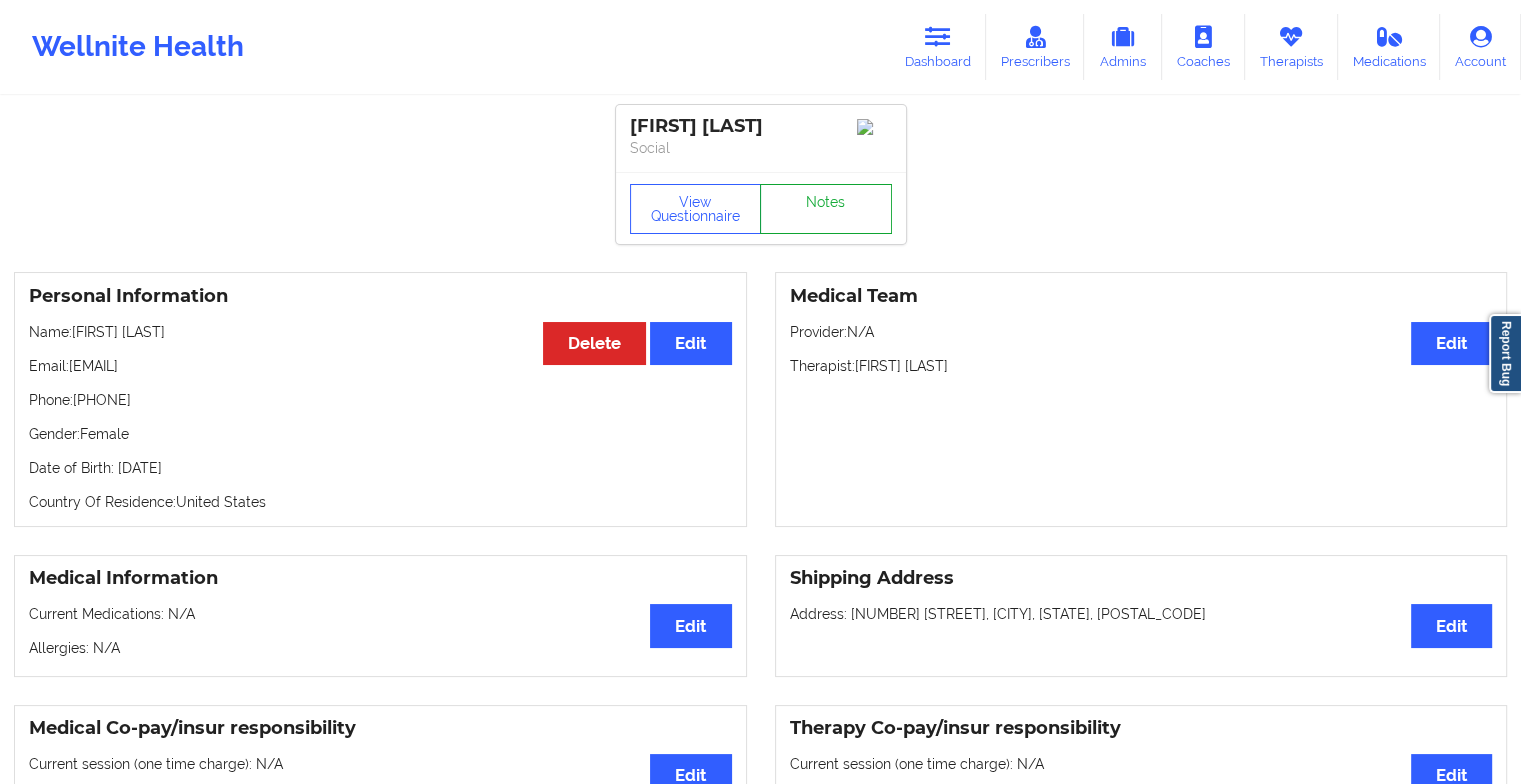 click on "Notes" at bounding box center [826, 209] 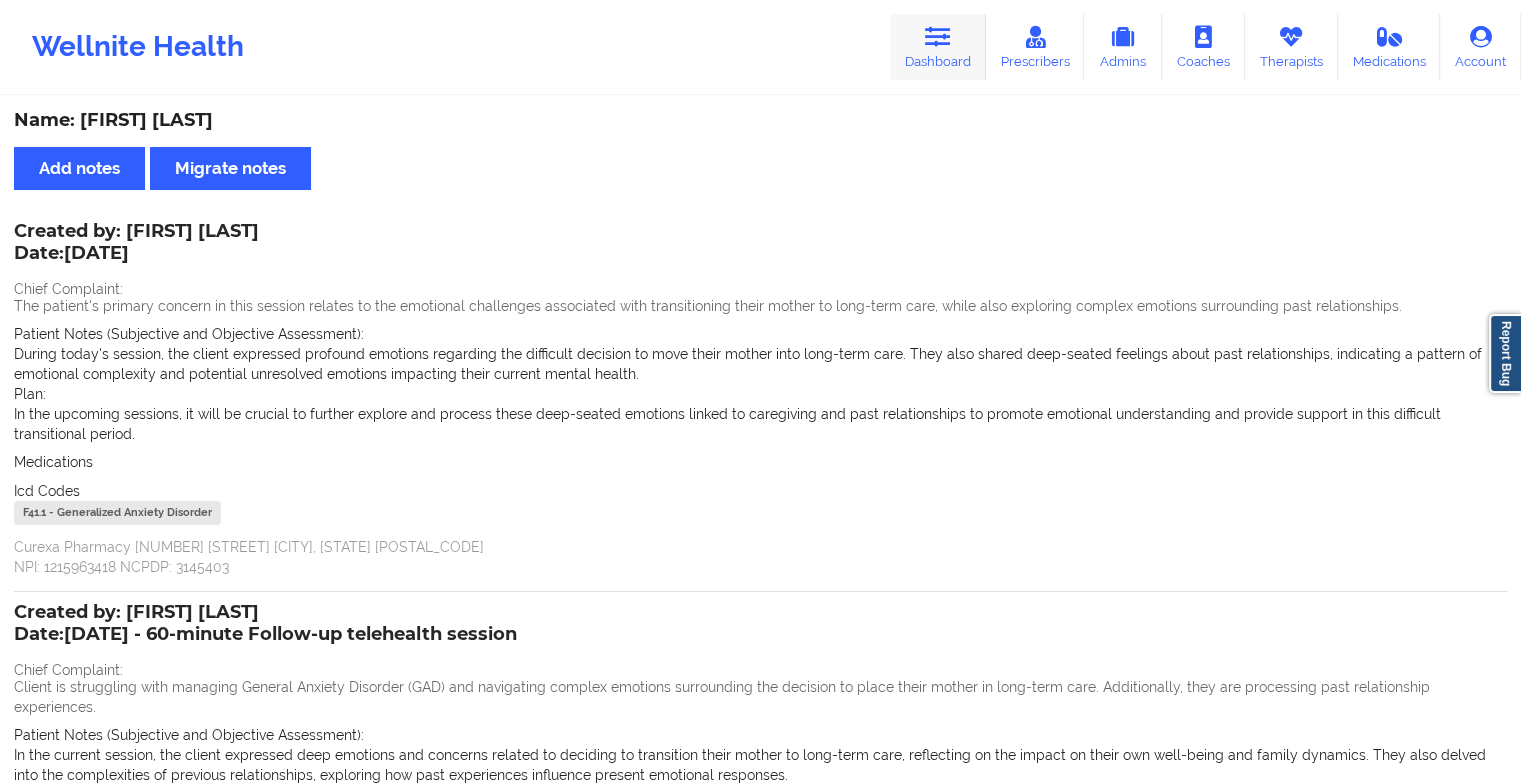 click on "Dashboard" at bounding box center [938, 47] 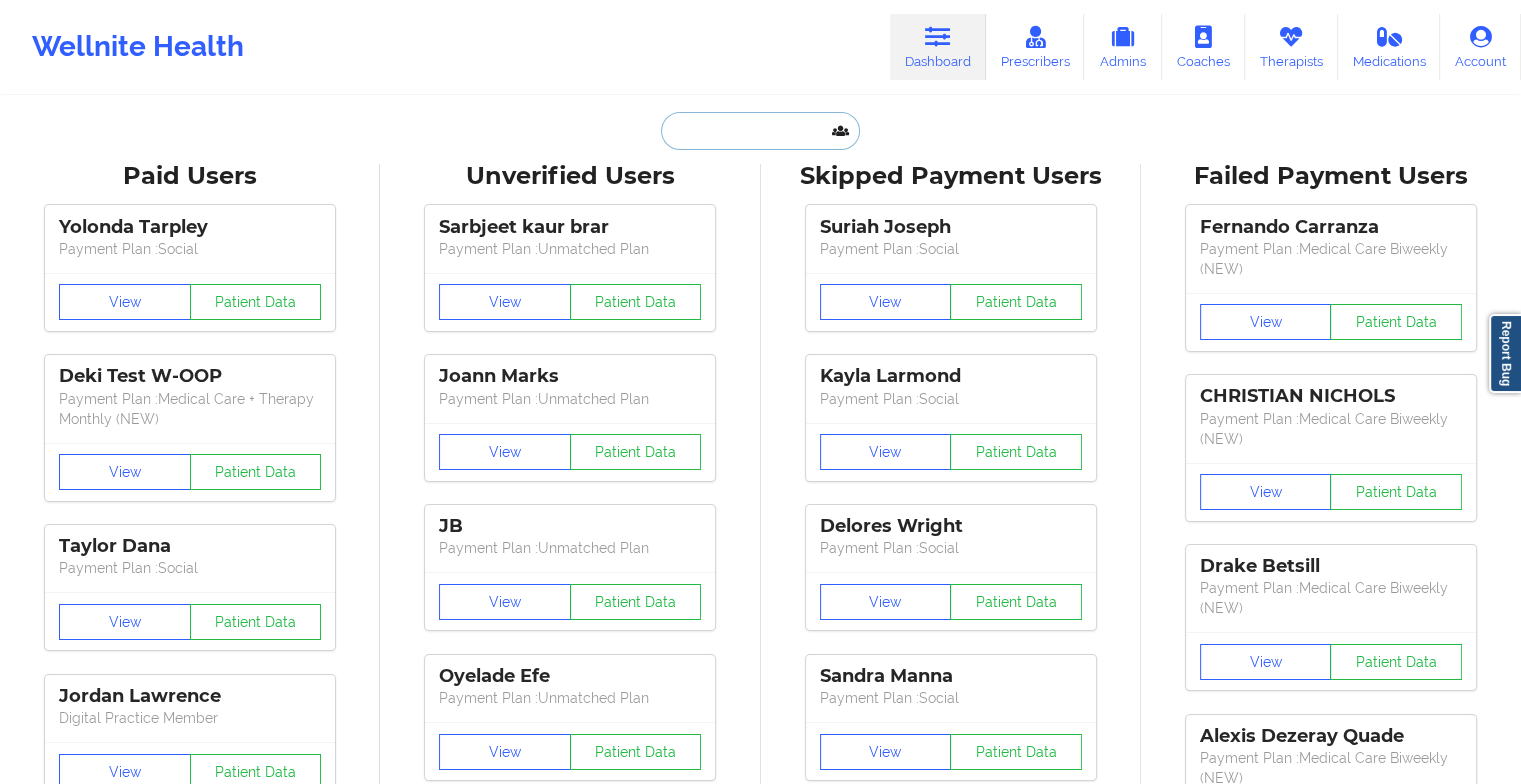 click at bounding box center [760, 131] 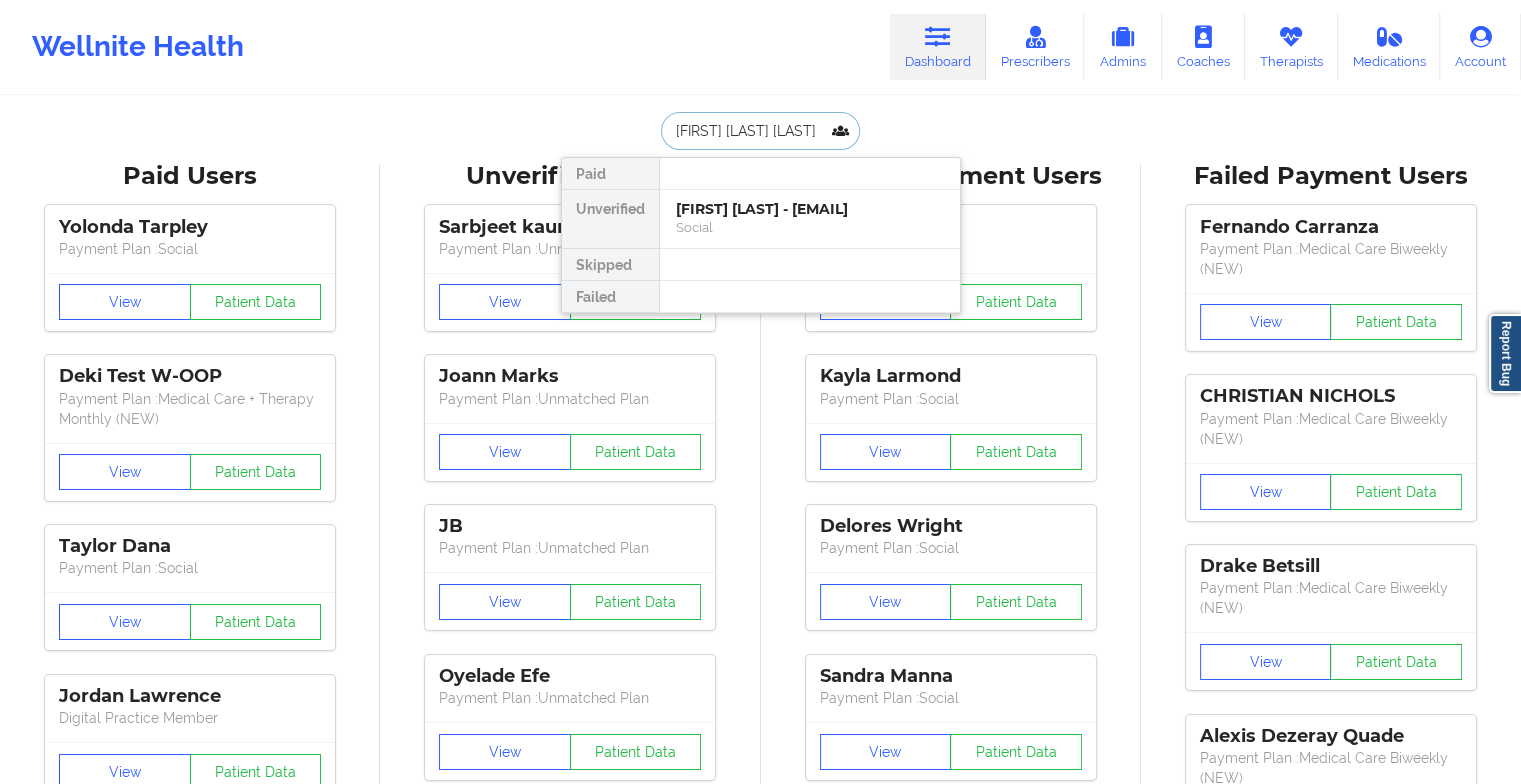 type on "[FIRST] [LAST]" 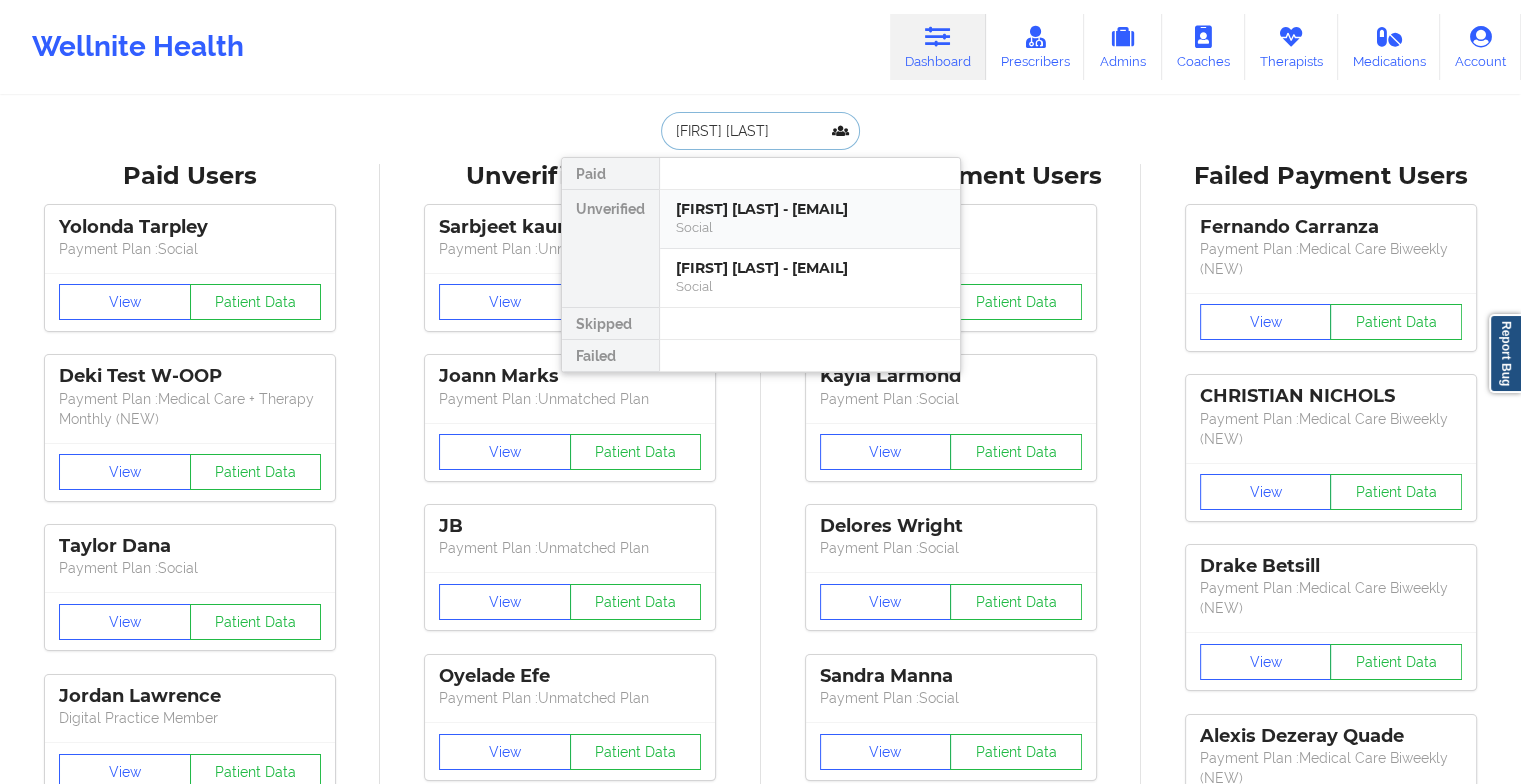 click on "[FIRST] [LAST] - [EMAIL] Social" at bounding box center [810, 219] 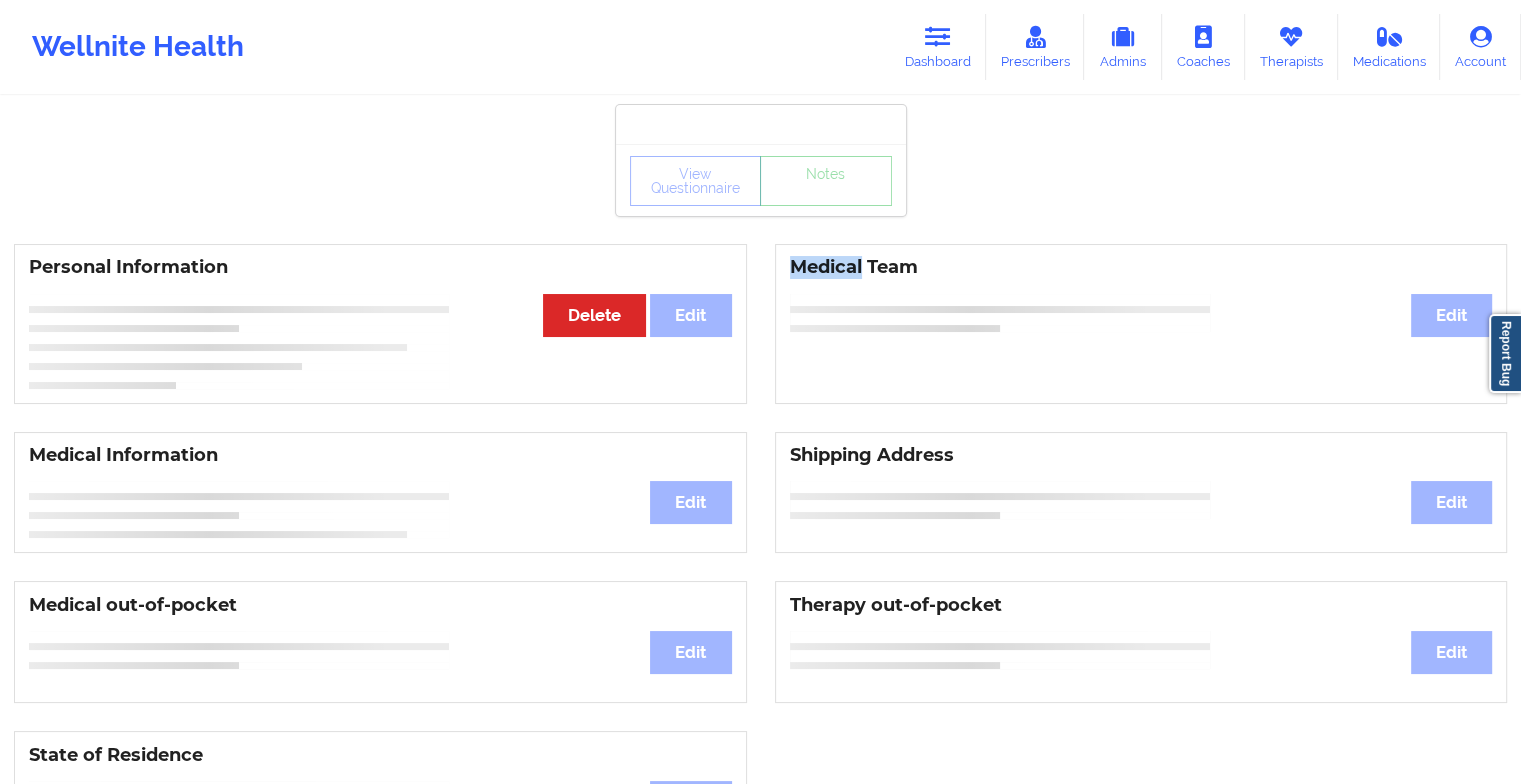 click on "Medical Team Edit" at bounding box center (1141, 324) 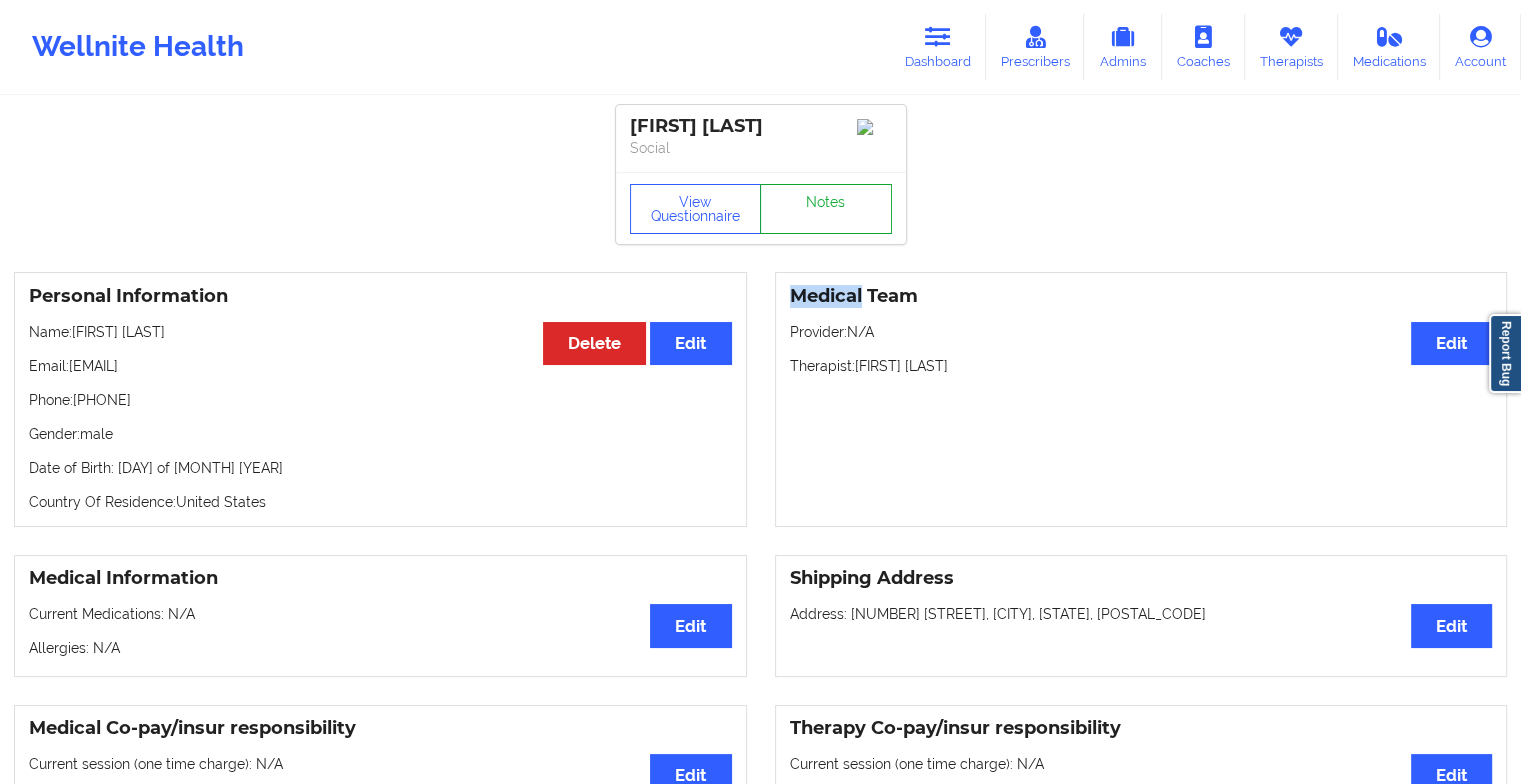 drag, startPoint x: 781, startPoint y: 262, endPoint x: 773, endPoint y: 228, distance: 34.928497 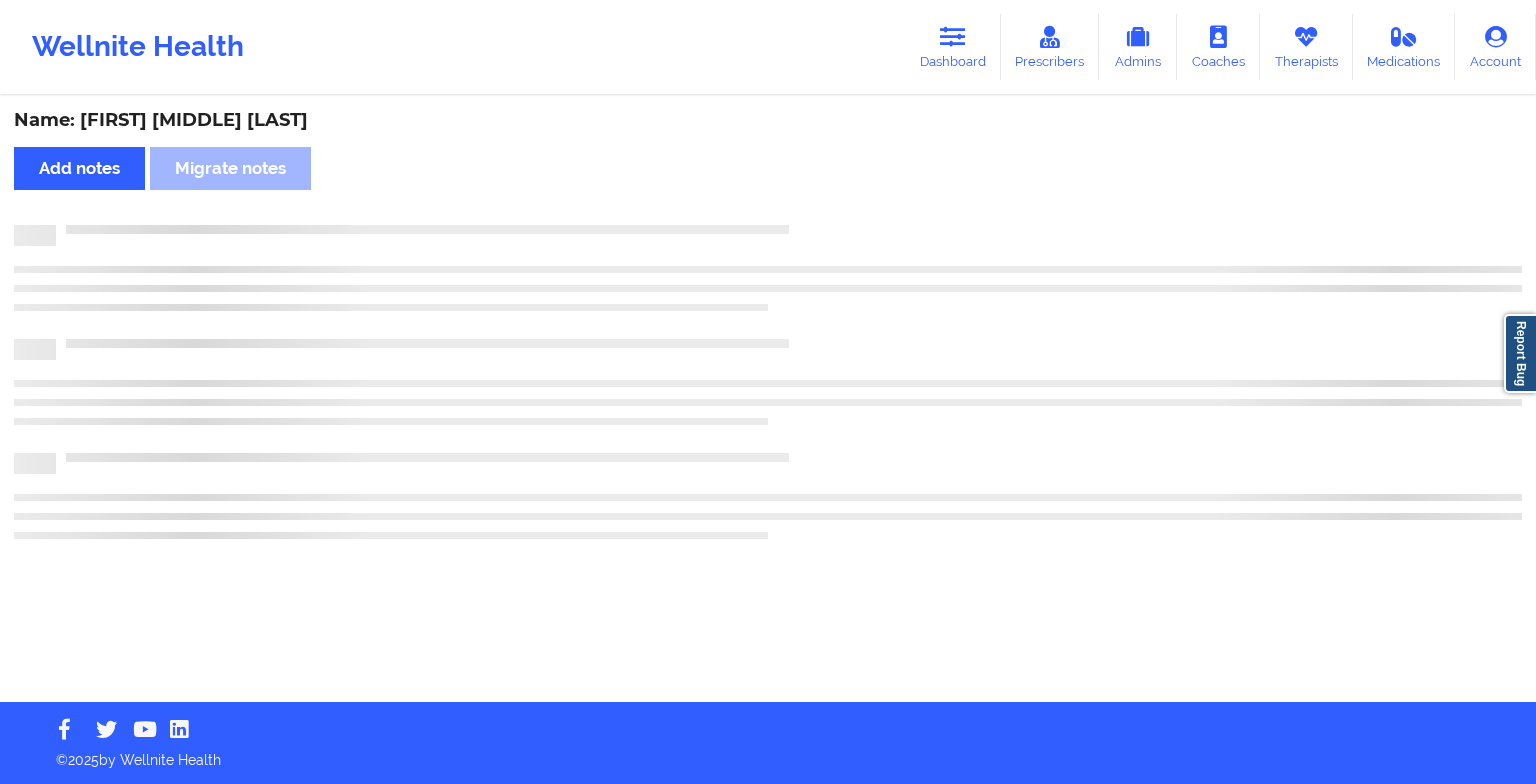 click at bounding box center (768, 235) 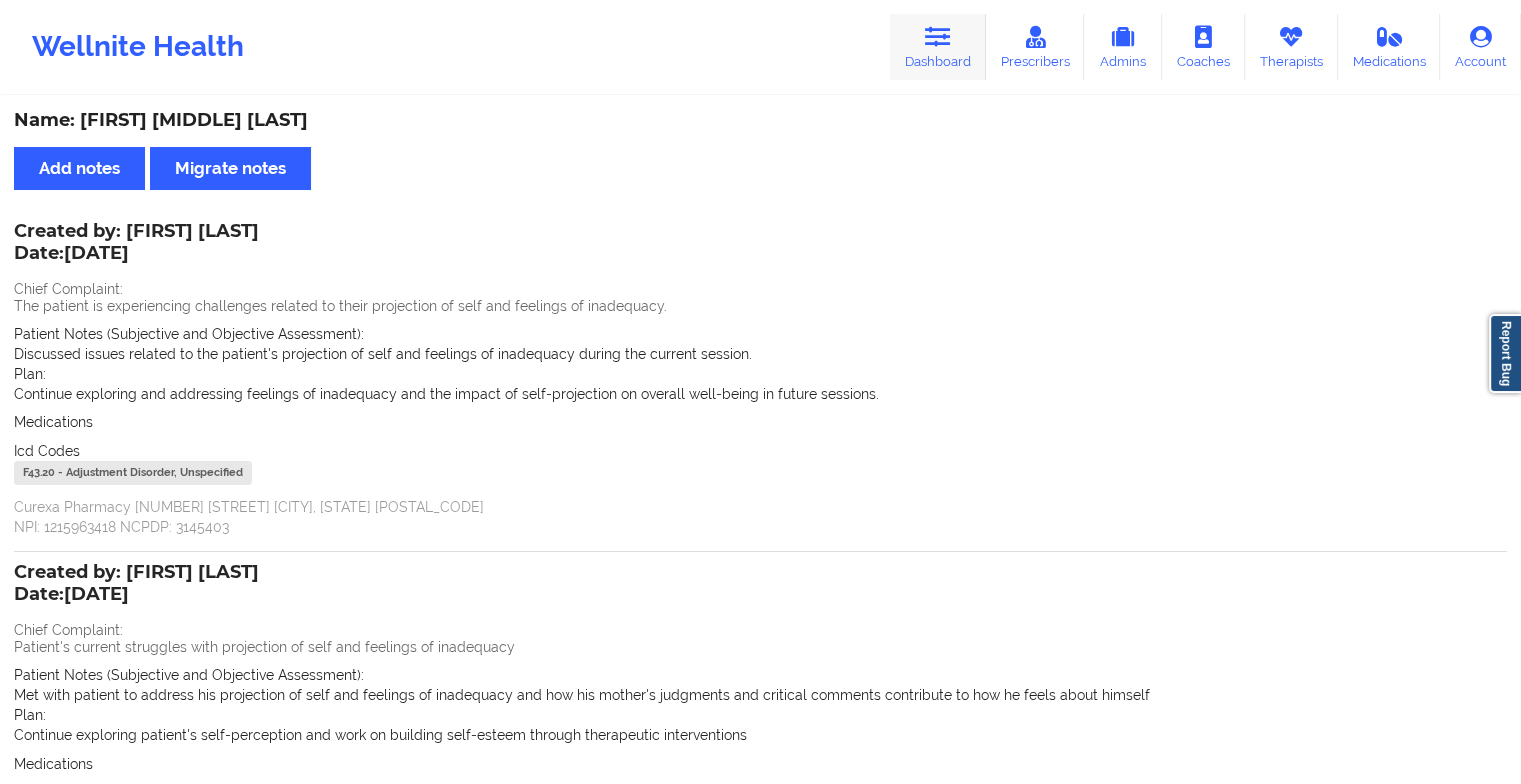 click on "Dashboard" at bounding box center [938, 47] 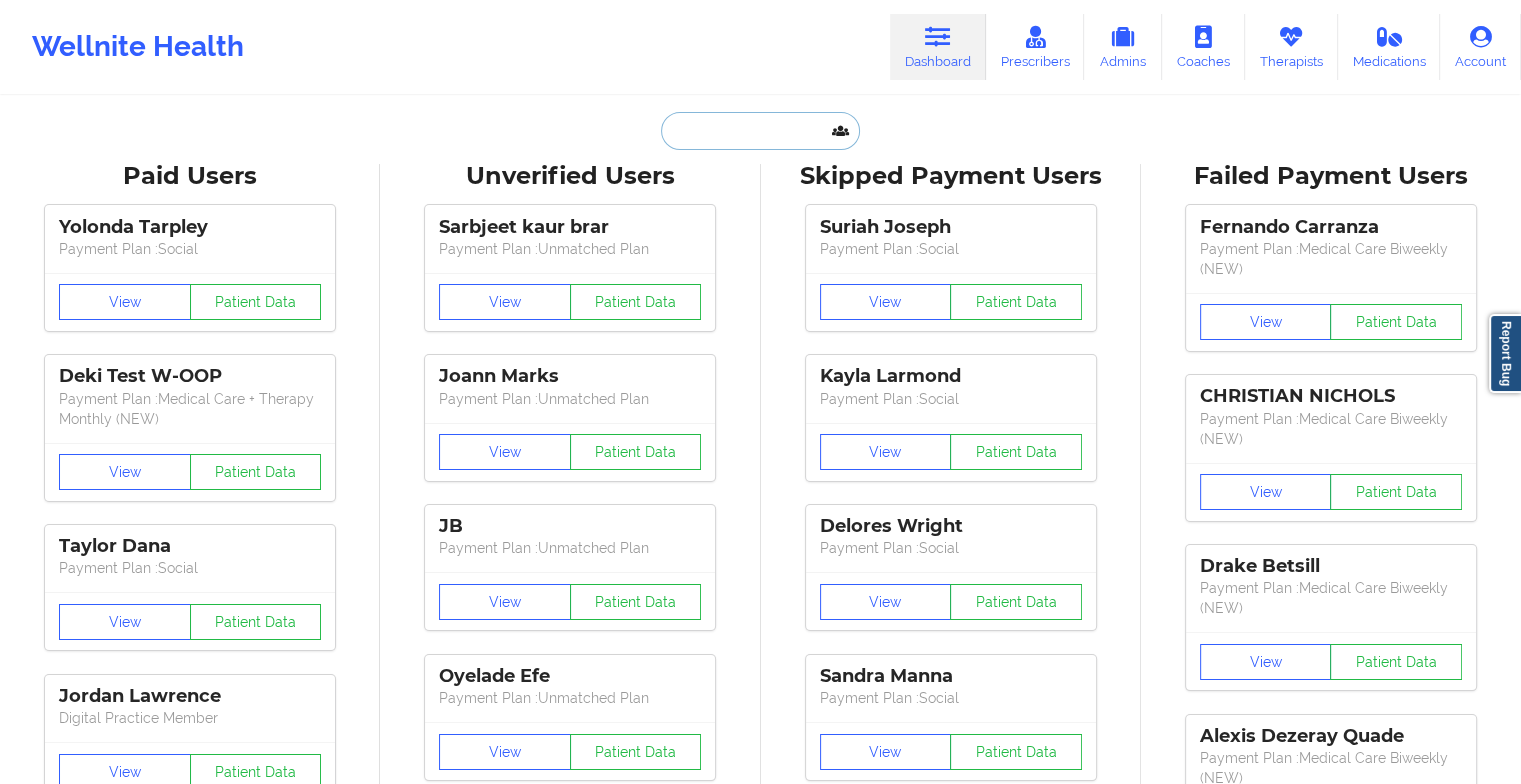 click at bounding box center (760, 131) 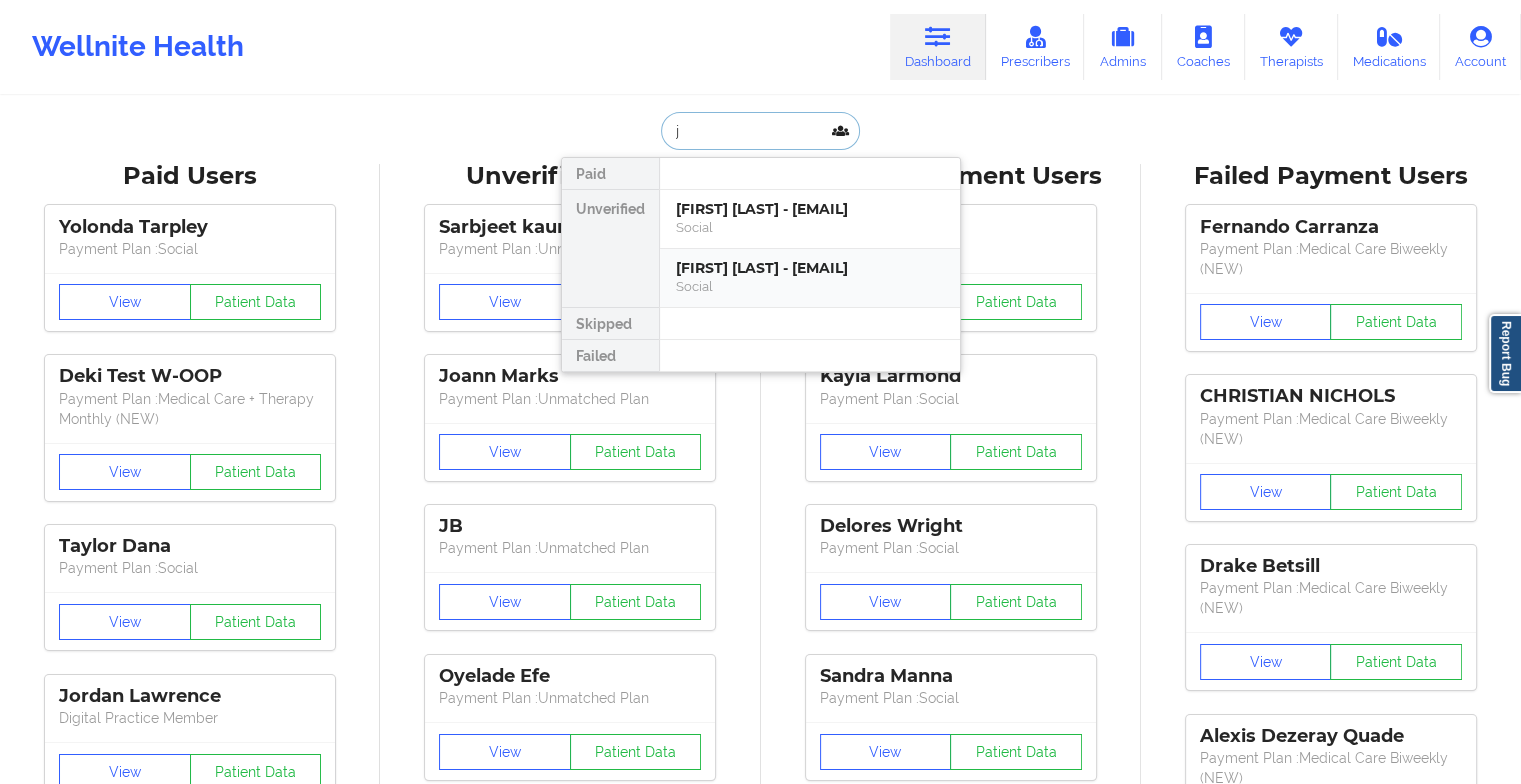 click on "Social" at bounding box center (810, 286) 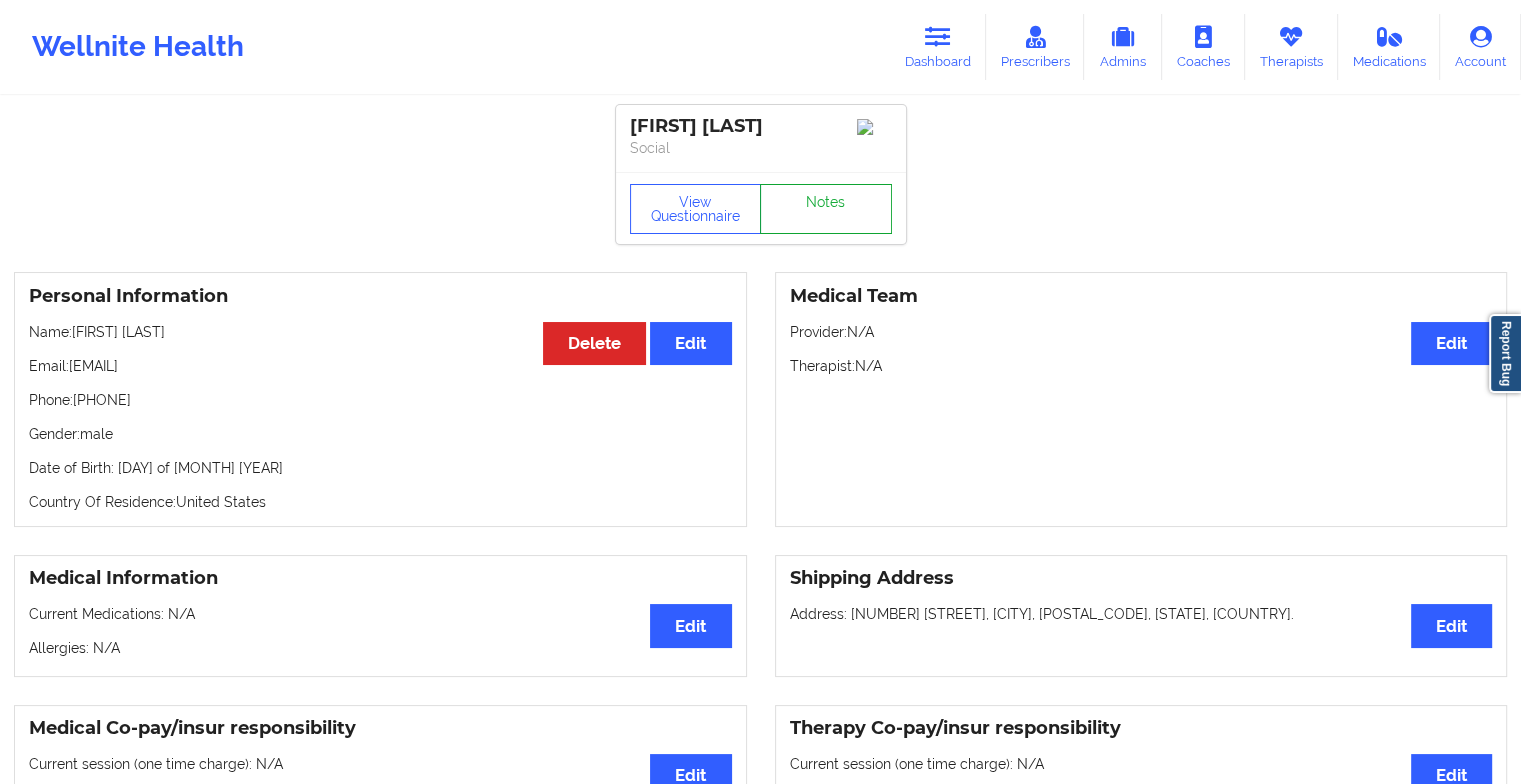 click on "Notes" at bounding box center [826, 209] 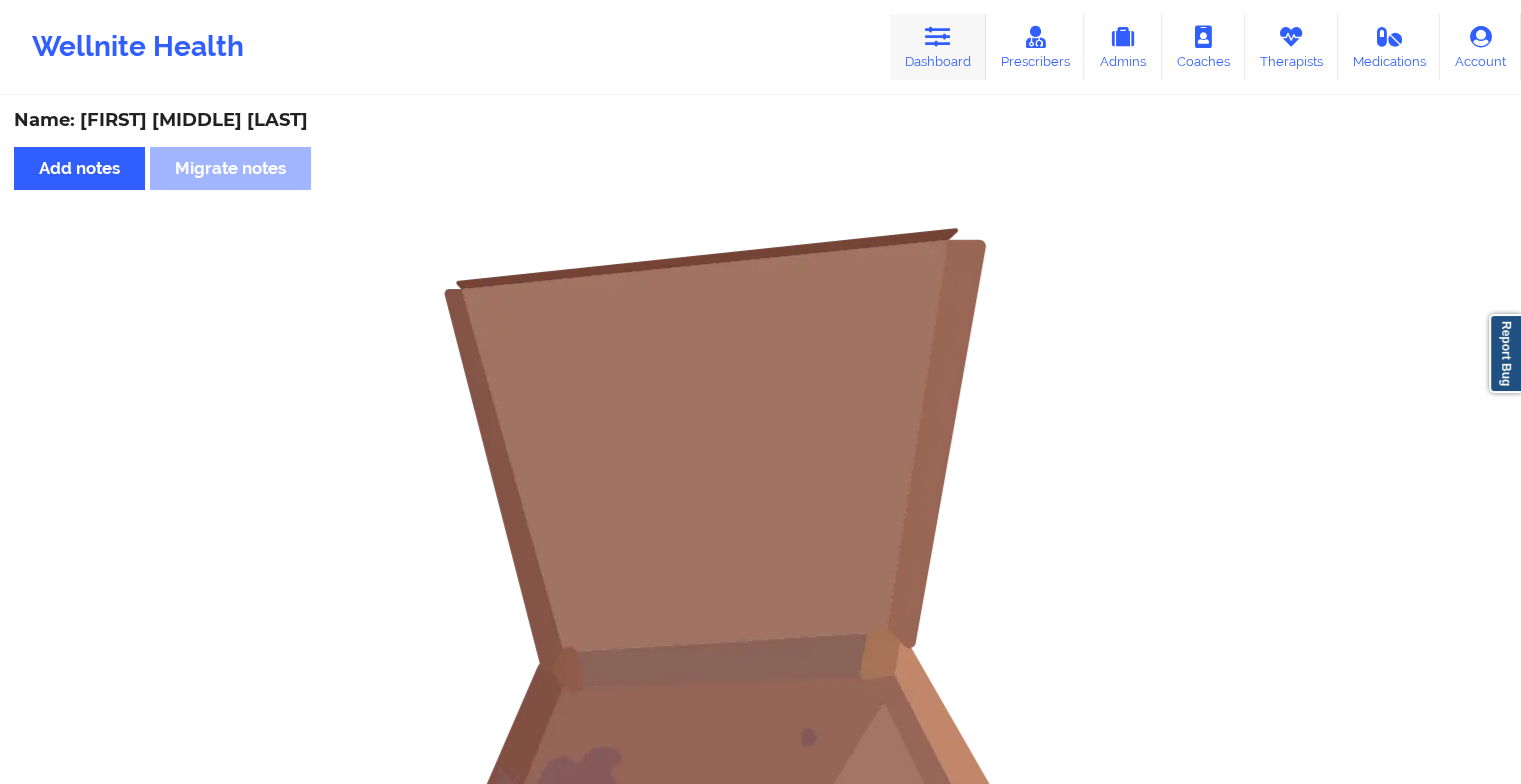 click at bounding box center (938, 37) 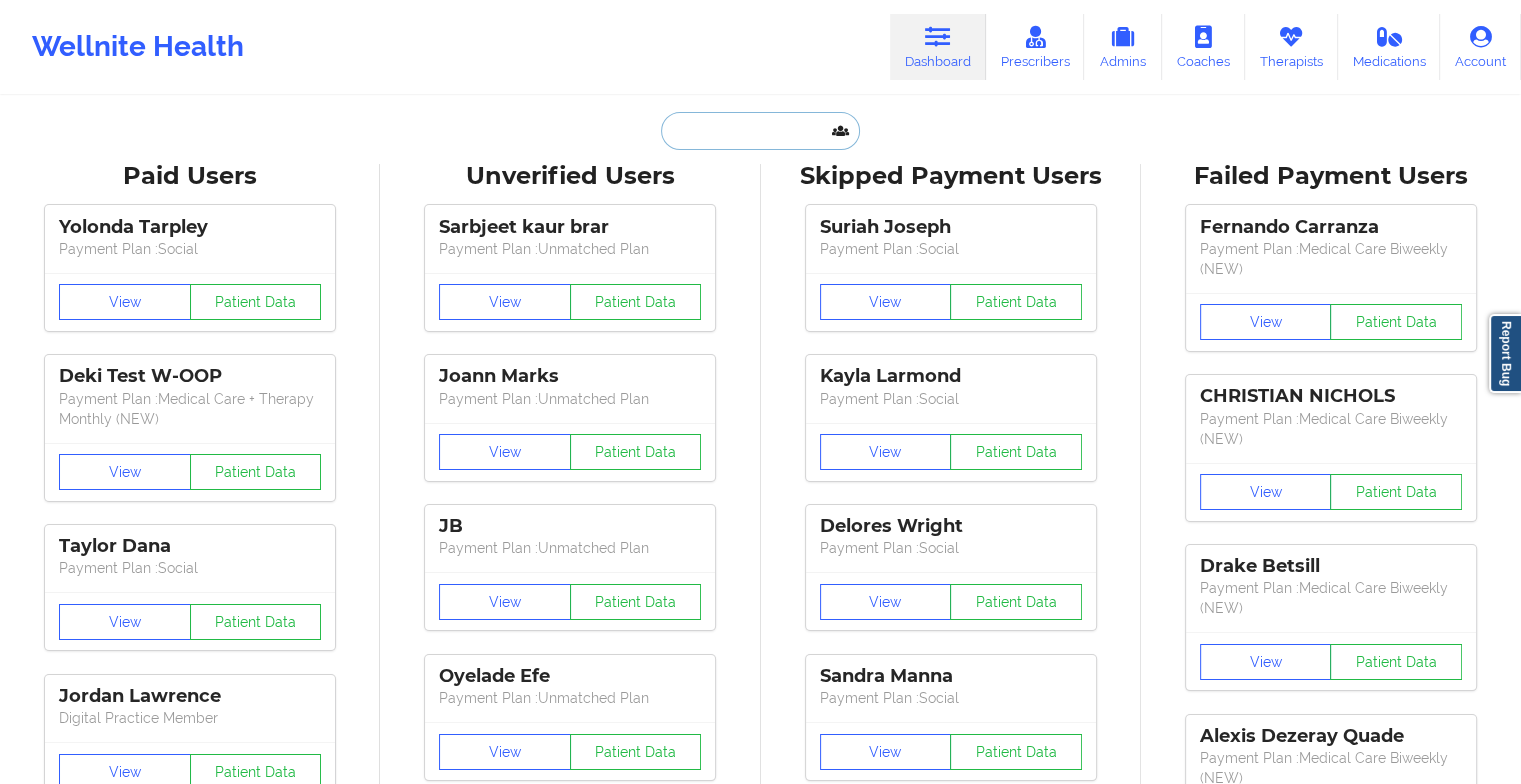 click at bounding box center (760, 131) 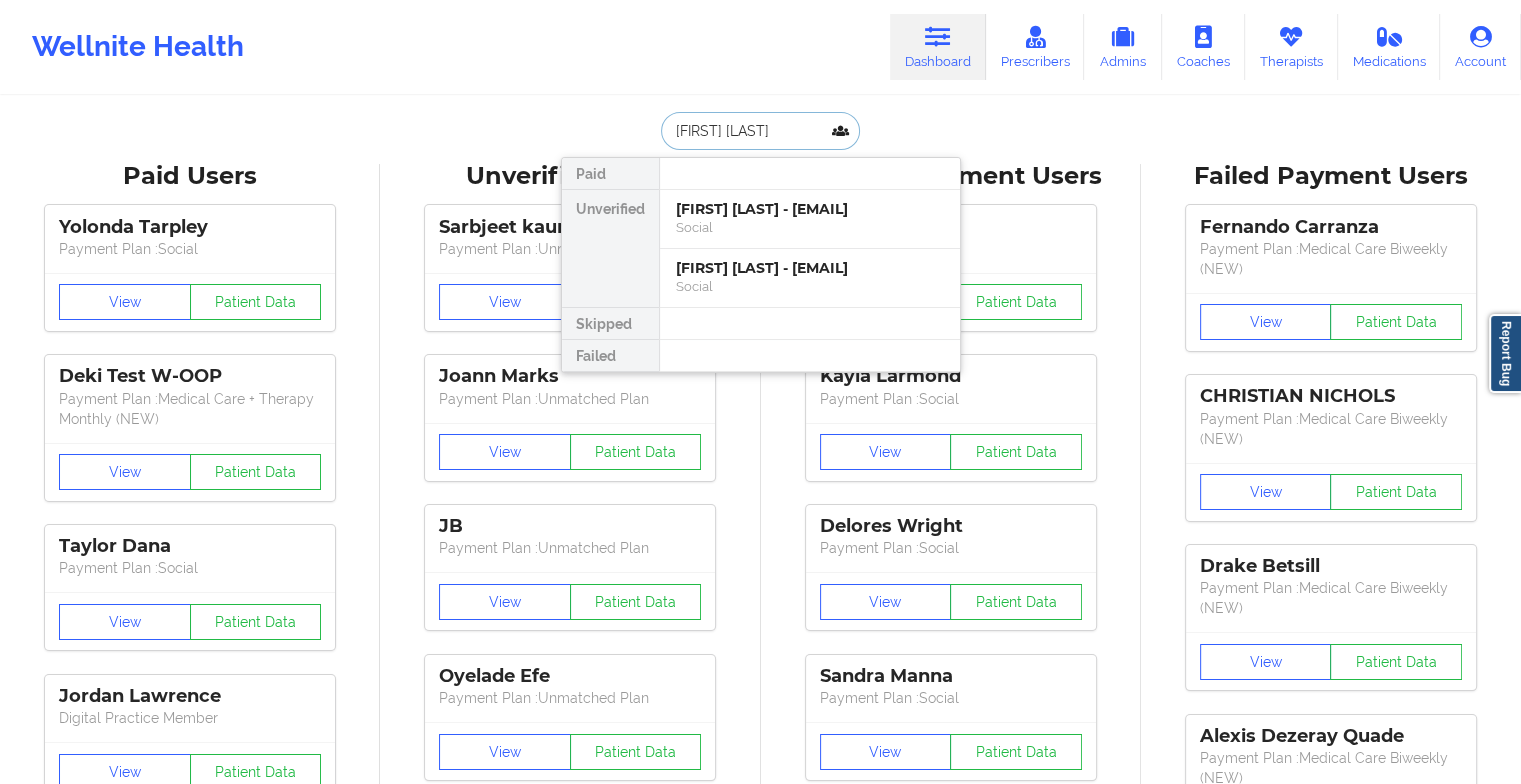type on "[FIRST] [LAST]" 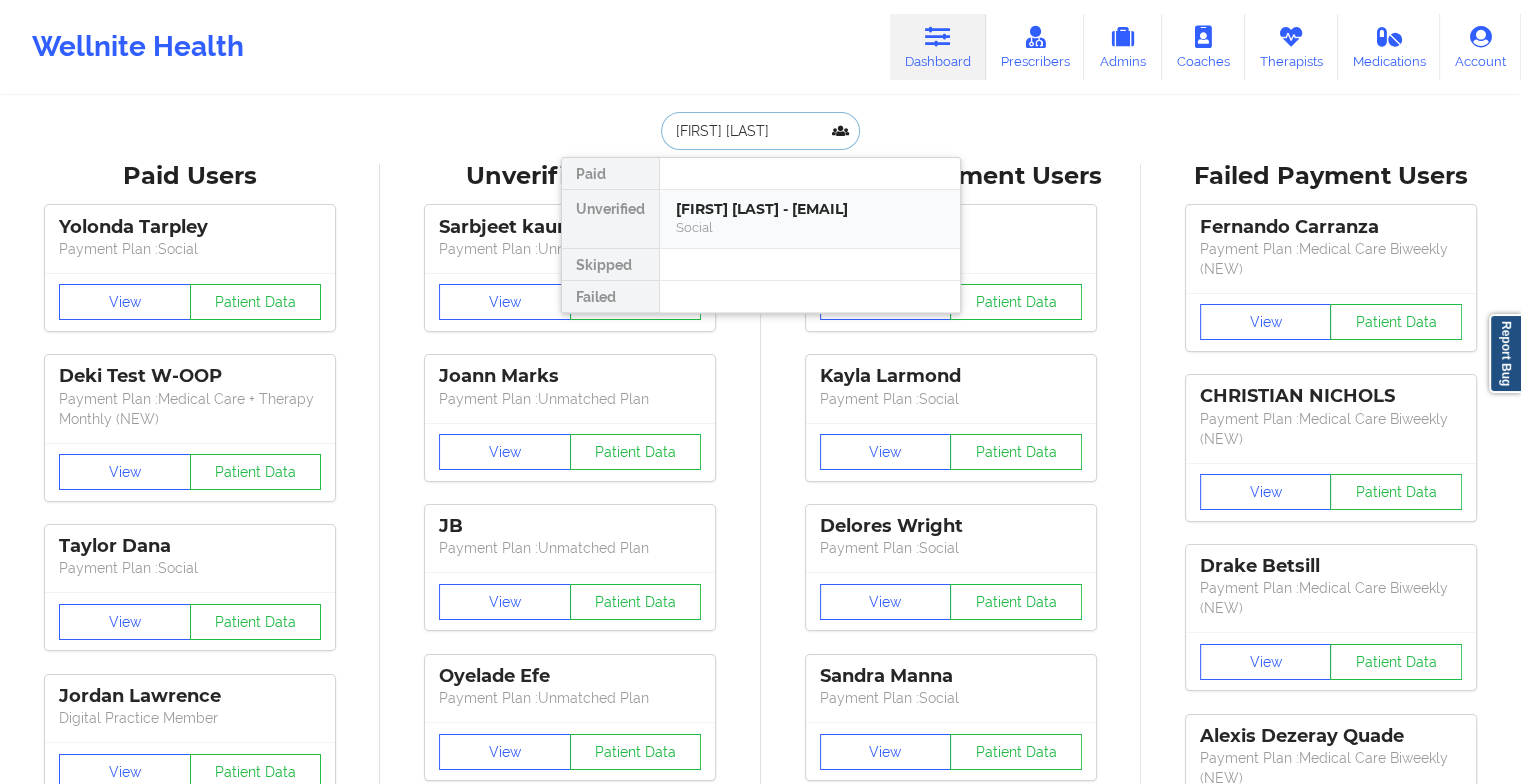 click on "[FIRST] [LAST] - [EMAIL]" at bounding box center (810, 209) 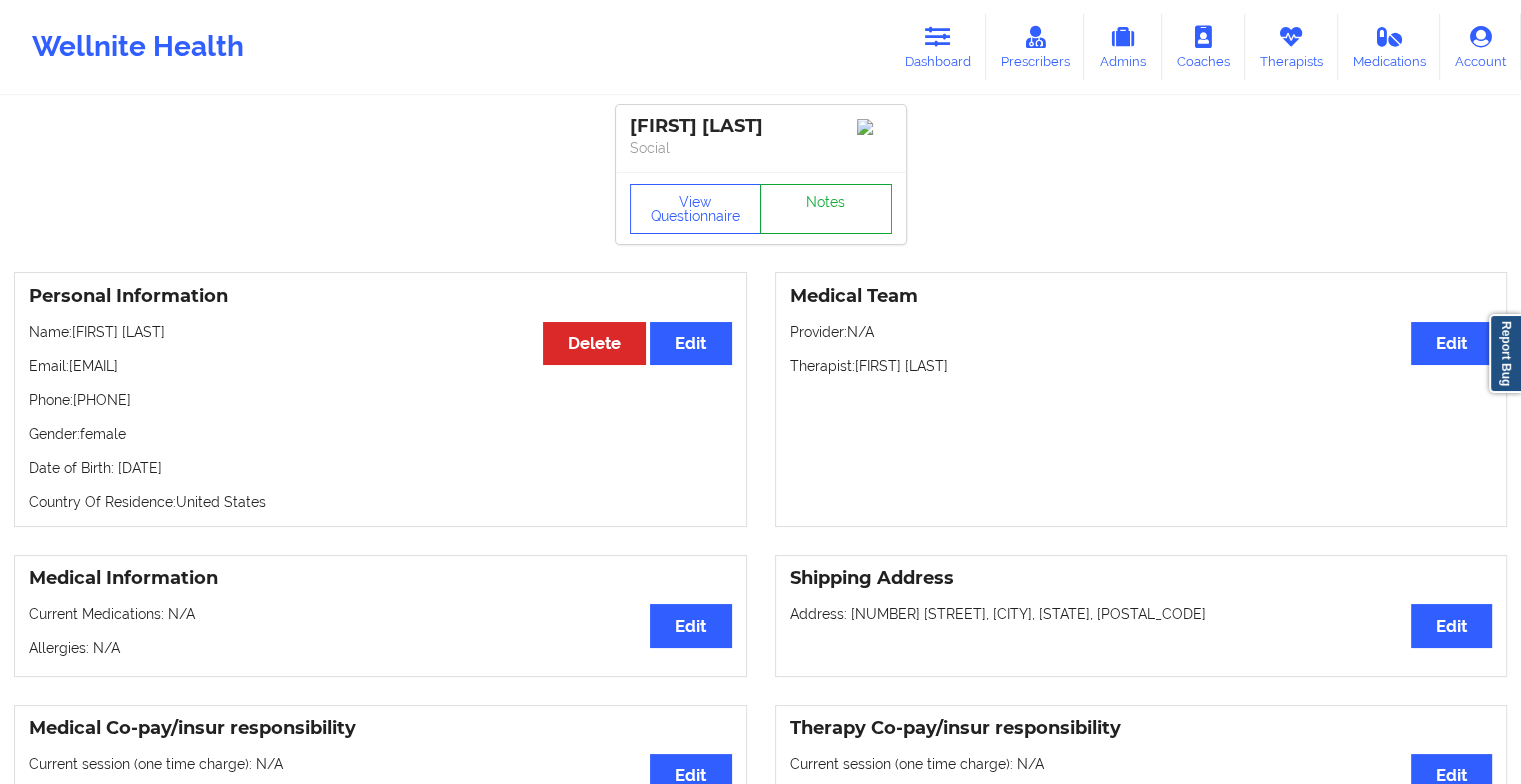 click on "Notes" at bounding box center [826, 209] 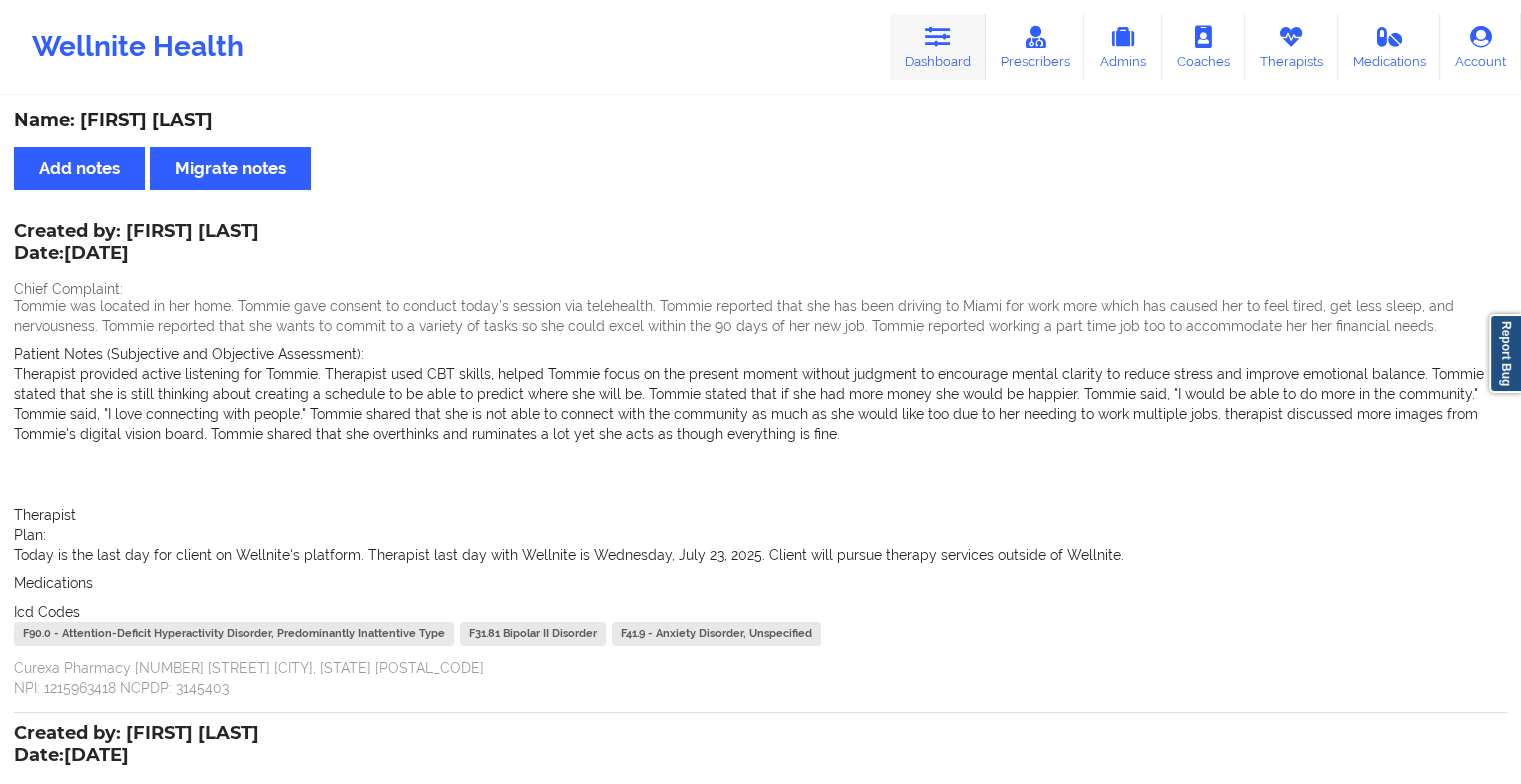 click on "Dashboard" at bounding box center [938, 47] 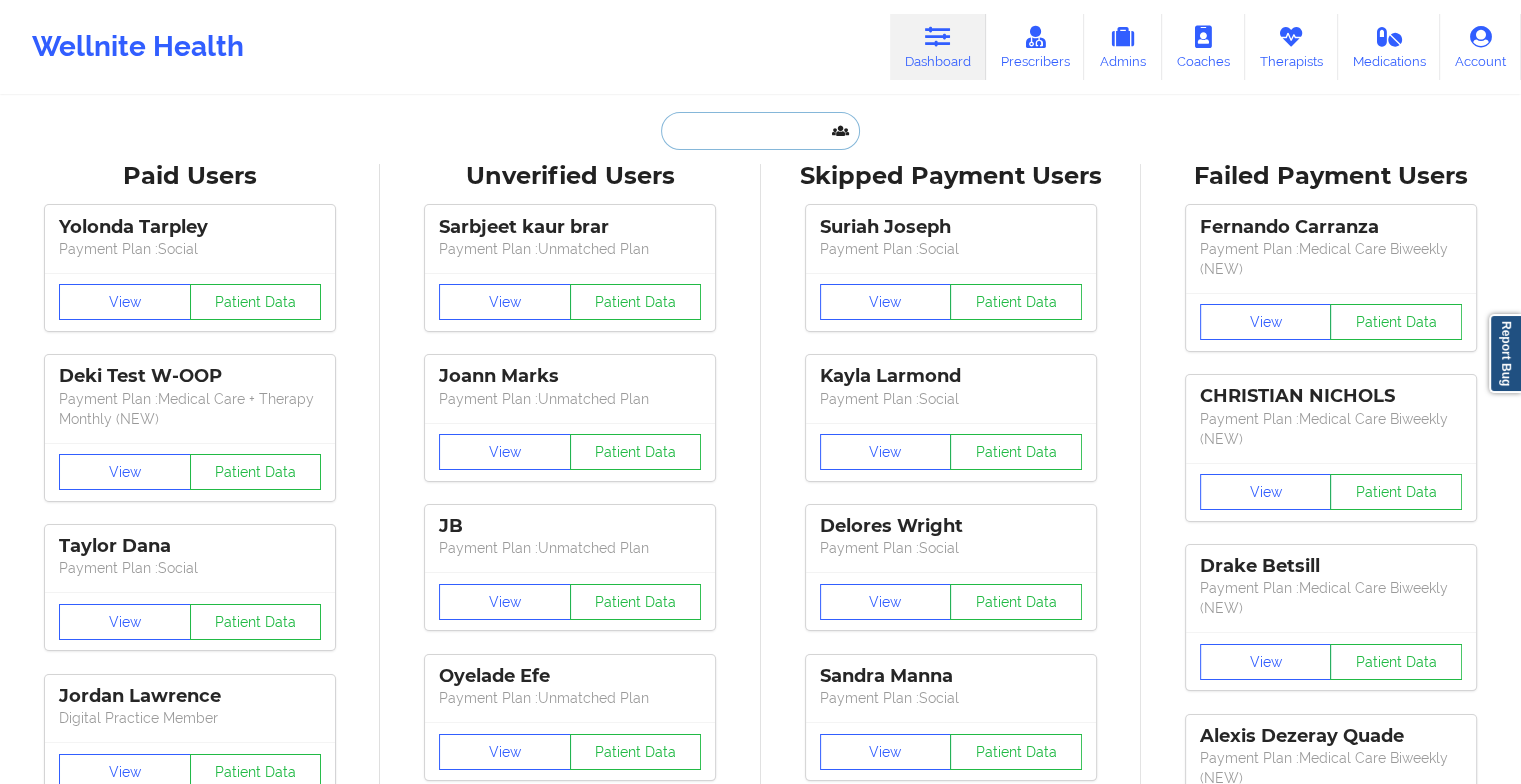 click at bounding box center (760, 131) 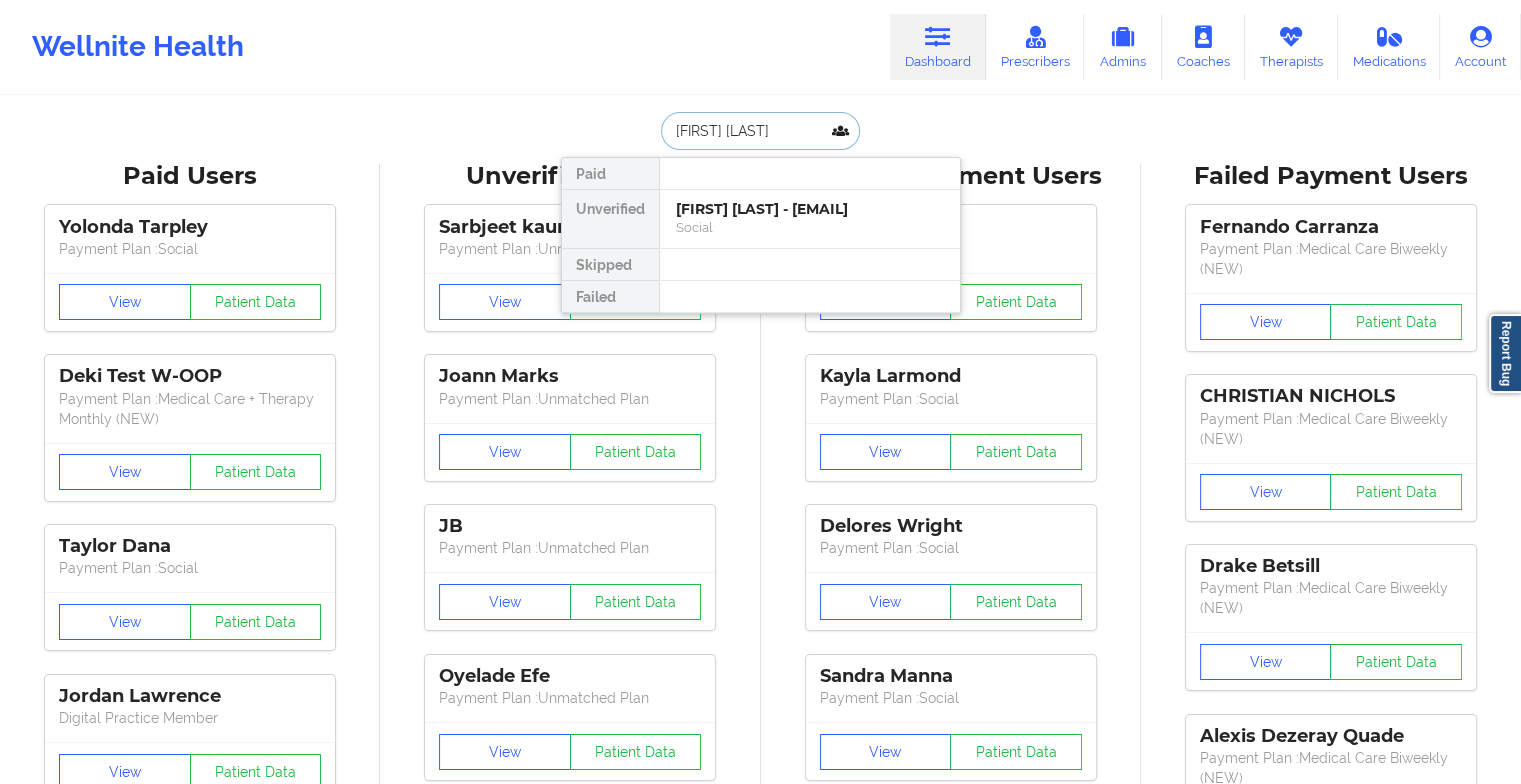 type on "[FIRST] [MIDDLE] [LAST]" 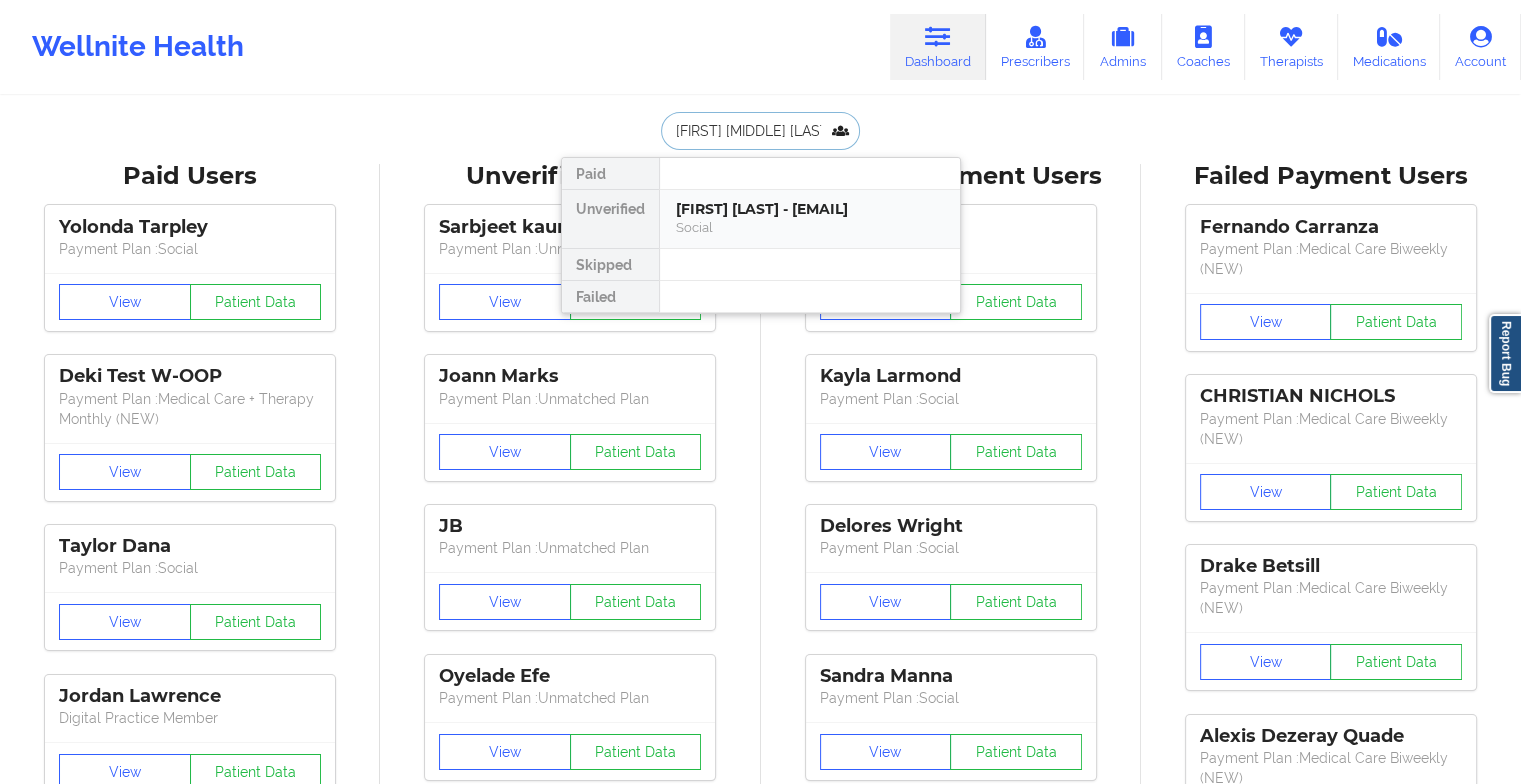 click on "[FIRST] [LAST] - [EMAIL]" at bounding box center [810, 209] 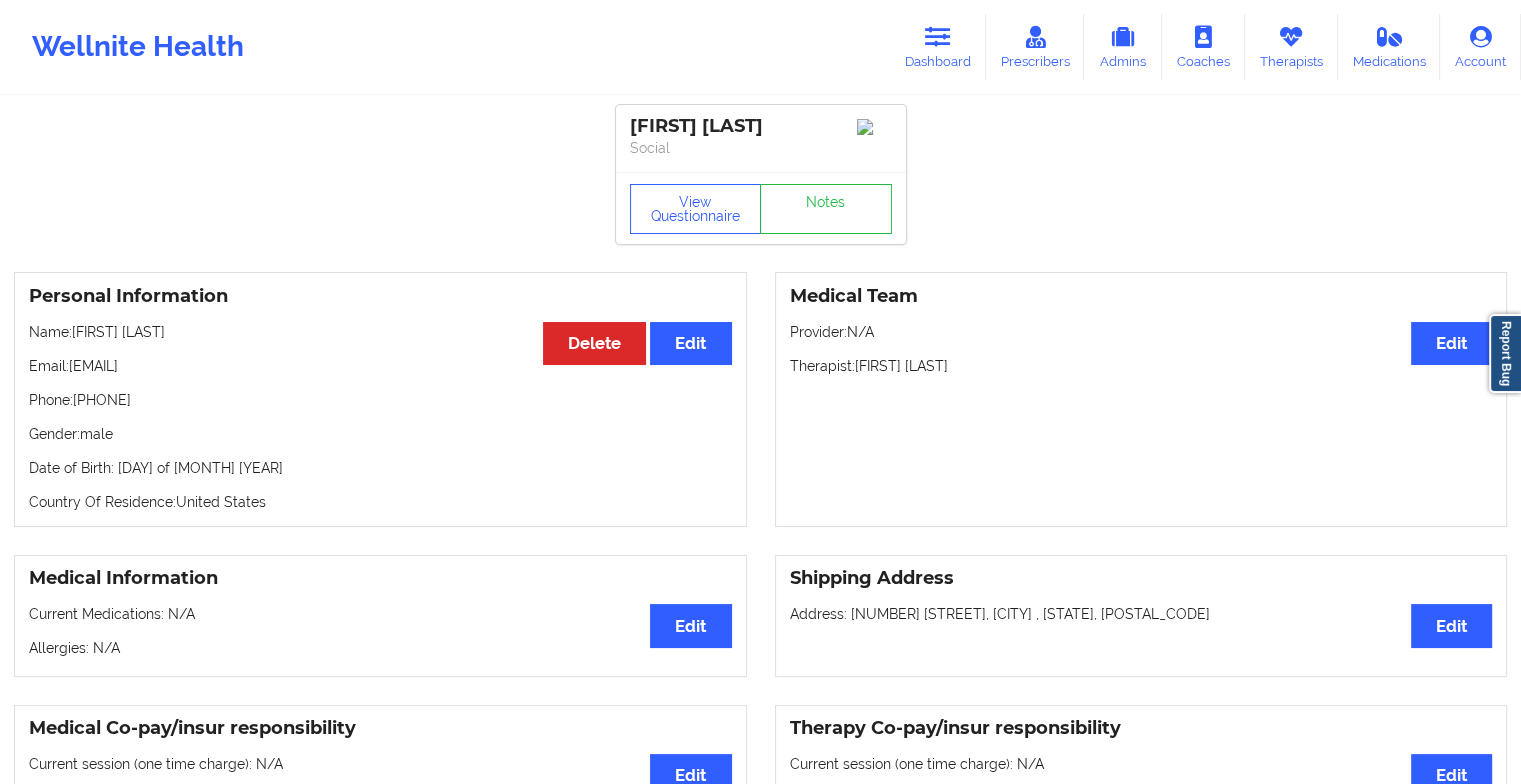 click on "Name: [FIRST] [LAST] Email: [EMAIL] Phone: [PHONE] Gender: male Date of Birth: [DATE] Country Of Residence: United States Medical Team Edit Provider: N/A Therapist: [PERSON] Medical Information Edit Current Medications: N/A Allergies: N/A Shipping Address Edit Address: [NUMBER] [STREET], [CITY], [STATE], [POSTAL_CODE] Medical Co-pay/insur responsibility Edit Current session (one time charge): N/A Recurring co-pay charge - all prescriber sessions : N/A Recurring co-pay charge - prescriber 10 min : N/A Recurring co-pay charge - prescriber 30 min : N/A Therapy Co-pay/insur responsibility Edit Current session (one time charge): N/A Recurring co-pay charge - all therapy sessions : N/A Recurring co-pay charge - therapy 30 min : N/A Recurring co-pay charge - therapy 45 min : N/A Recurring co-pay charge - therapy 60 min : N/A State of Residence Edit State: New York Insurance Address" at bounding box center [760, 1046] 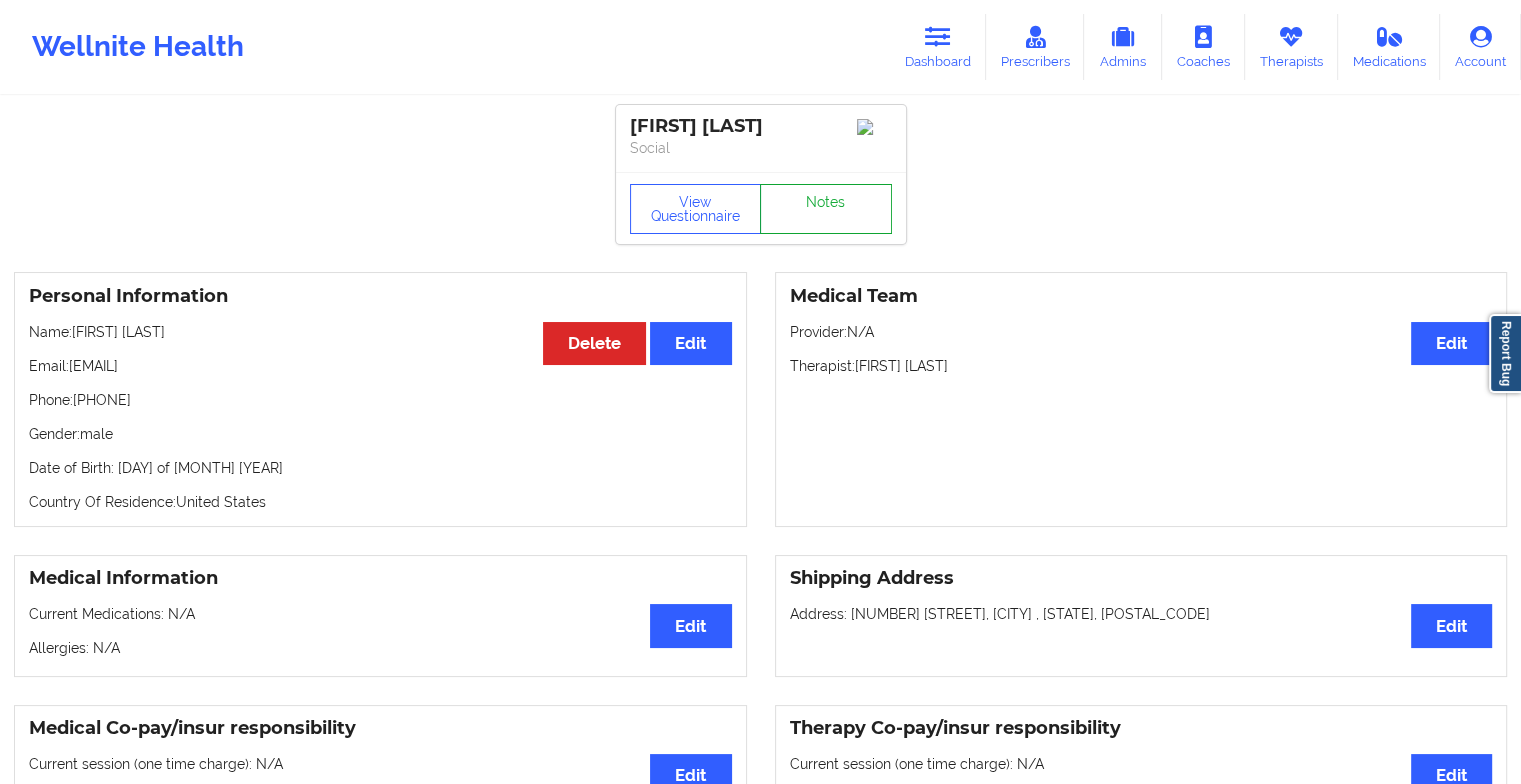 click on "Notes" at bounding box center [826, 209] 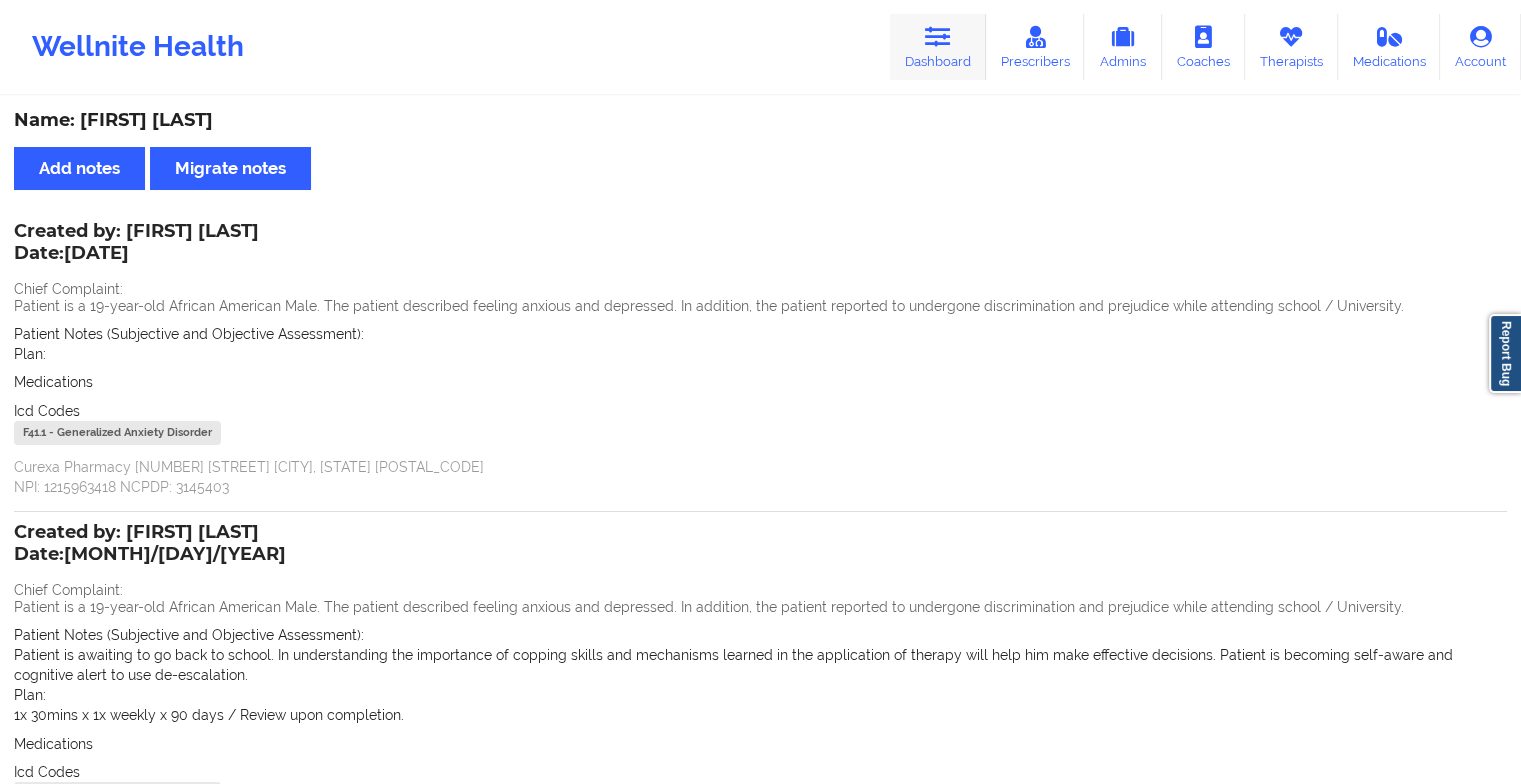 click on "Dashboard" at bounding box center [938, 47] 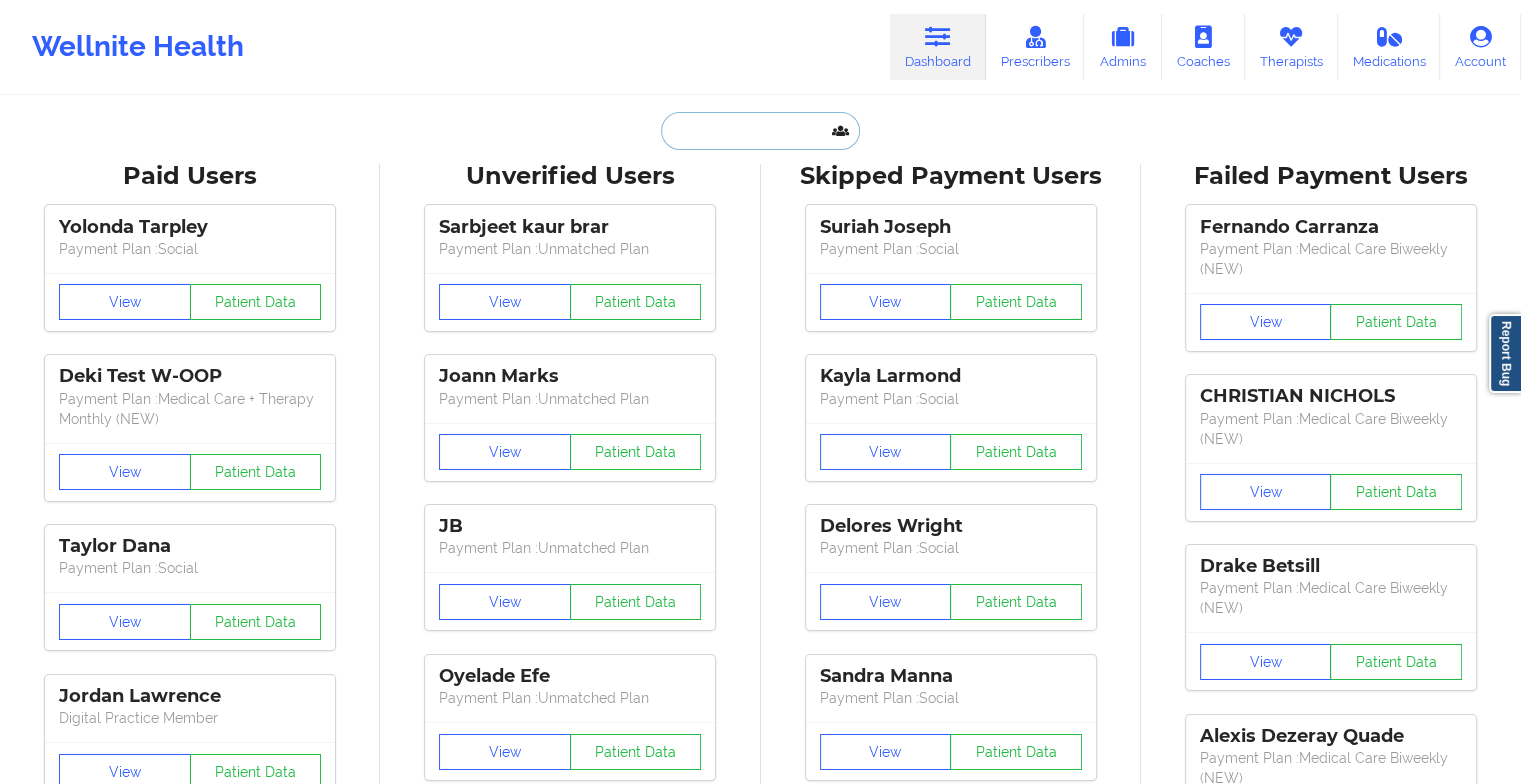 click at bounding box center [760, 131] 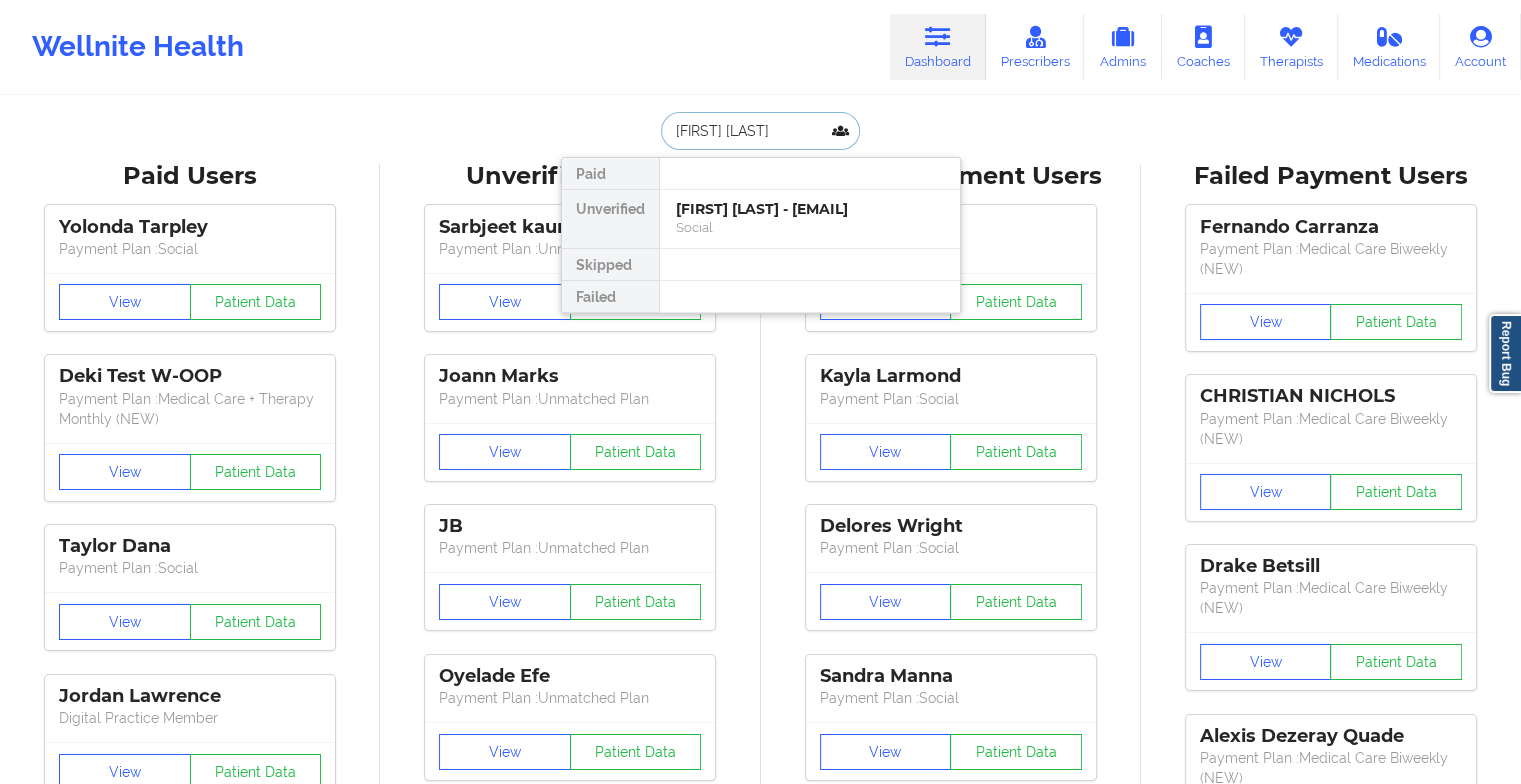 type on "[FIRST] [LAST]" 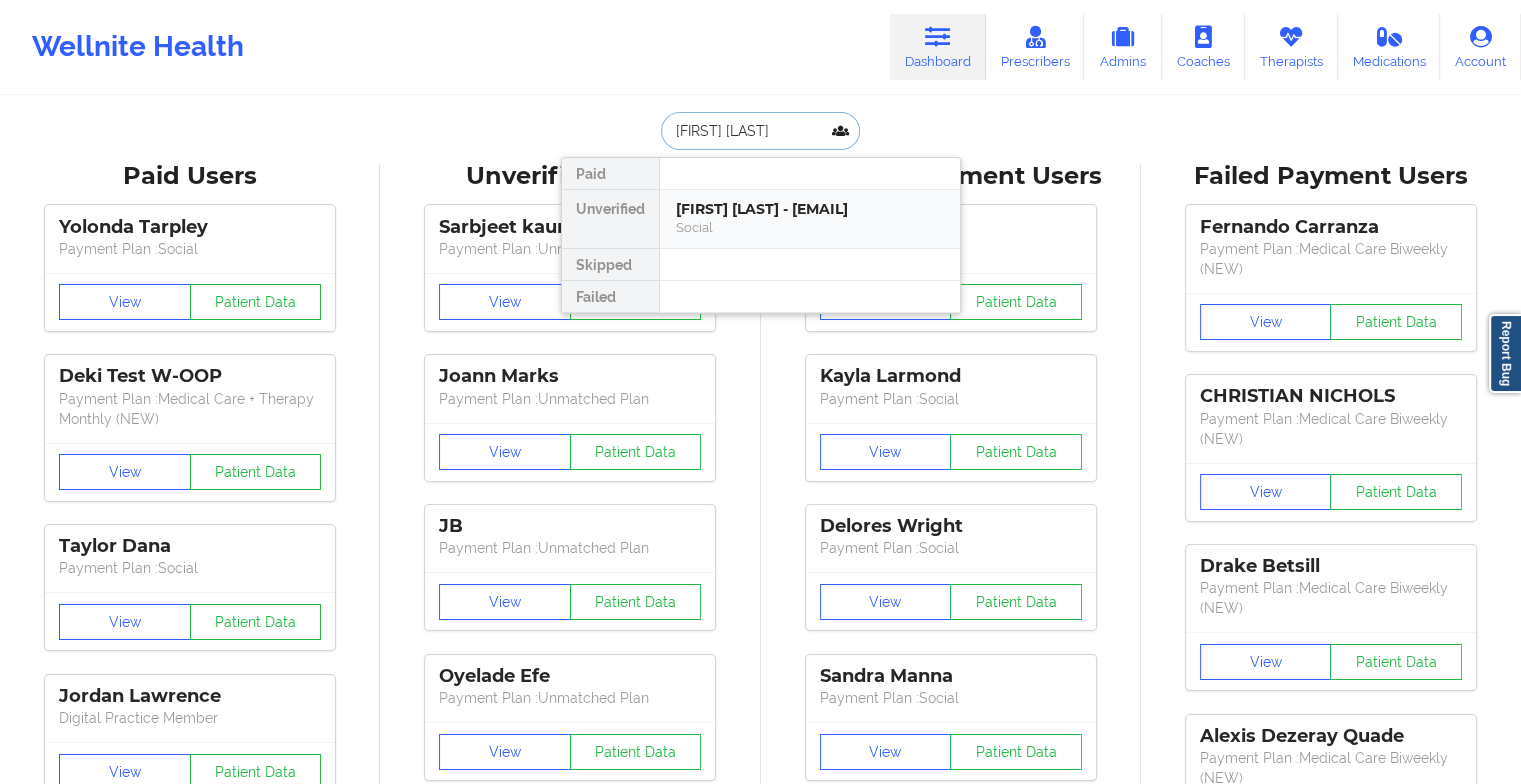 click on "[FIRST] [LAST] - [EMAIL]" at bounding box center [810, 209] 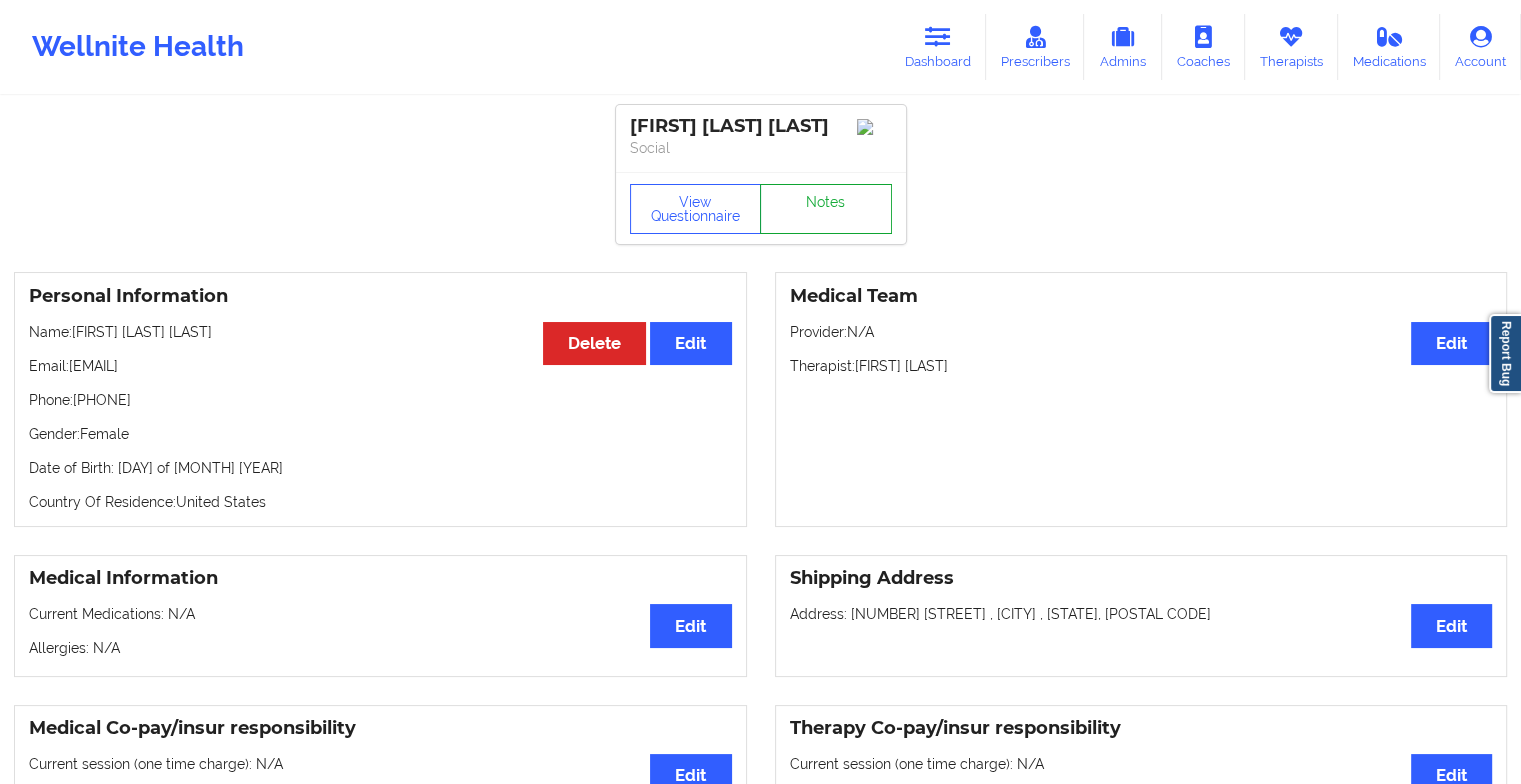 click on "Notes" at bounding box center (826, 209) 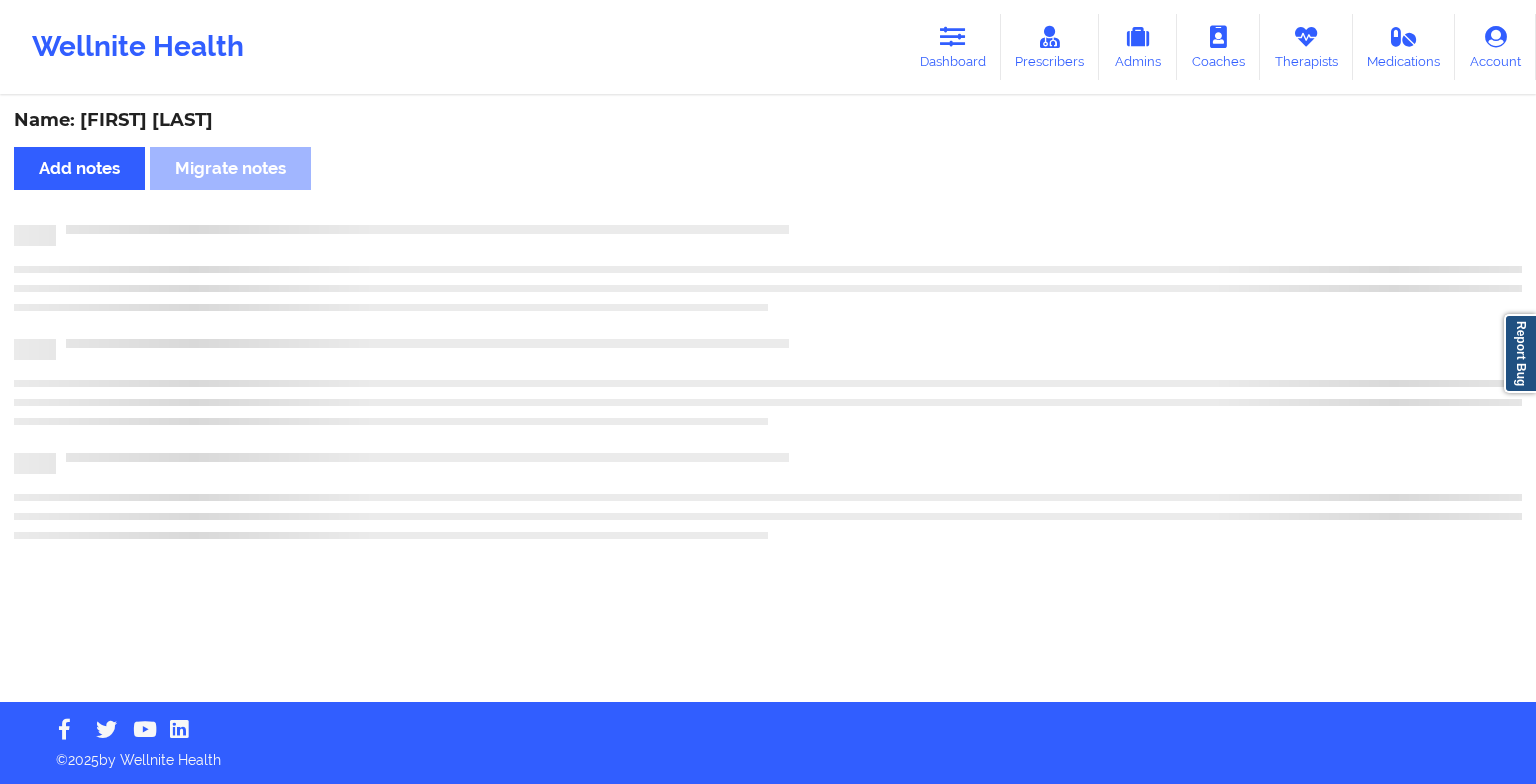 click on "Name: [FIRST] [LAST] [LAST] Add notes Migrate notes" at bounding box center (768, 400) 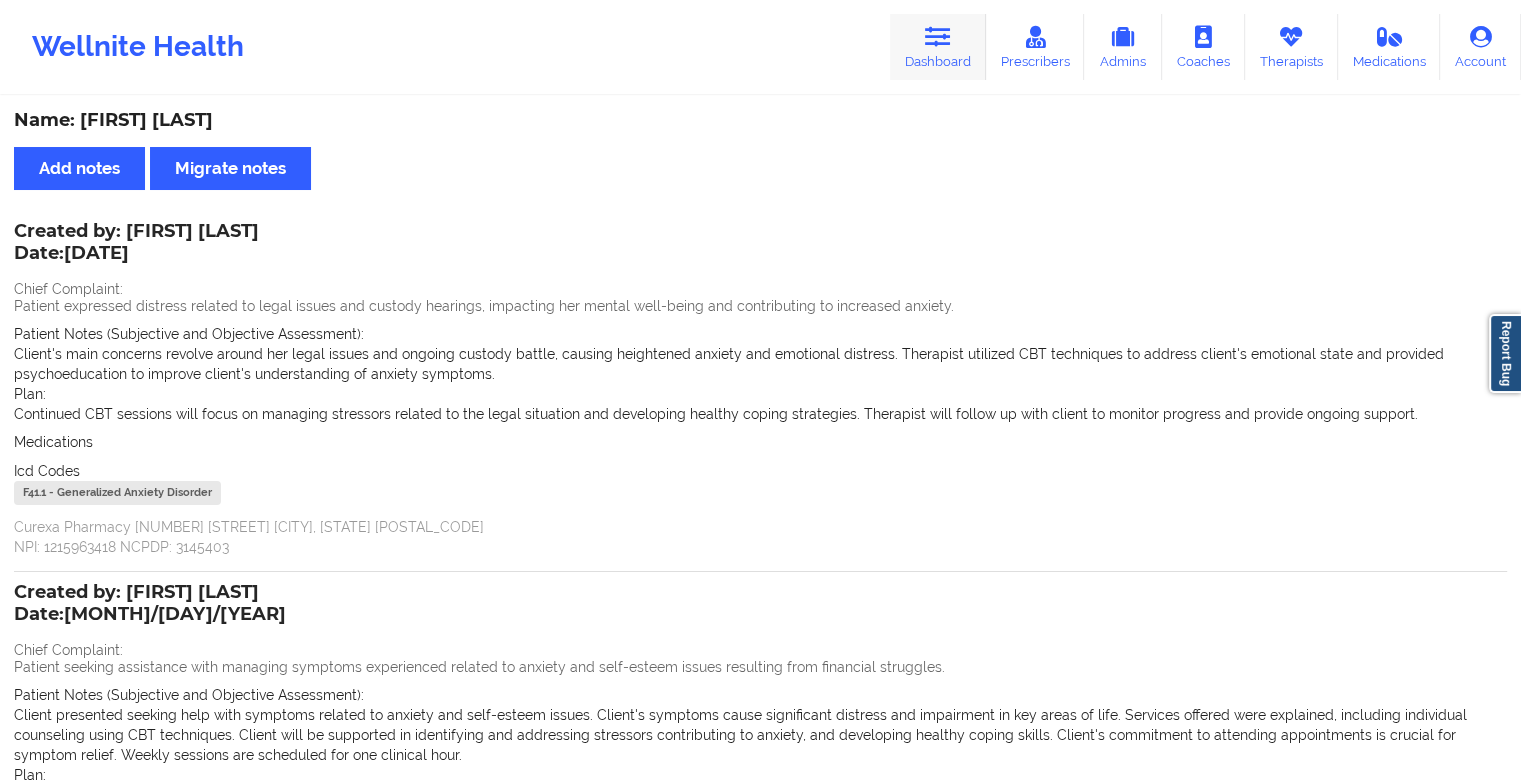 click at bounding box center (938, 37) 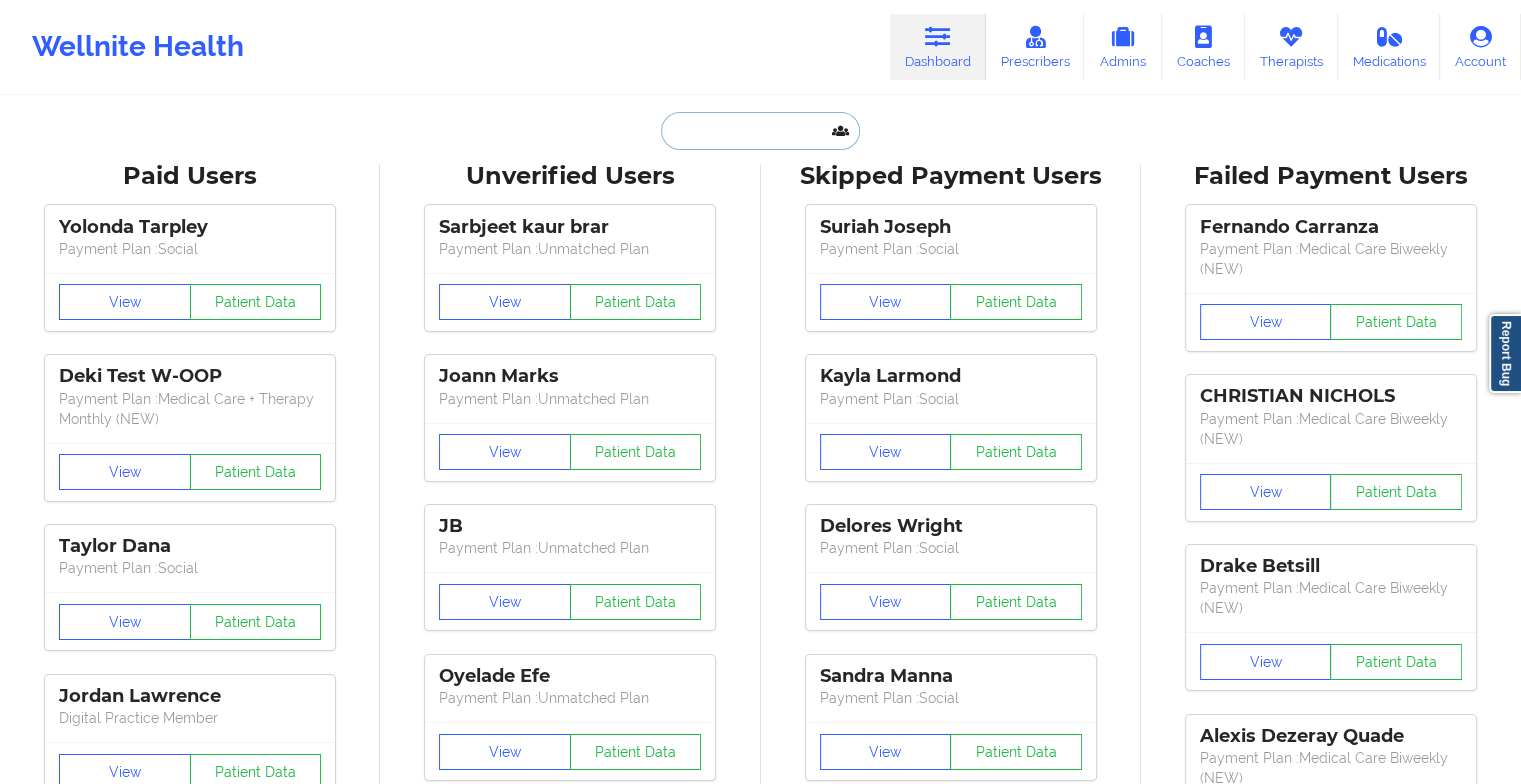 click at bounding box center [760, 131] 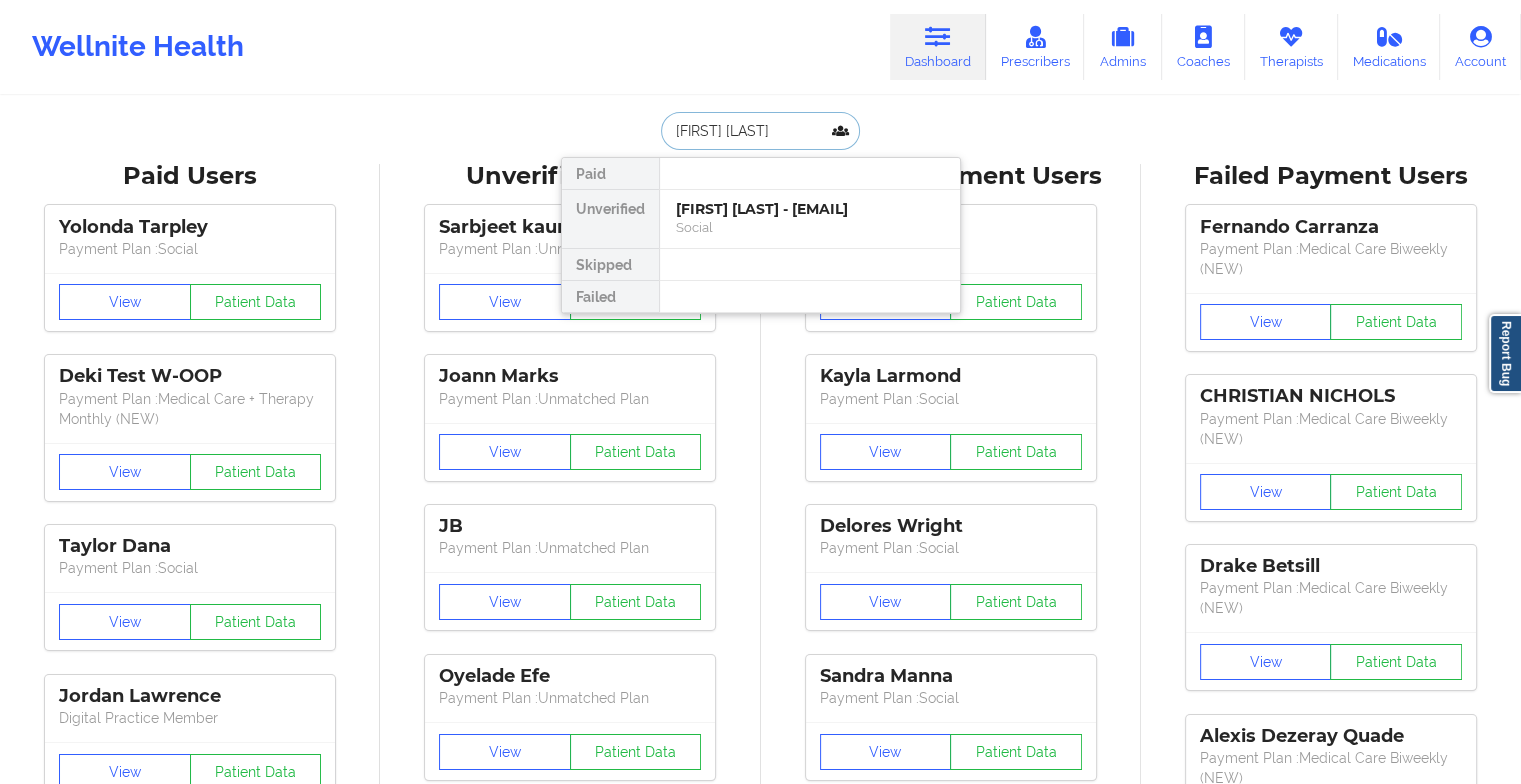 type on "[FIRST] [LAST] [LAST]" 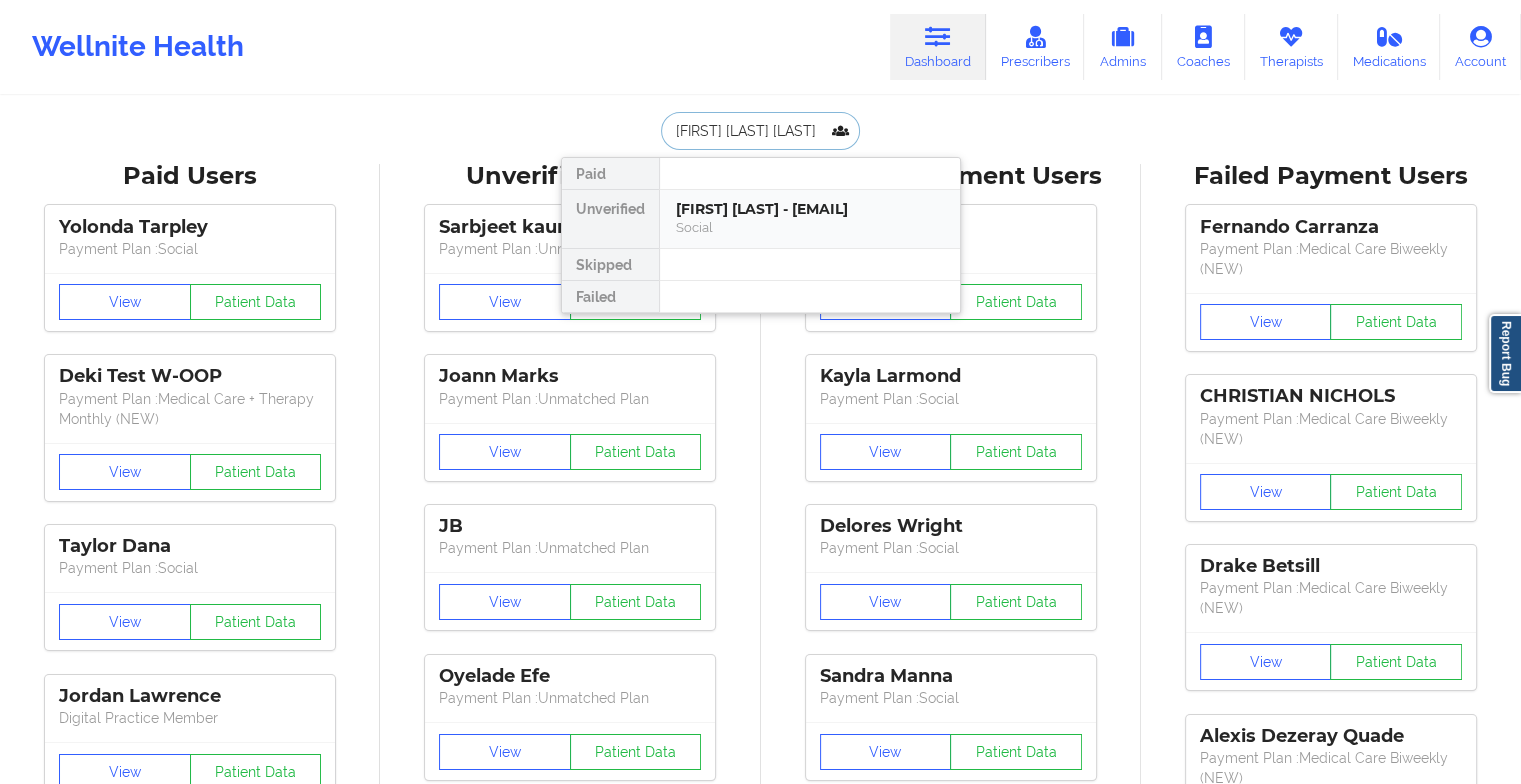 click on "[FIRST] [LAST] - [EMAIL]" at bounding box center [810, 209] 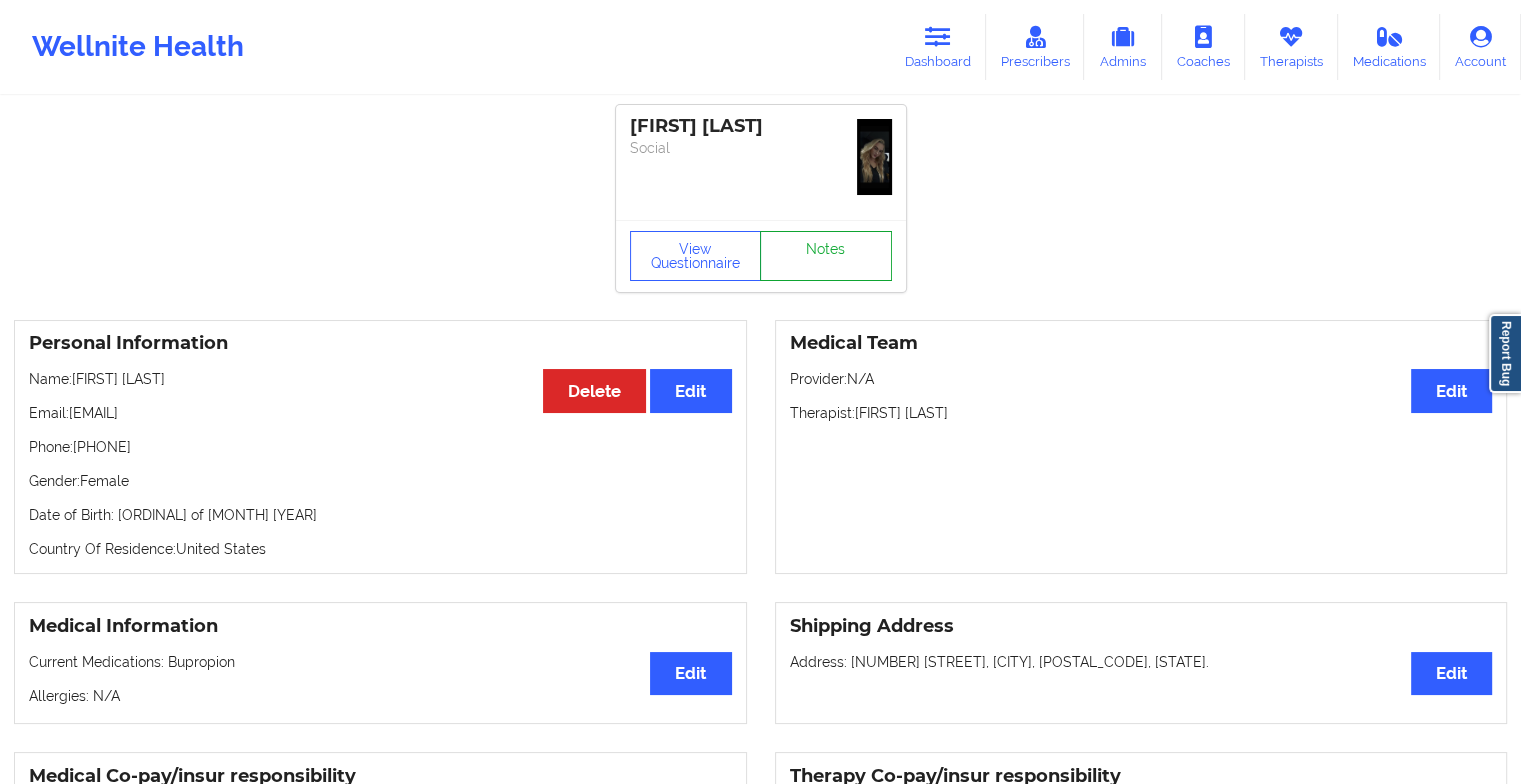 click on "Notes" at bounding box center (826, 256) 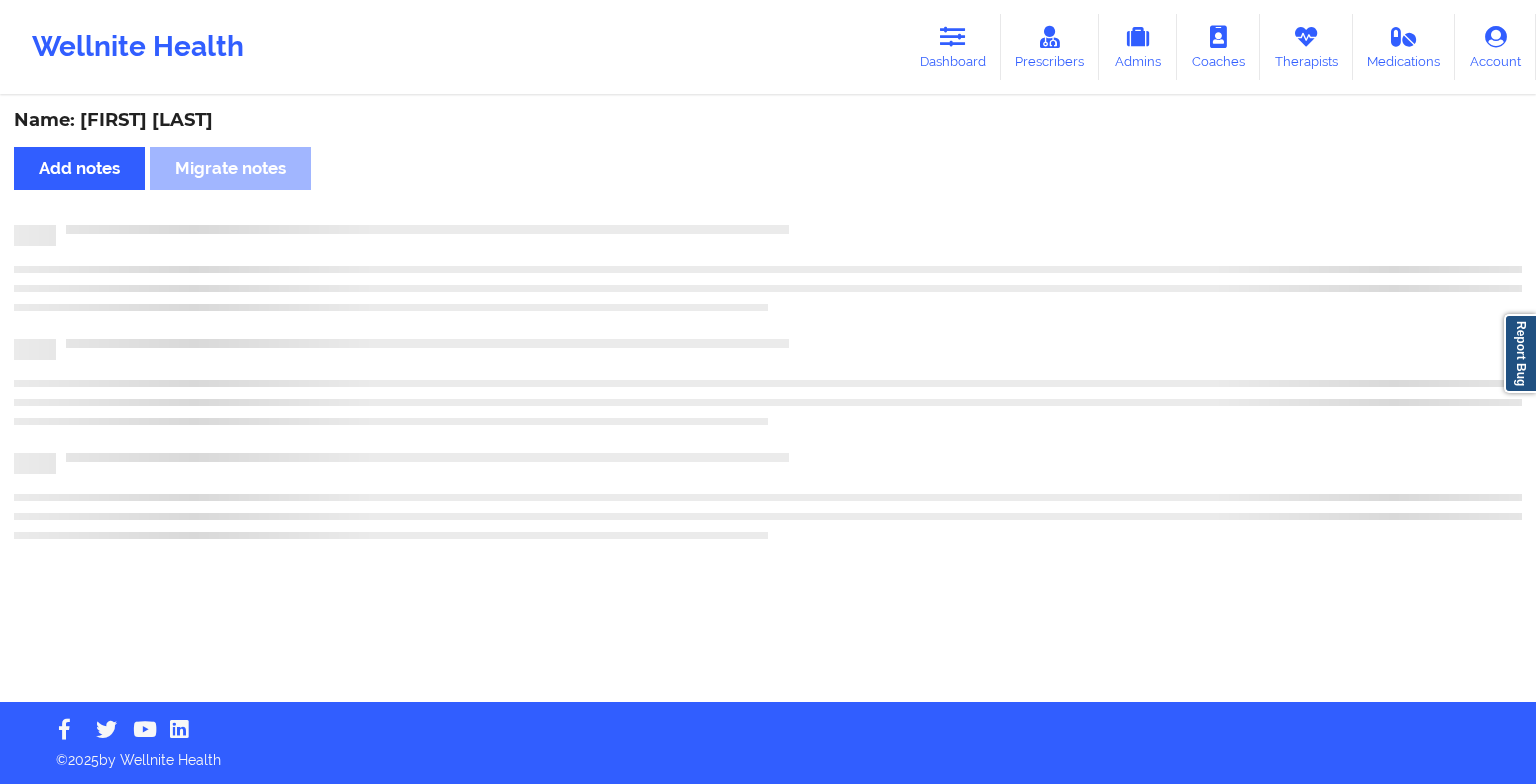 click on "Name: [FIRST] [LAST] Add notes Migrate notes" at bounding box center [768, 400] 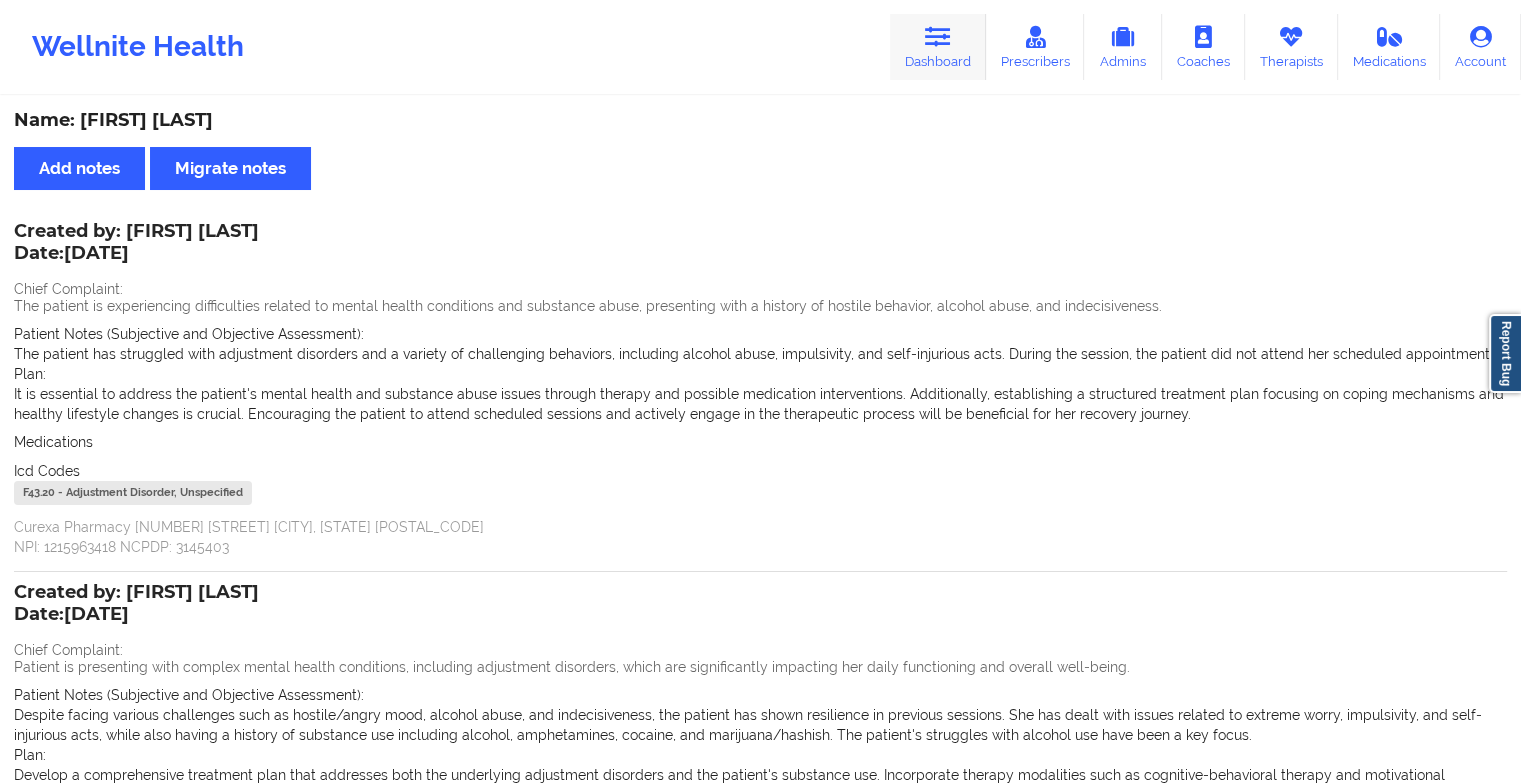 click on "Dashboard" at bounding box center (938, 47) 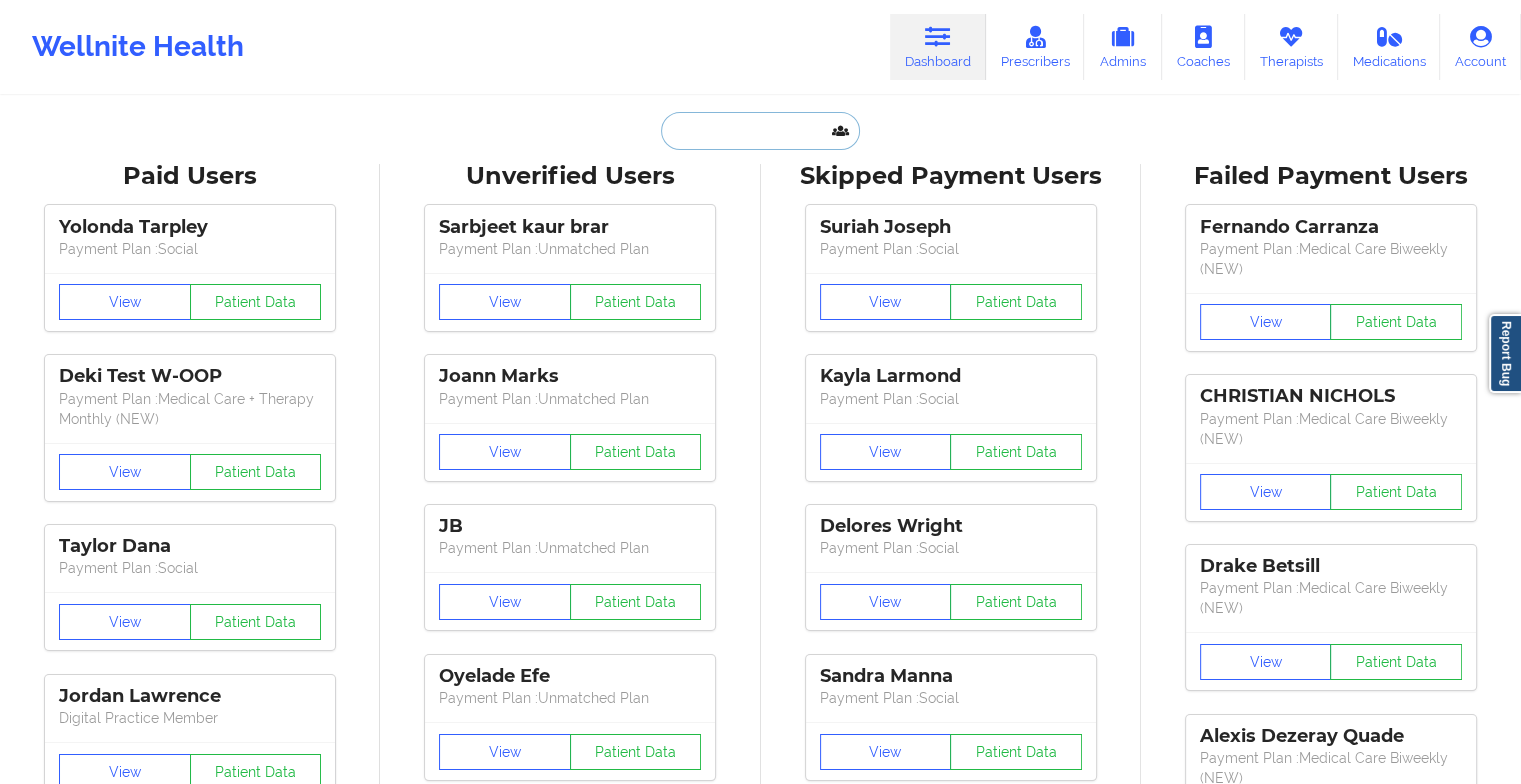 click at bounding box center [760, 131] 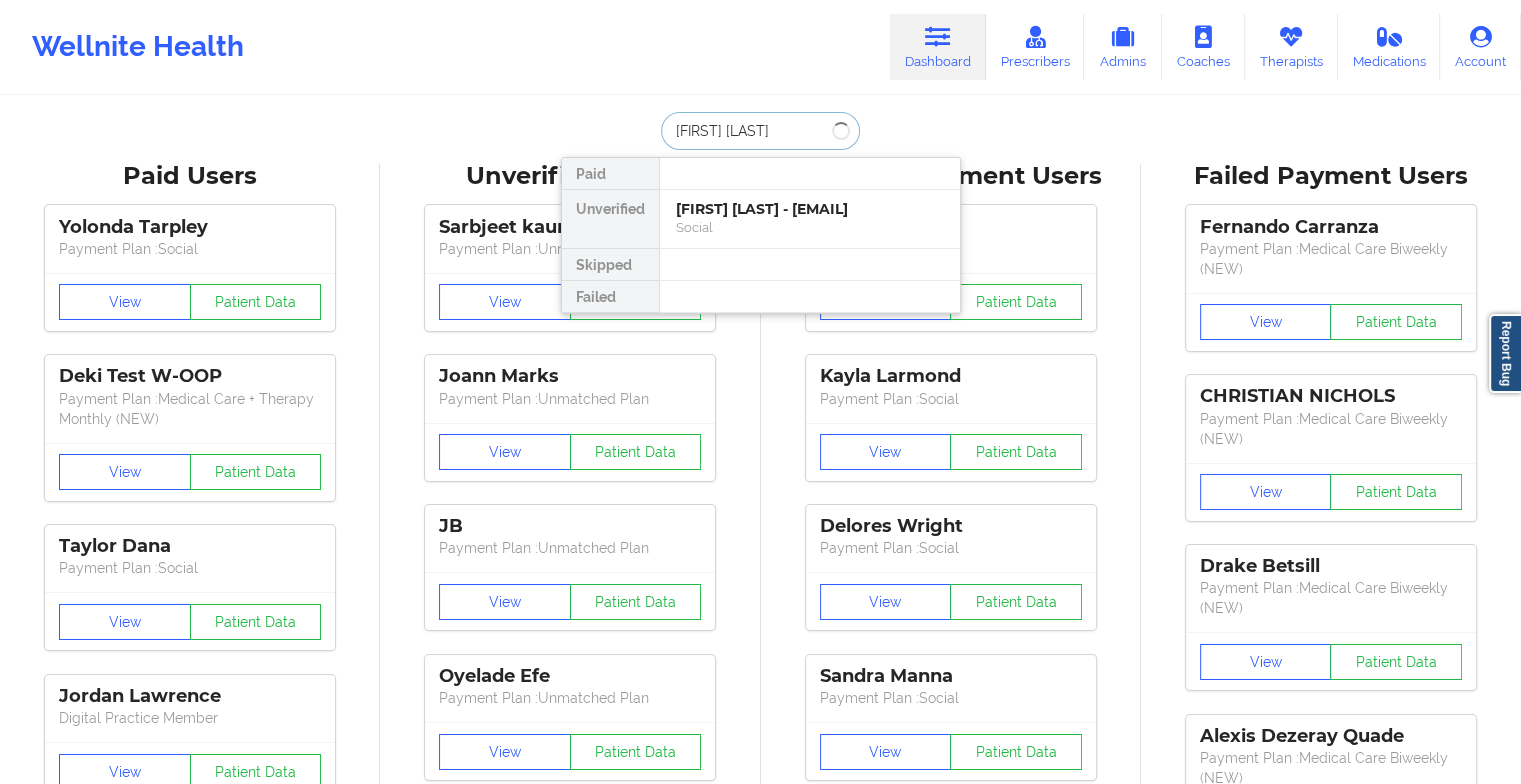 type on "[FIRST] [LAST]" 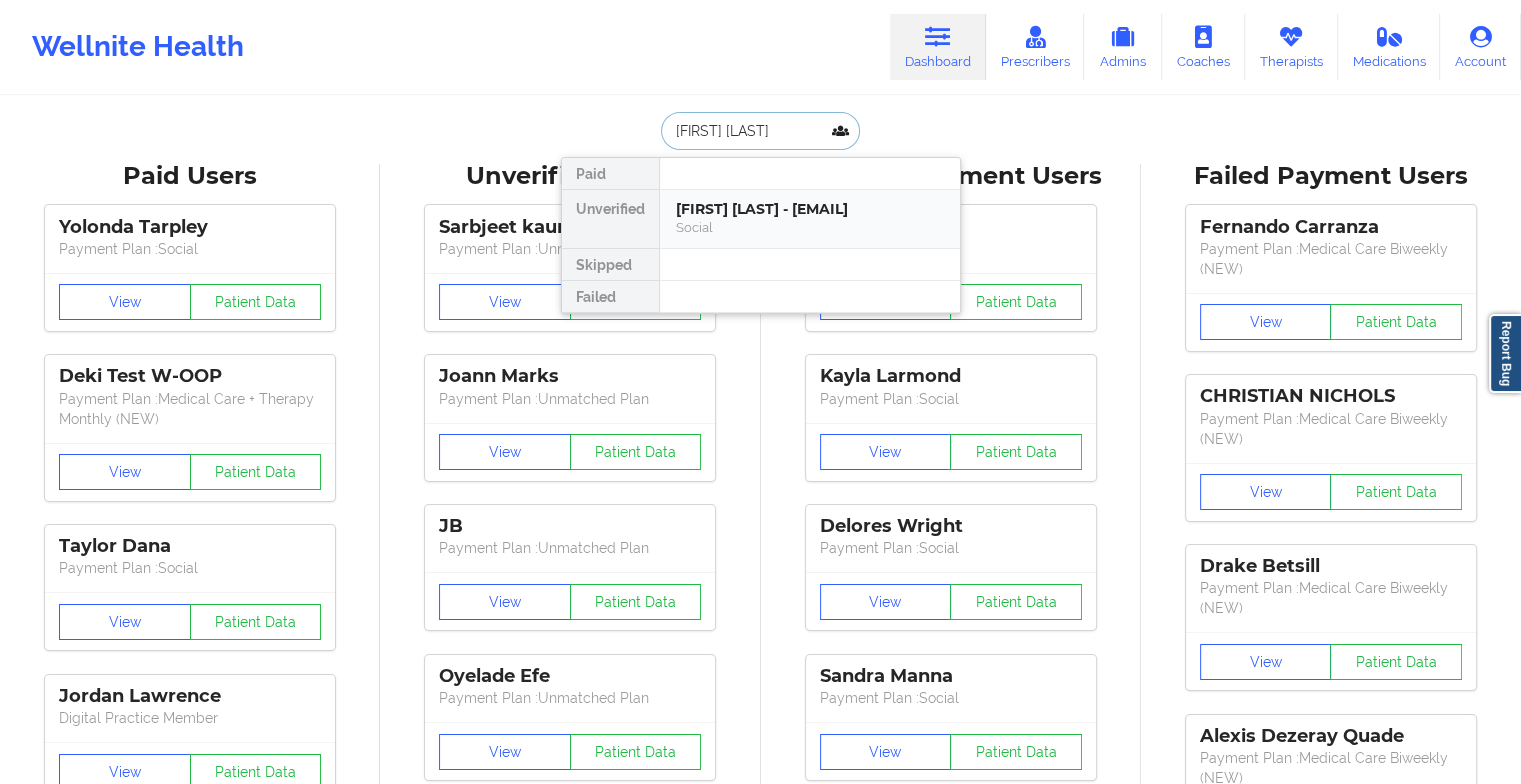 click on "[FIRST] [LAST] - [EMAIL]" at bounding box center [810, 209] 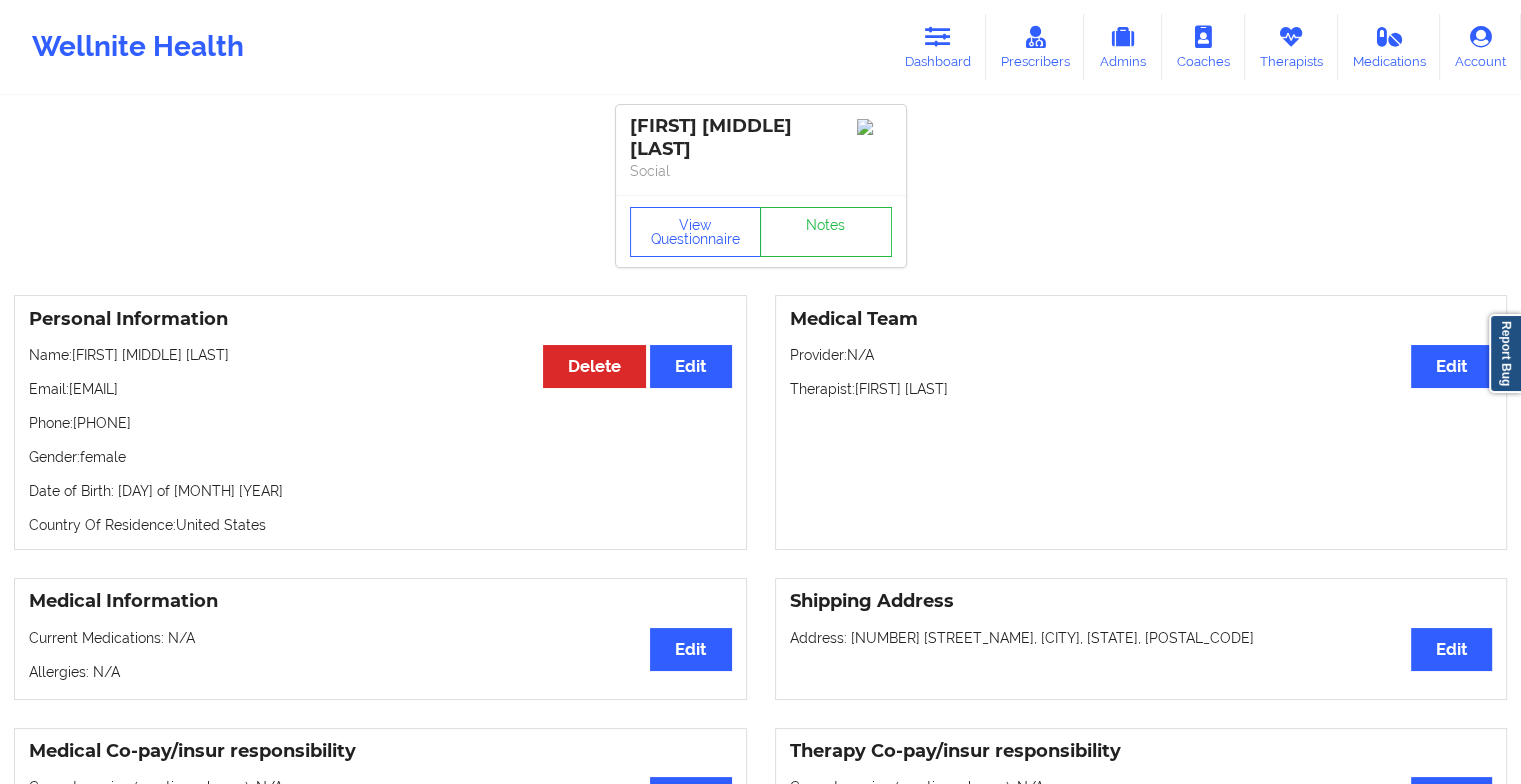 click on "View Questionnaire Notes" at bounding box center [761, 231] 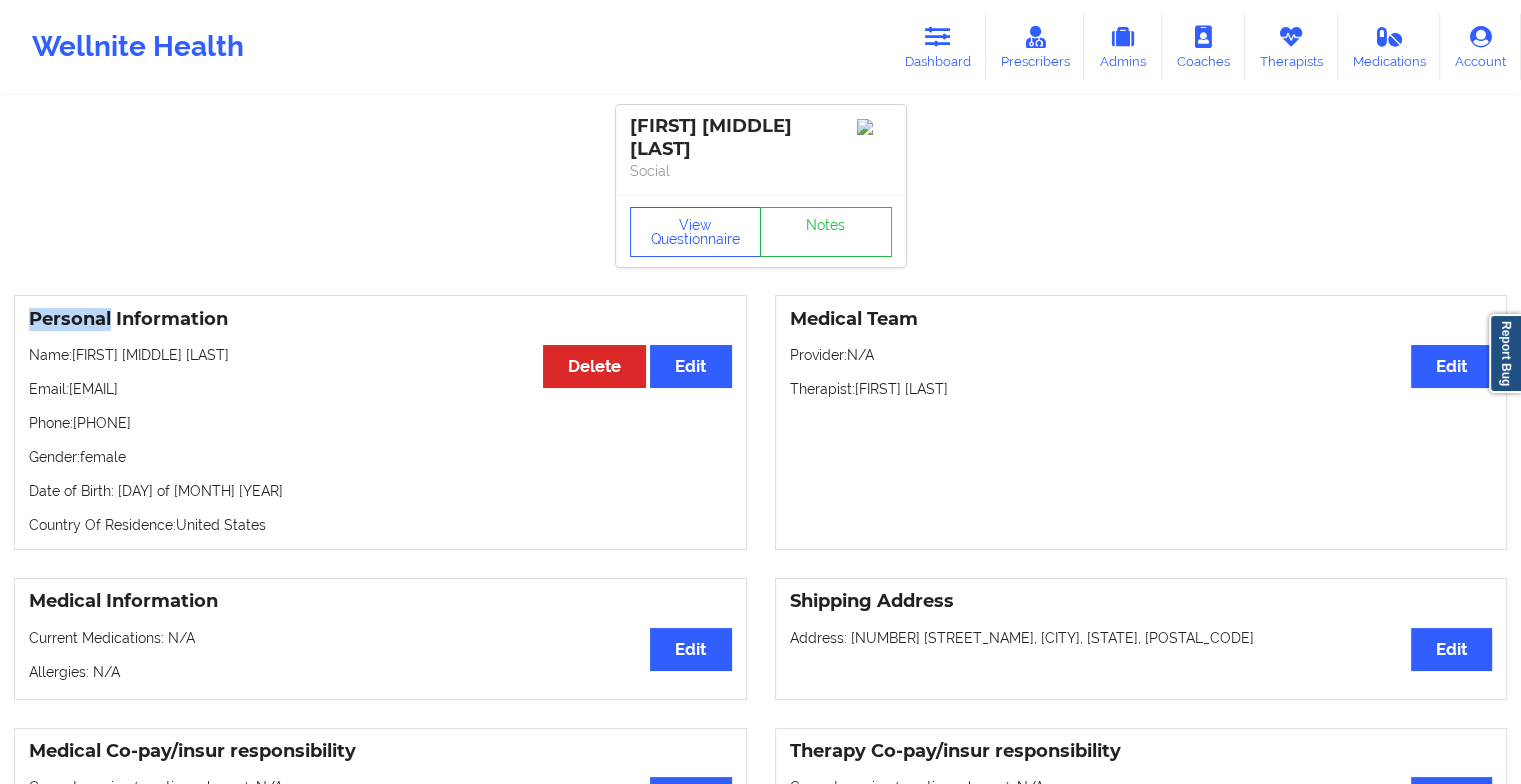 click on "View Questionnaire Notes" at bounding box center [761, 231] 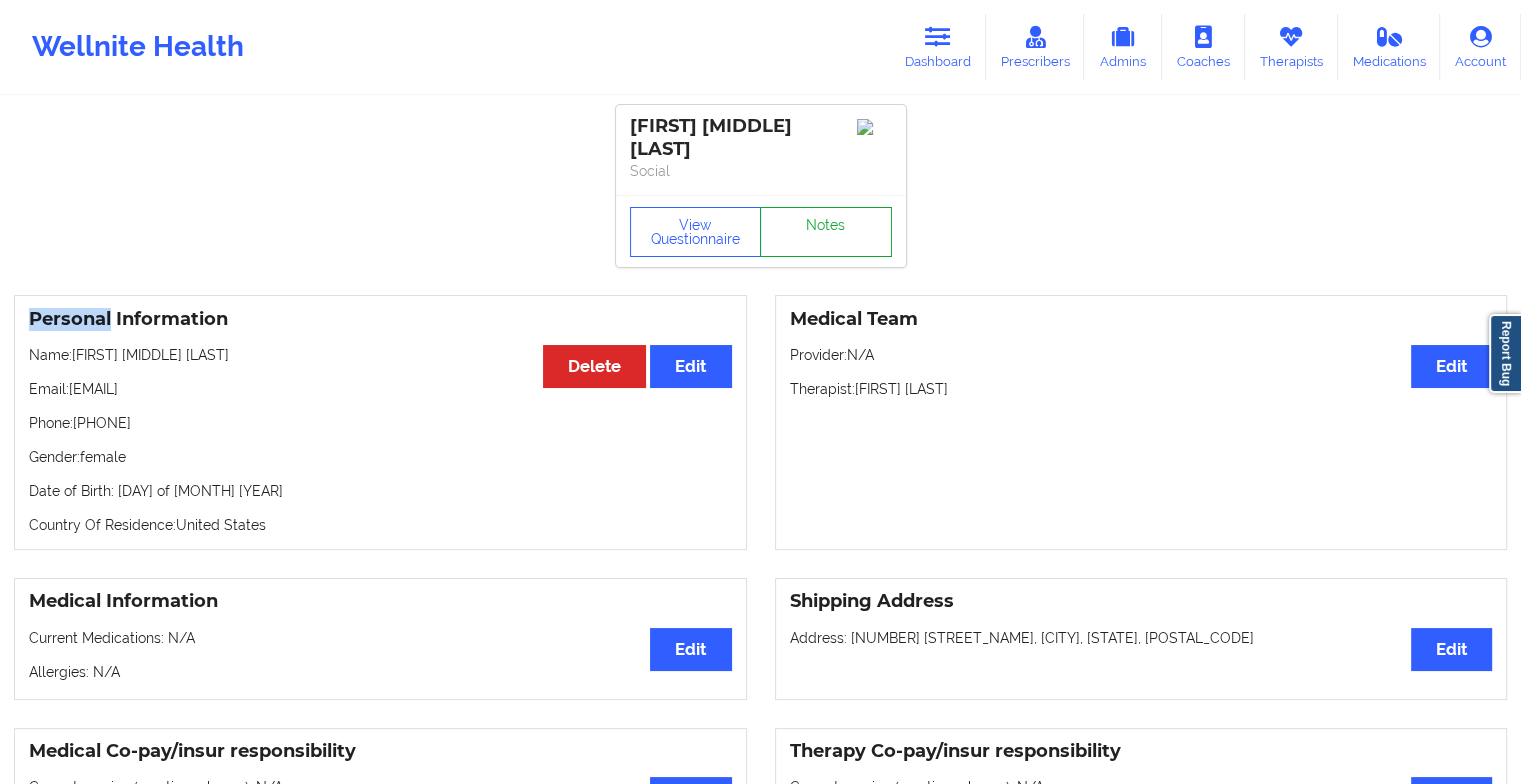drag, startPoint x: 846, startPoint y: 204, endPoint x: 836, endPoint y: 240, distance: 37.363083 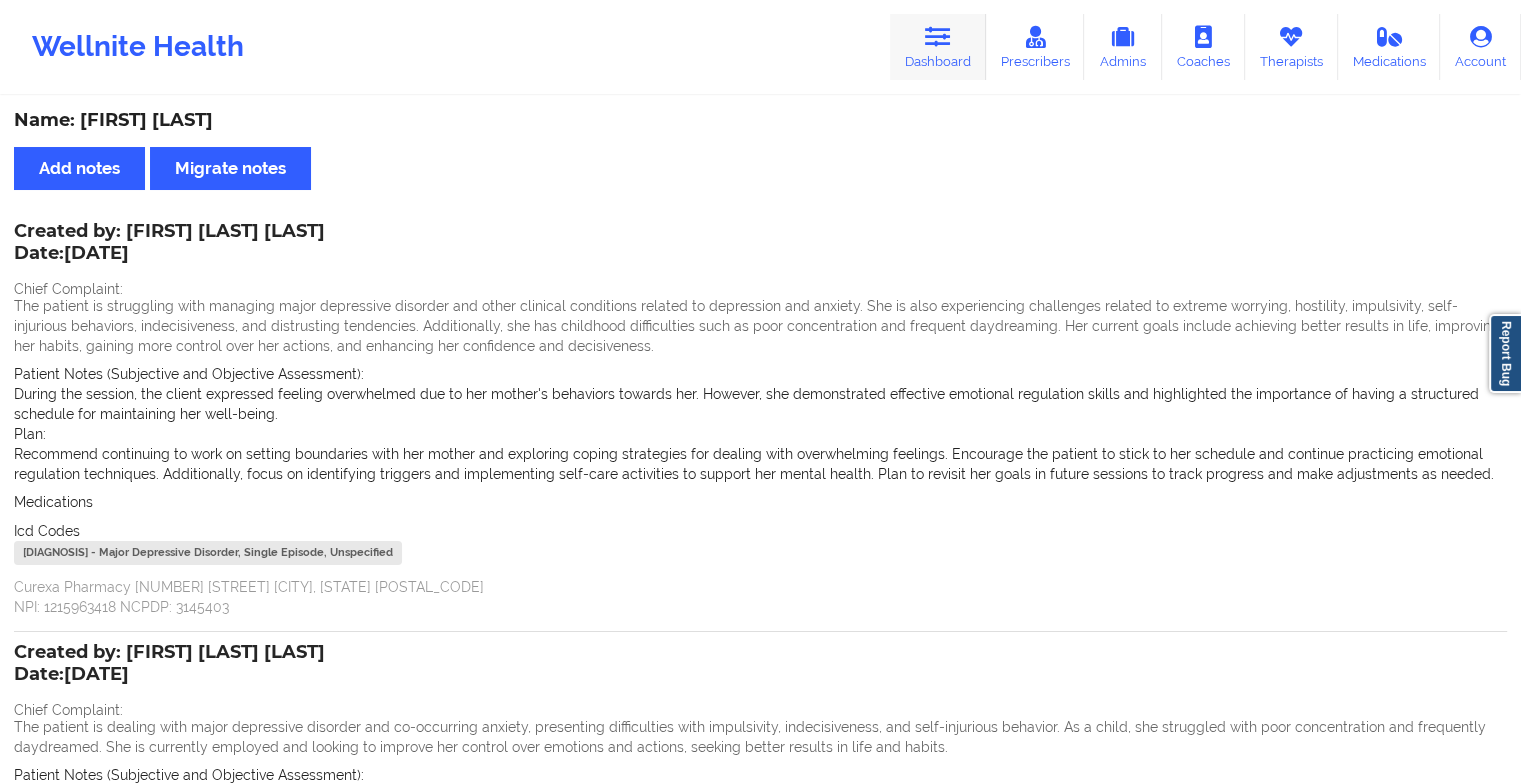 click on "Dashboard" at bounding box center (938, 47) 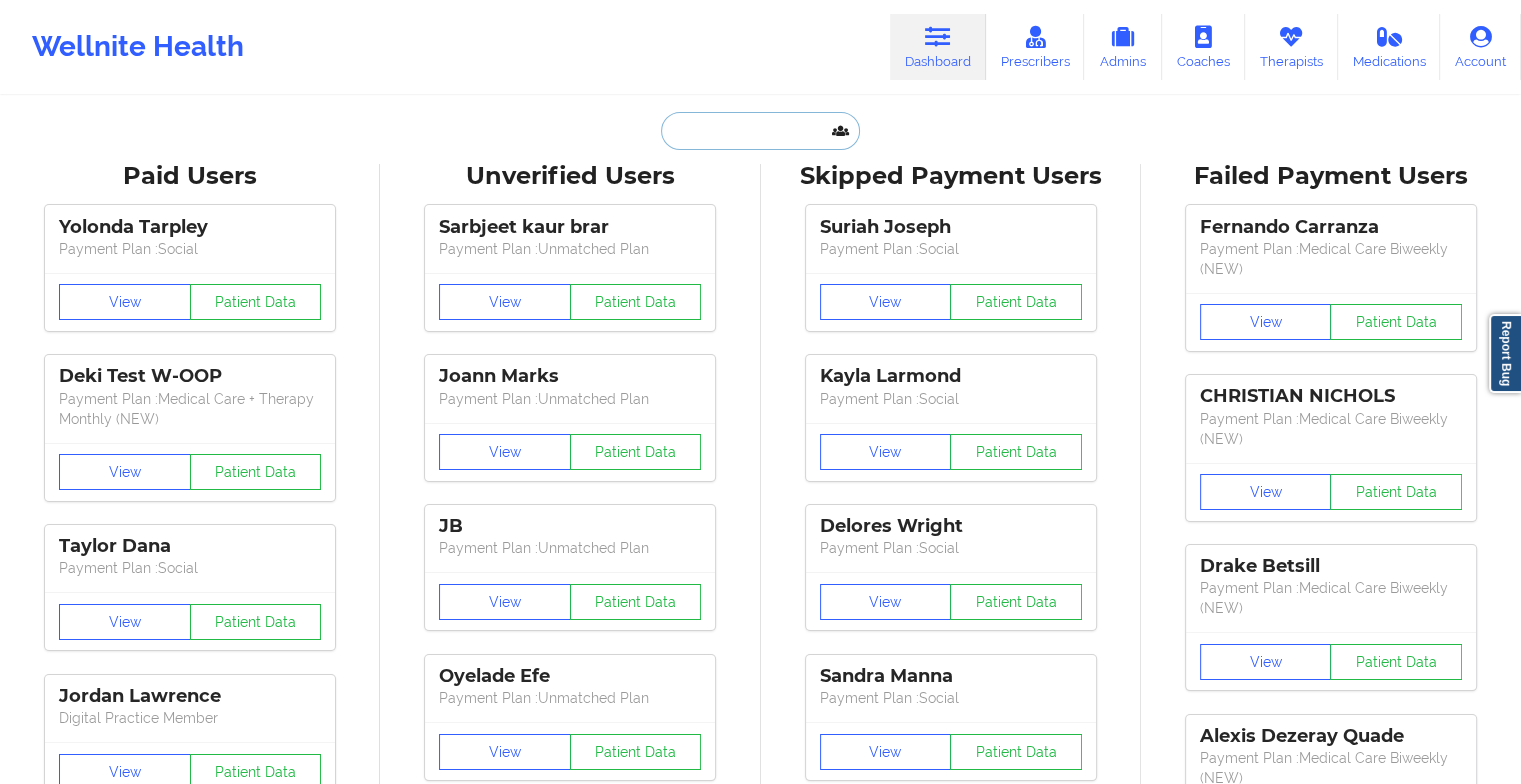 click at bounding box center (760, 131) 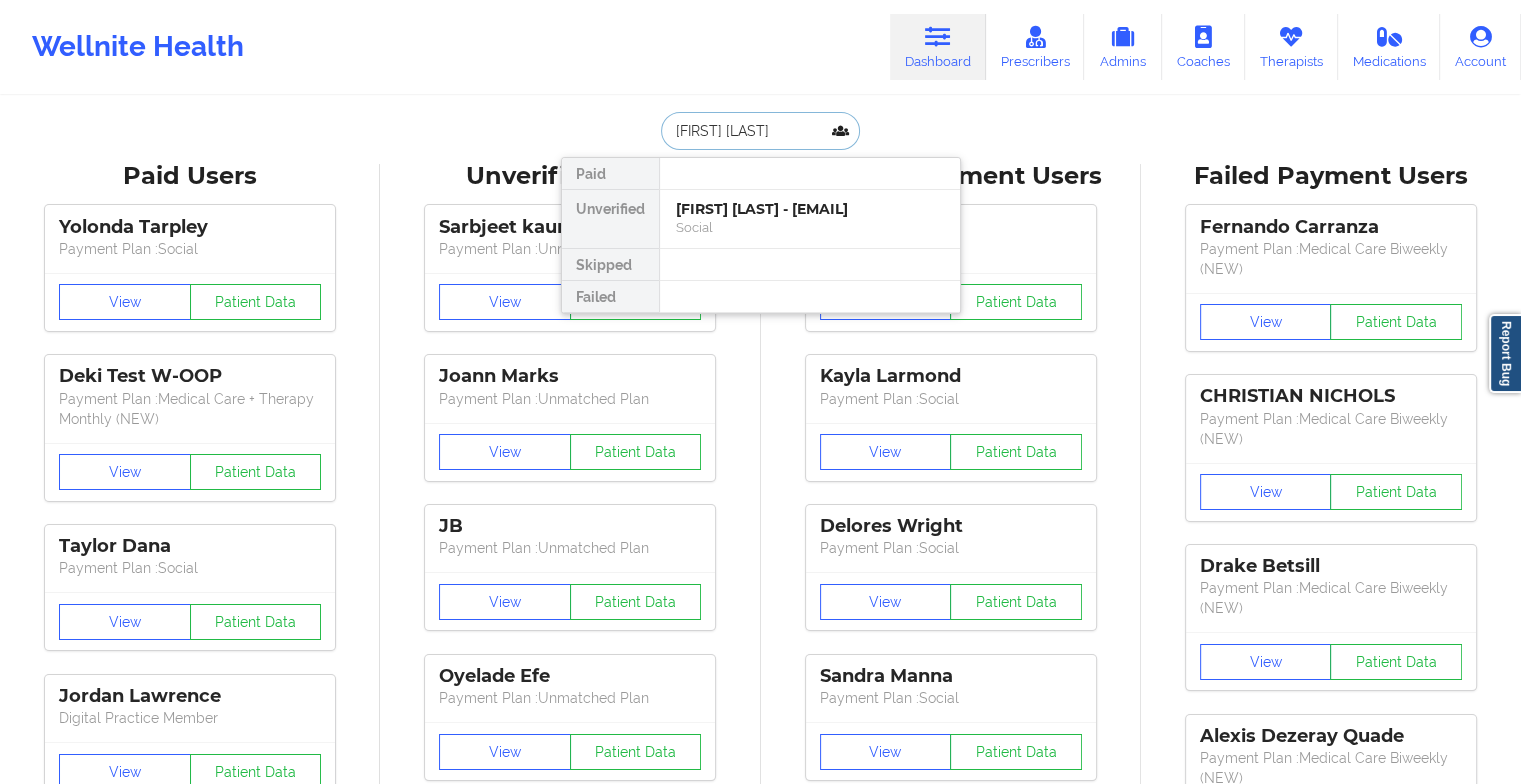 type on "[FIRST] [LAST]" 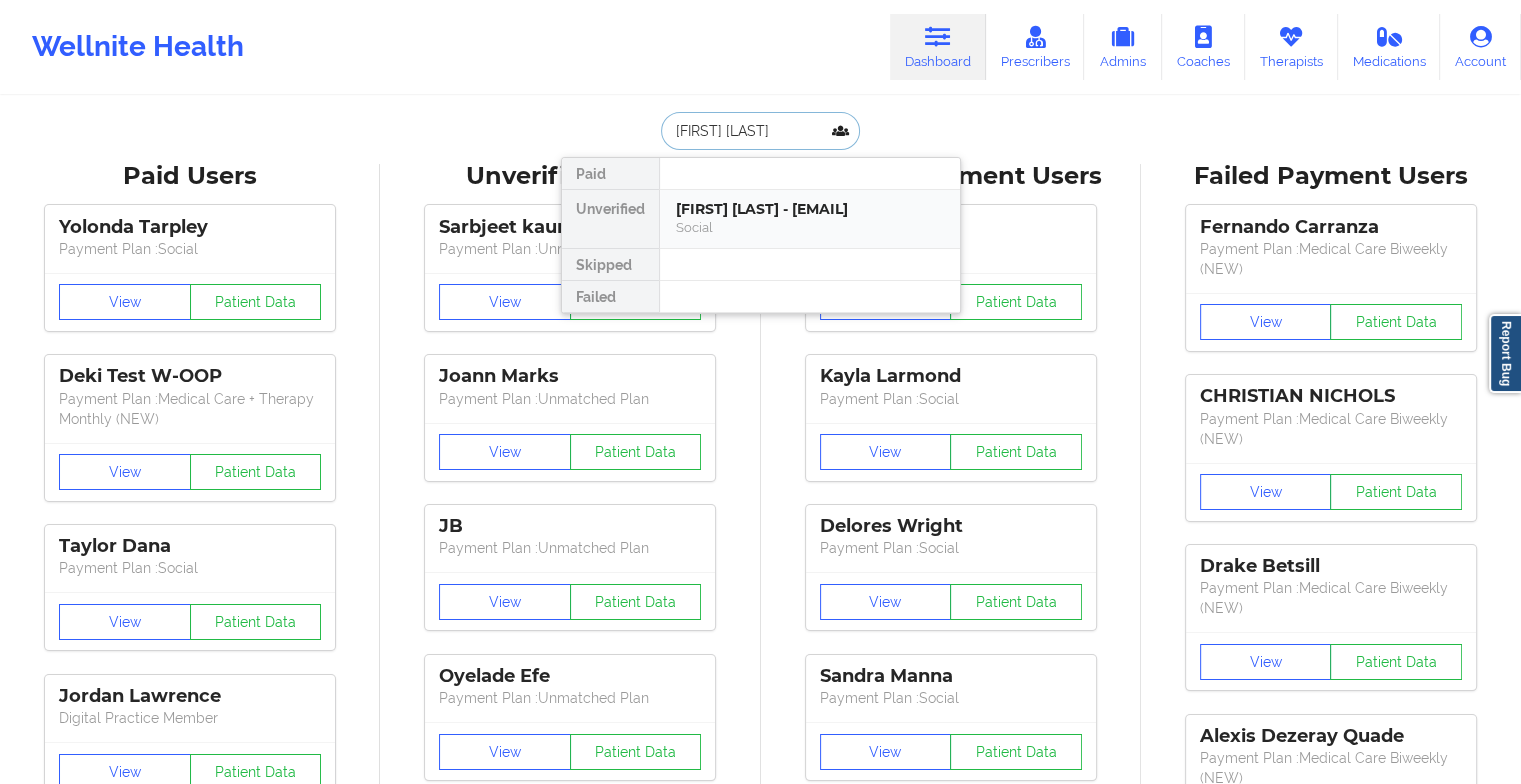 click on "[FIRST] [LAST] - [EMAIL]" at bounding box center (810, 209) 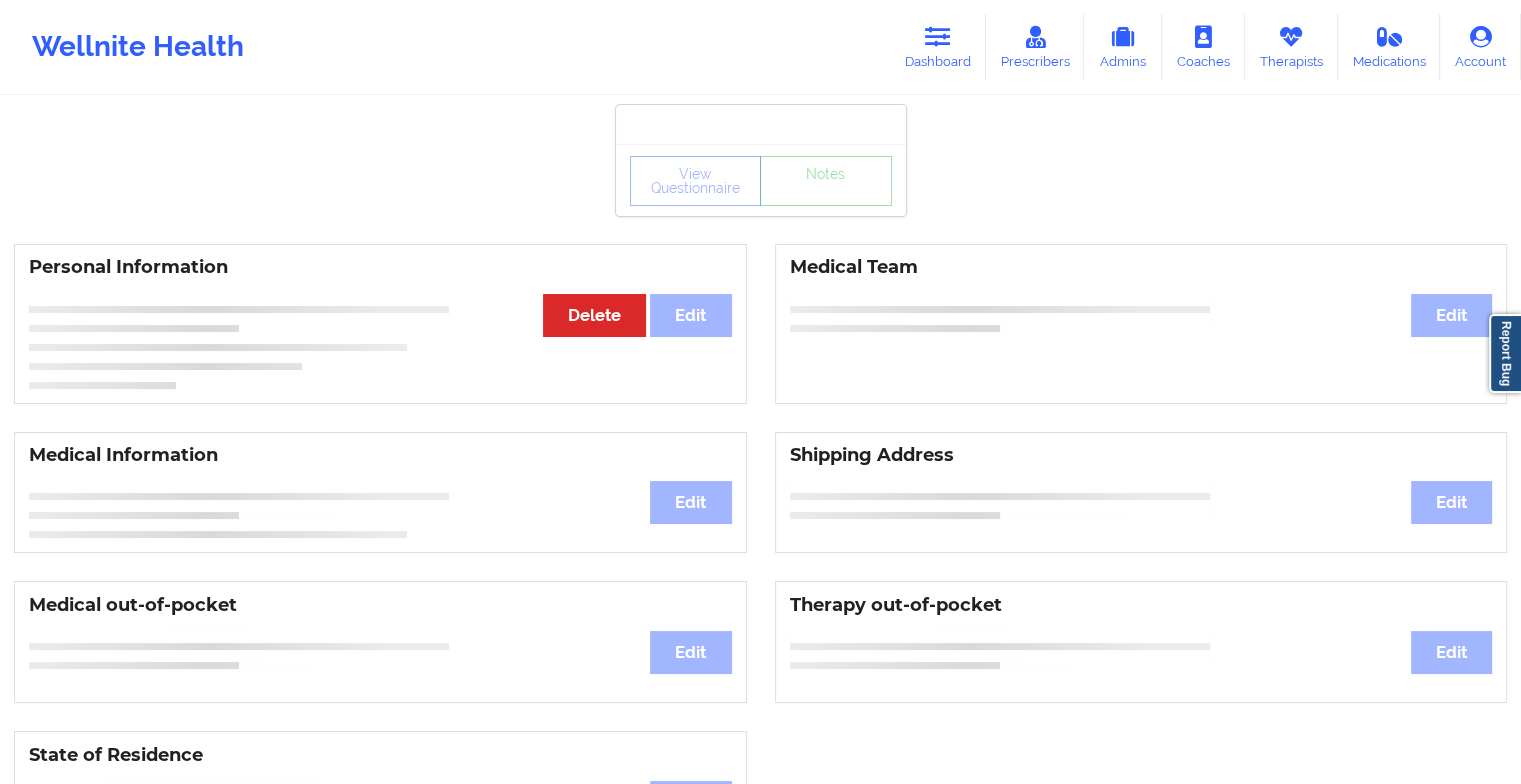 click on "View Questionnaire Notes" at bounding box center (761, 181) 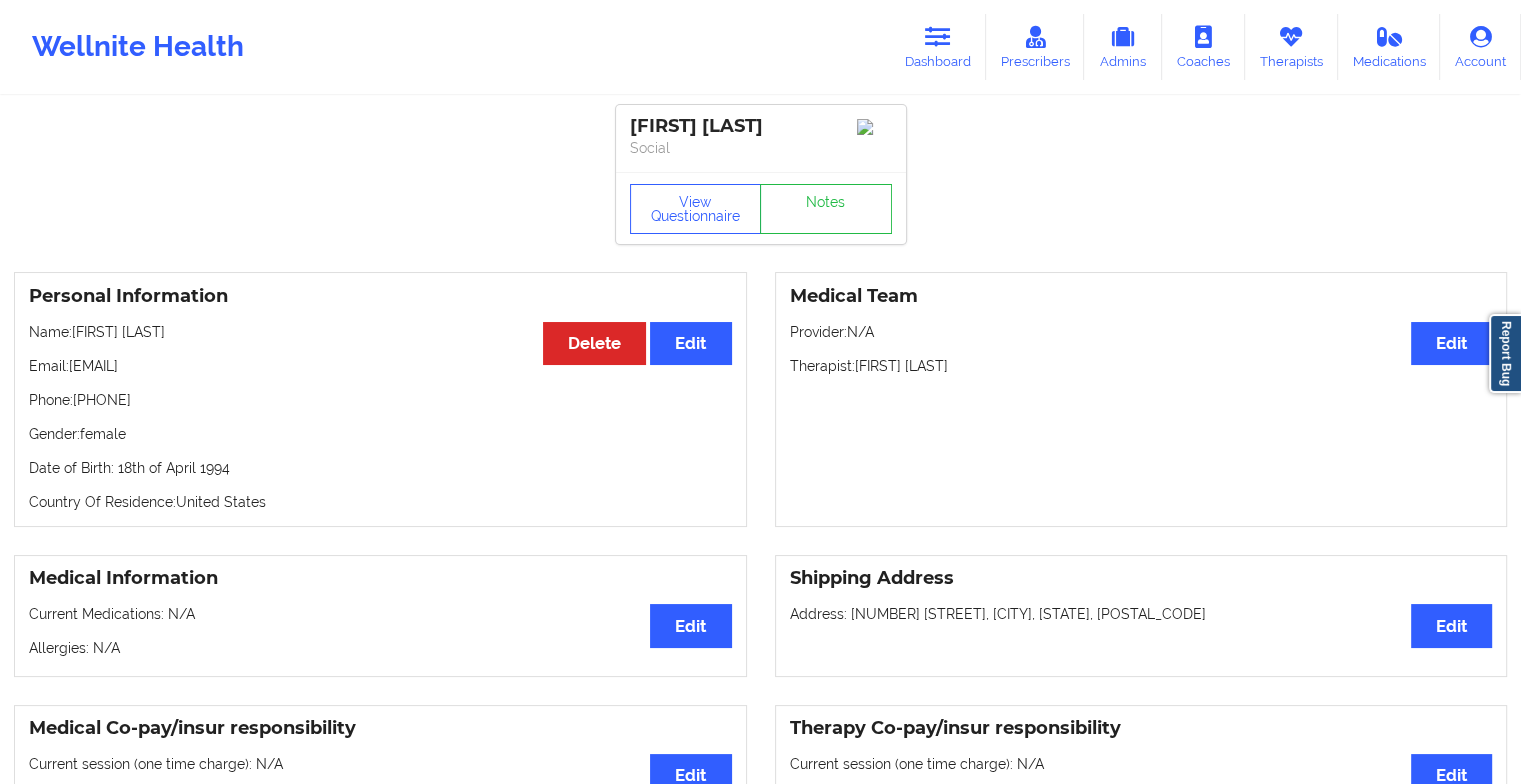click on "View Questionnaire Notes" at bounding box center [761, 209] 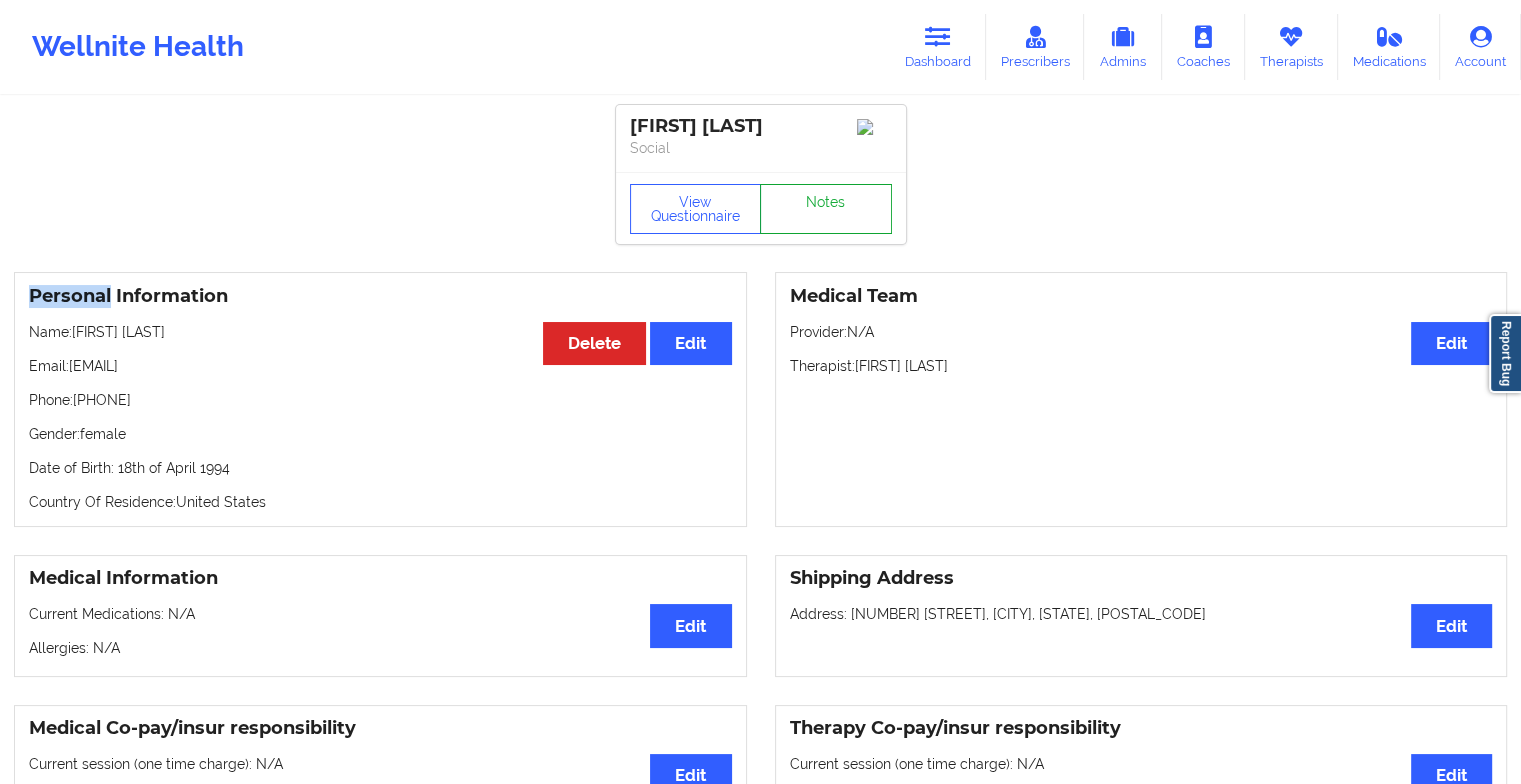 click on "Notes" at bounding box center [826, 209] 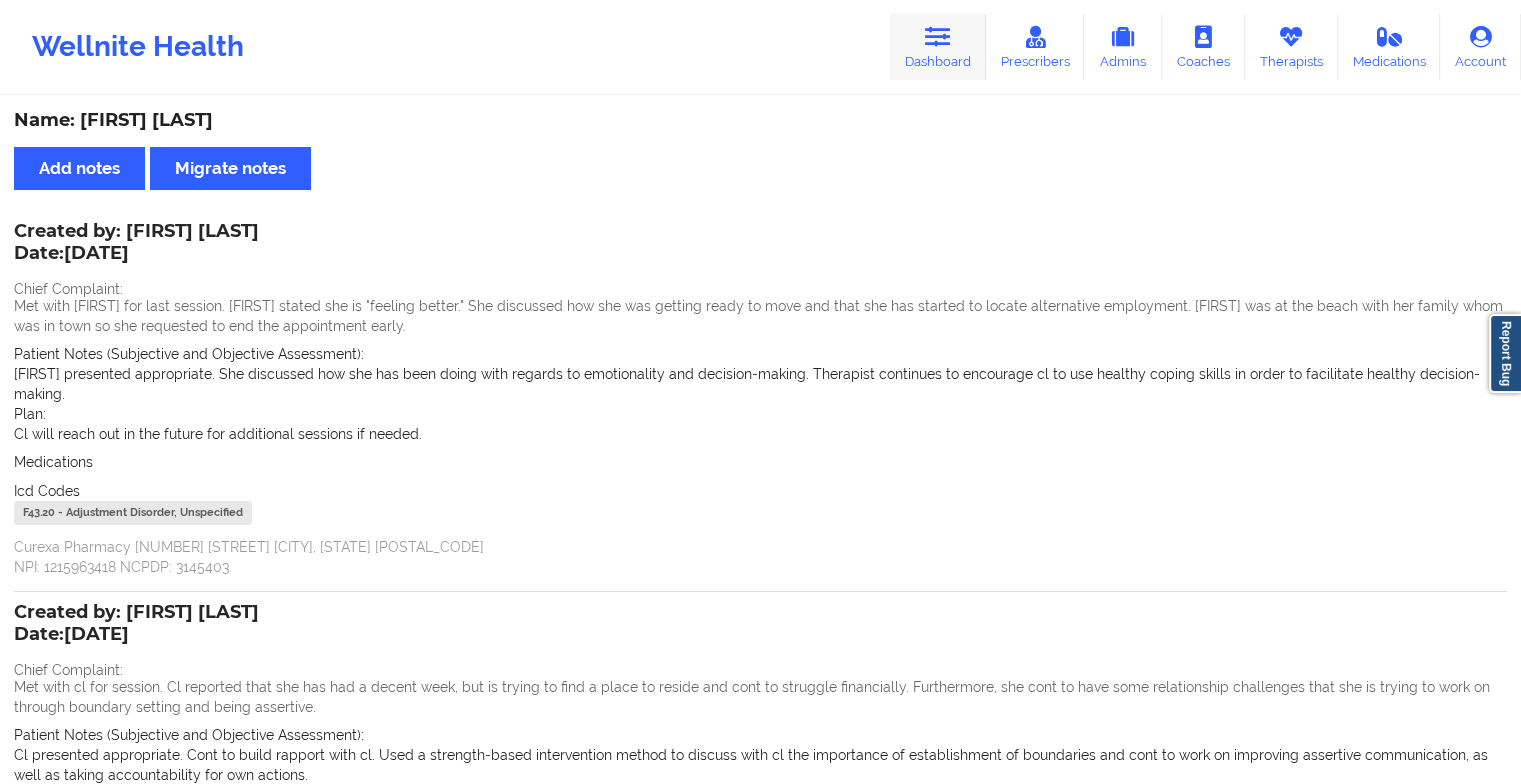 click at bounding box center (938, 37) 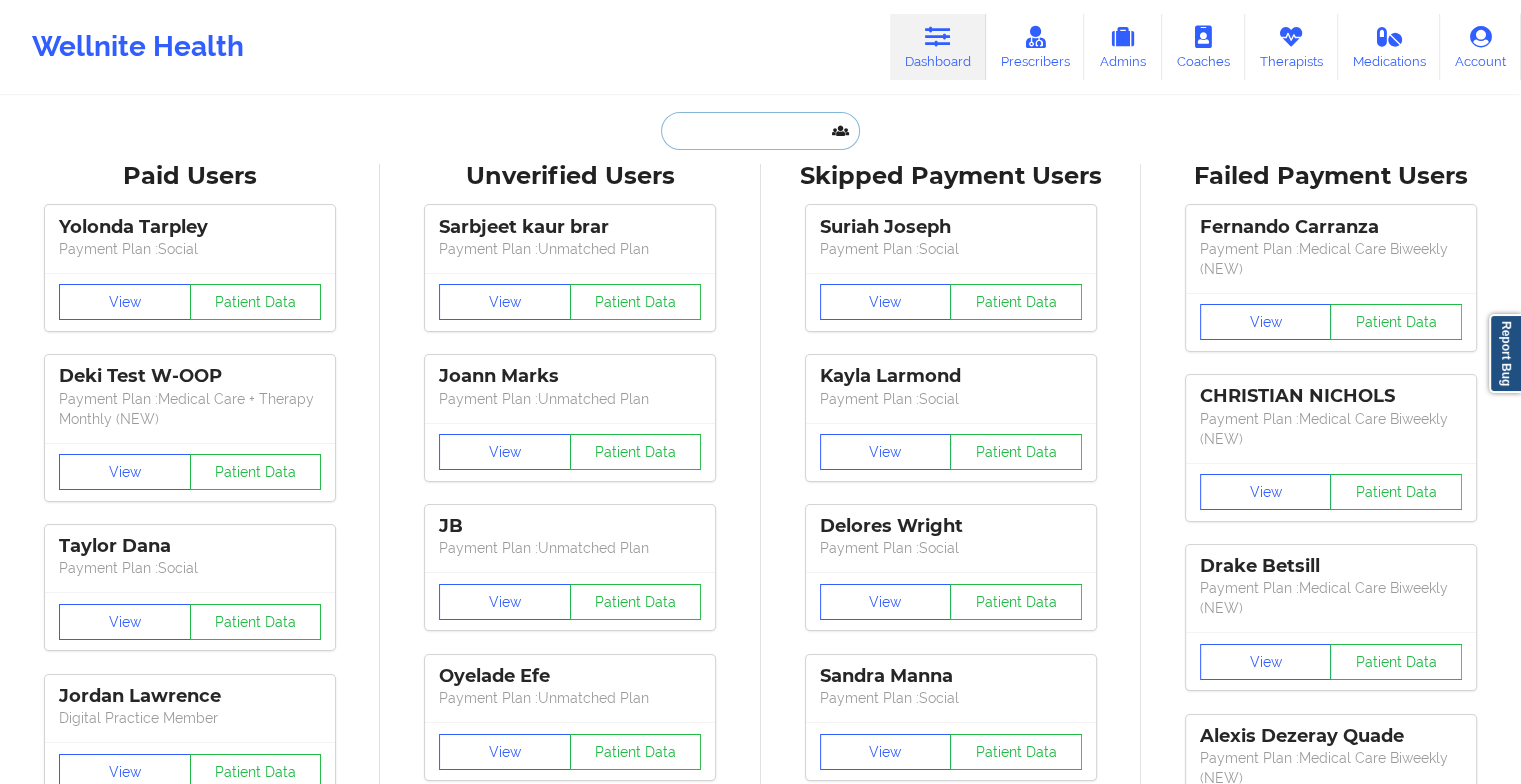 click at bounding box center [760, 131] 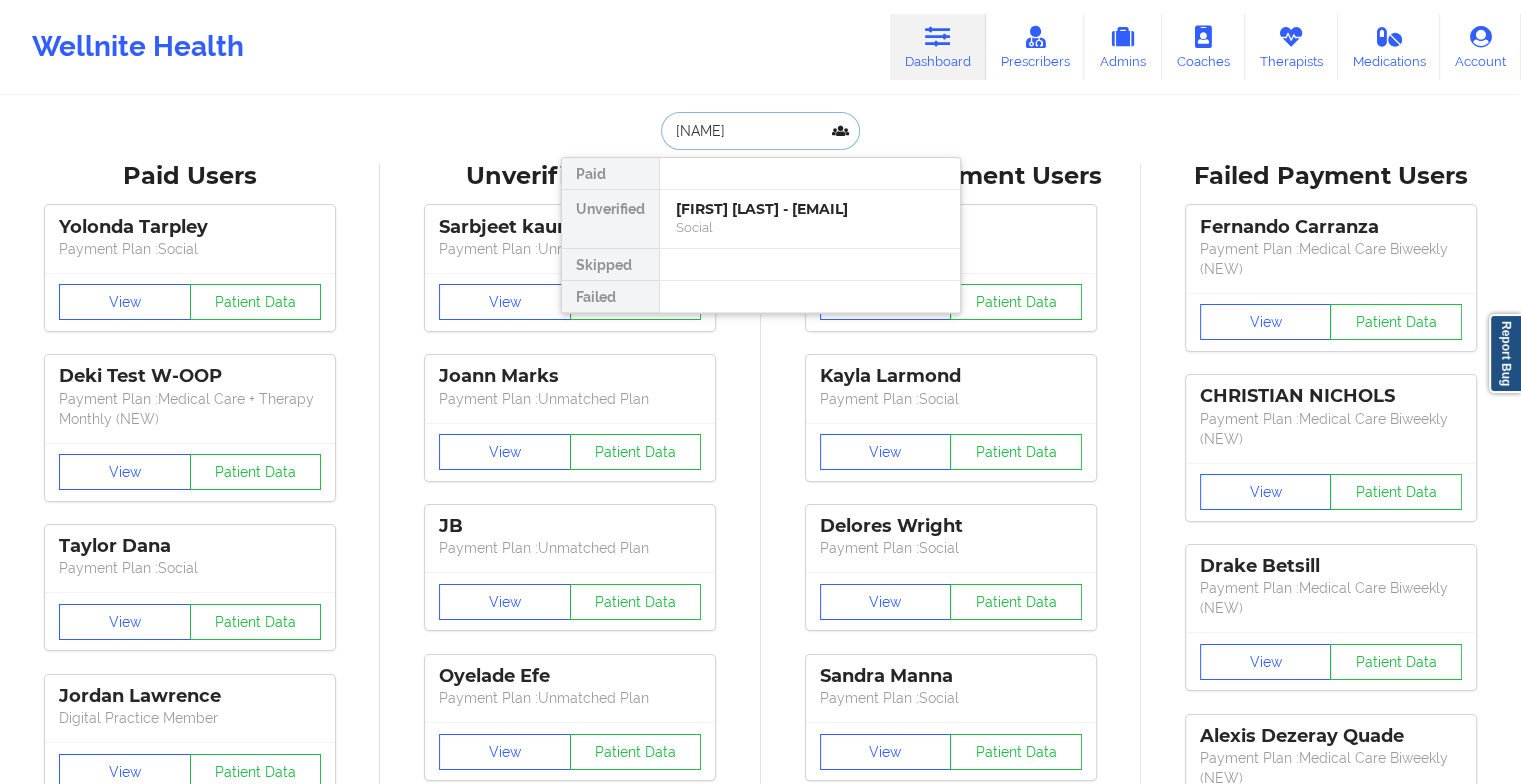 type on "cydnei" 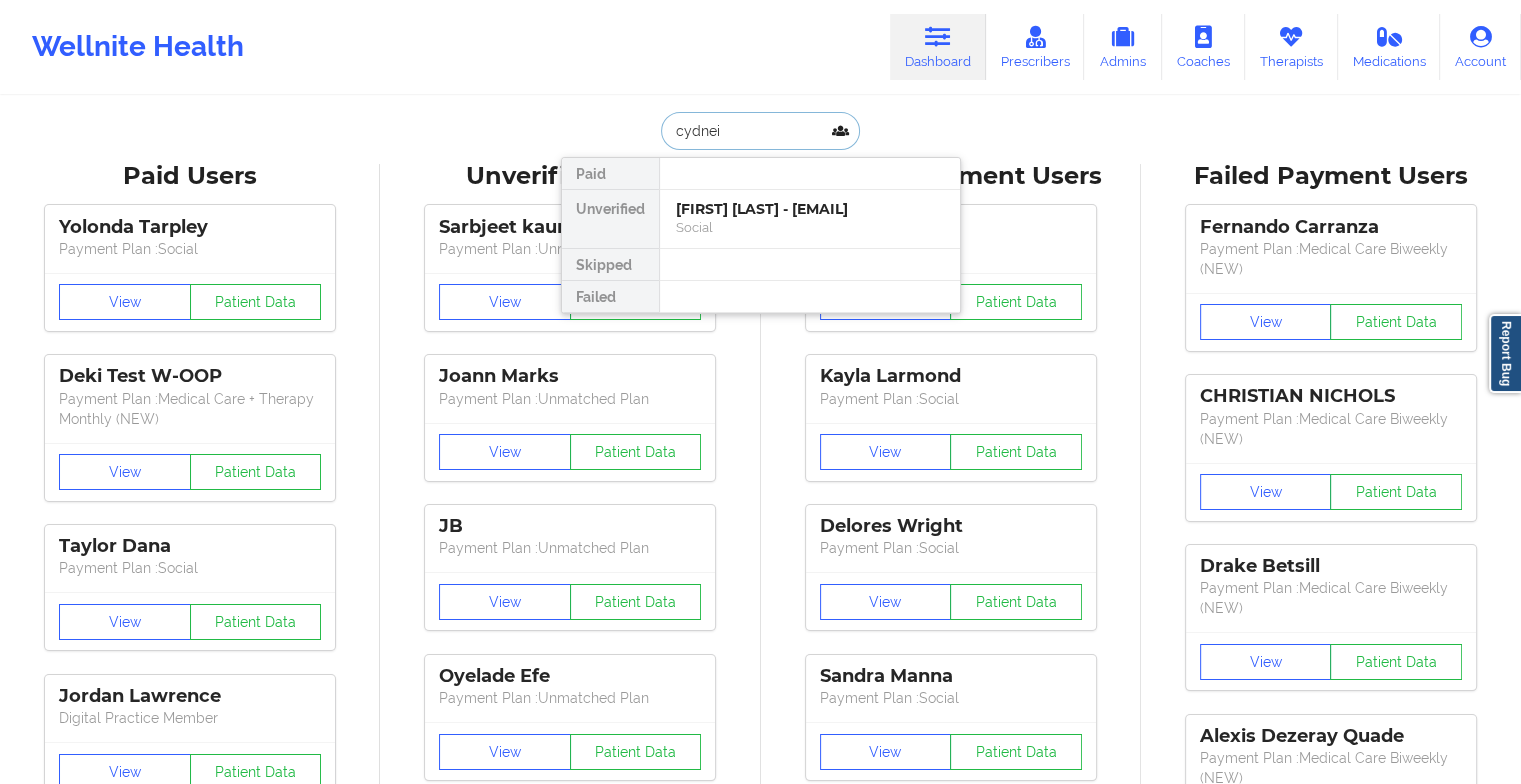 click on "[FIRST] [LAST] - [EMAIL]" at bounding box center (810, 209) 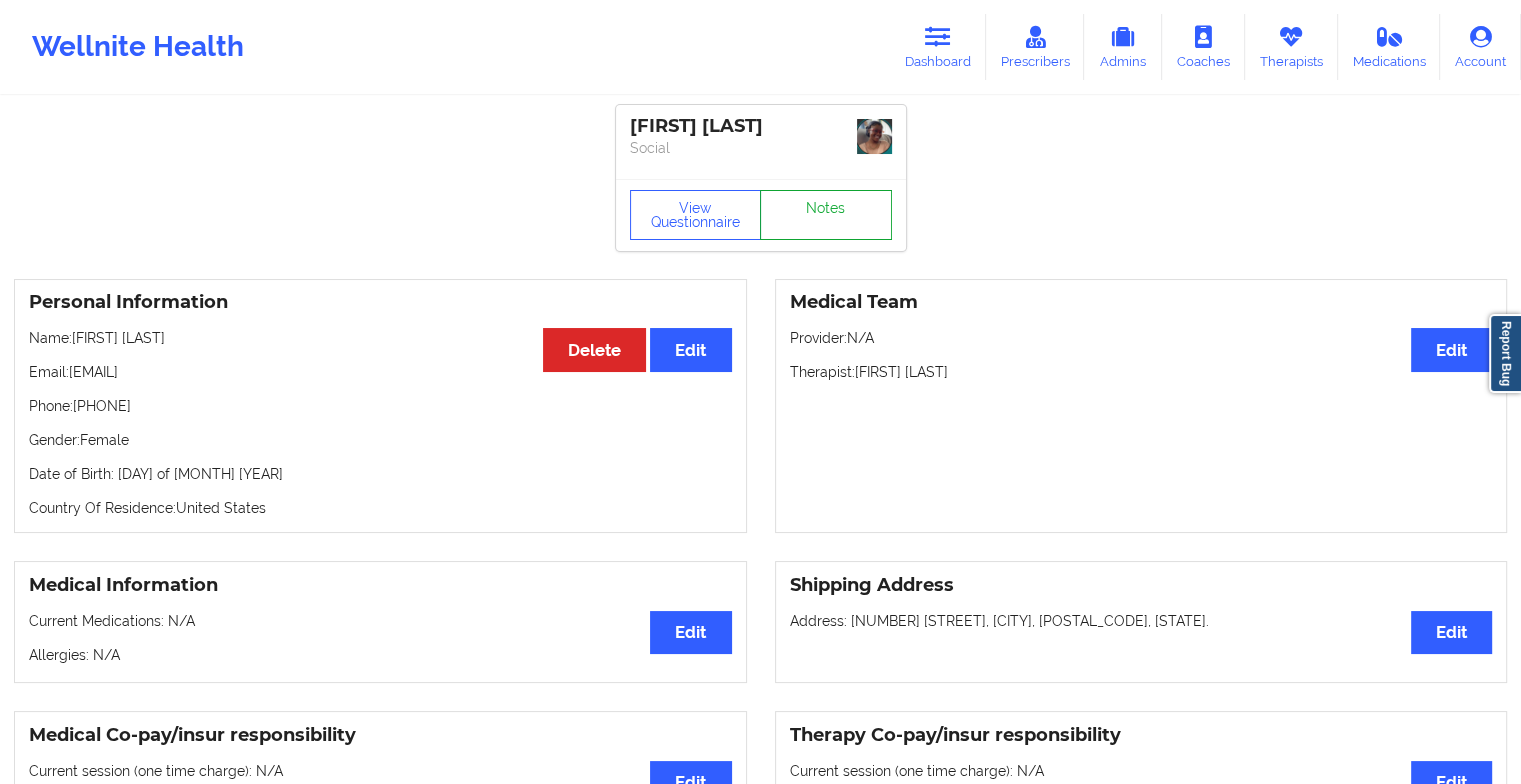 click on "Notes" at bounding box center (826, 215) 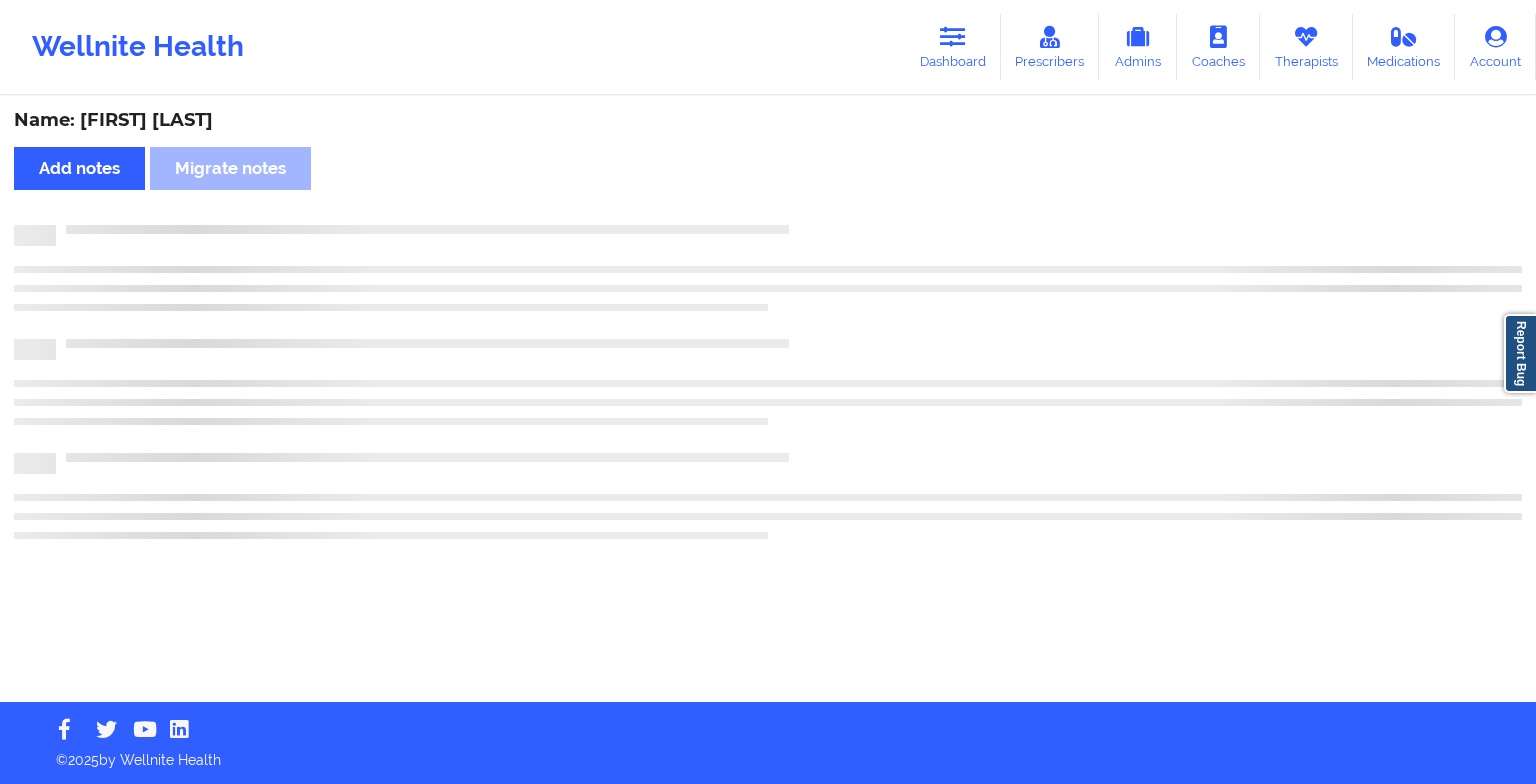 click on "Name: [FIRST] [LAST]" at bounding box center (768, 400) 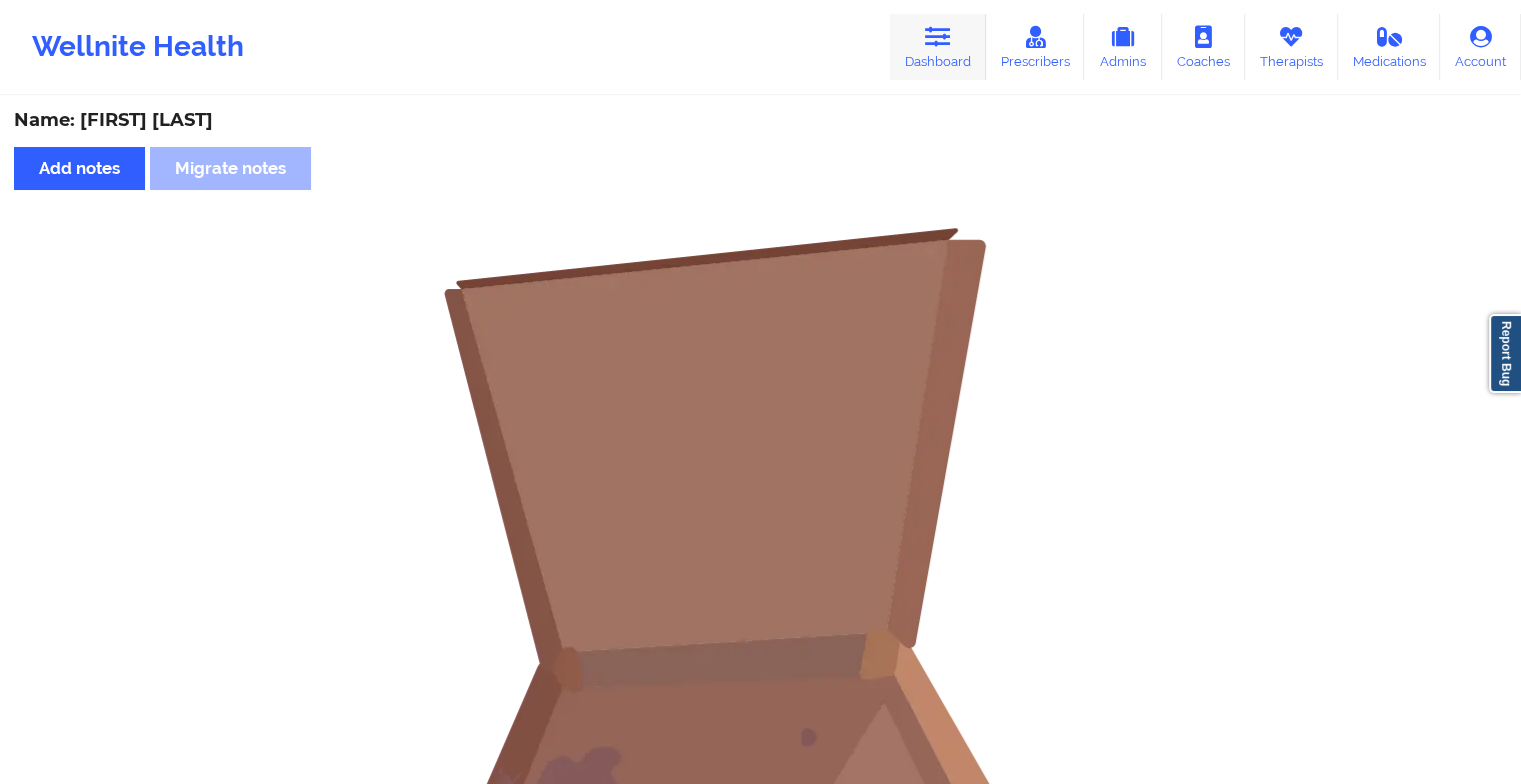 click on "Dashboard" at bounding box center (938, 47) 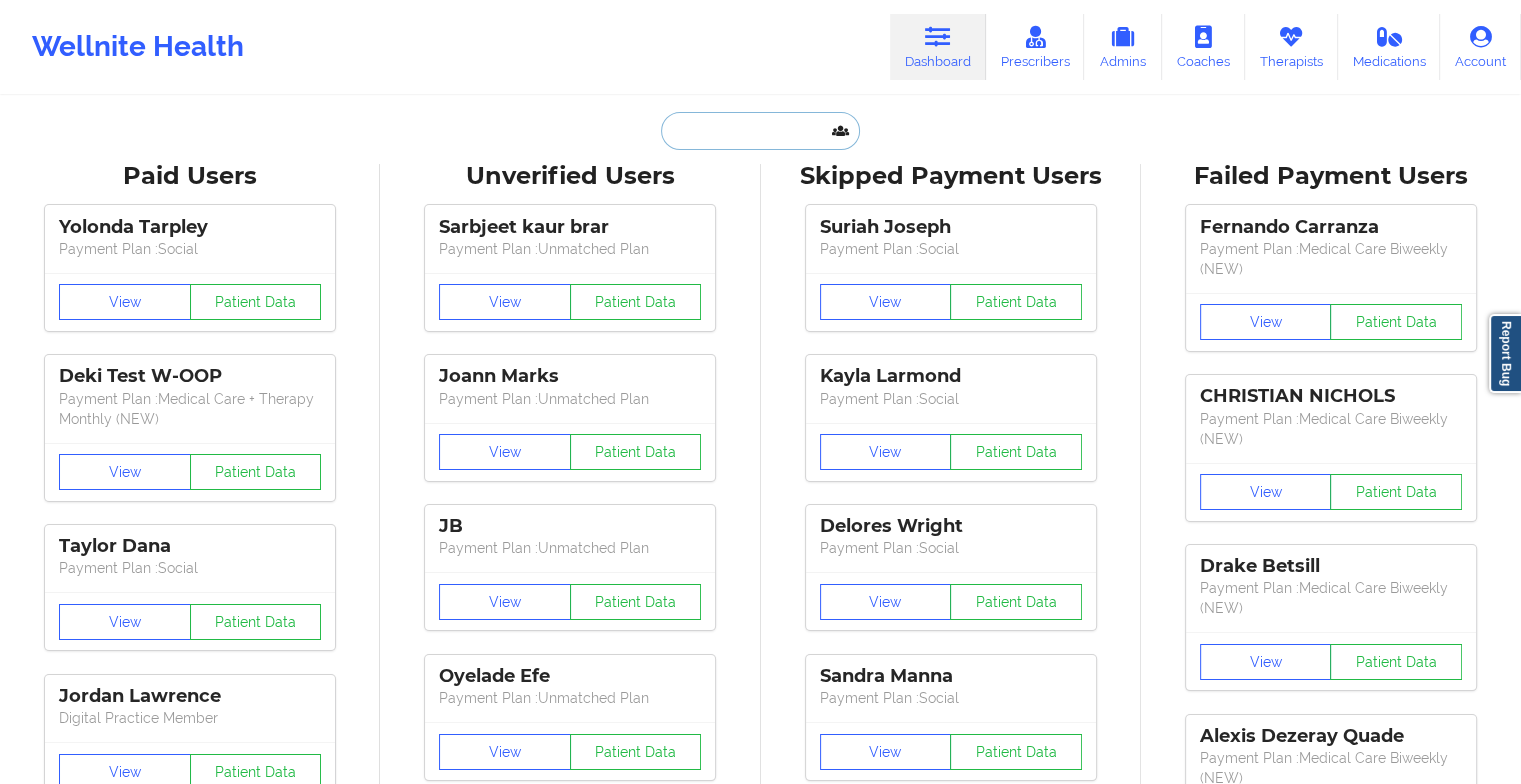 click at bounding box center (760, 131) 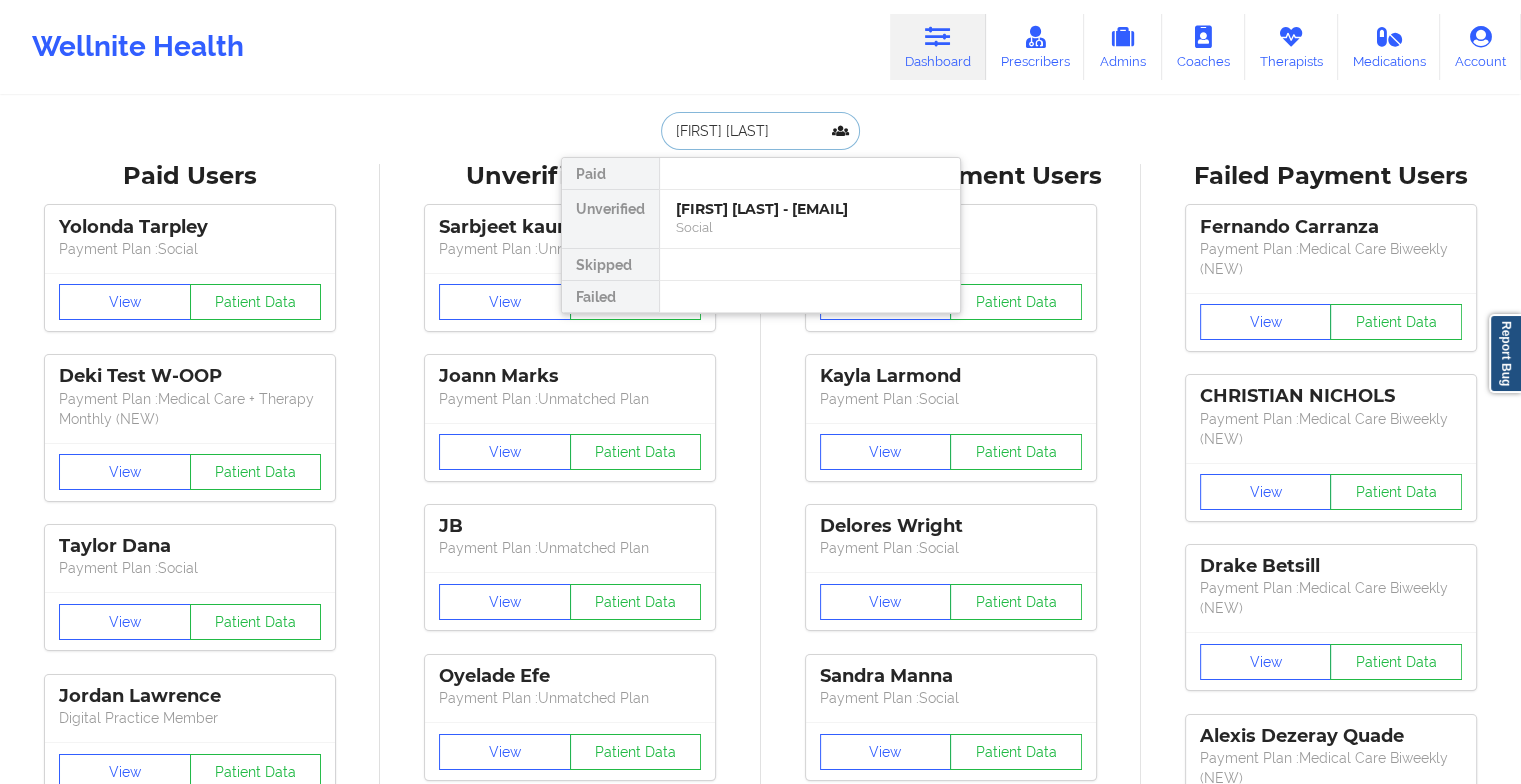 type on "[FIRST] [LAST]" 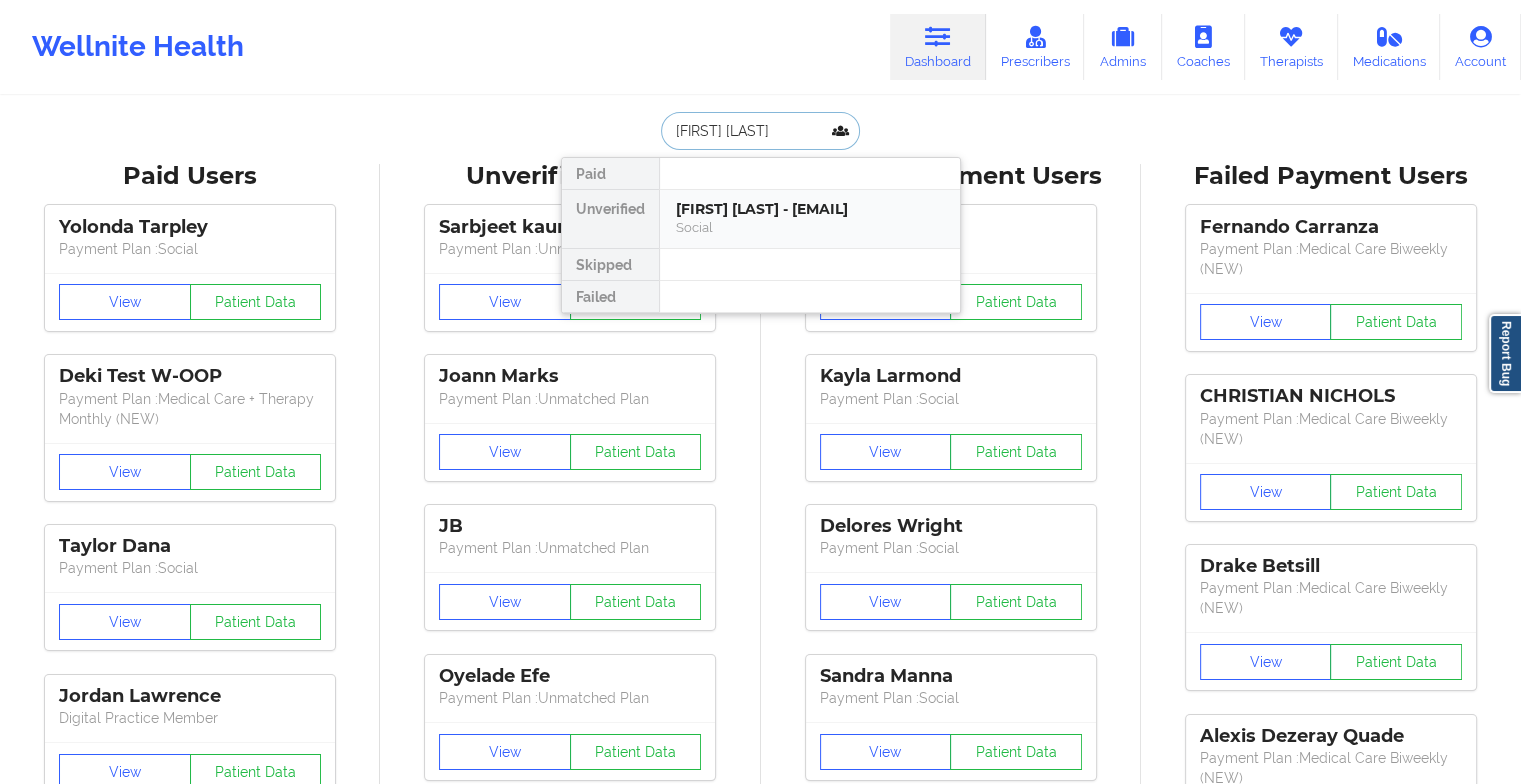 click on "[FIRST] [LAST] - [EMAIL]" at bounding box center (810, 209) 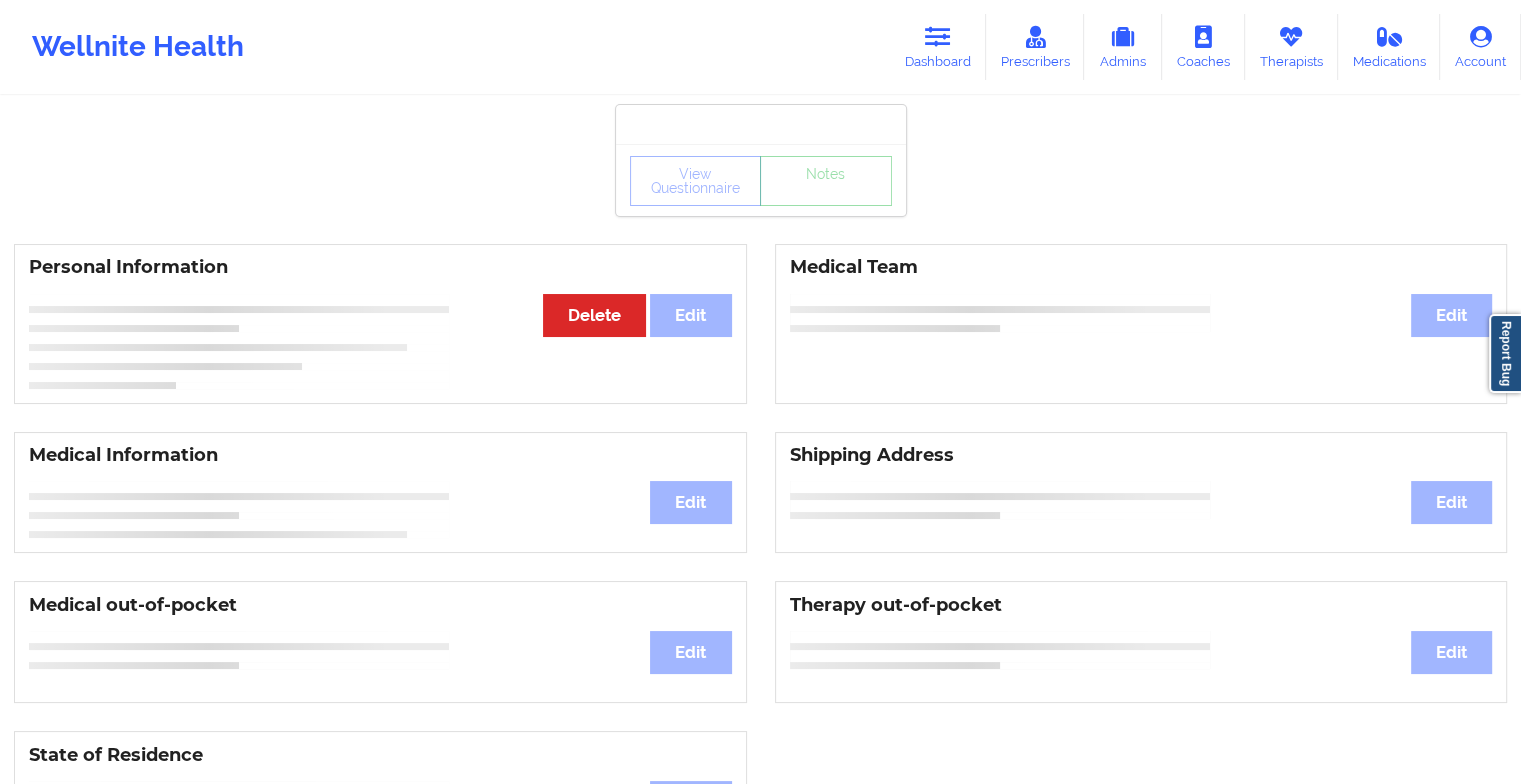 click on "View Questionnaire Notes" at bounding box center [761, 180] 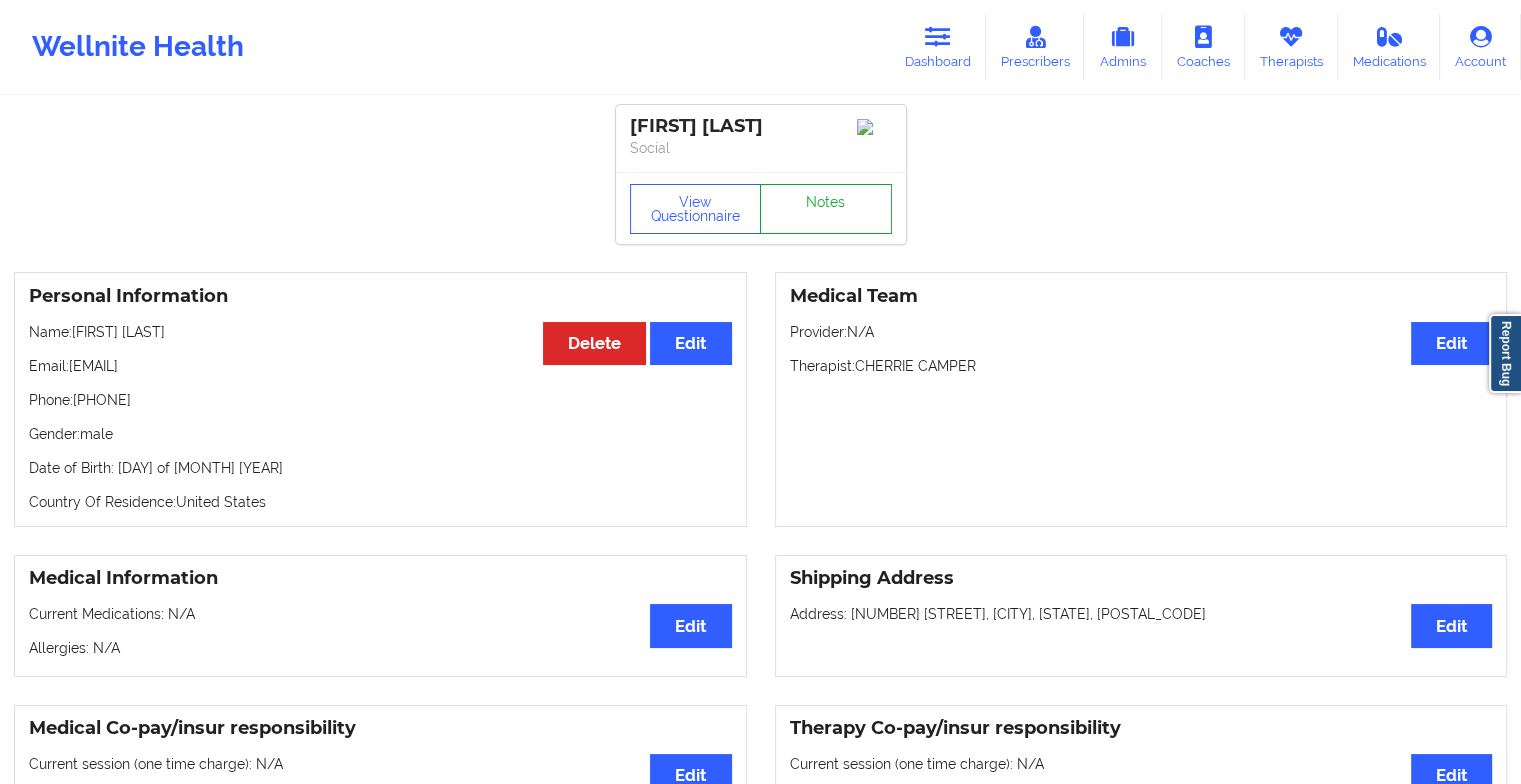 click on "Notes" at bounding box center (826, 209) 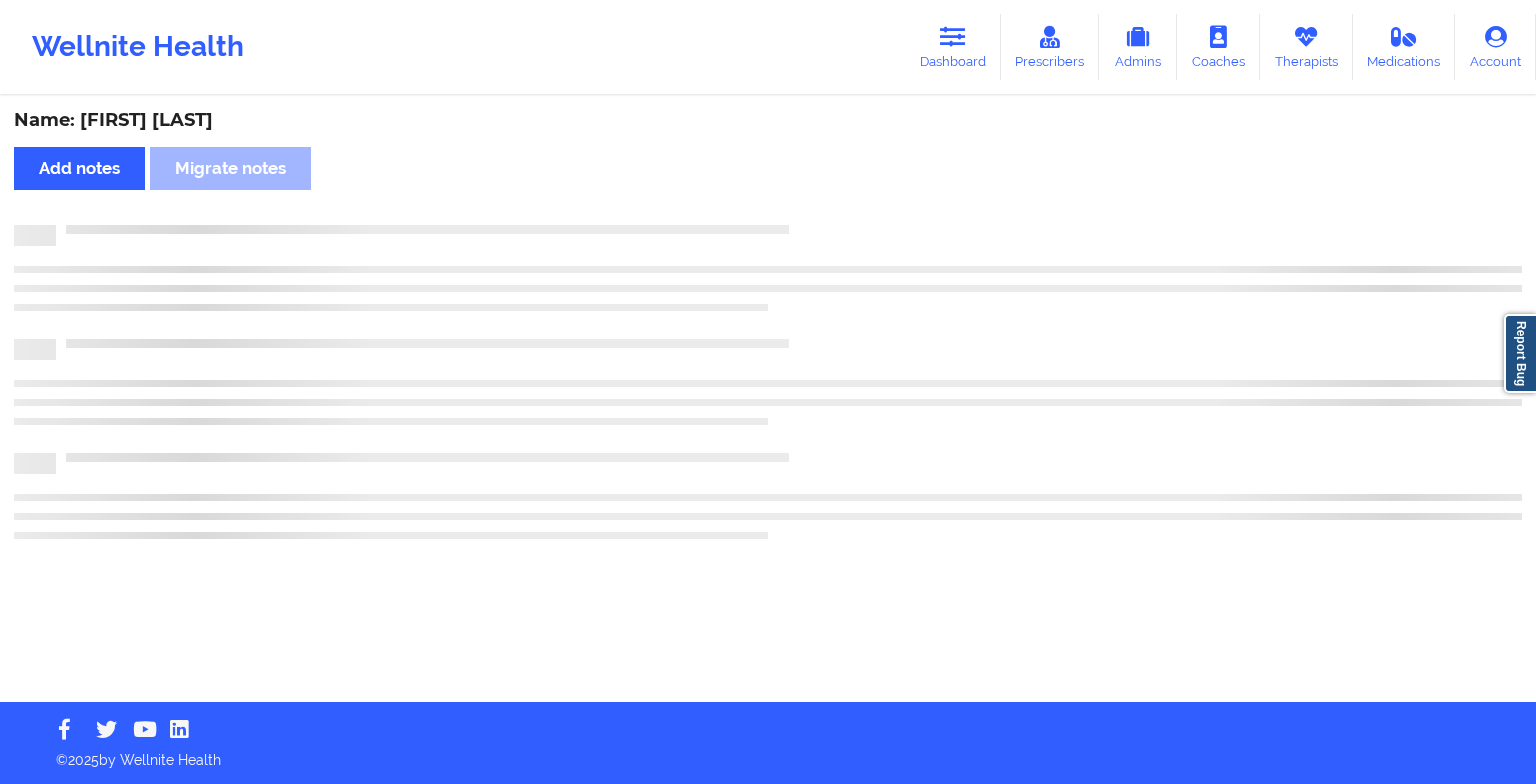 click on "Name: [FIRST] [LAST] Add notes Migrate notes" at bounding box center (768, 400) 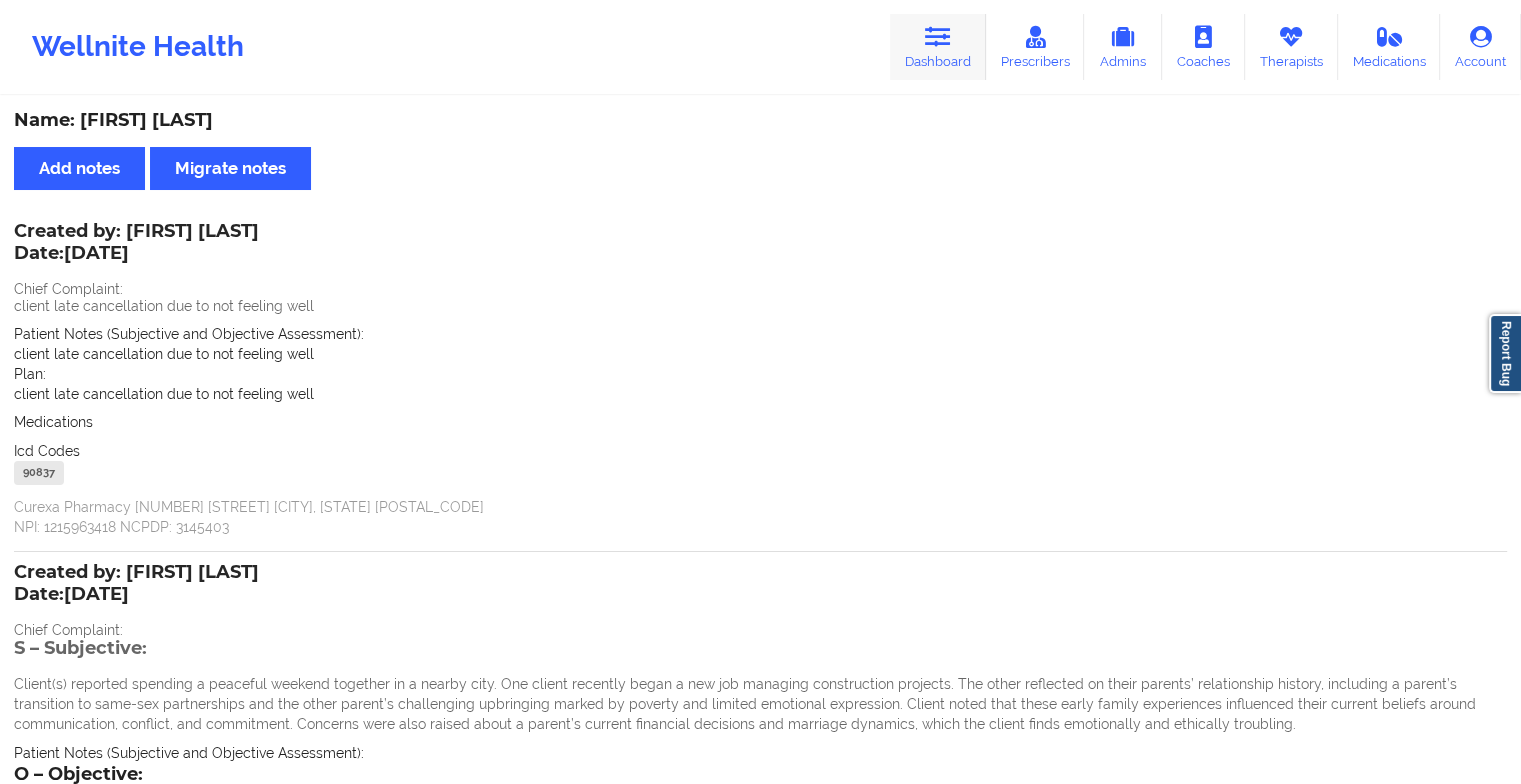 click on "Dashboard" at bounding box center (938, 47) 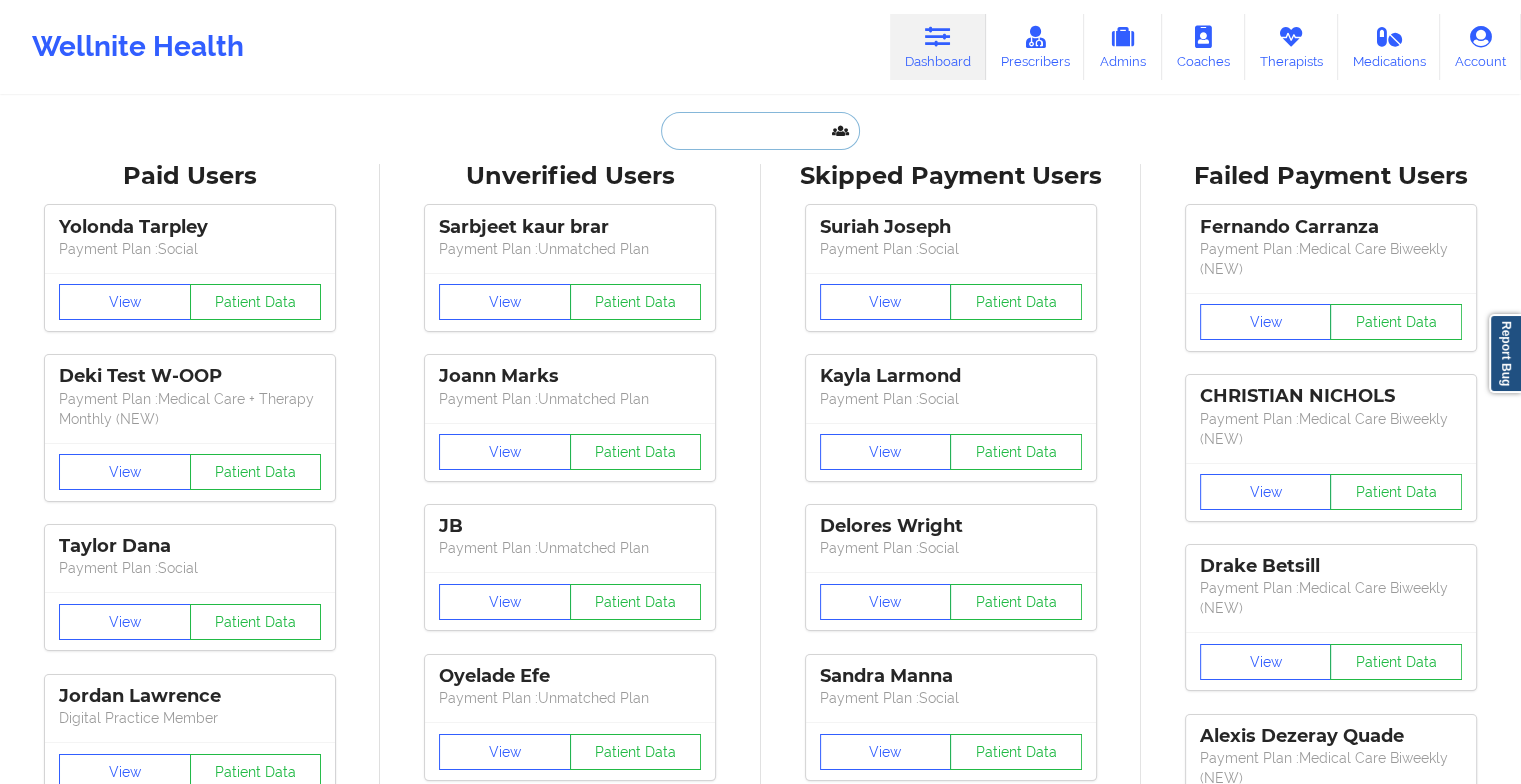 click at bounding box center [760, 131] 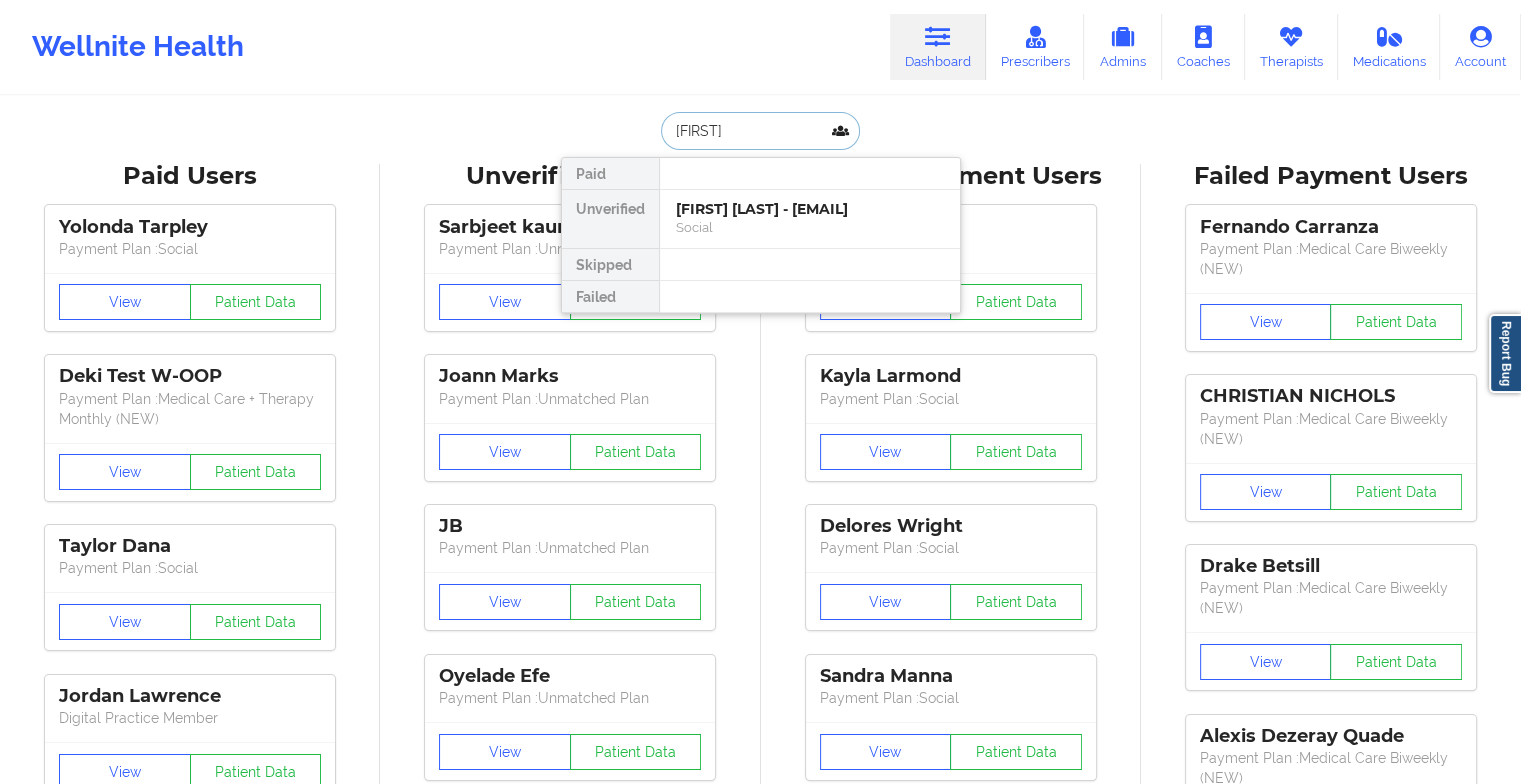 type on "[FIRST]" 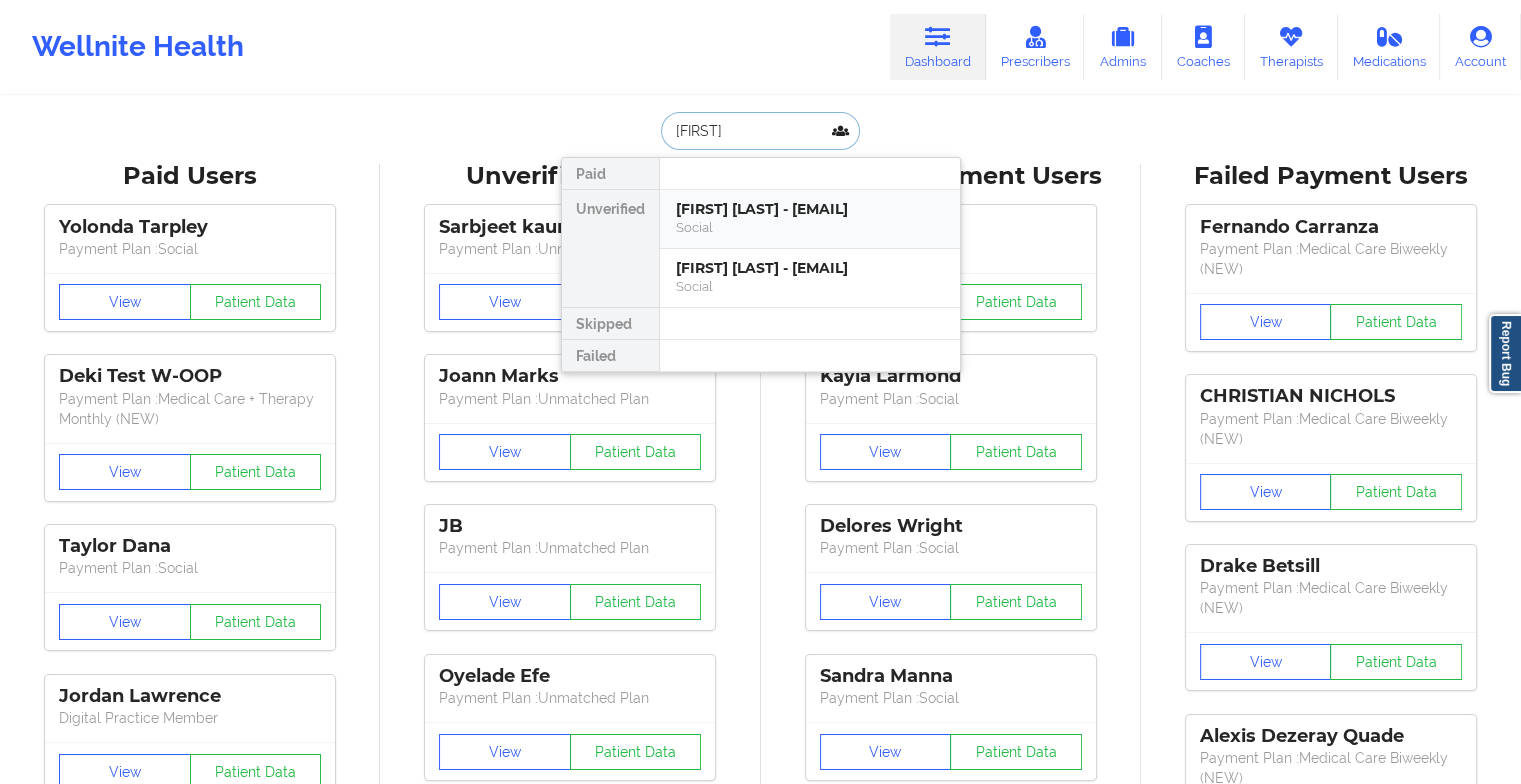 click on "[FIRST] [LAST] - [EMAIL]" at bounding box center (810, 209) 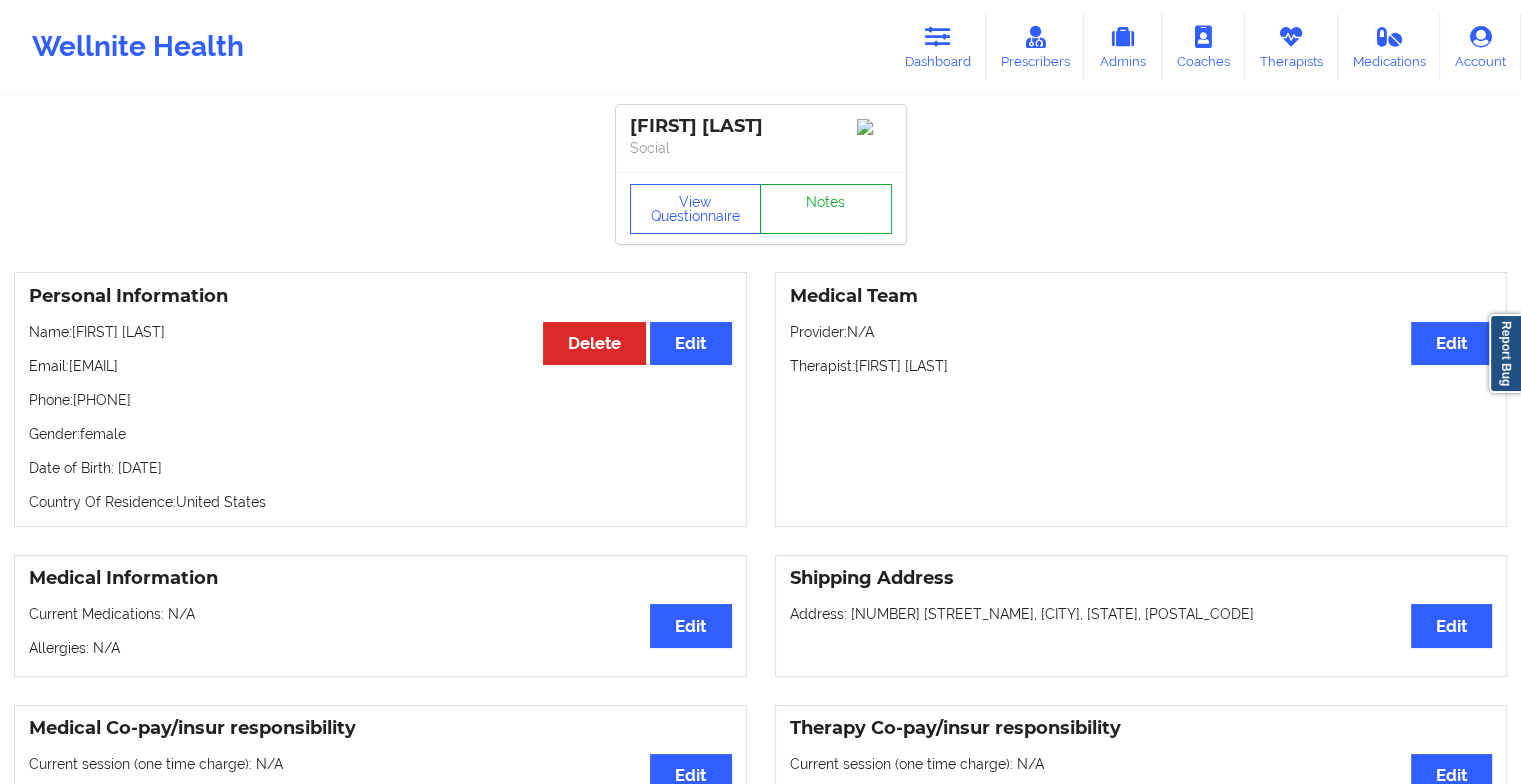 click on "Notes" at bounding box center (826, 209) 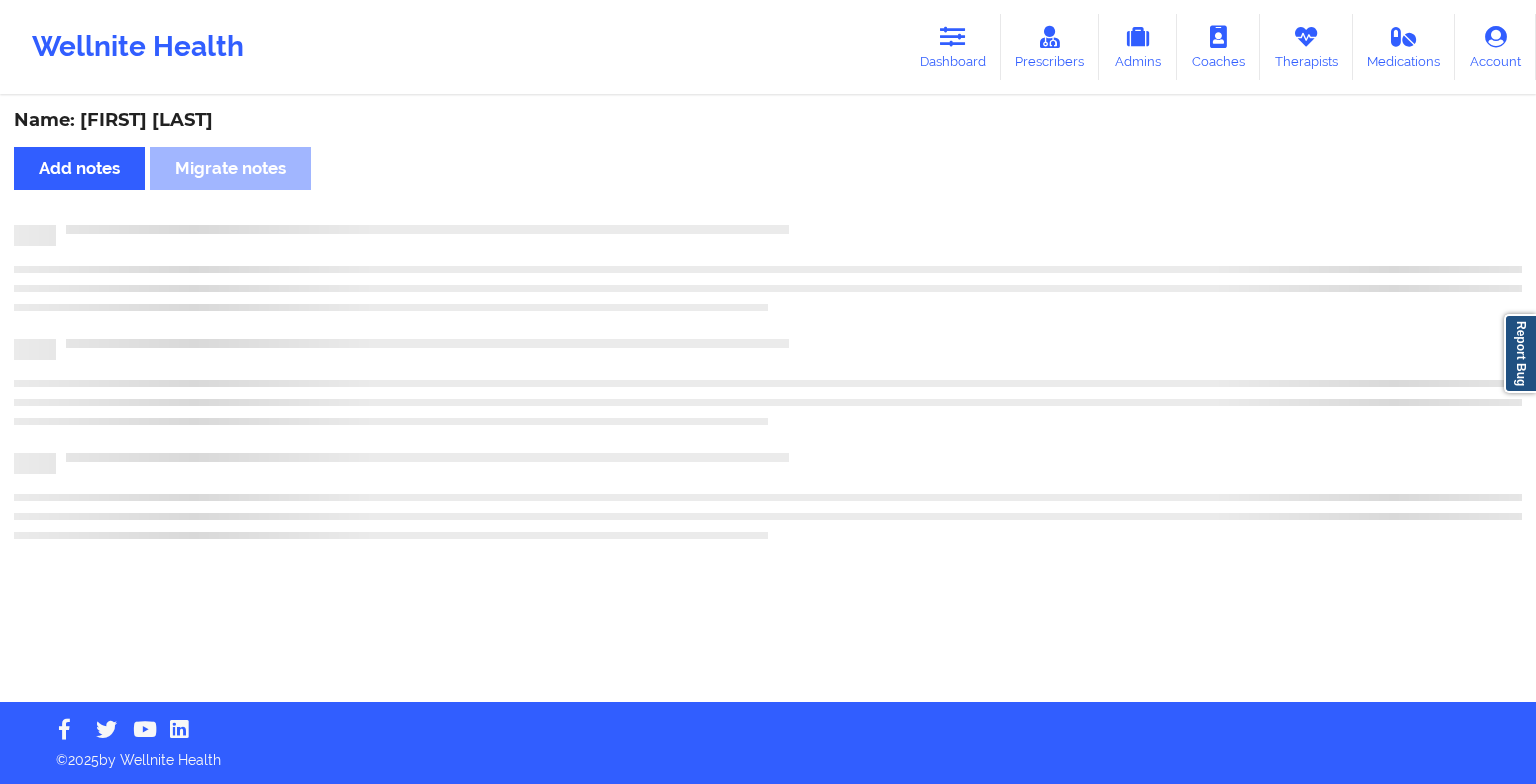 click on "Name: [FIRST] [LAST] Add notes Migrate notes" at bounding box center [768, 400] 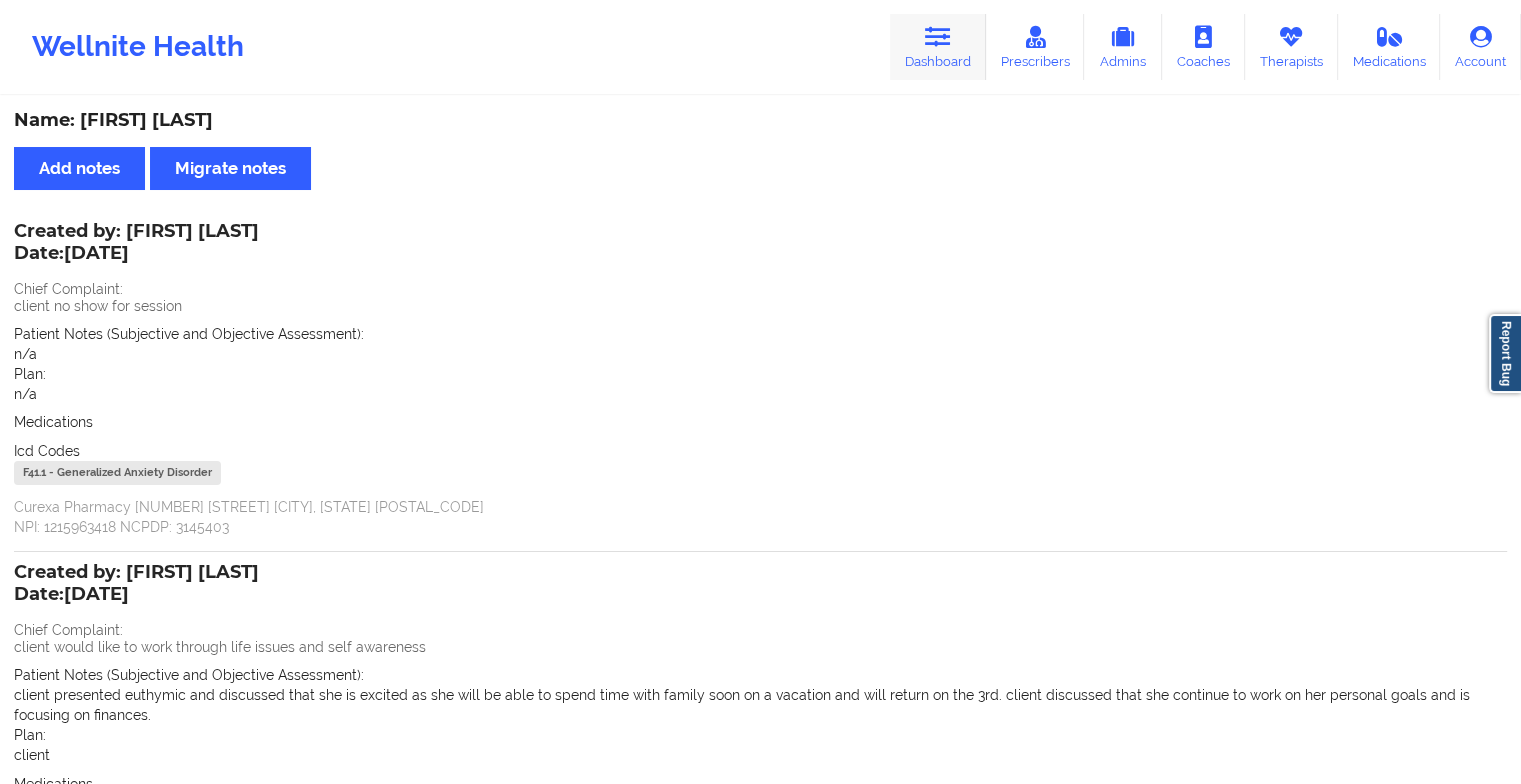 click at bounding box center [938, 37] 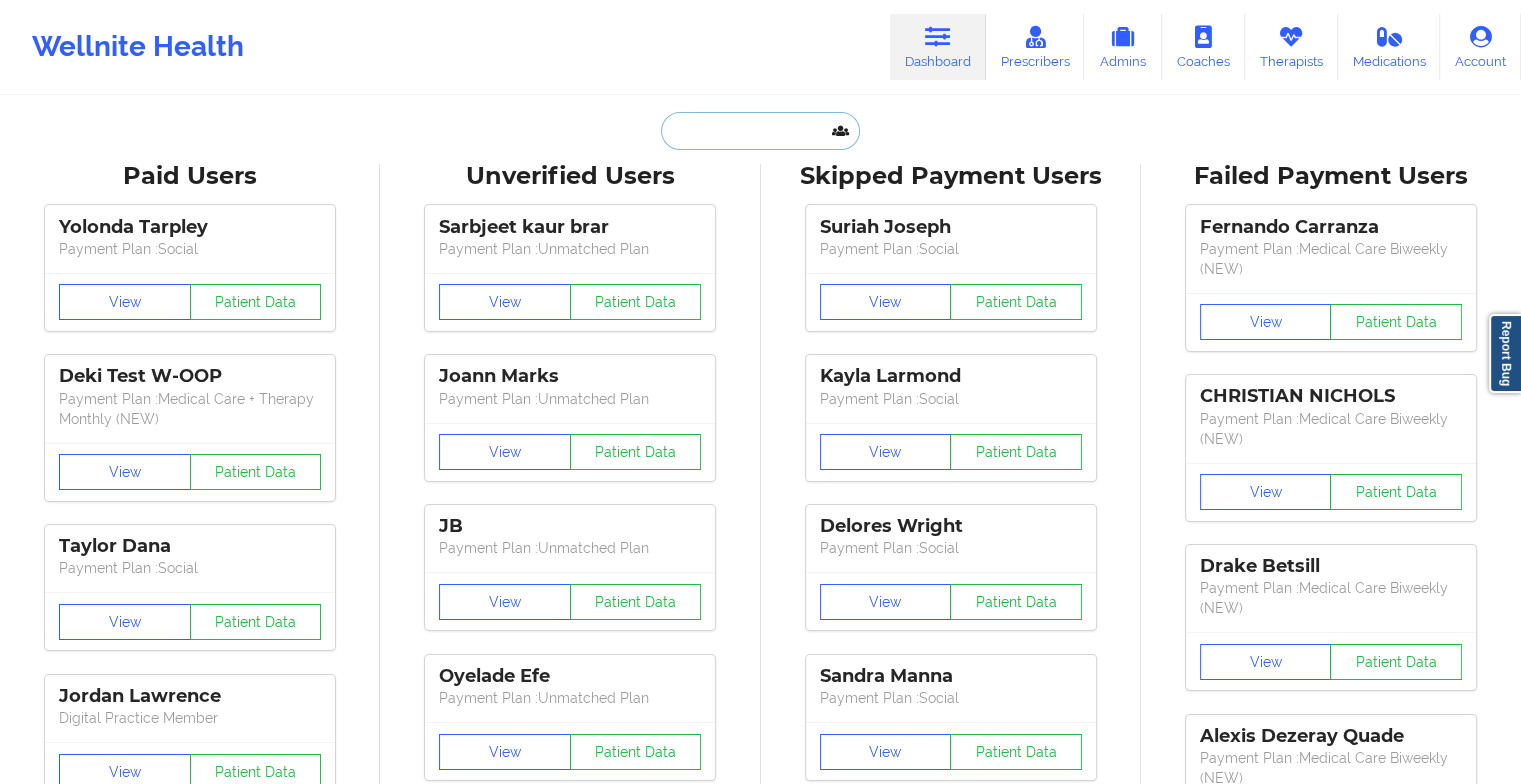 click at bounding box center (760, 131) 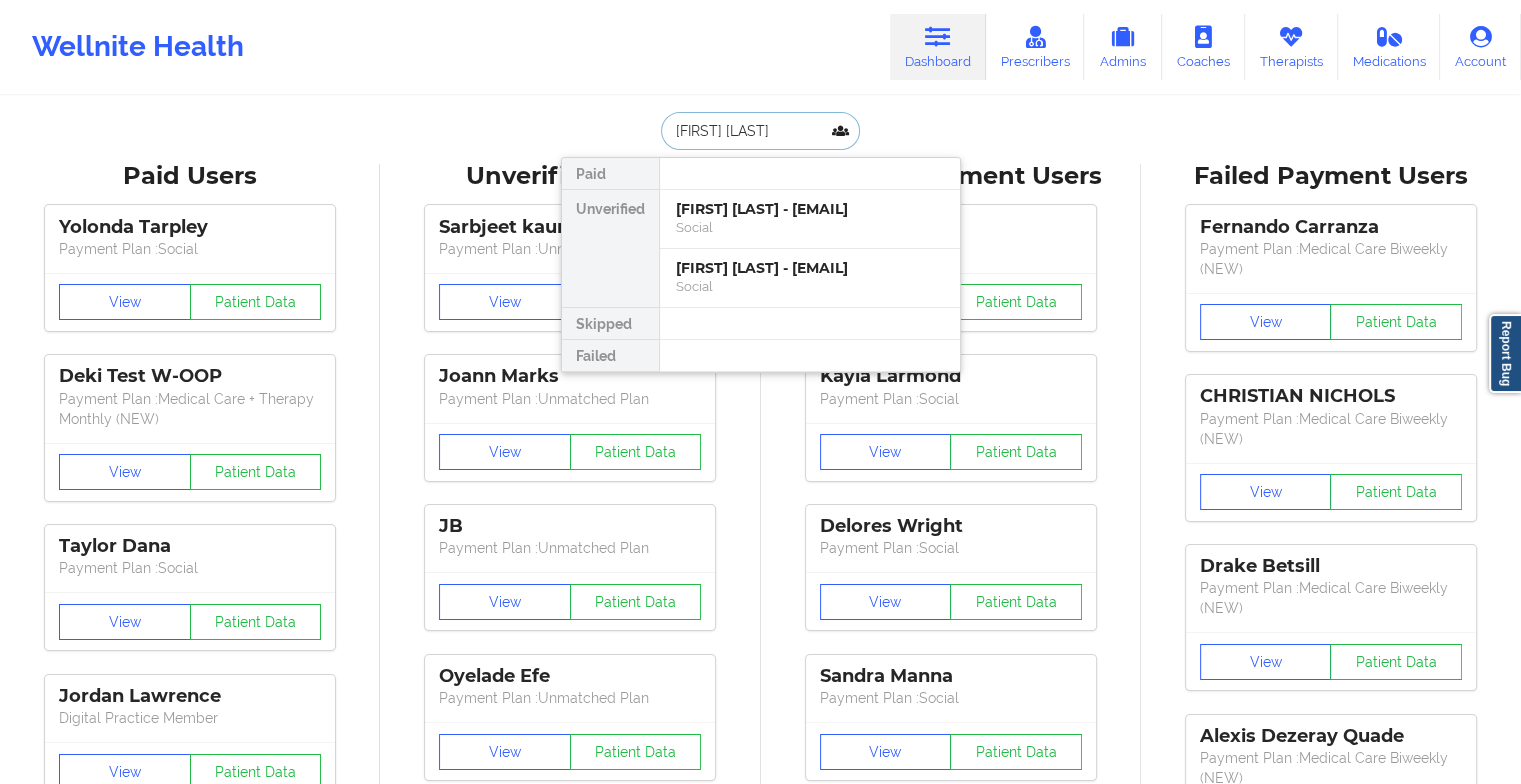 type on "[FIRST] [LAST]" 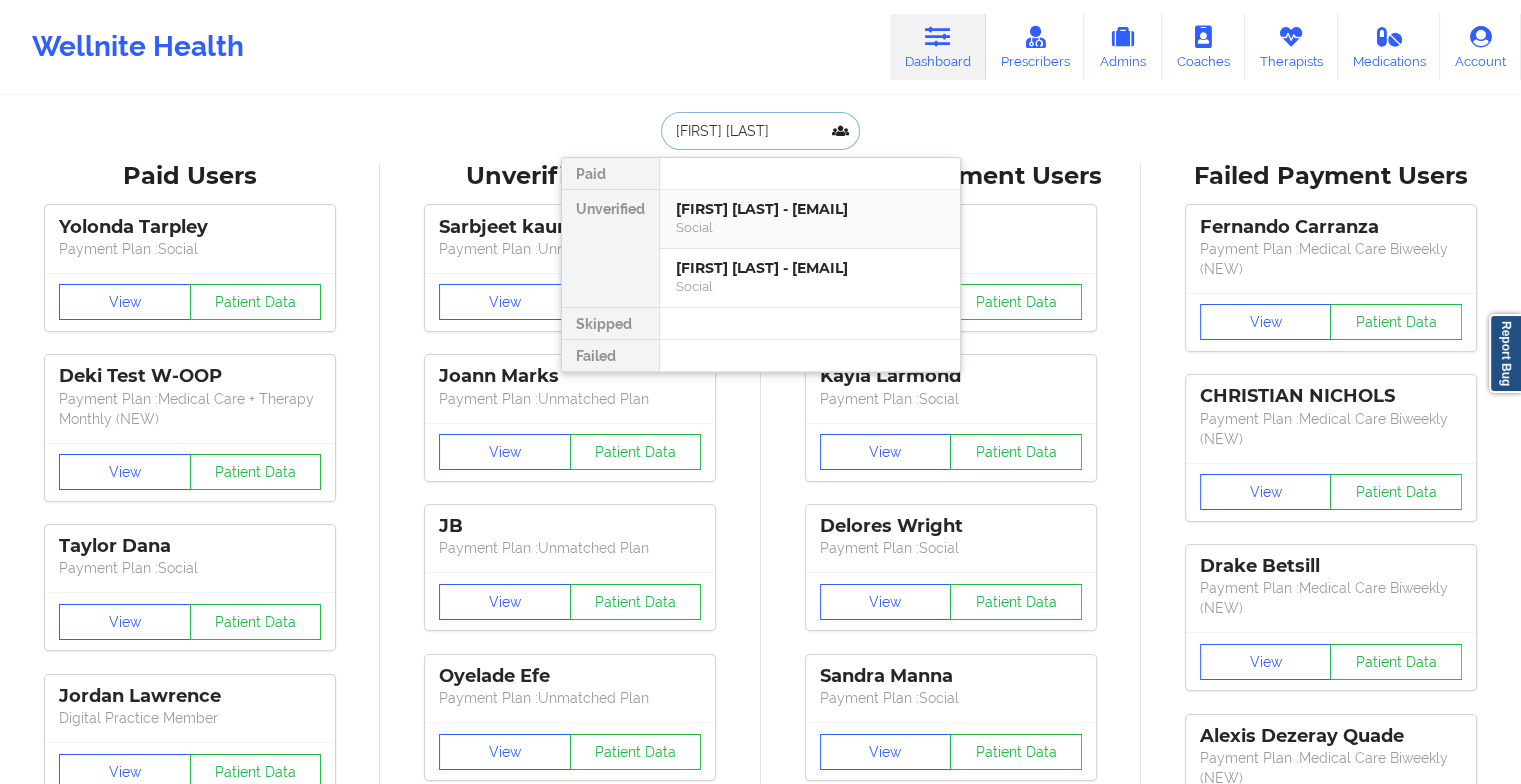 click on "Social" at bounding box center (810, 227) 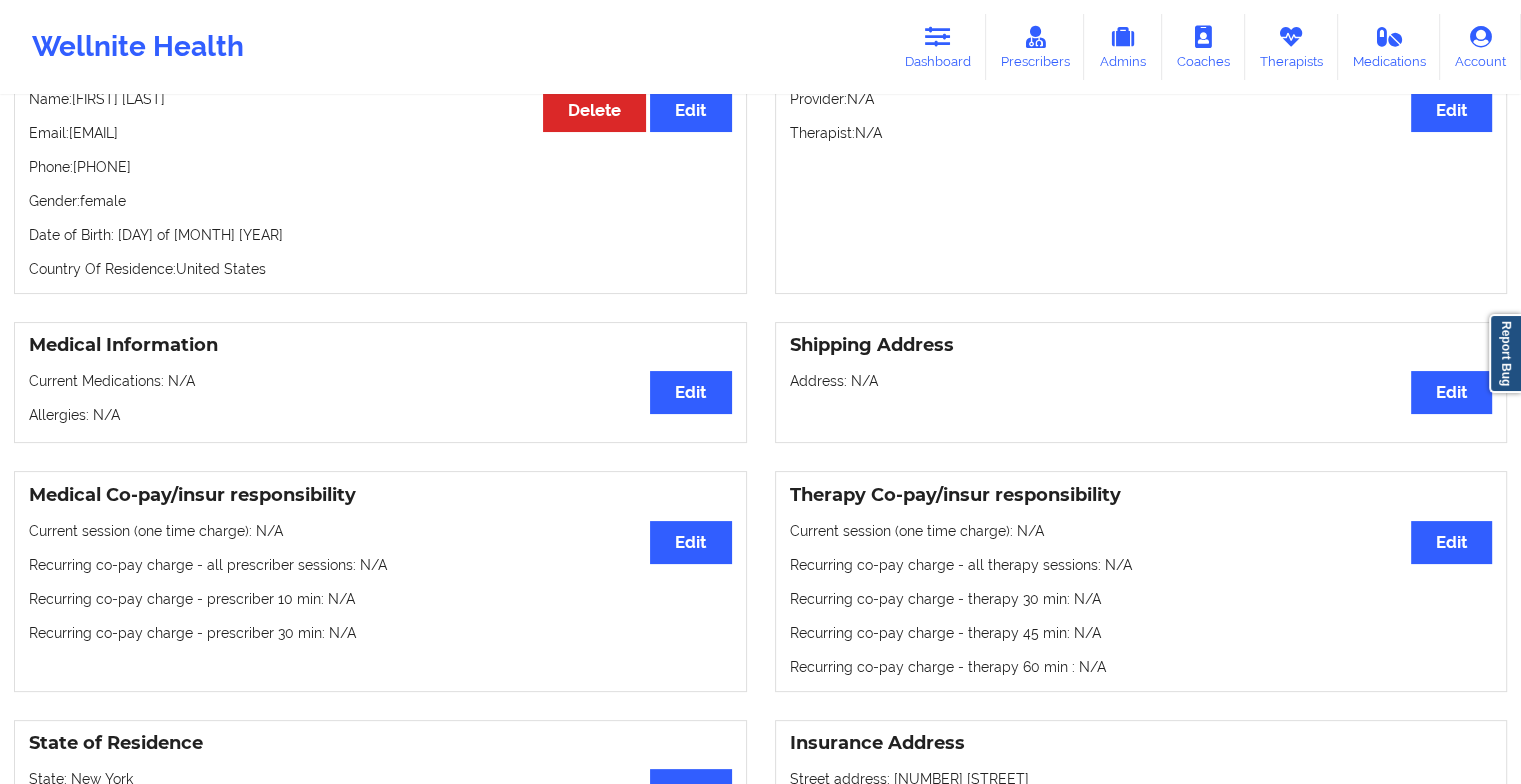 scroll, scrollTop: 0, scrollLeft: 0, axis: both 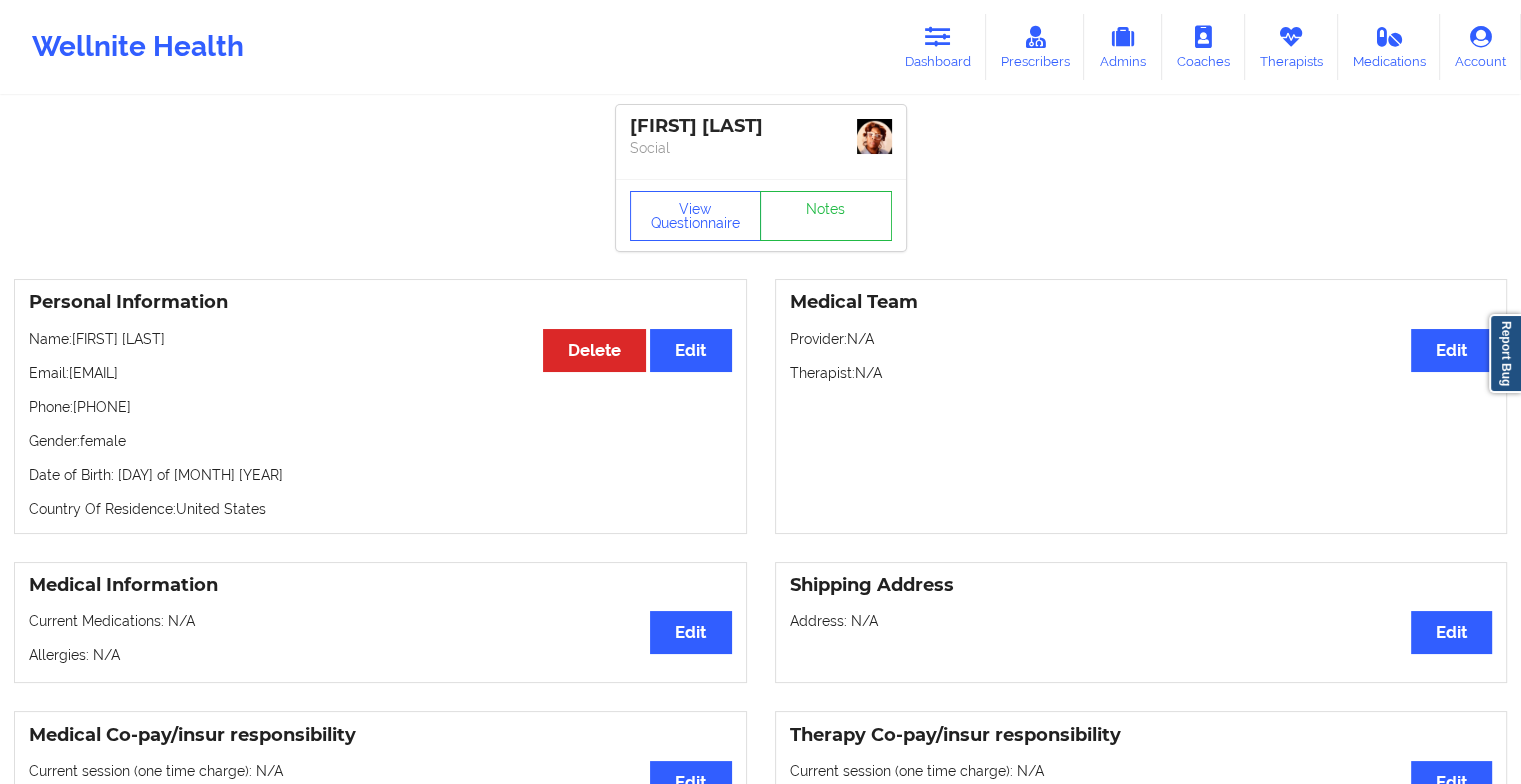 click on "View Questionnaire Notes" at bounding box center (761, 215) 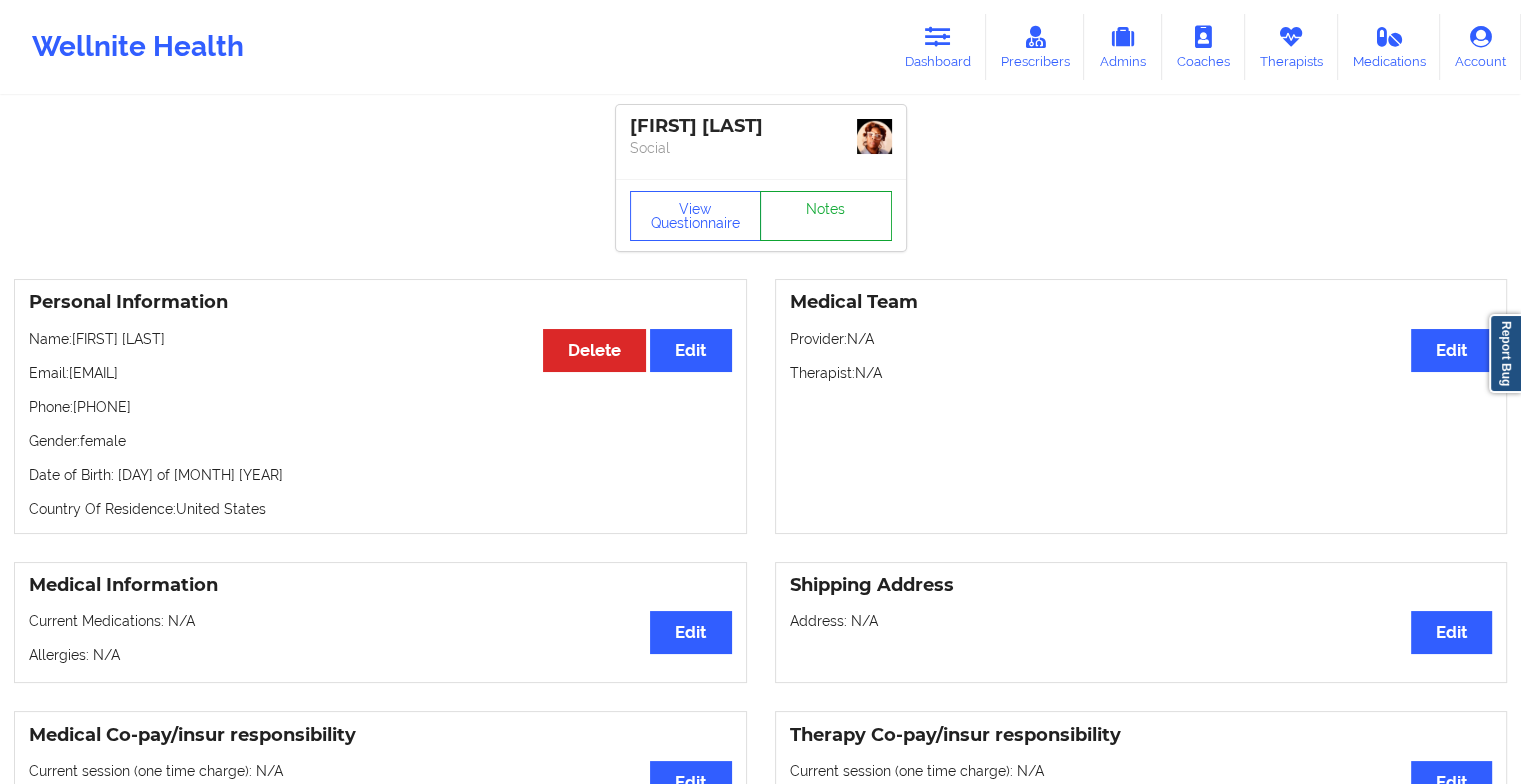 click on "Notes" at bounding box center (826, 216) 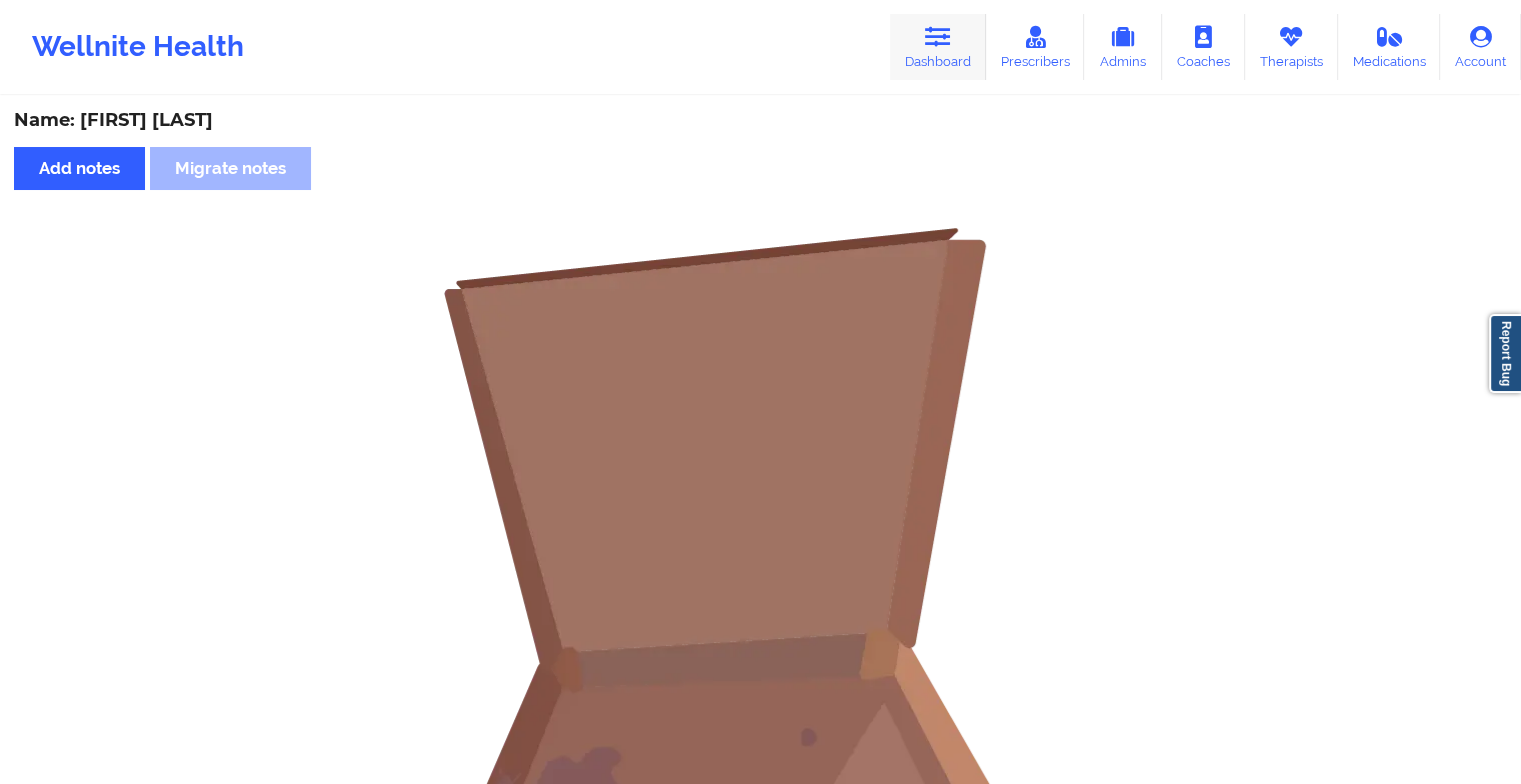 click on "Dashboard" at bounding box center [938, 47] 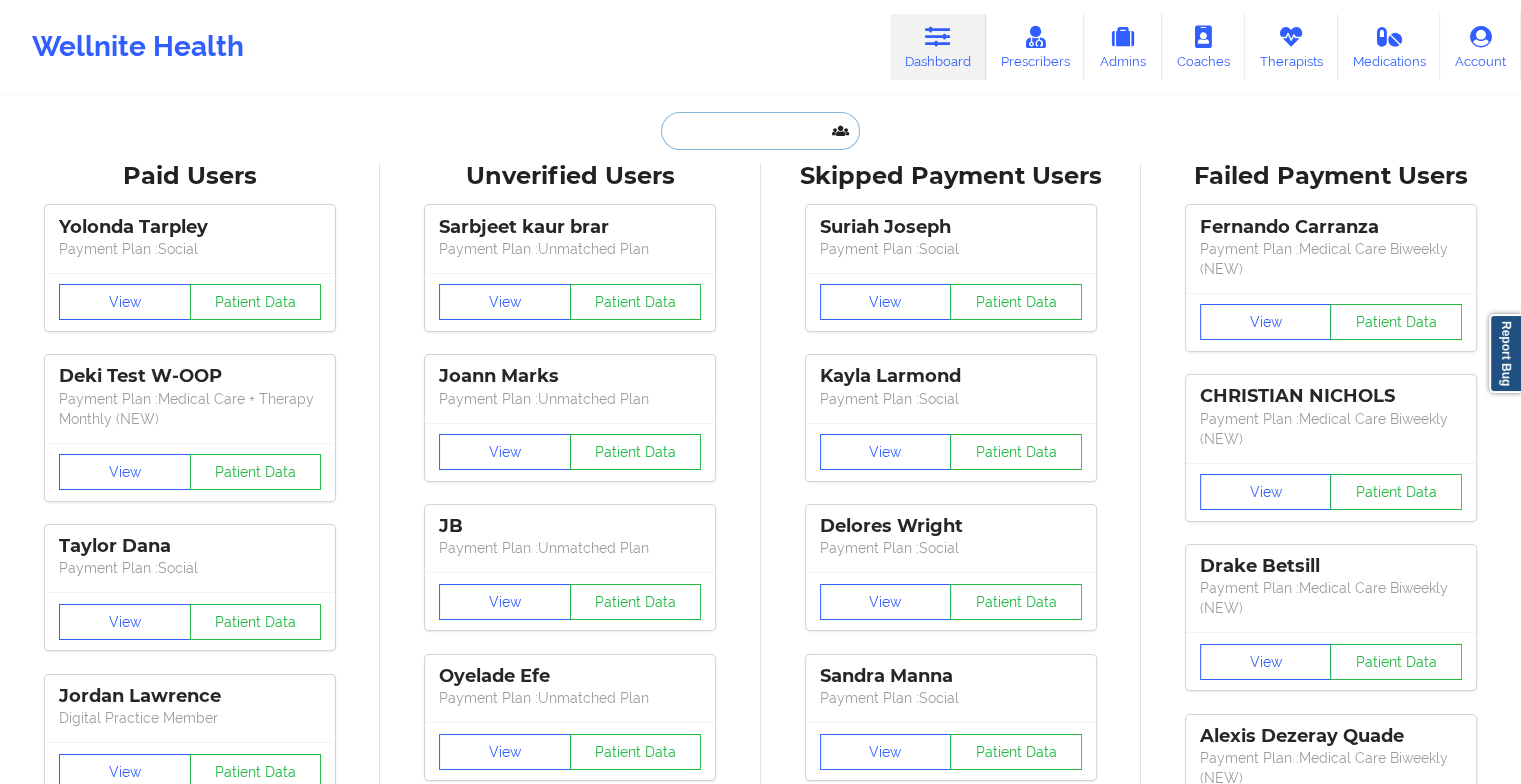 click at bounding box center (760, 131) 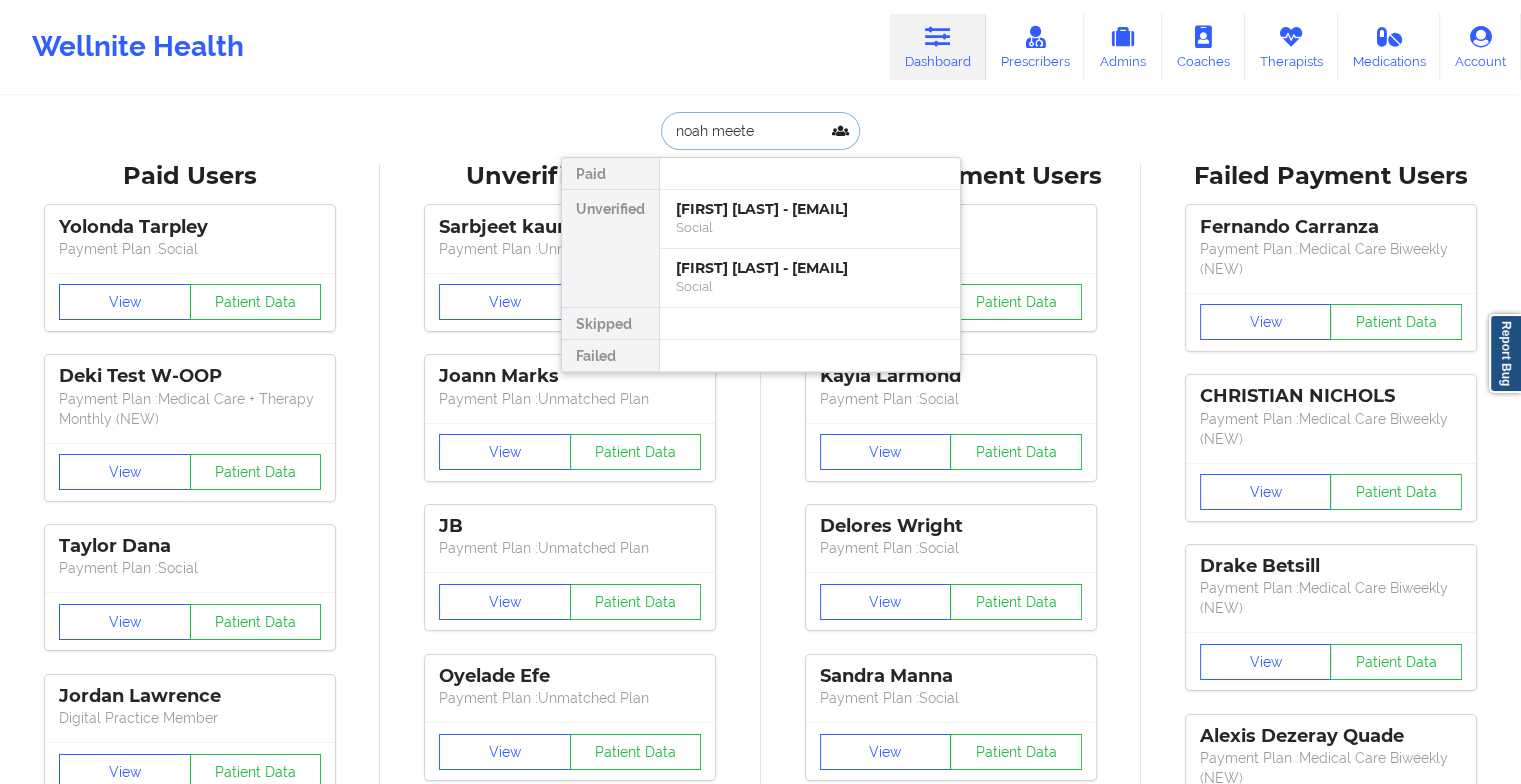 type on "[FIRST] [LAST]" 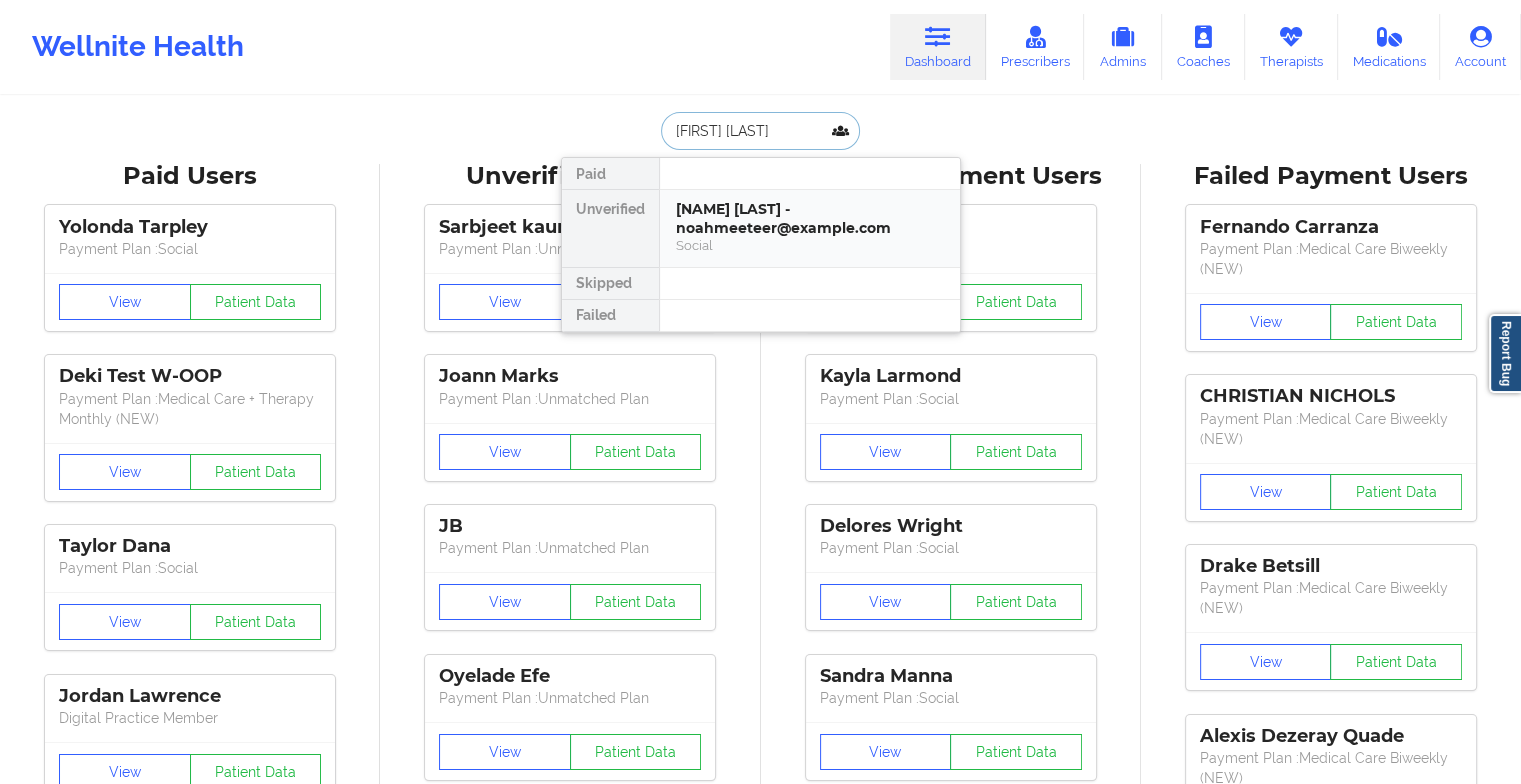 click on "[NAME] [LAST] - noahmeeteer@example.com" at bounding box center [810, 218] 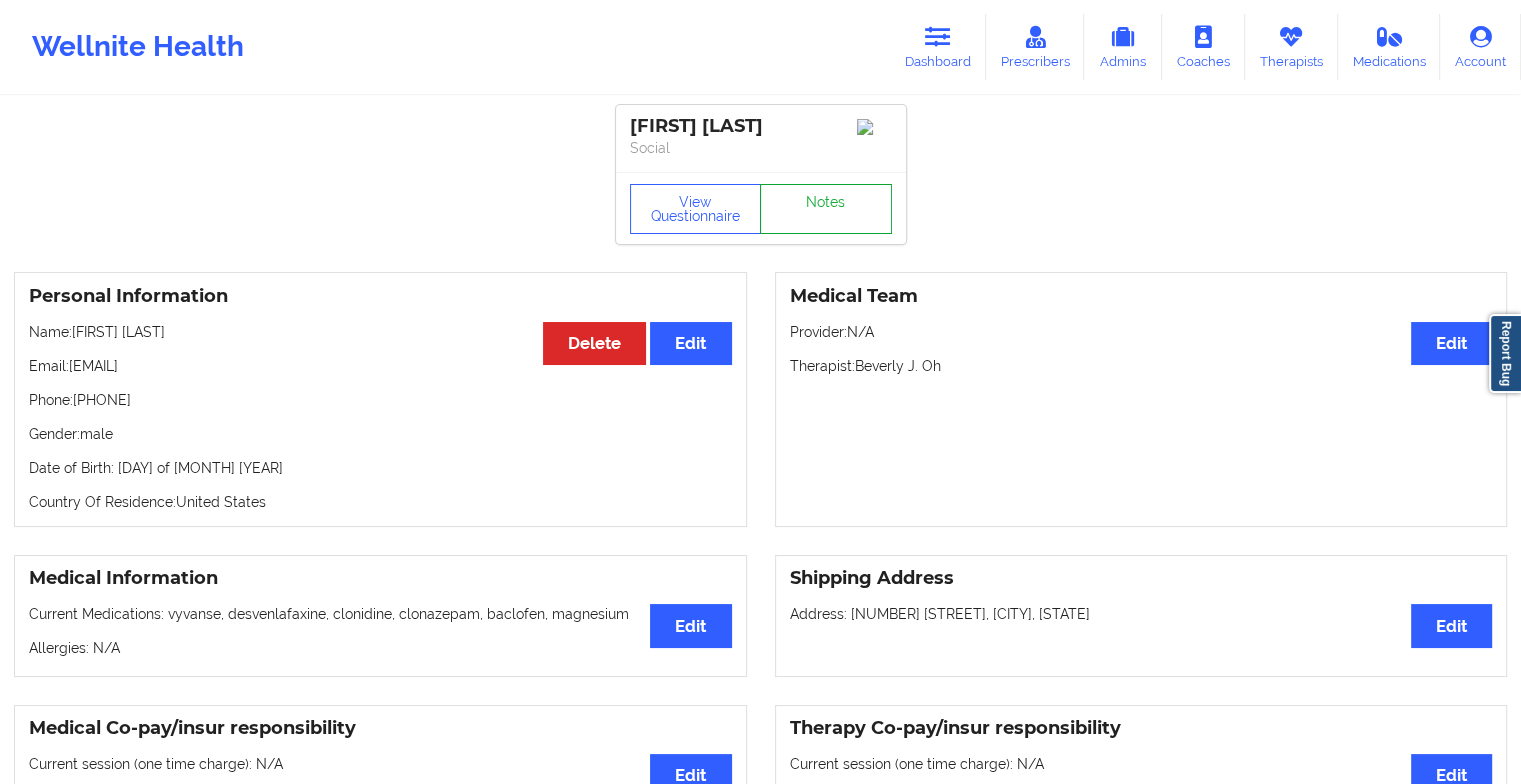 click on "Notes" at bounding box center (826, 209) 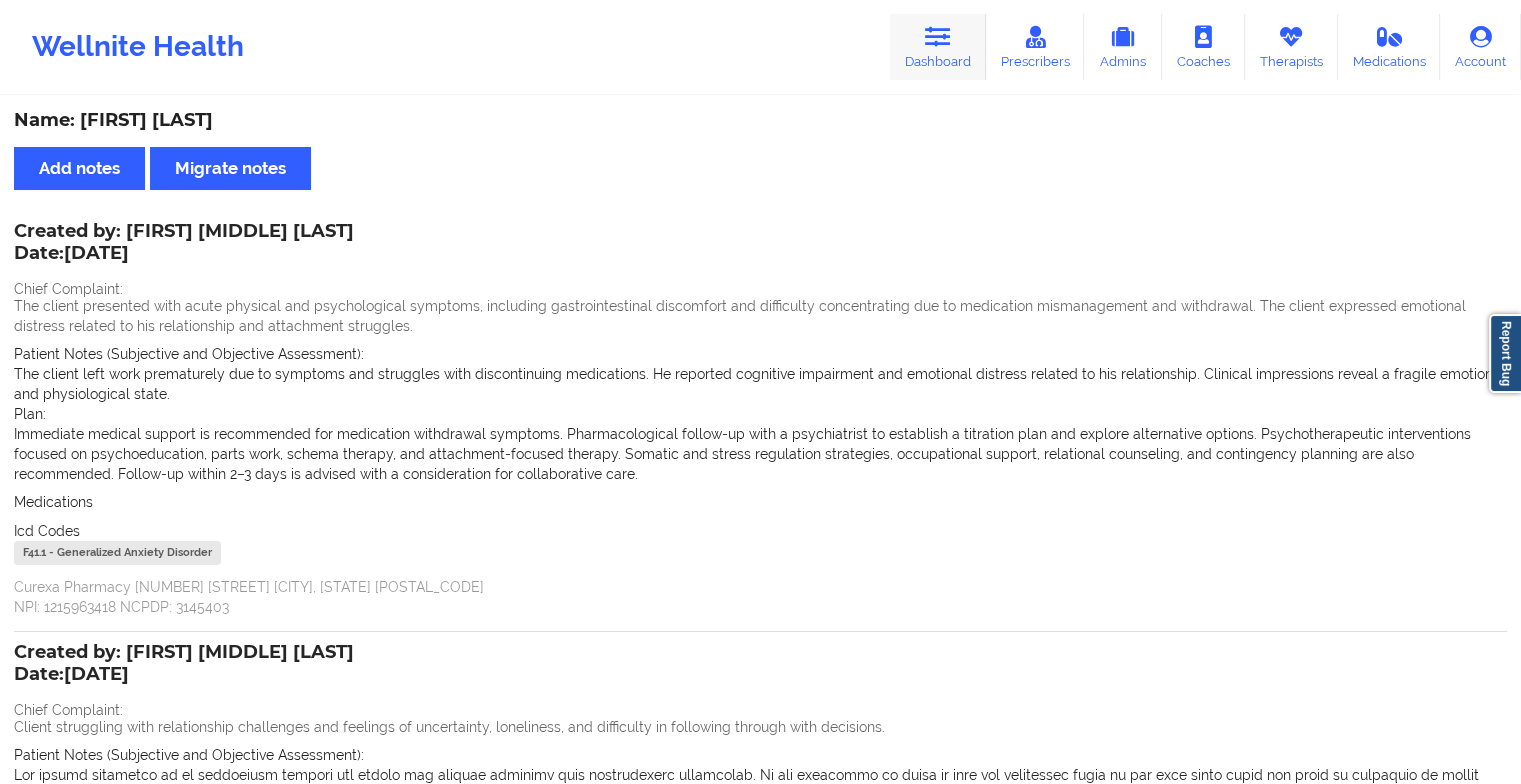 click on "Dashboard" at bounding box center [938, 47] 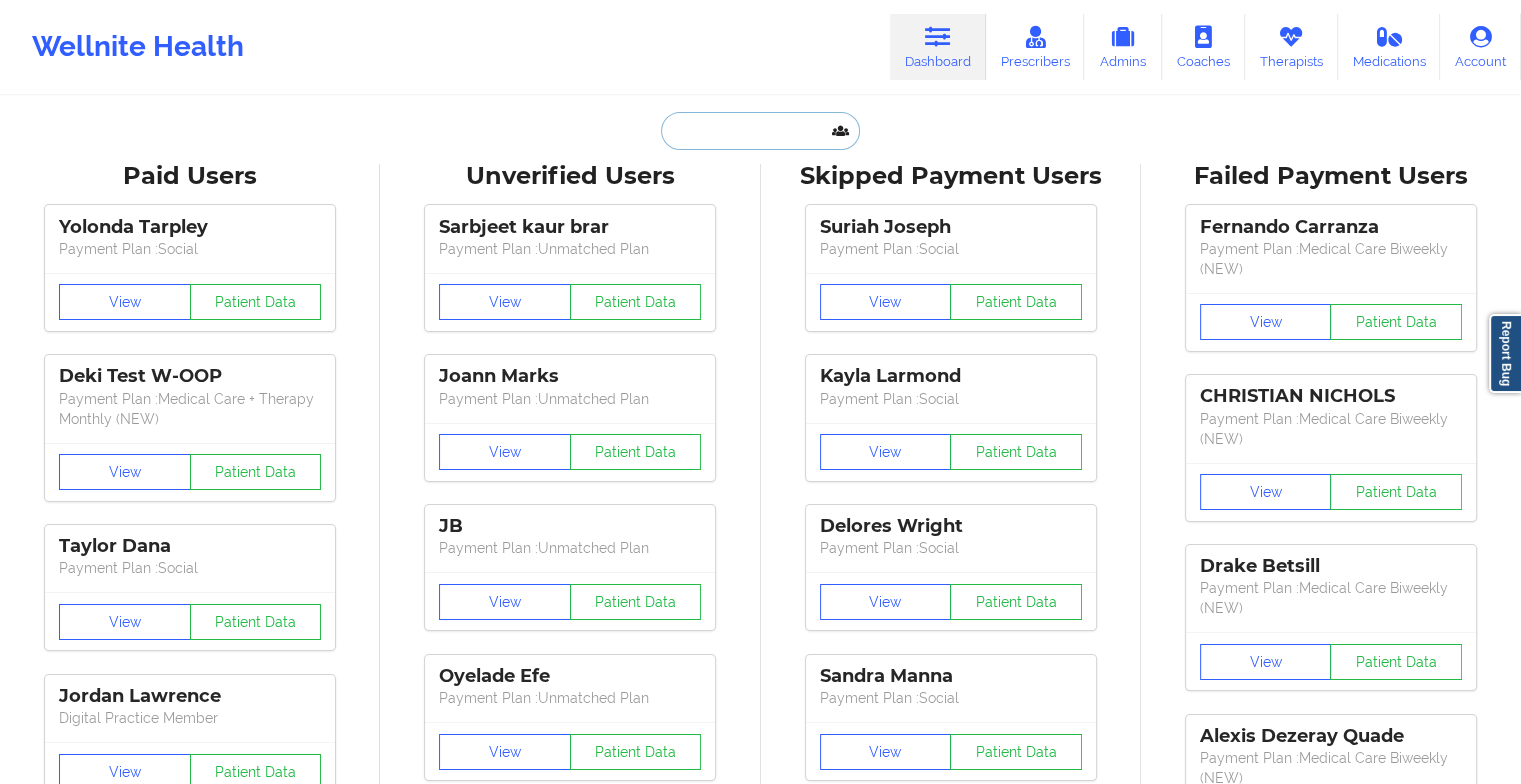 click at bounding box center (760, 131) 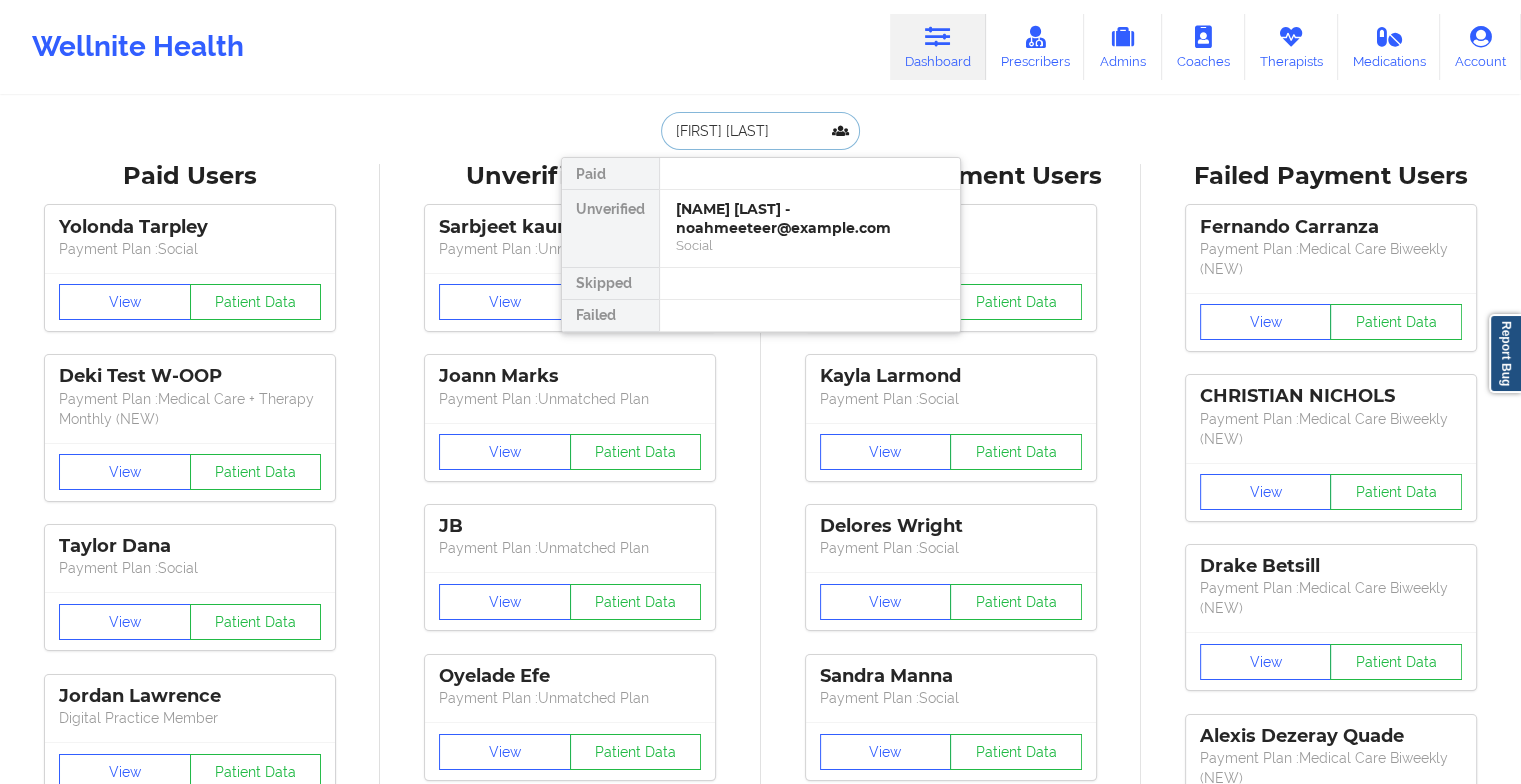 type on "conyarda bry" 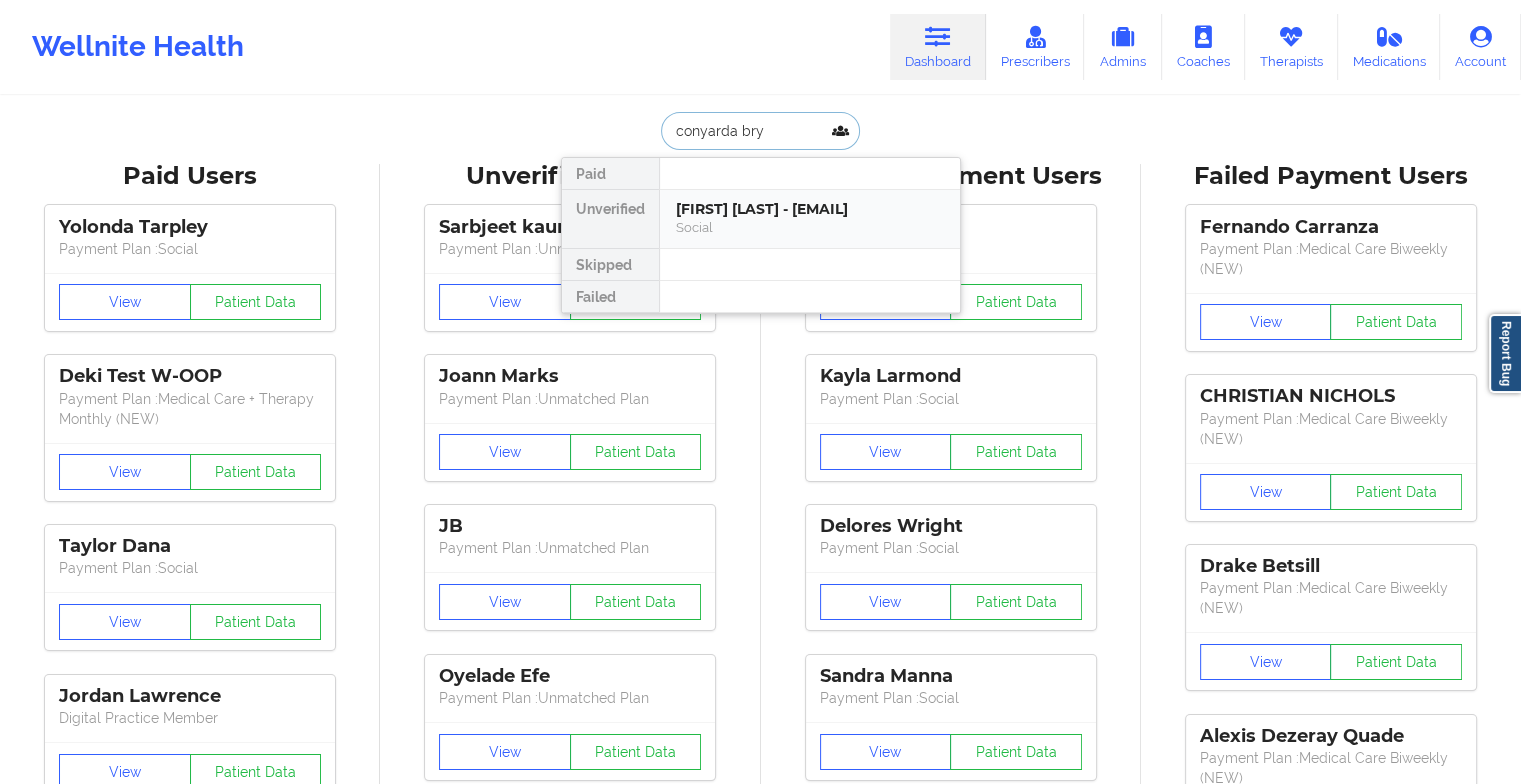 click on "Social" at bounding box center (810, 219) 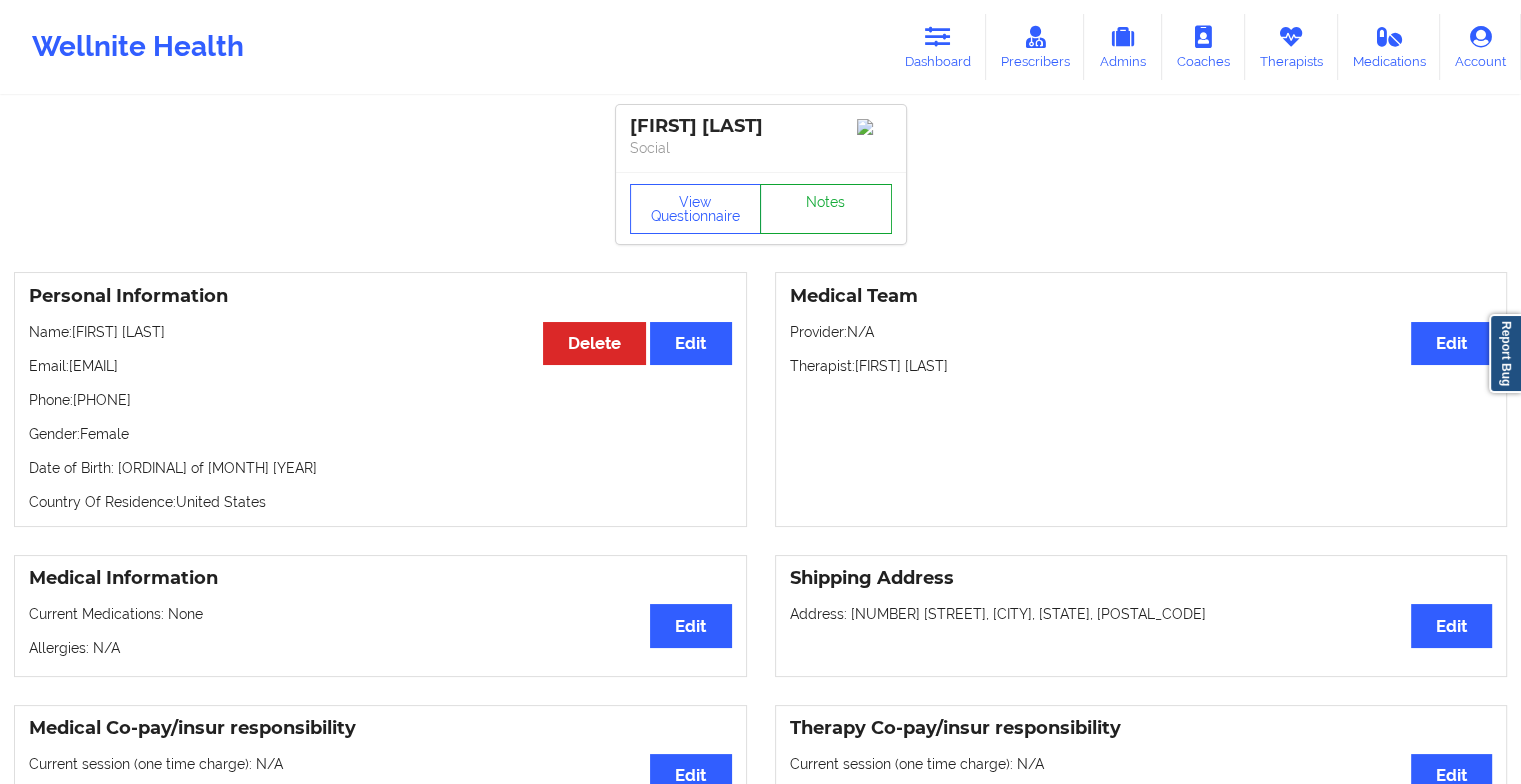 click on "Notes" at bounding box center [826, 209] 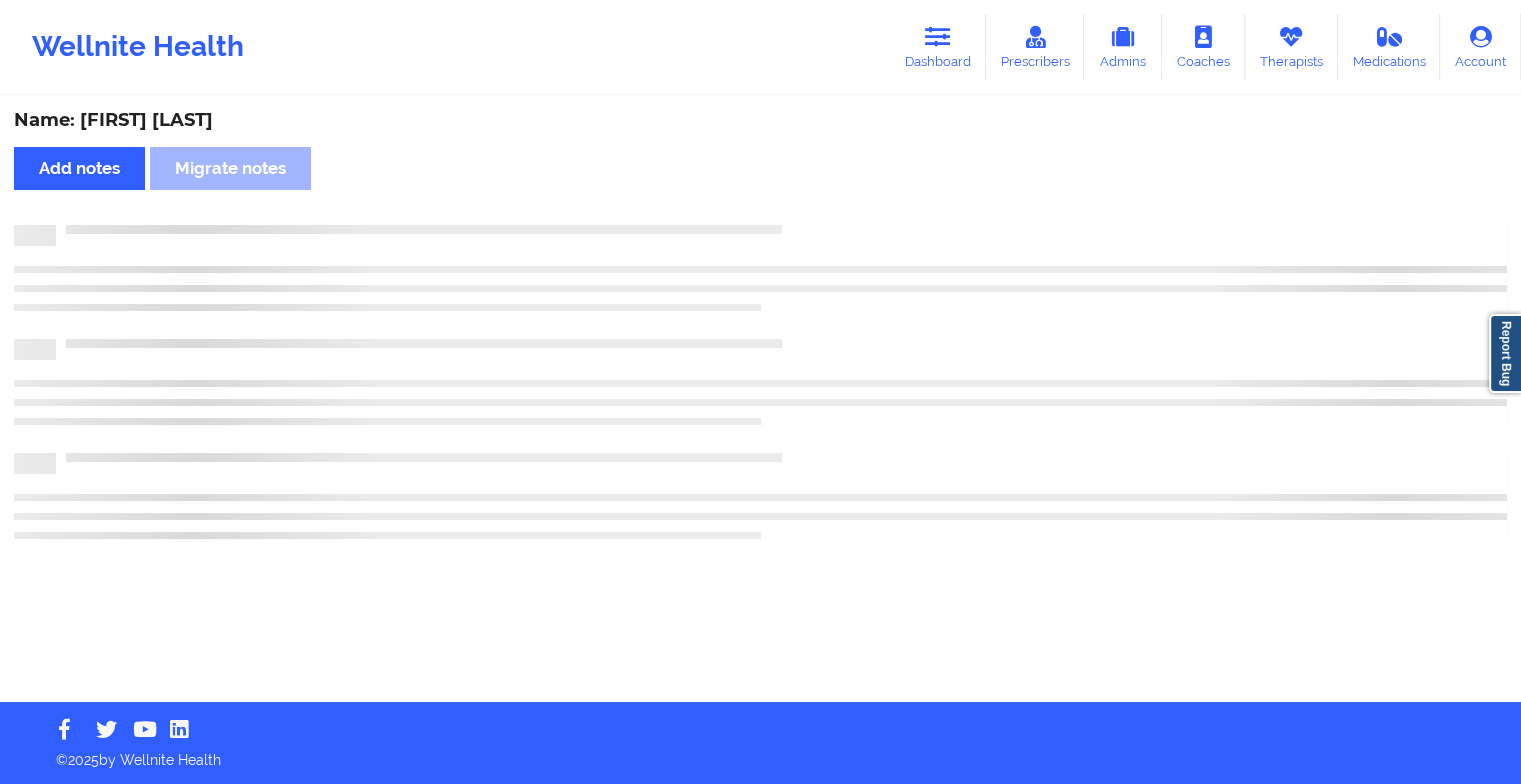 click on "Name: [FIRST] [LAST]  Add notes Migrate notes" at bounding box center [760, 400] 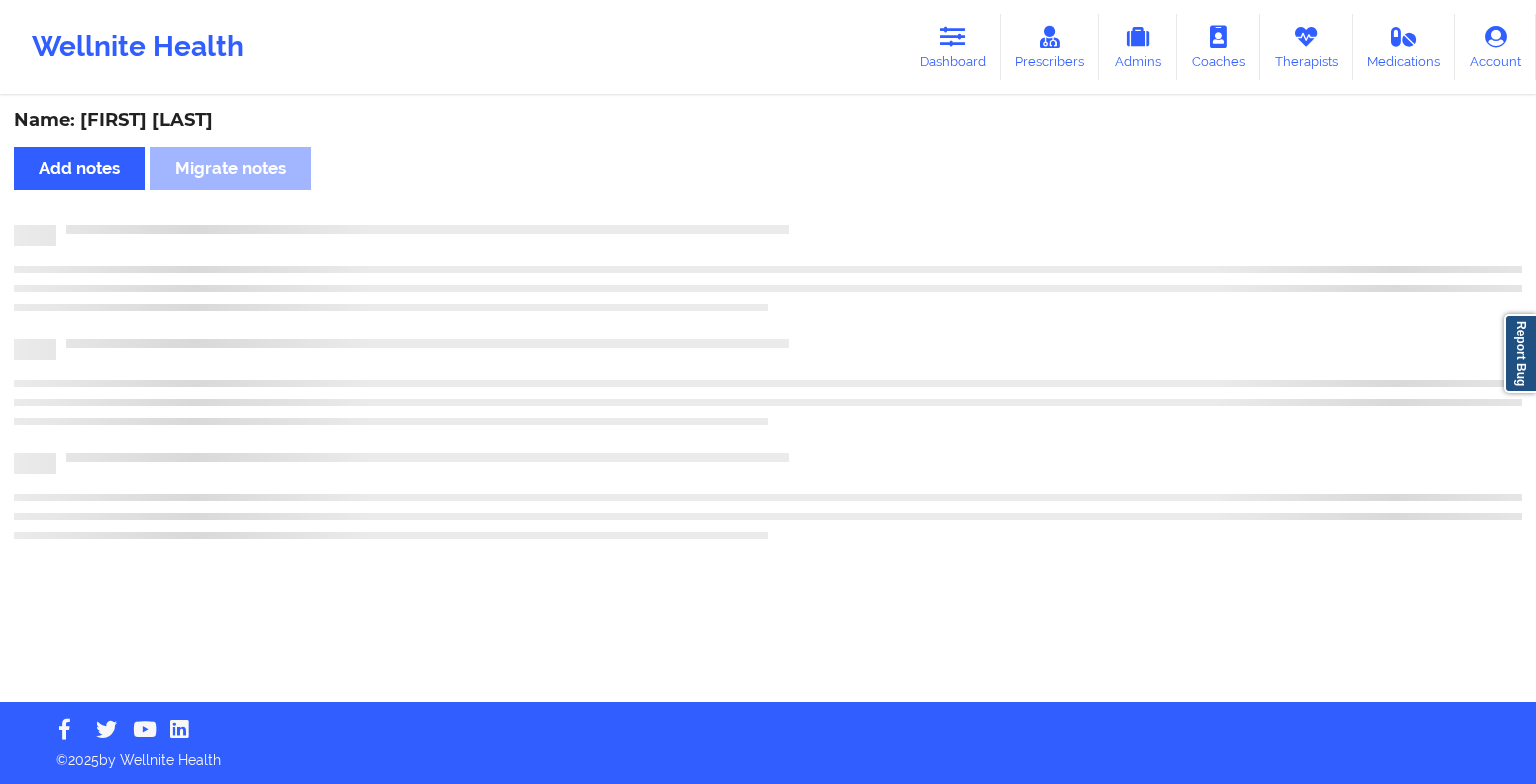 click on "Name: [FIRST] [LAST]  Add notes Migrate notes" at bounding box center [768, 400] 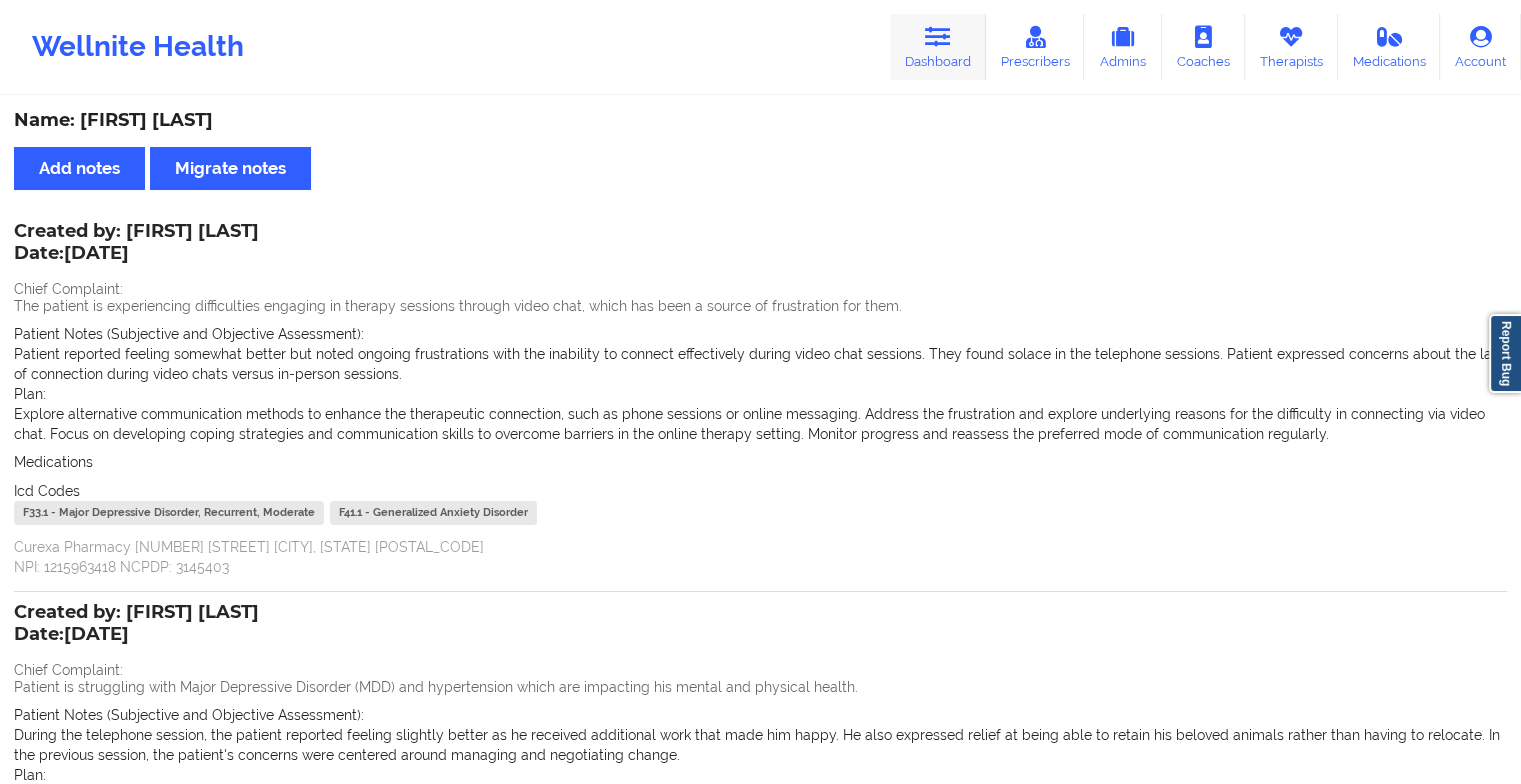click at bounding box center [938, 37] 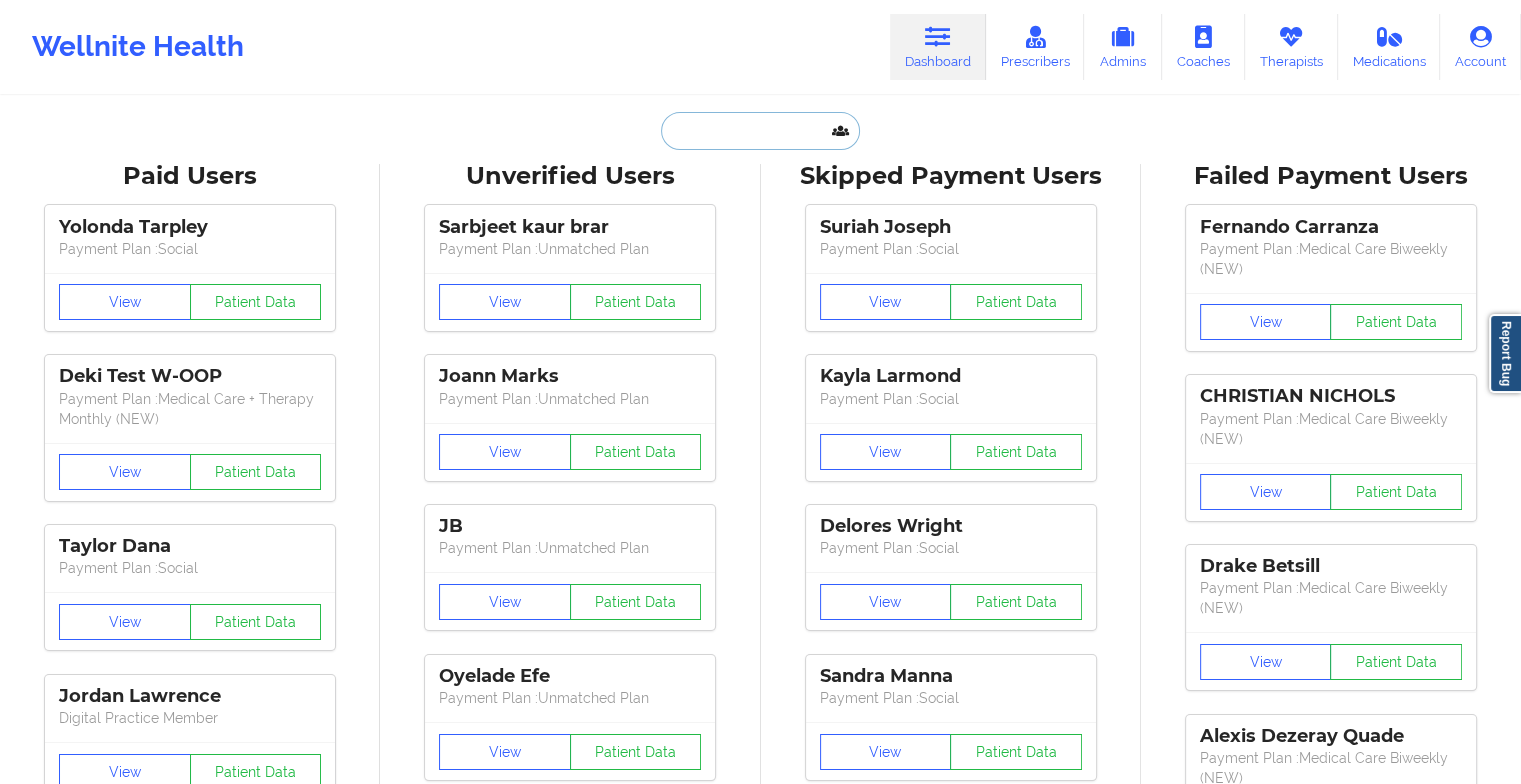 click at bounding box center (760, 131) 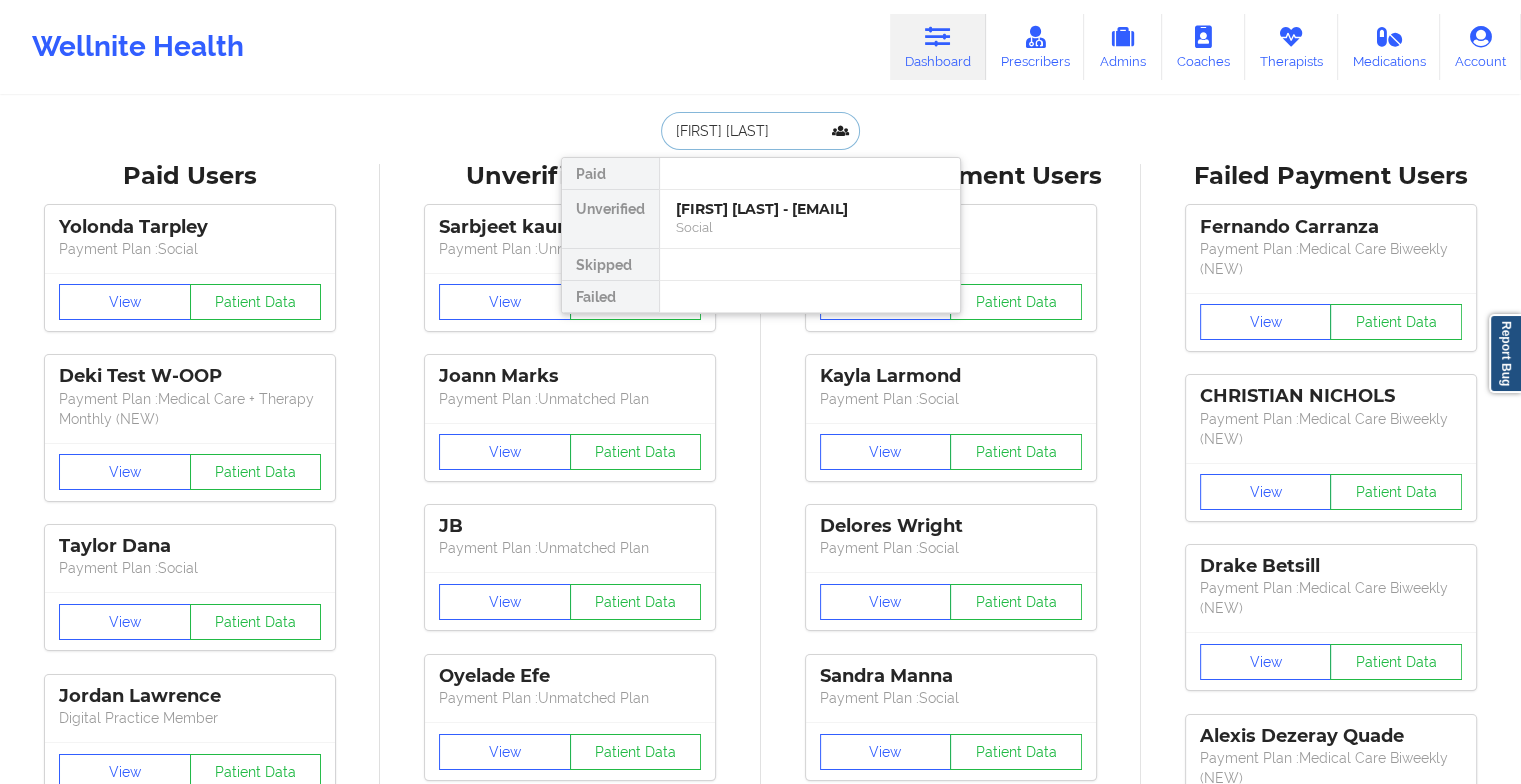 type on "[FIRST] [LAST]" 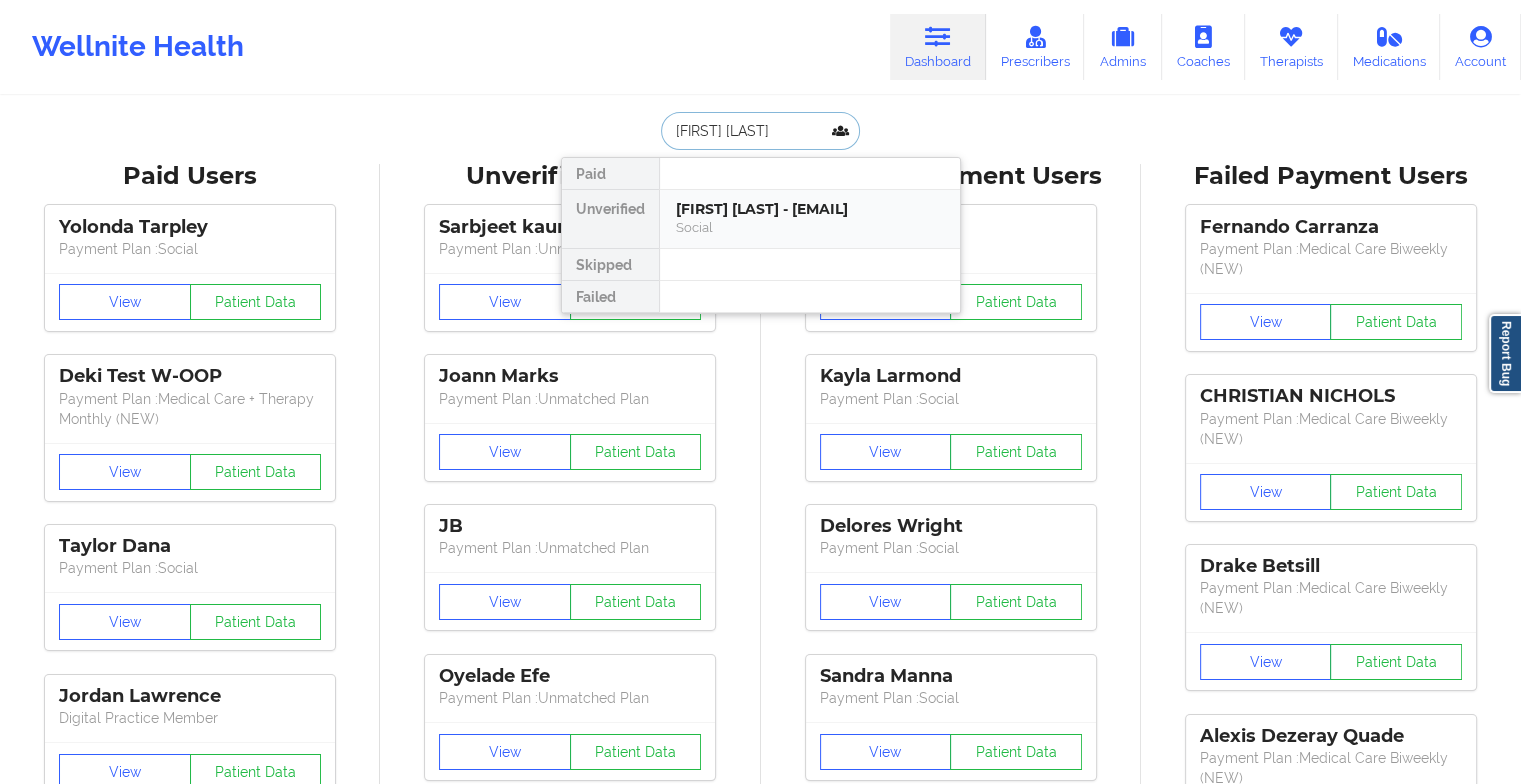 click on "[FIRST] [LAST] - [EMAIL]" at bounding box center [810, 209] 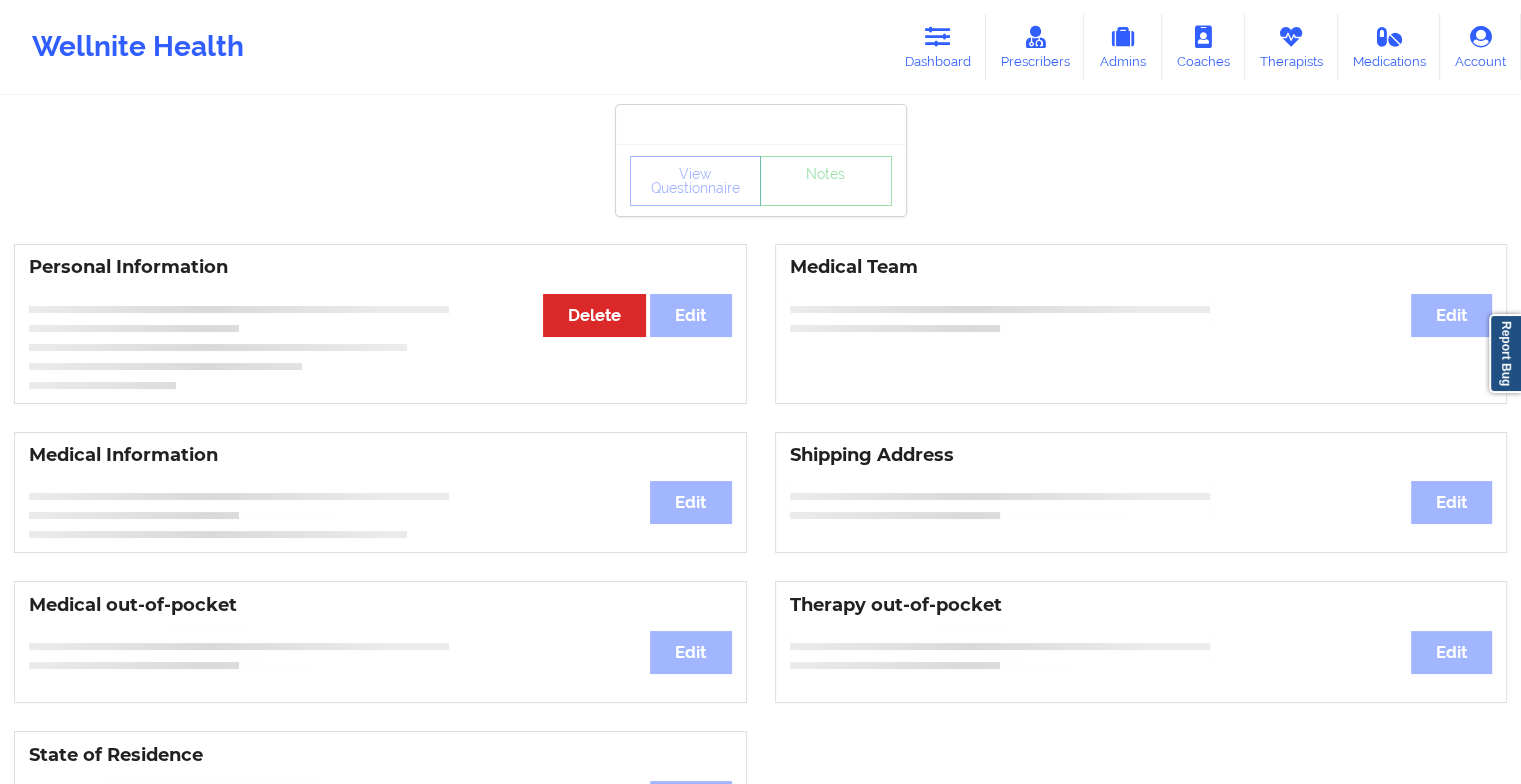 click on "View Questionnaire Notes" at bounding box center (761, 180) 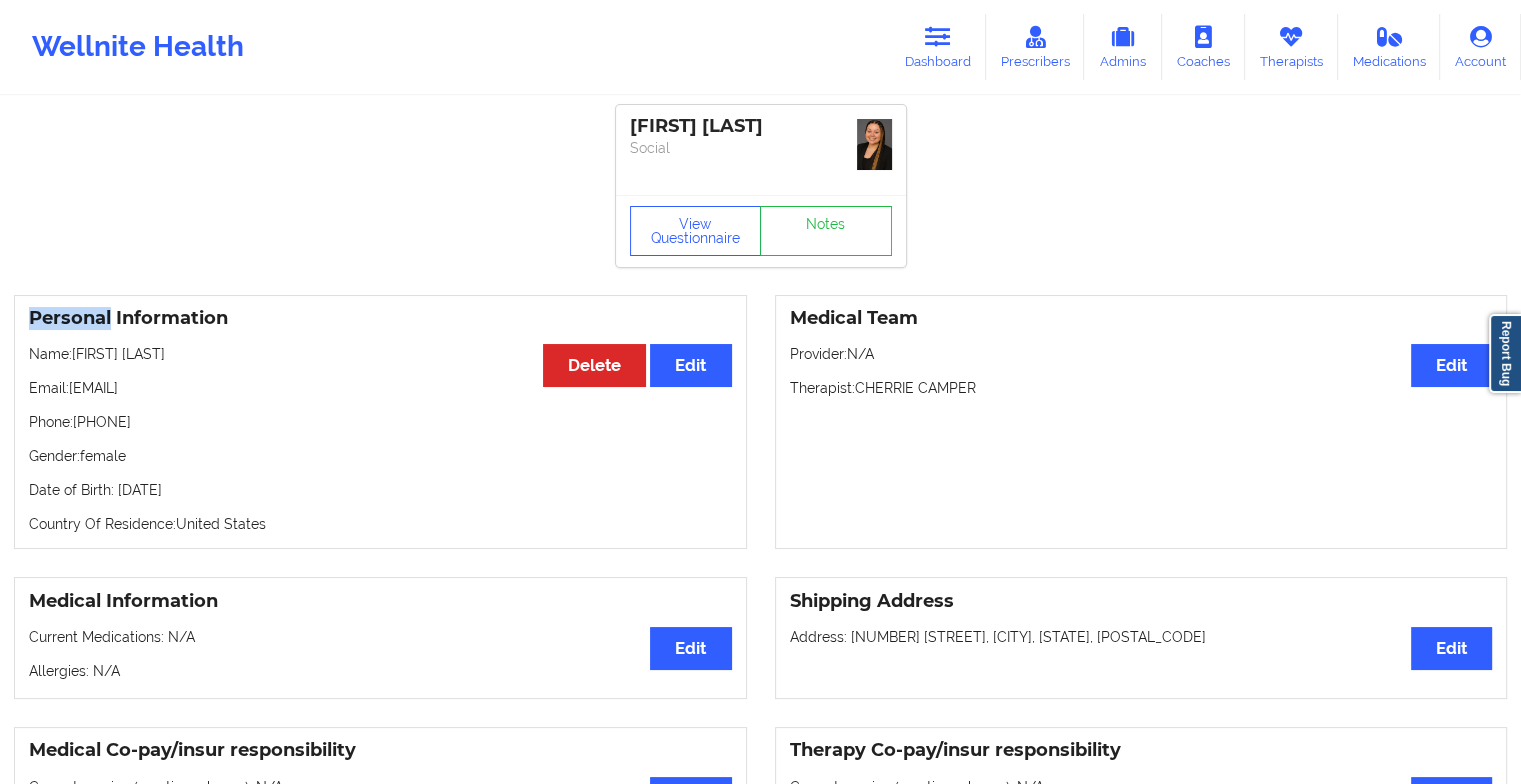 click on "View Questionnaire Notes" at bounding box center (761, 231) 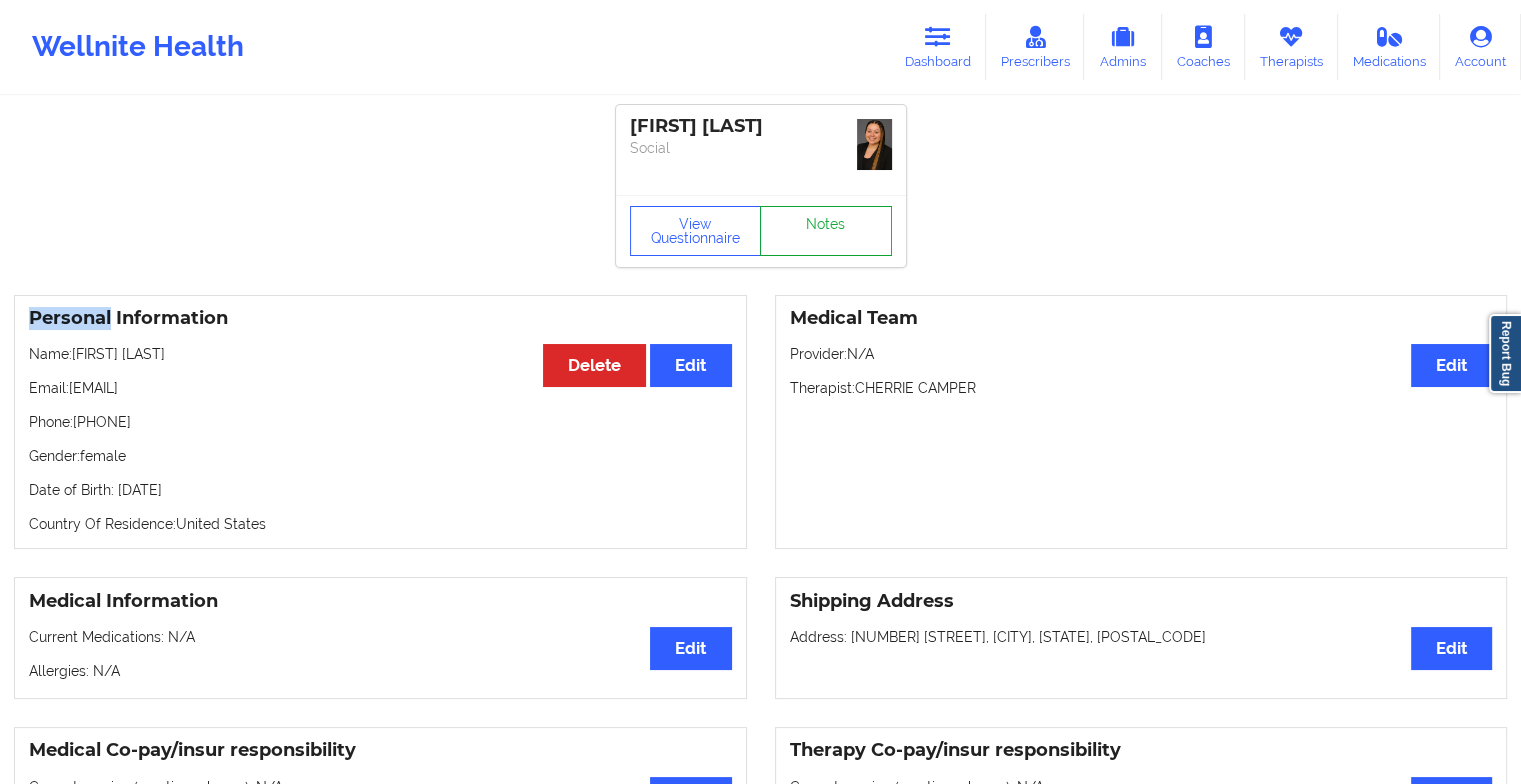 click on "Notes" at bounding box center (826, 231) 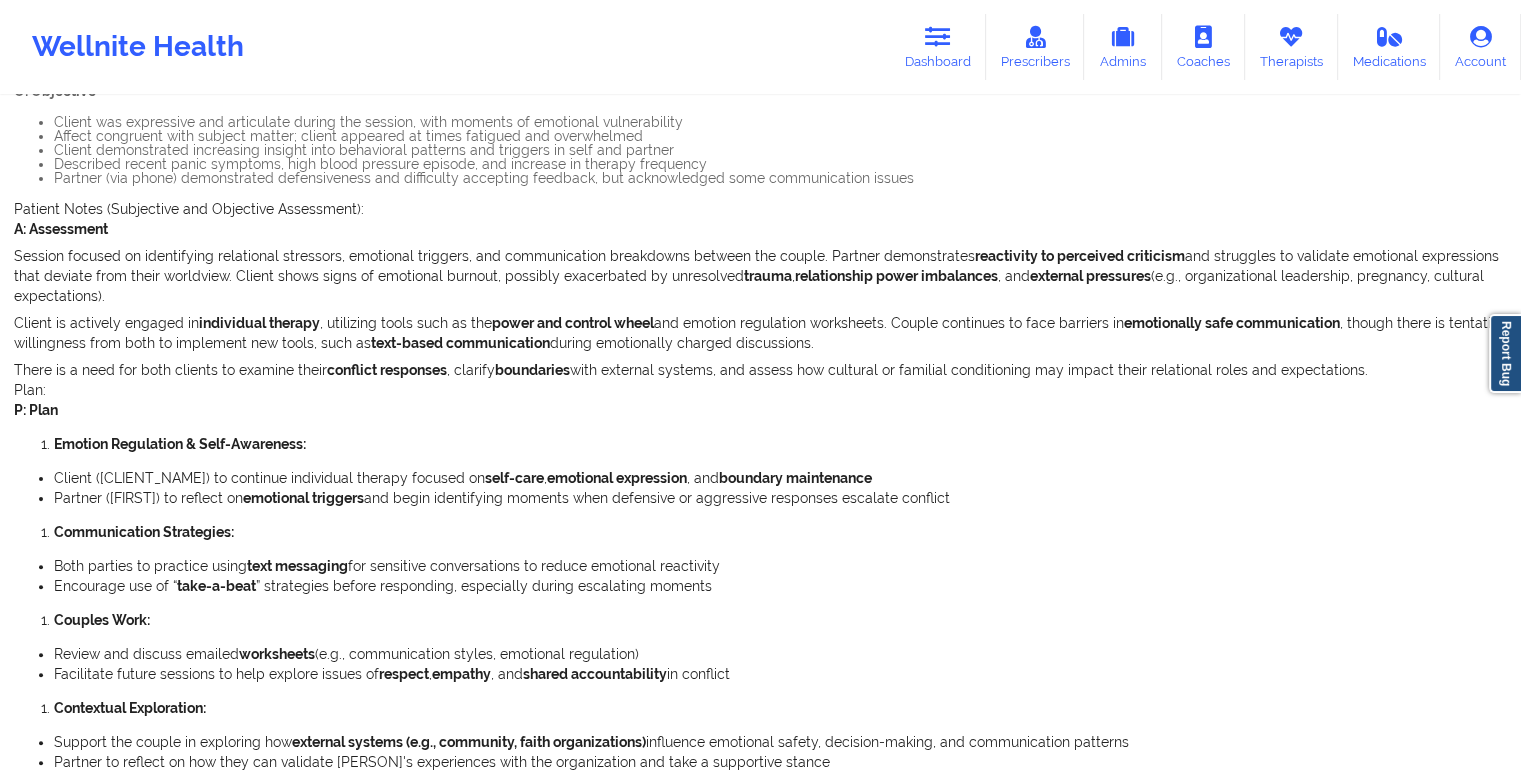 scroll, scrollTop: 0, scrollLeft: 0, axis: both 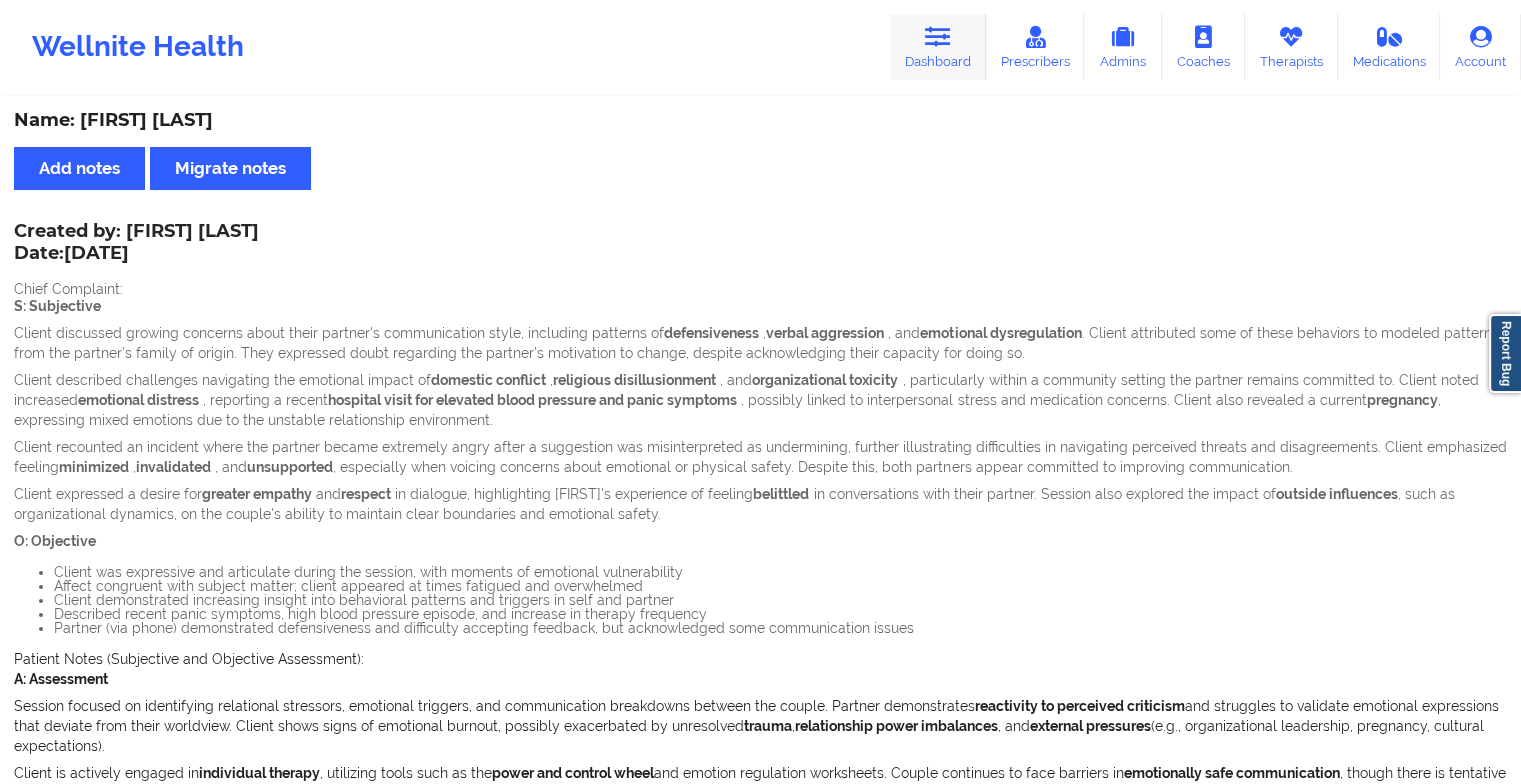 click at bounding box center [938, 37] 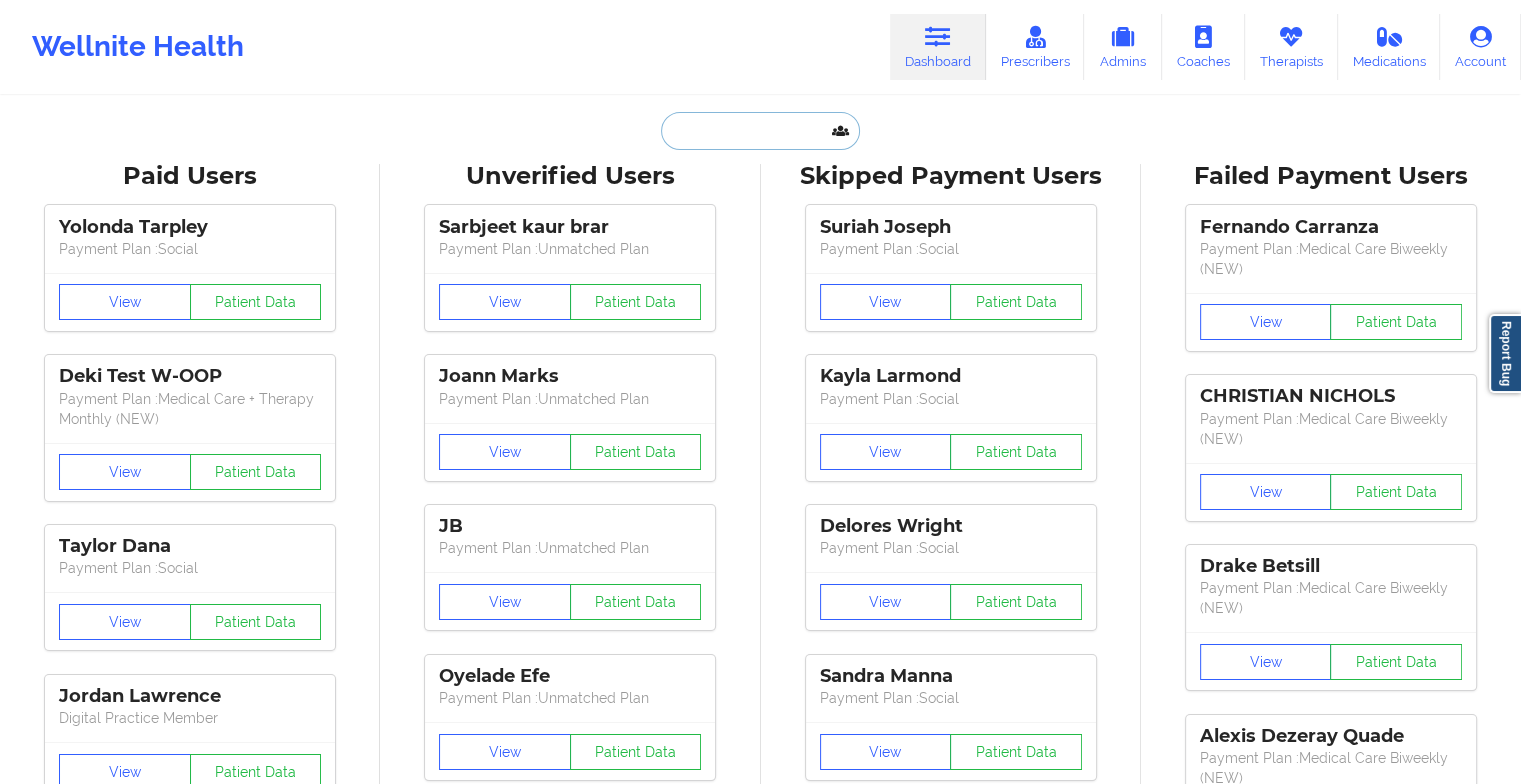 click at bounding box center (760, 131) 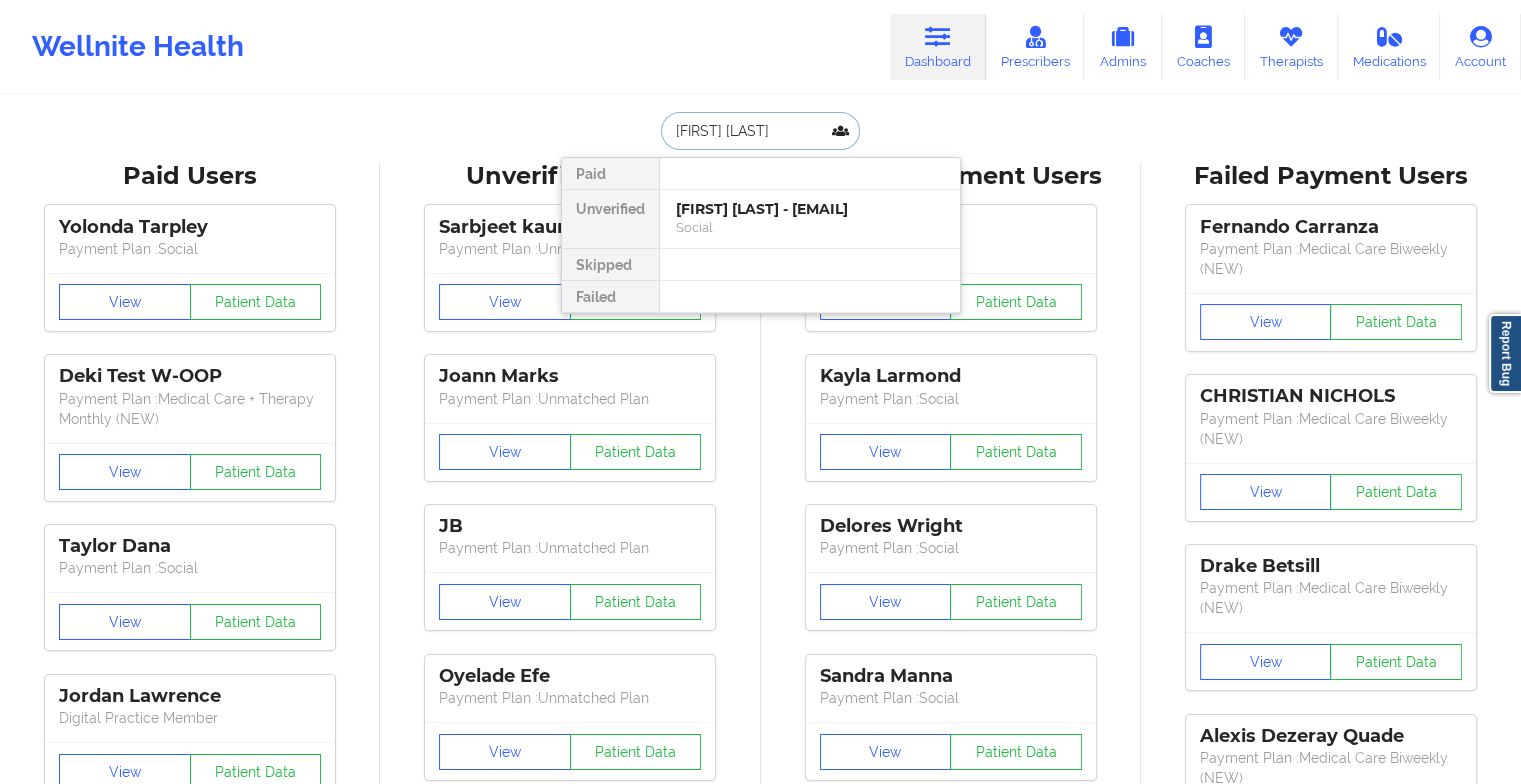 click on "[FIRST] [LAST] - [EMAIL]" at bounding box center (810, 209) 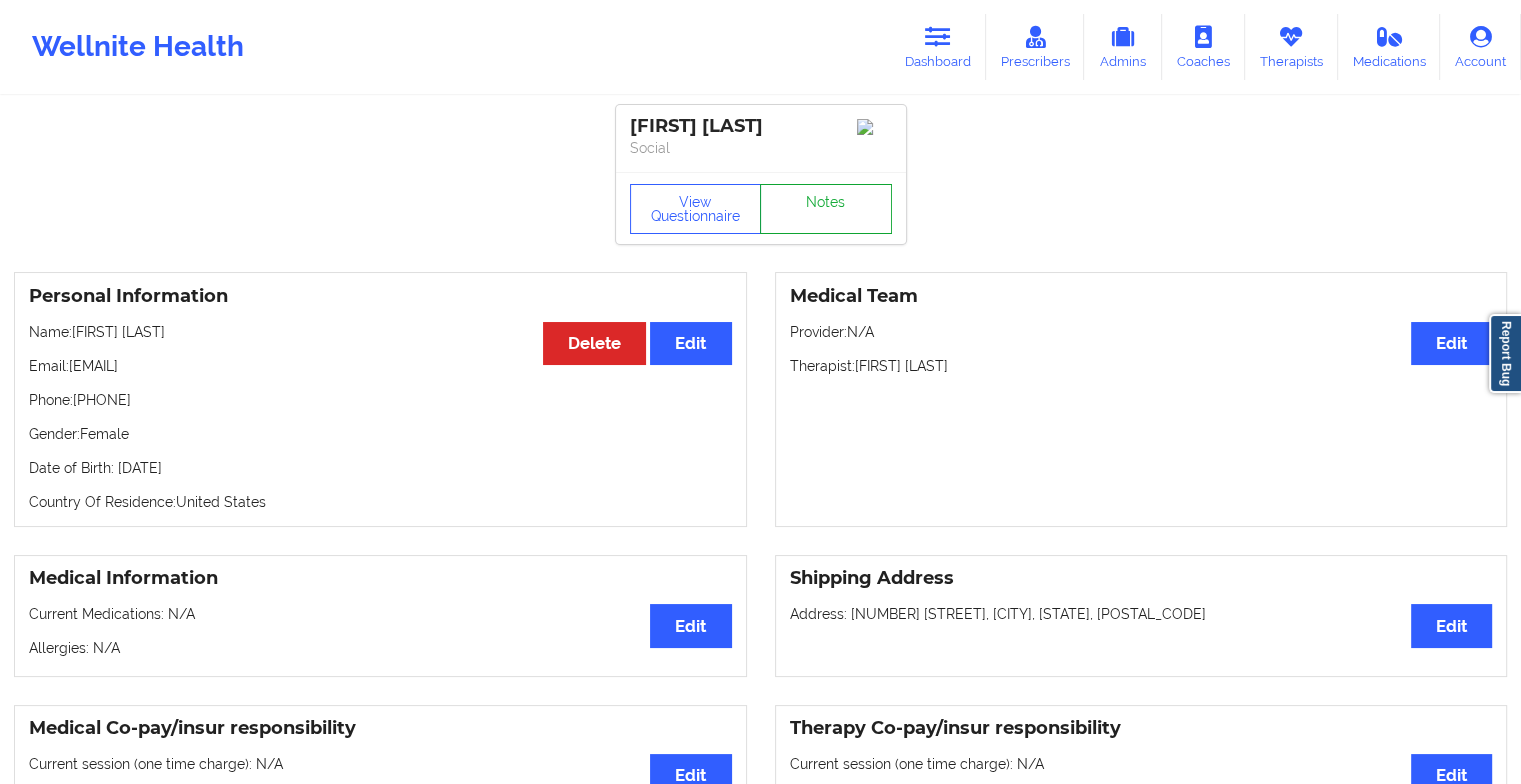 click on "Notes" at bounding box center [826, 209] 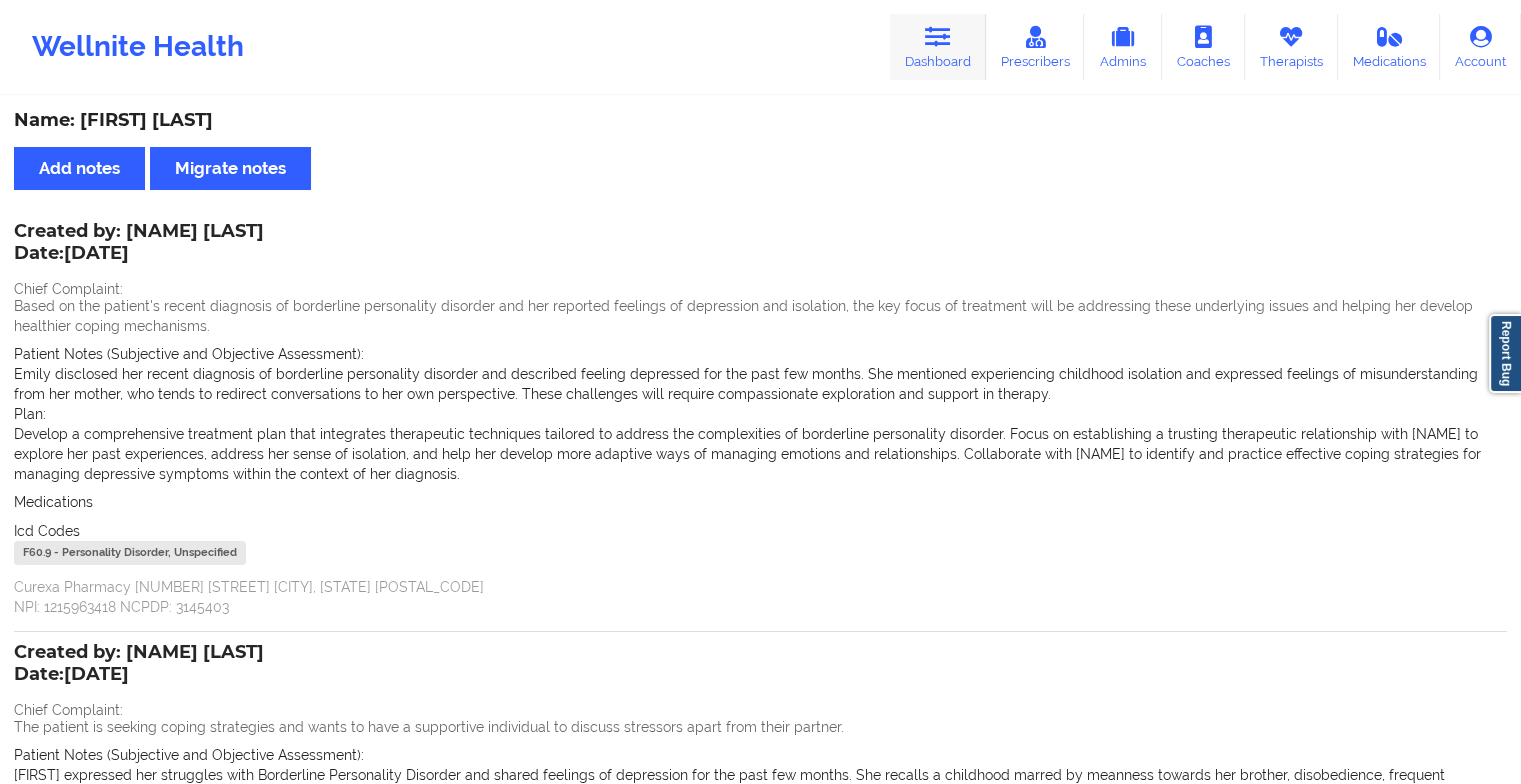 click on "Dashboard" at bounding box center [938, 47] 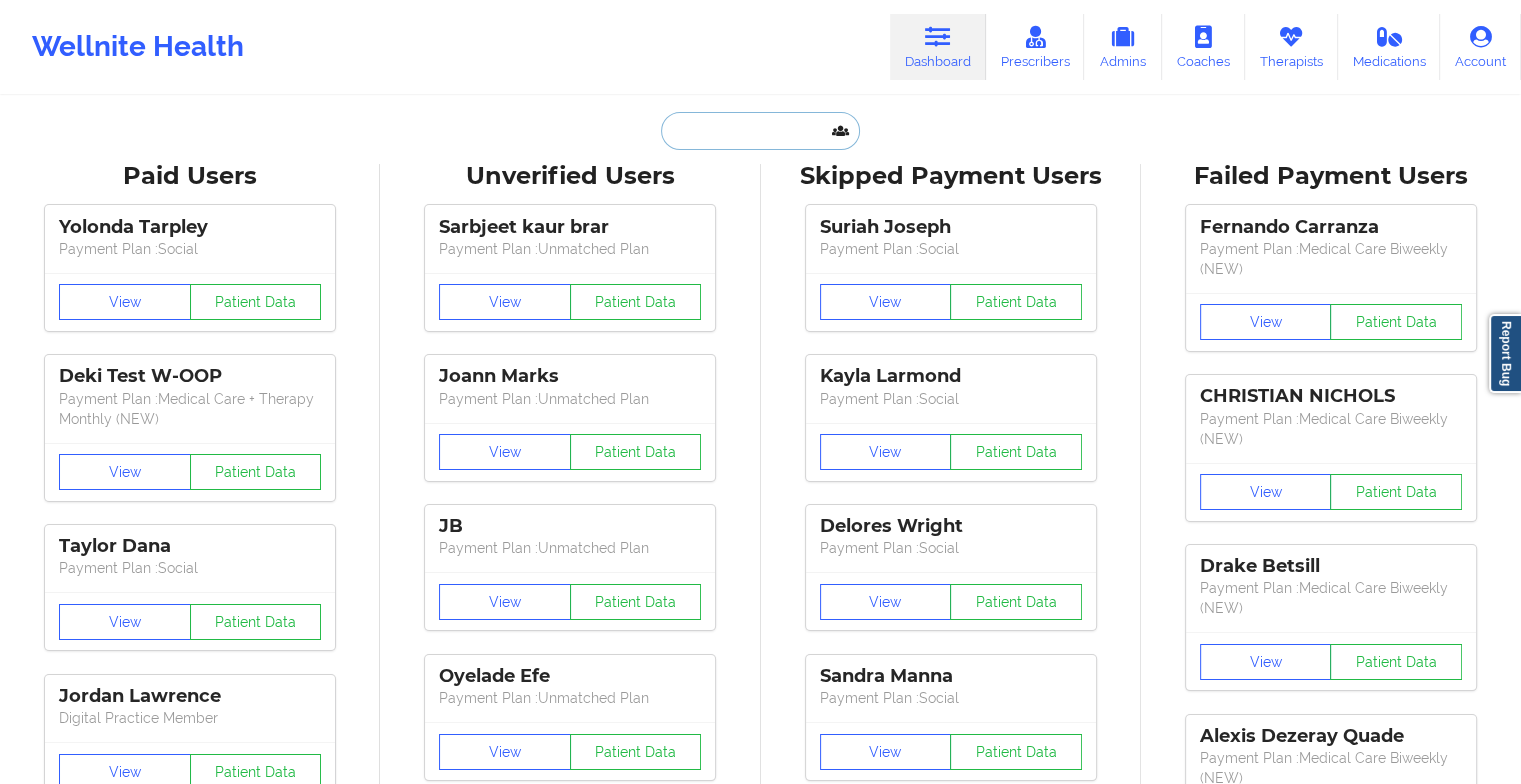 click at bounding box center (760, 131) 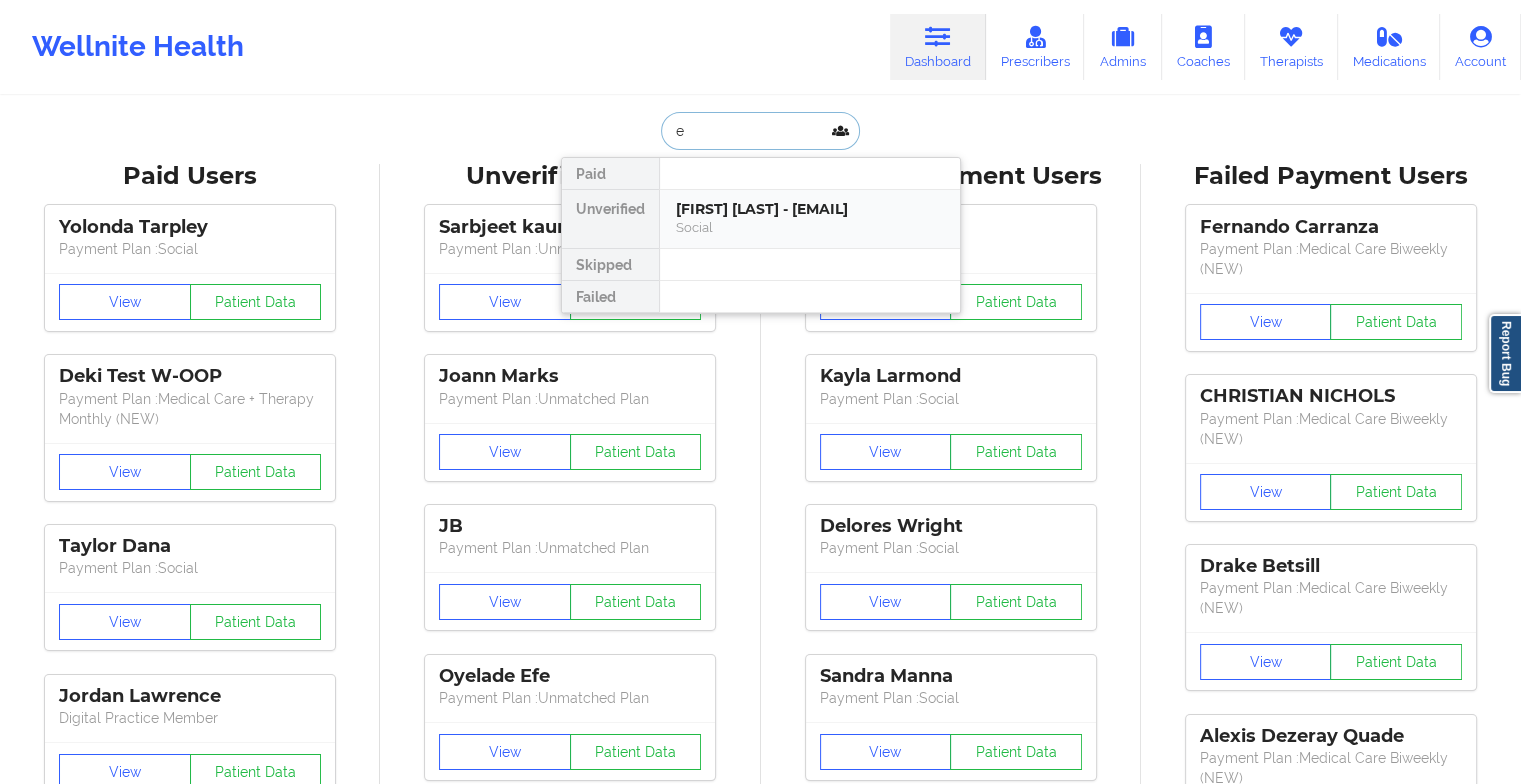 click on "[FIRST] [LAST] - [EMAIL] Social" at bounding box center [810, 219] 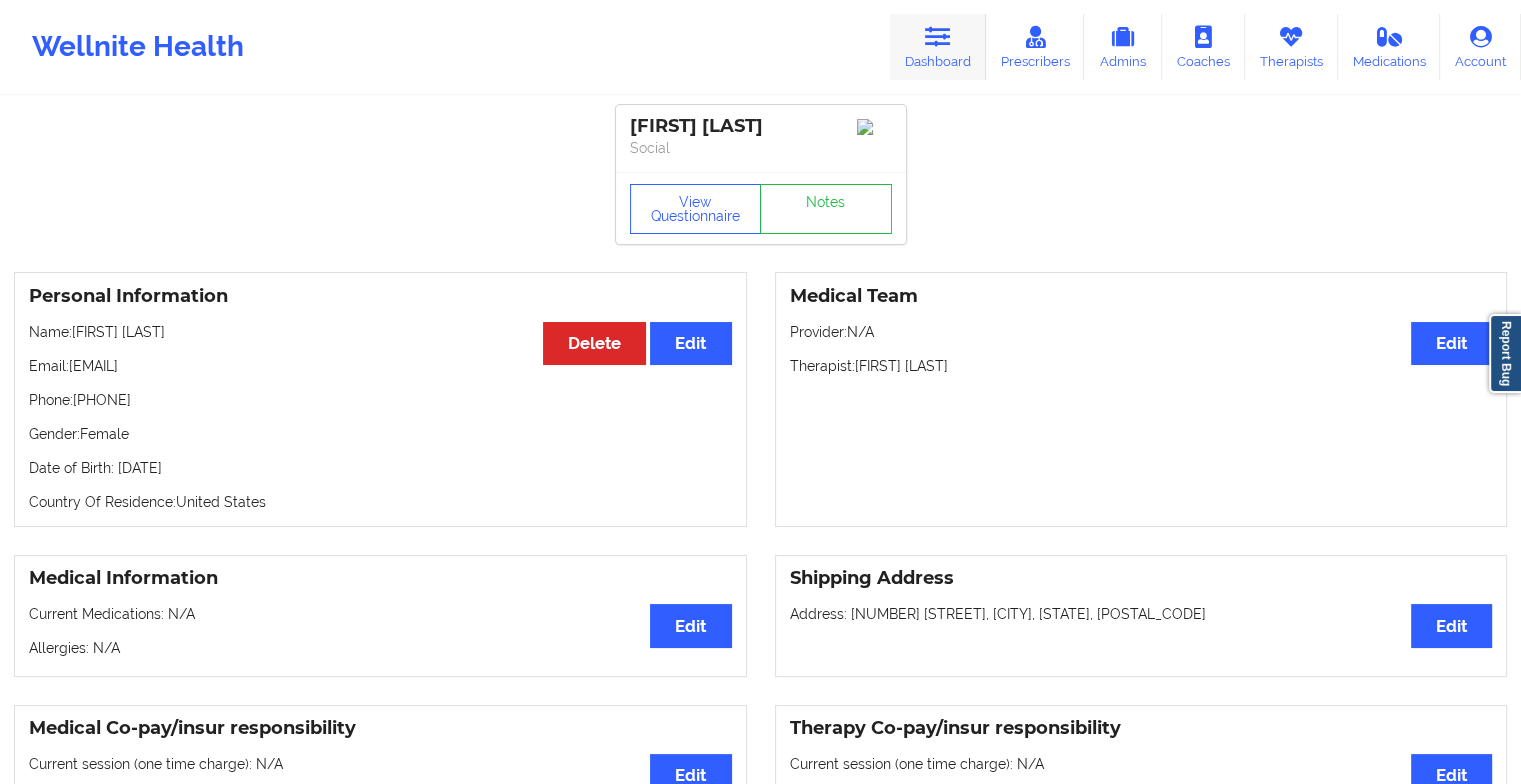 click at bounding box center [938, 37] 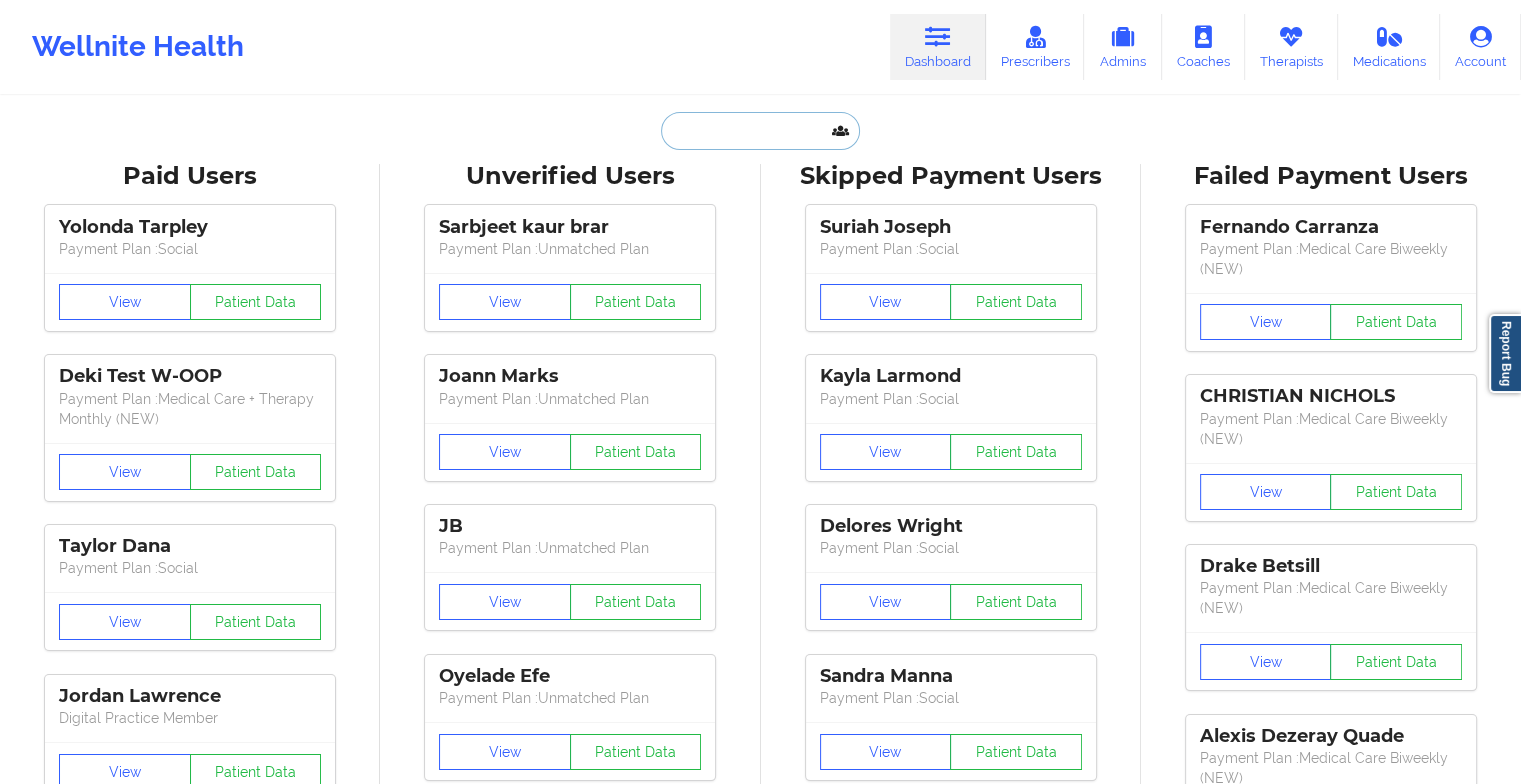 click at bounding box center [760, 131] 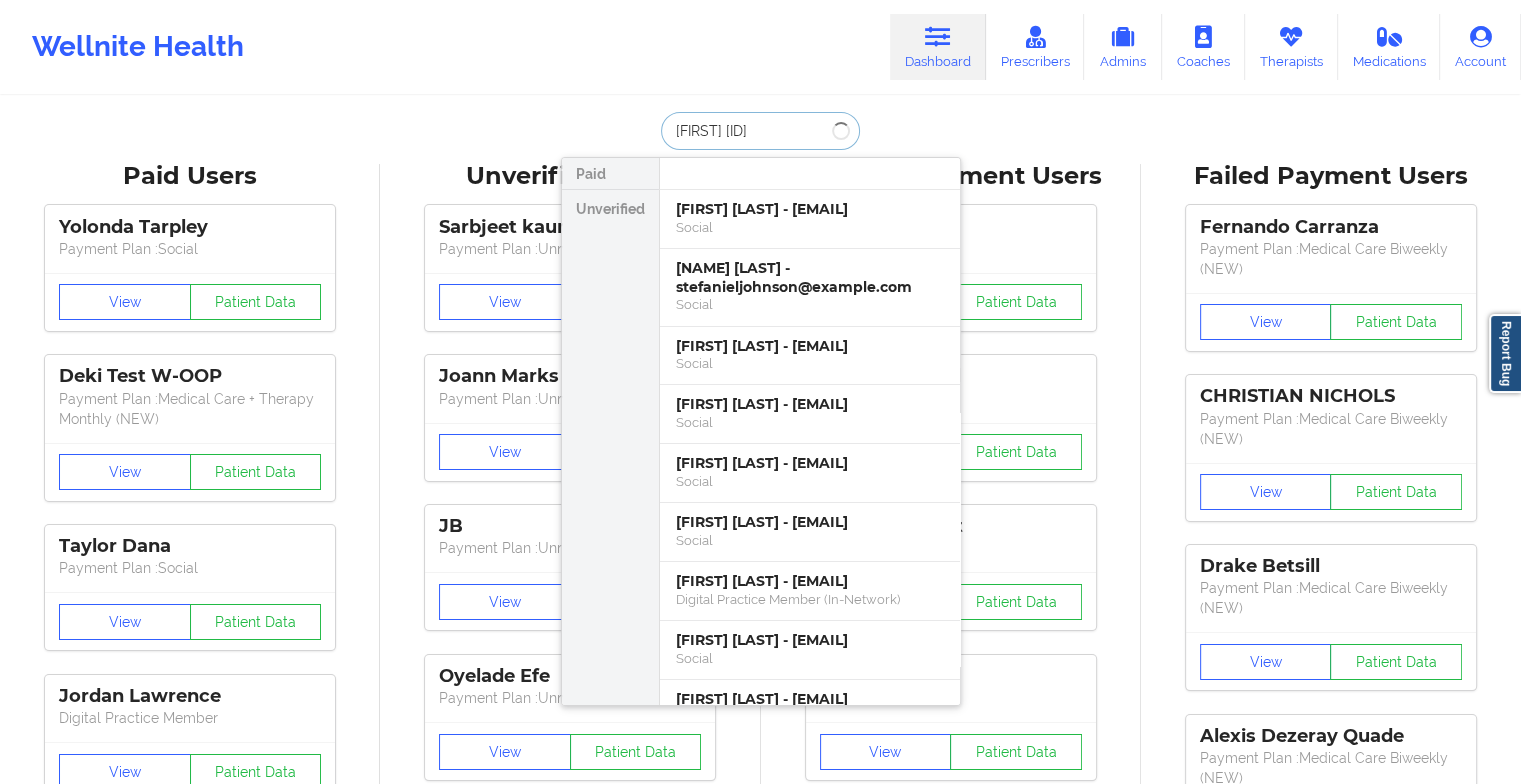 type on "[FIRST] [LAST]" 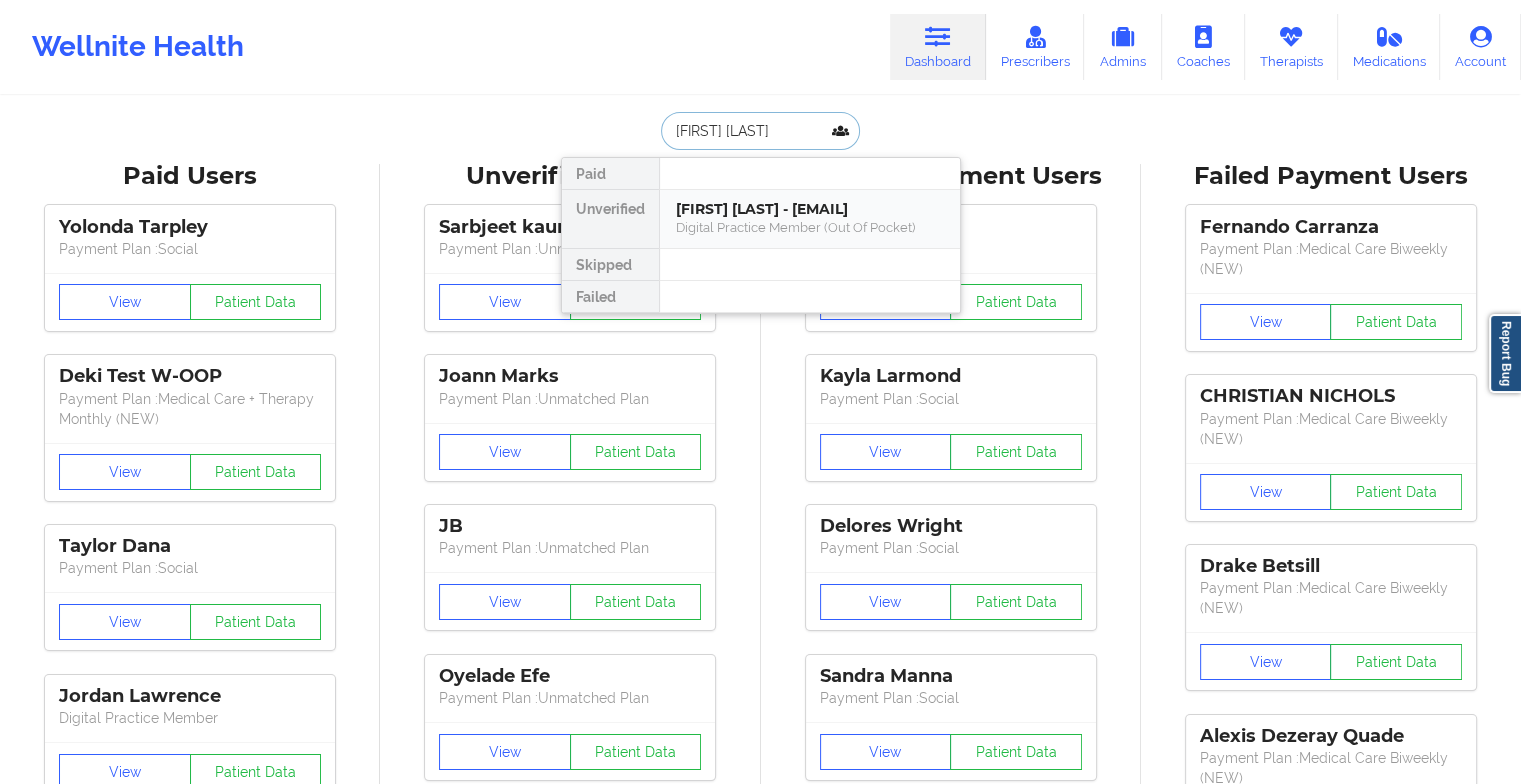 click on "Digital Practice Member  (Out Of Pocket)" at bounding box center (810, 227) 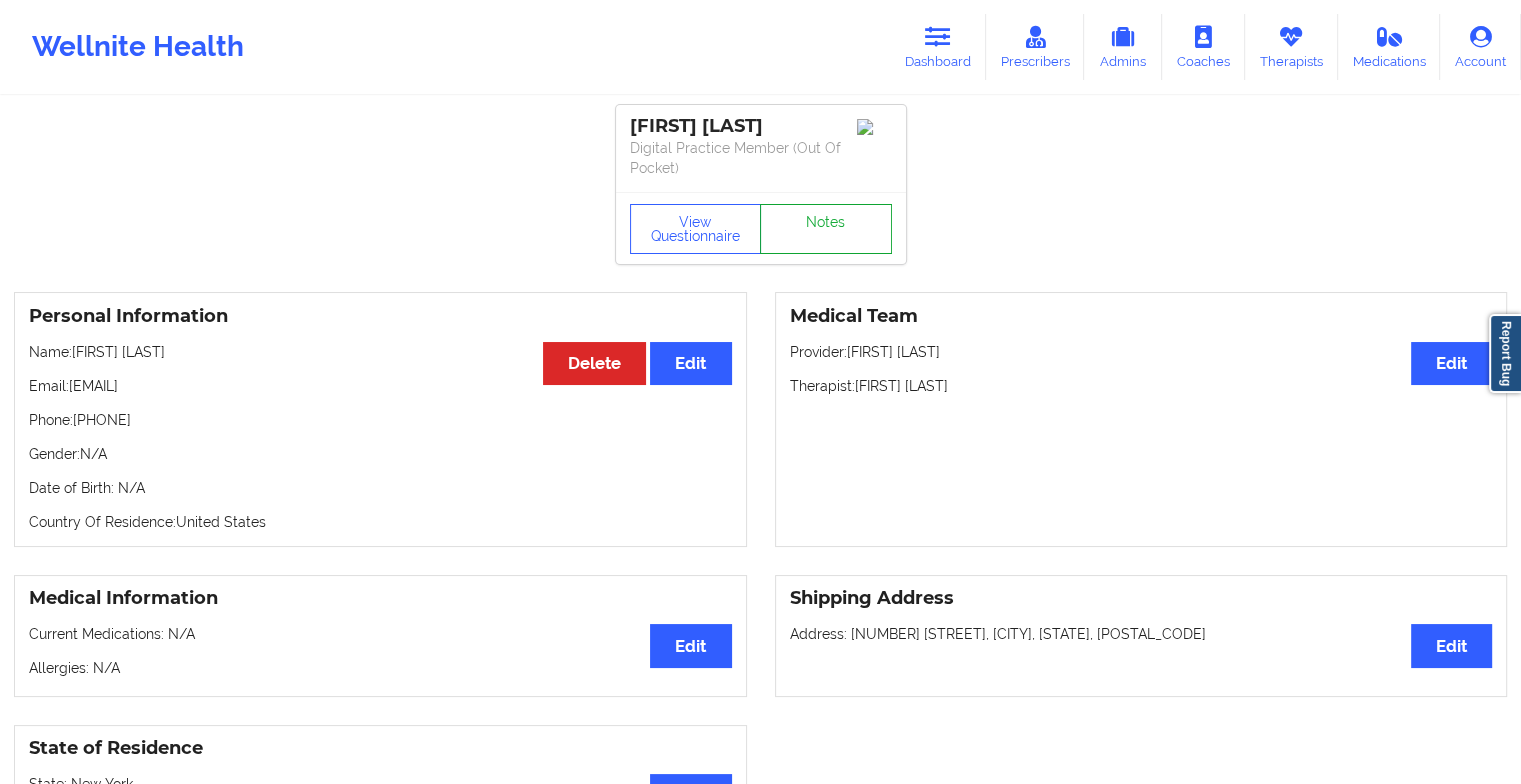 click on "Notes" at bounding box center [826, 229] 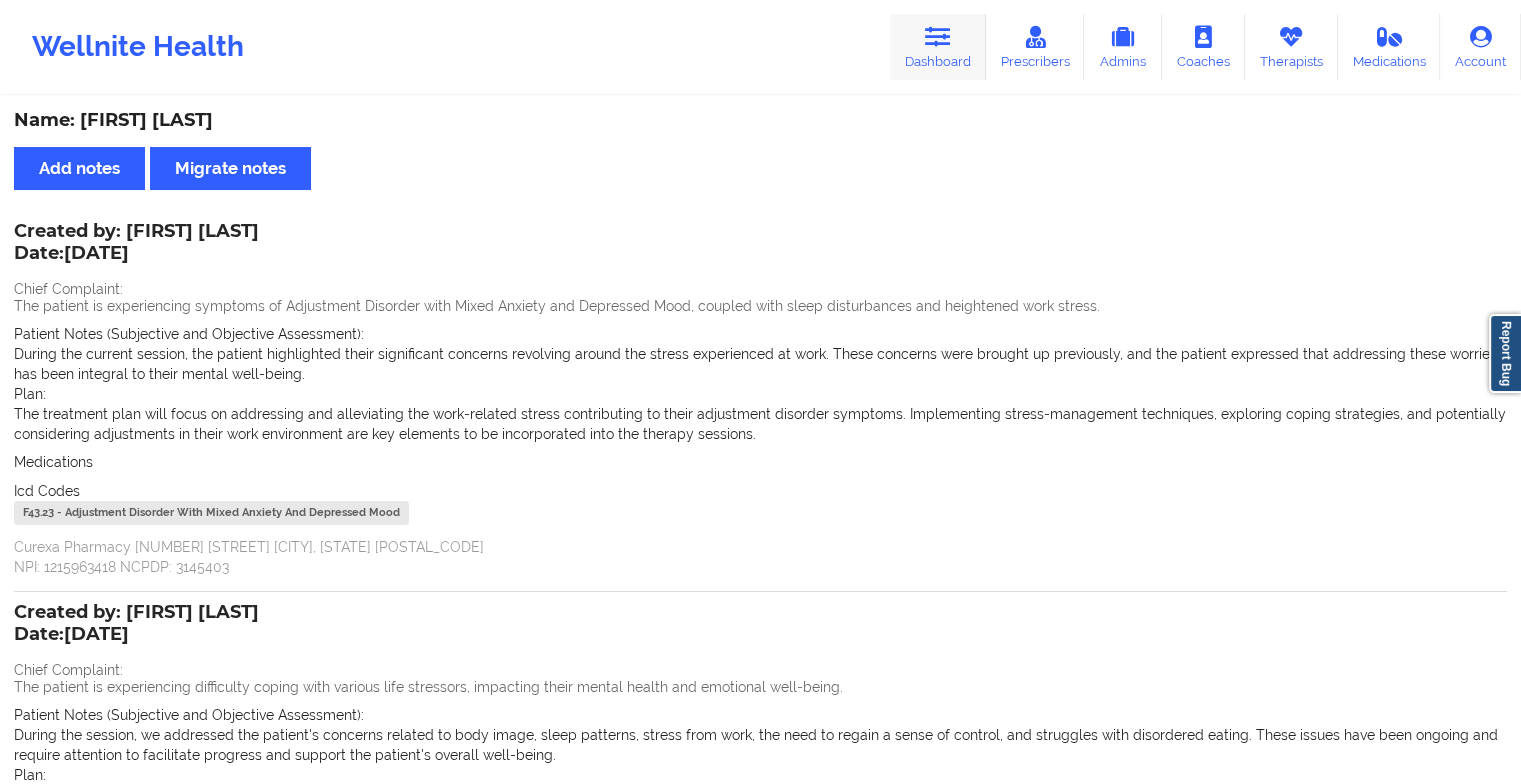 click on "Dashboard" at bounding box center (938, 47) 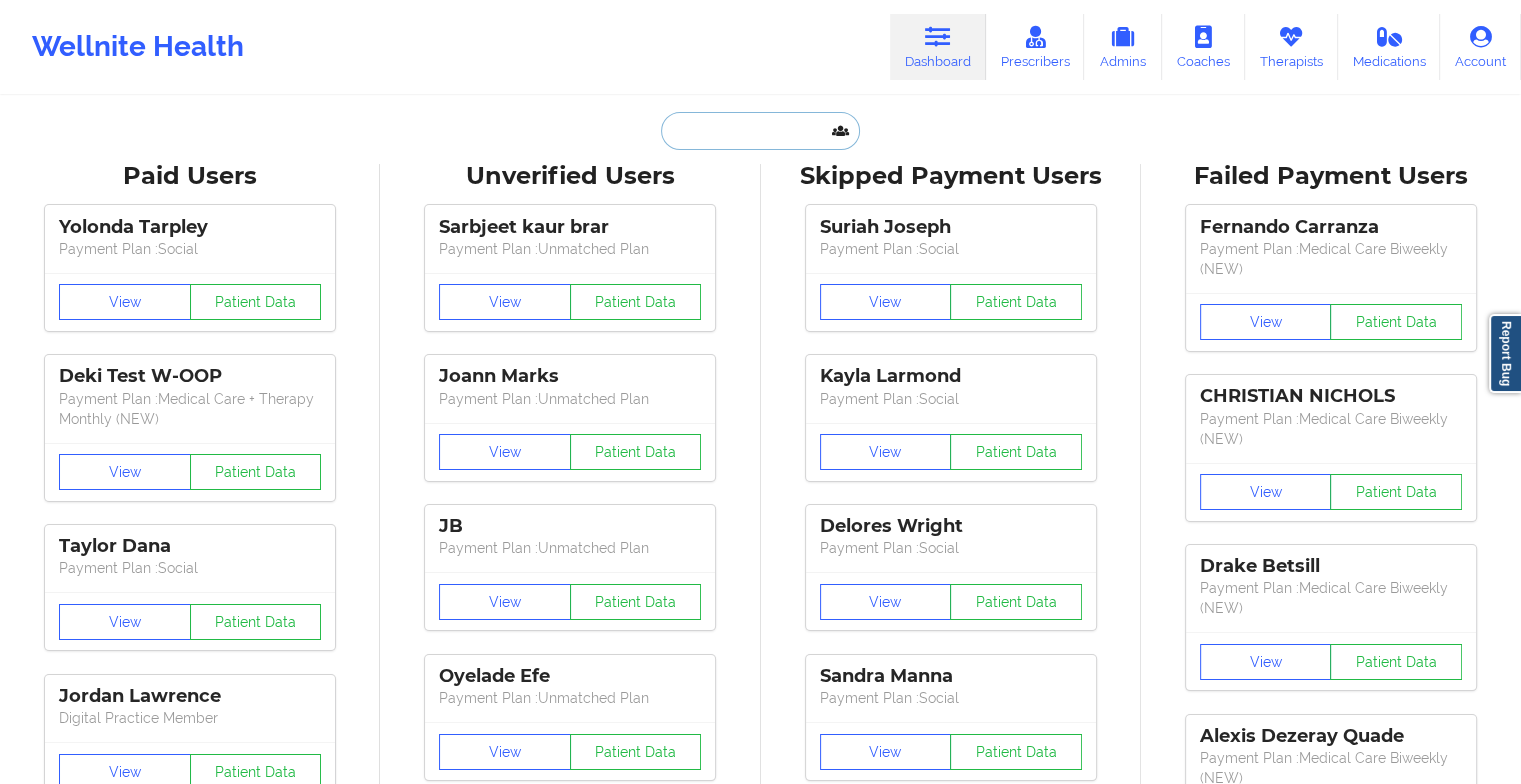 click at bounding box center (760, 131) 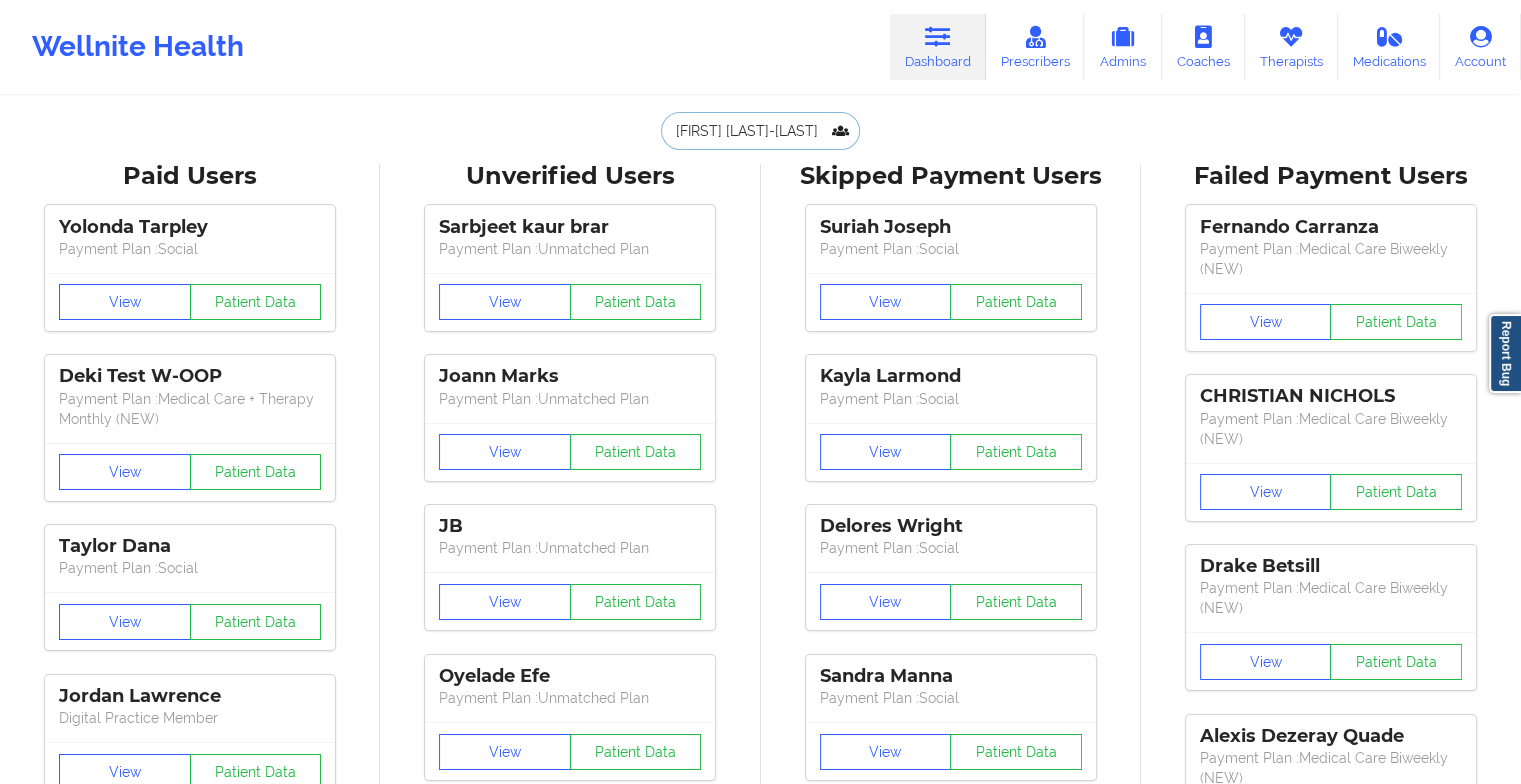 scroll, scrollTop: 0, scrollLeft: 37, axis: horizontal 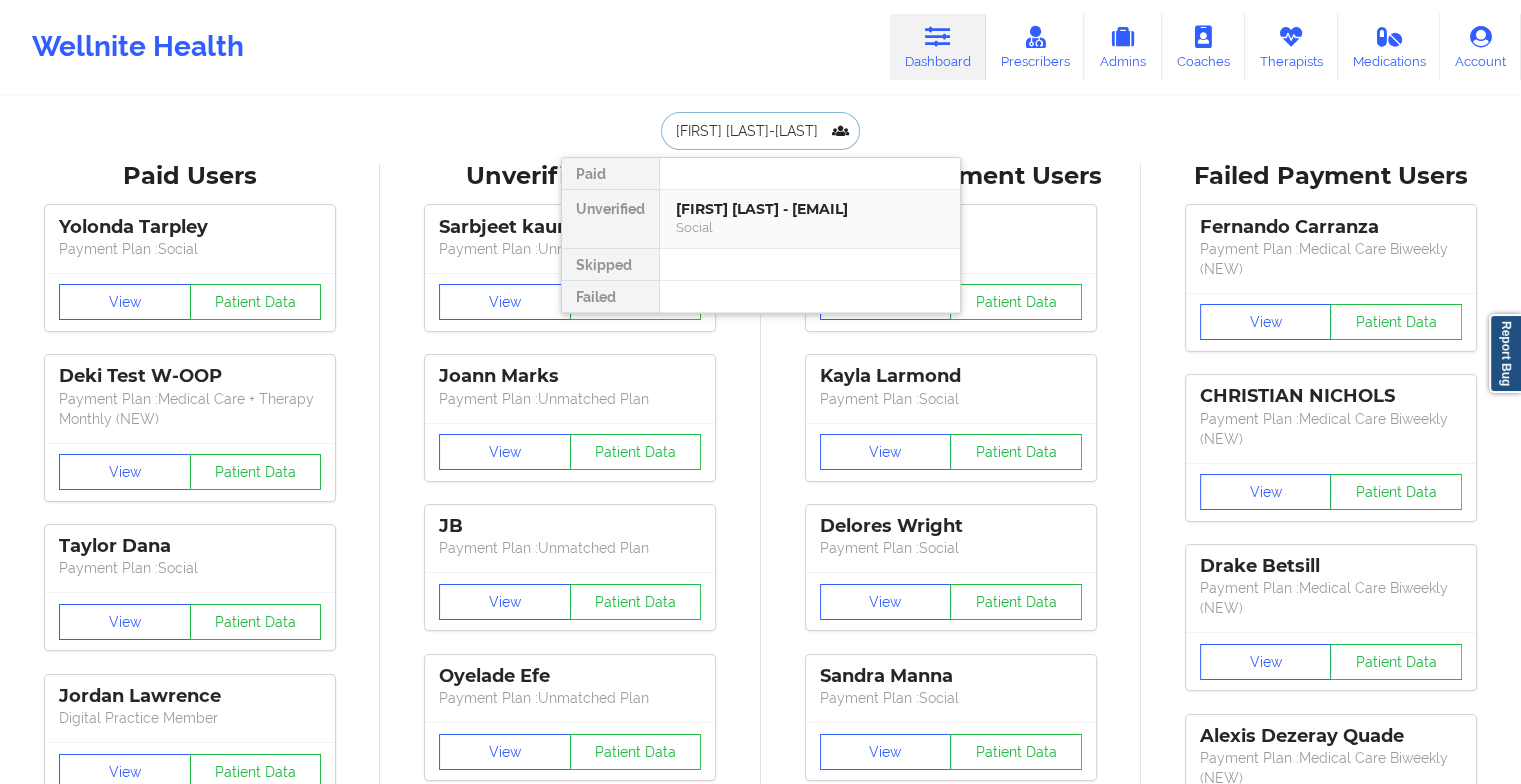 click on "[FIRST] [LAST] - [EMAIL]" at bounding box center (810, 209) 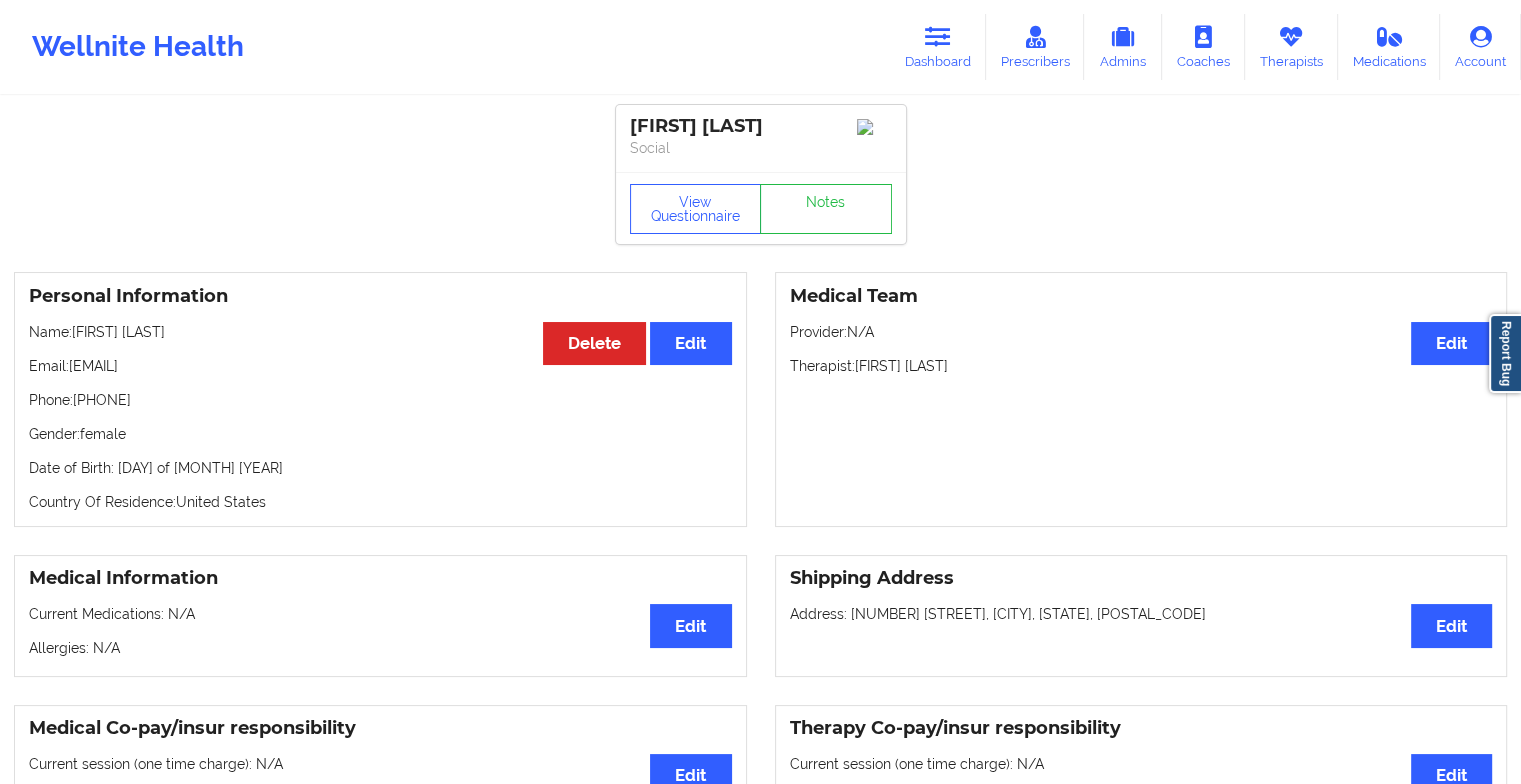 click on "[FIRST] [LAST] Social" at bounding box center (761, 138) 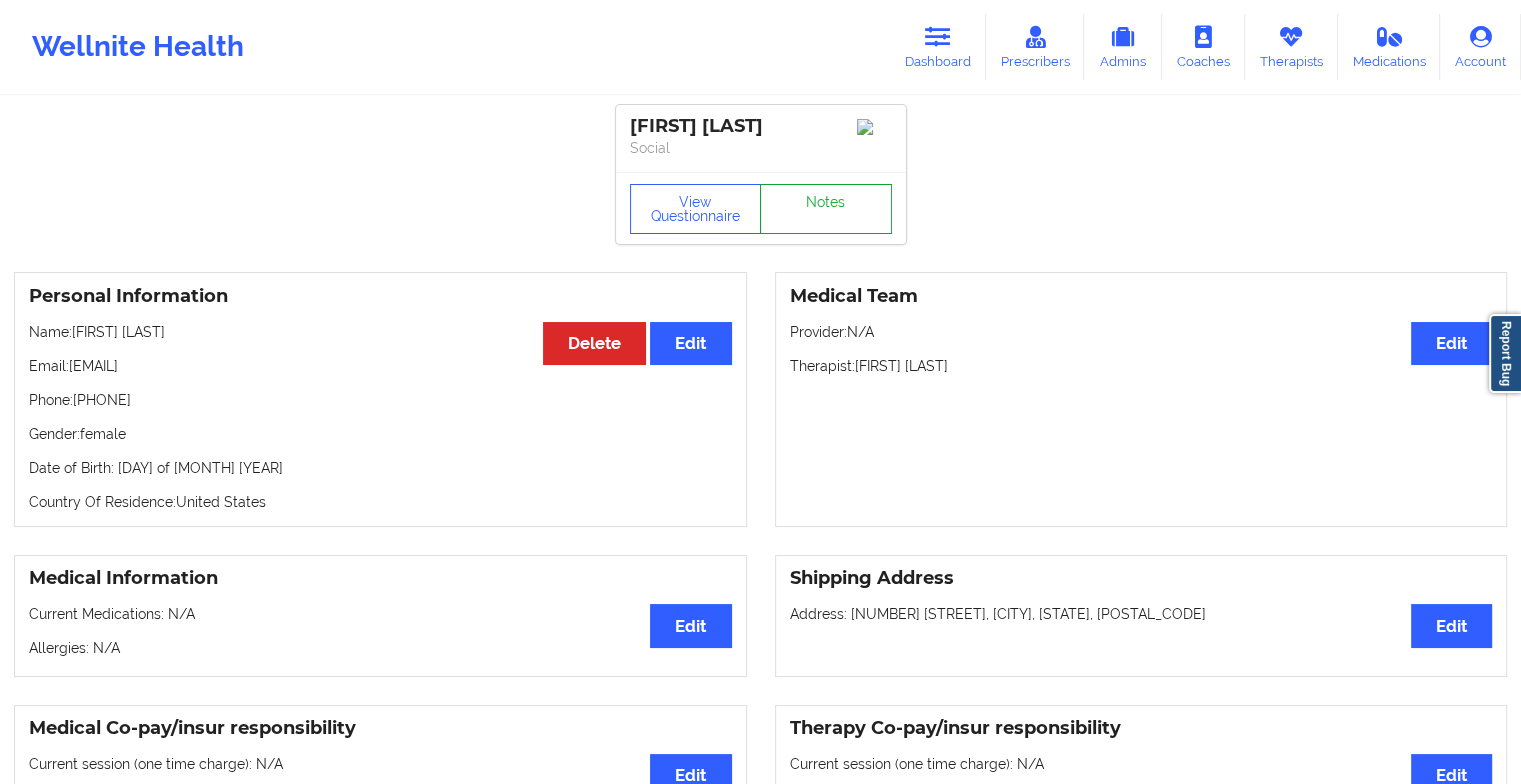 drag, startPoint x: 832, startPoint y: 192, endPoint x: 809, endPoint y: 234, distance: 47.88528 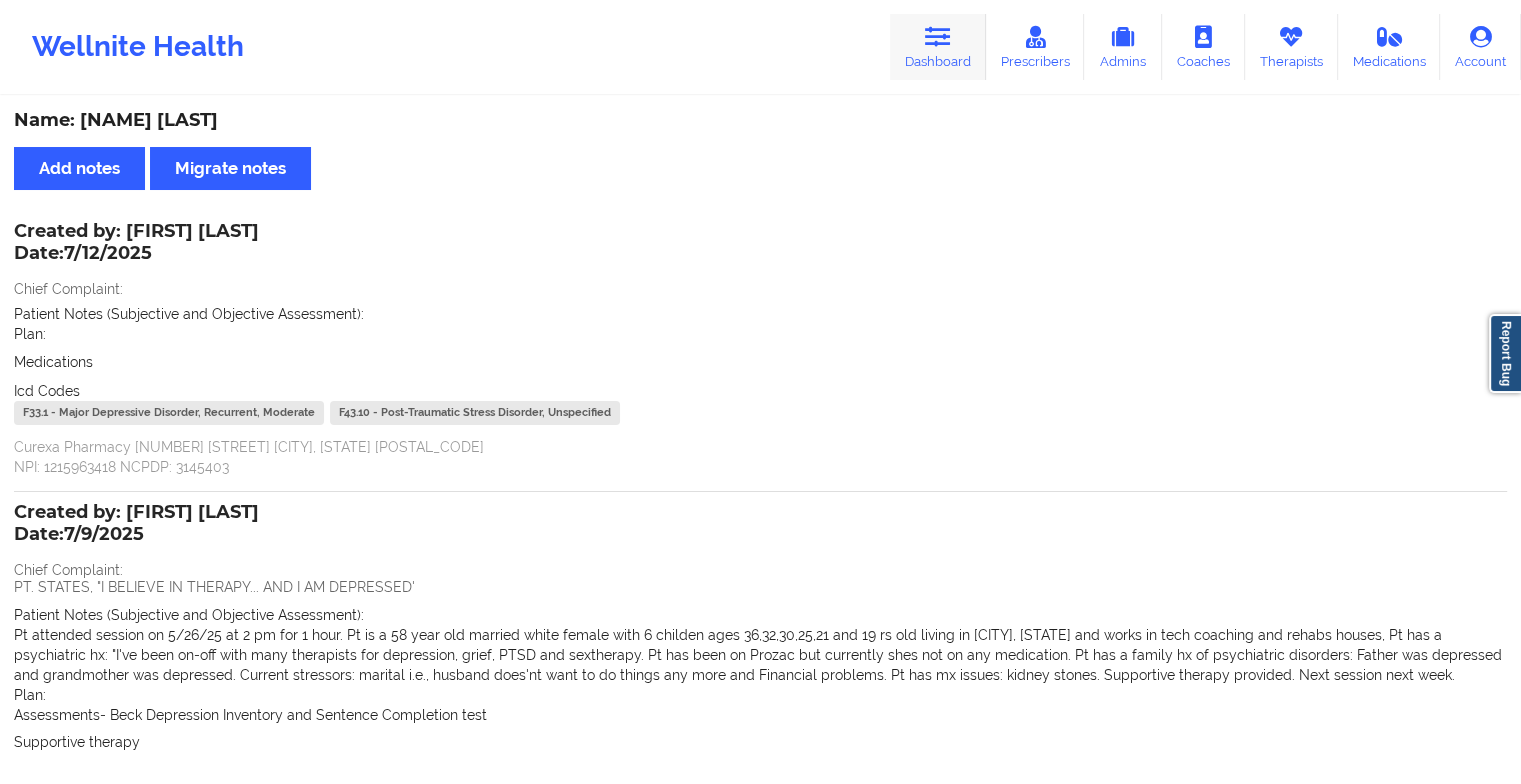 click at bounding box center (938, 37) 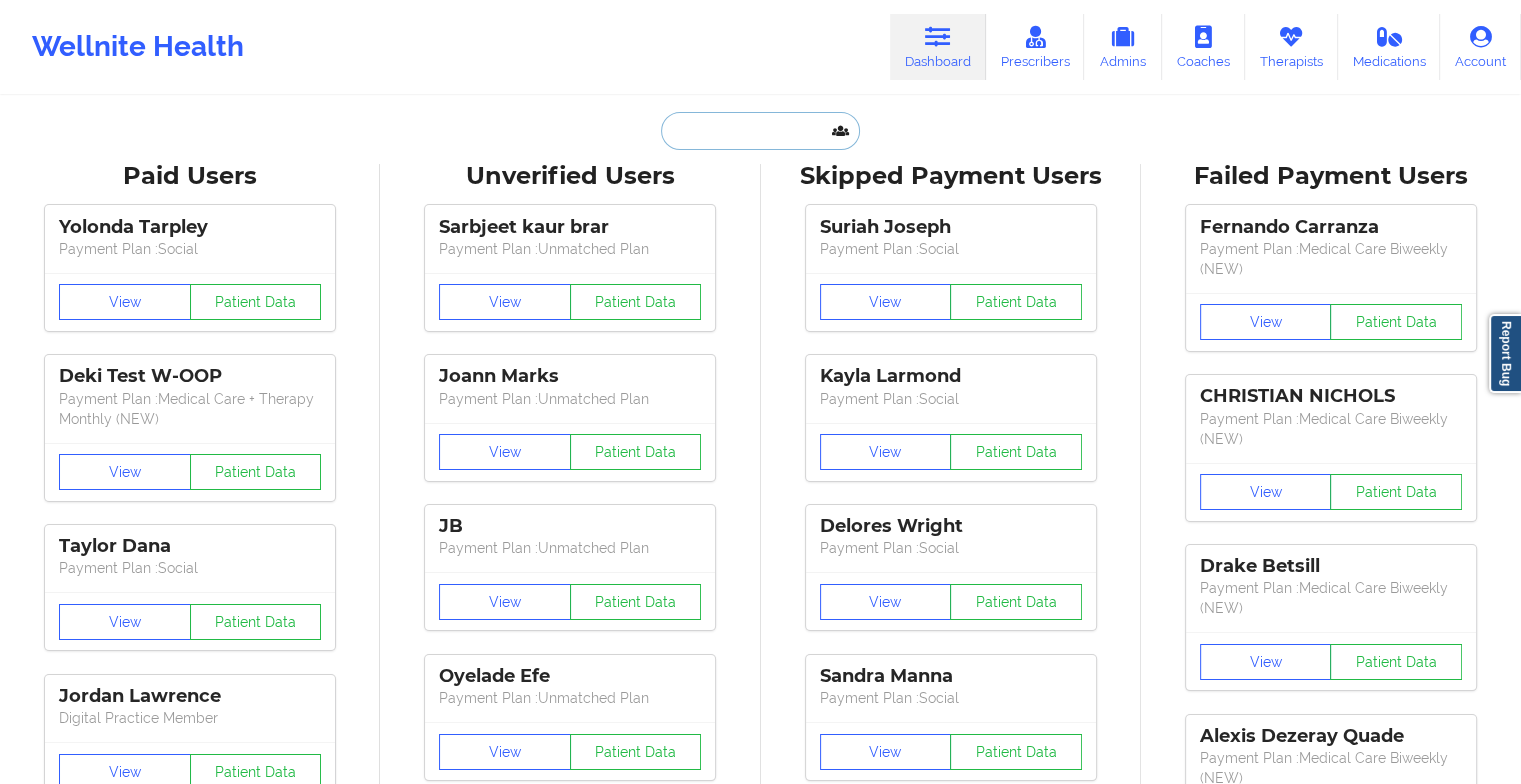 click at bounding box center (760, 131) 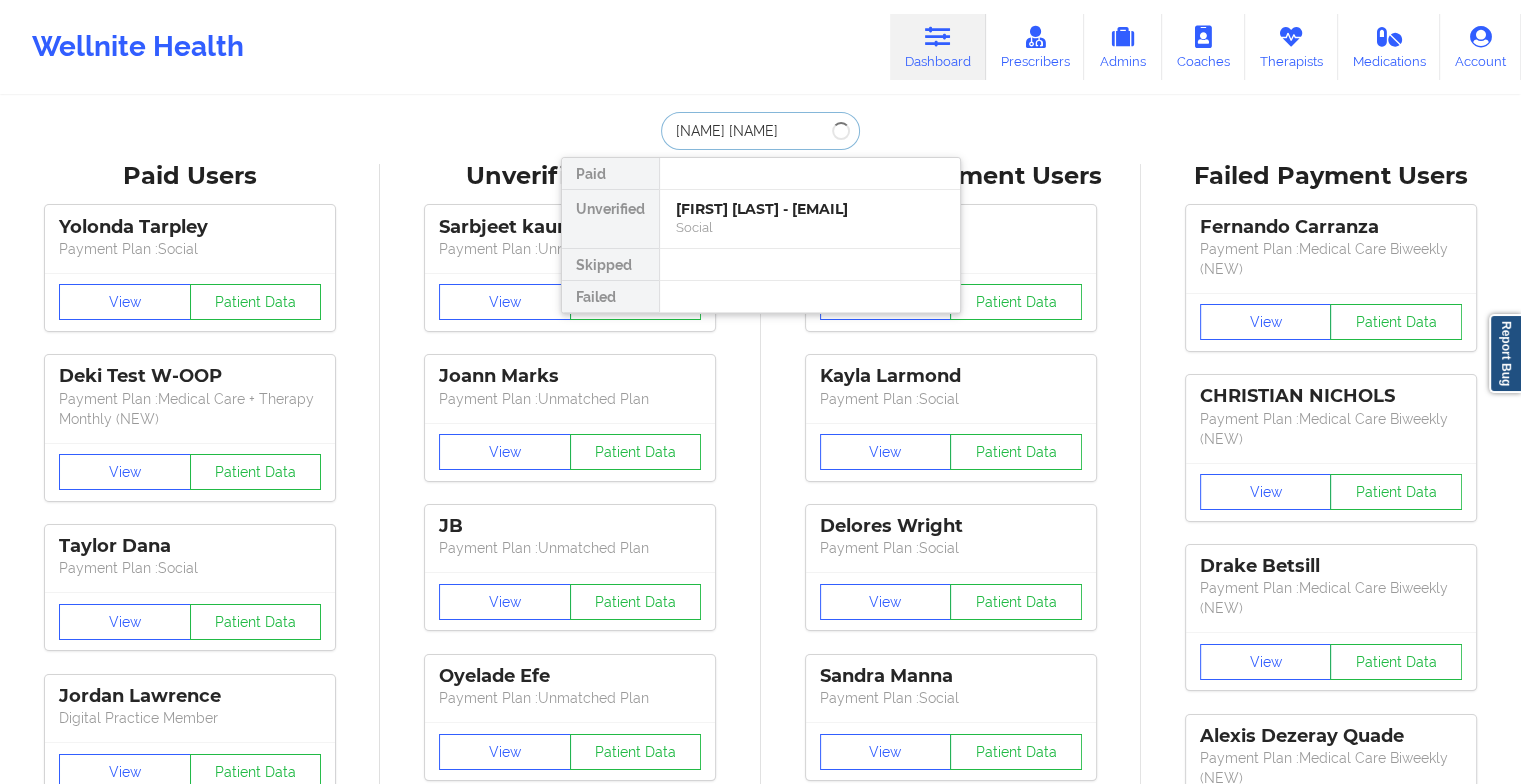 type on "janda con" 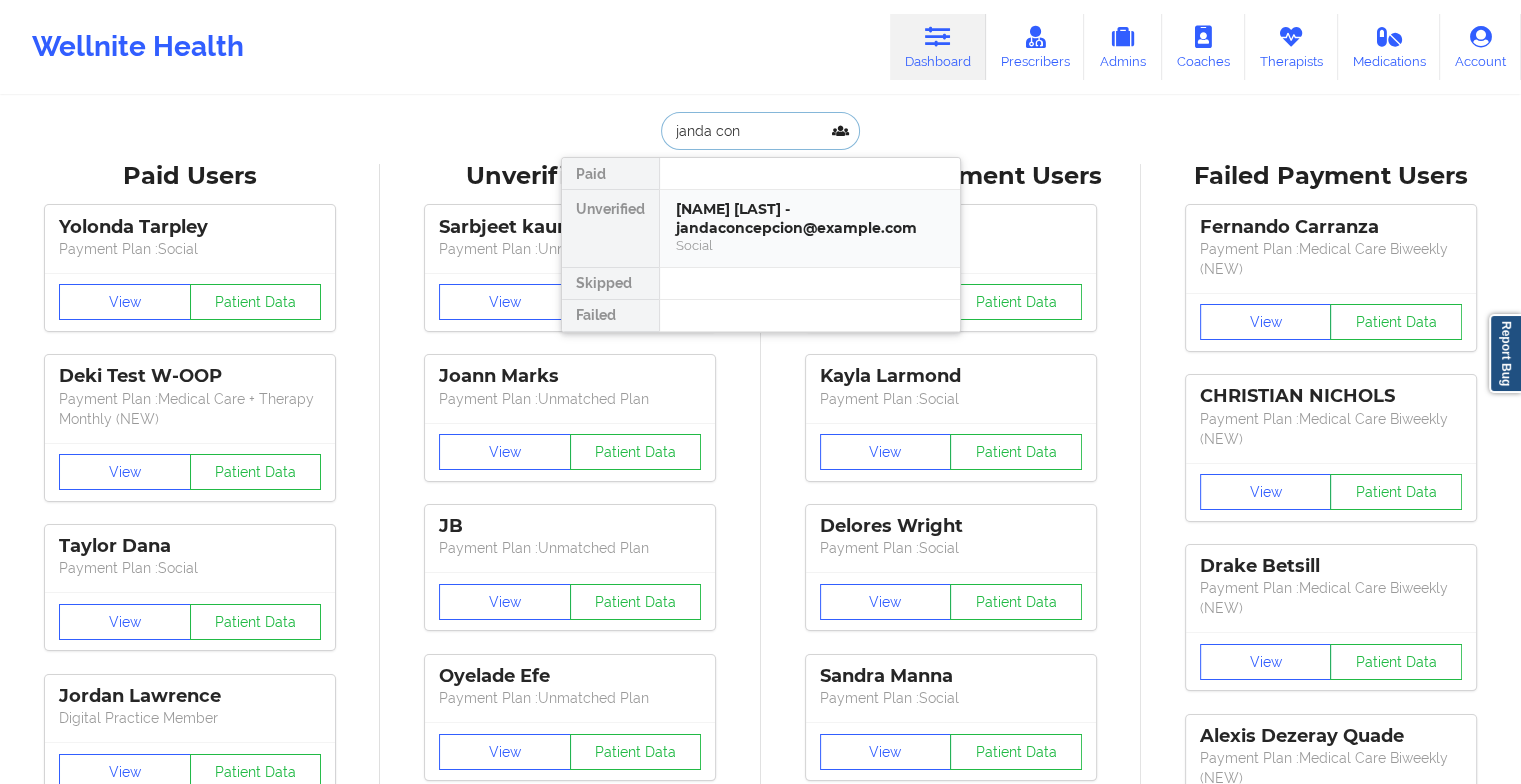 click on "[NAME] [LAST] - jandaconcepcion@example.com" at bounding box center [810, 218] 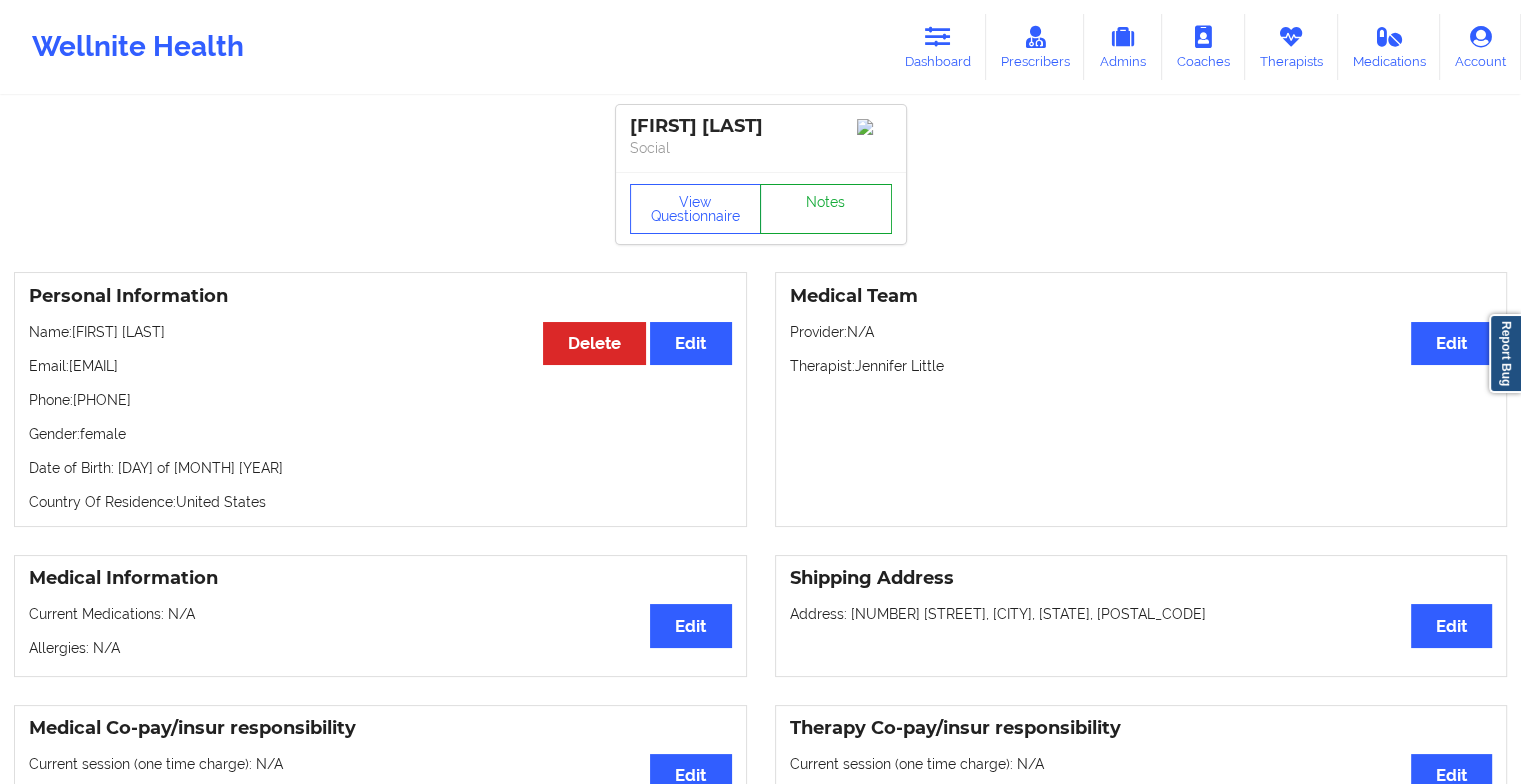 click on "Notes" at bounding box center (826, 209) 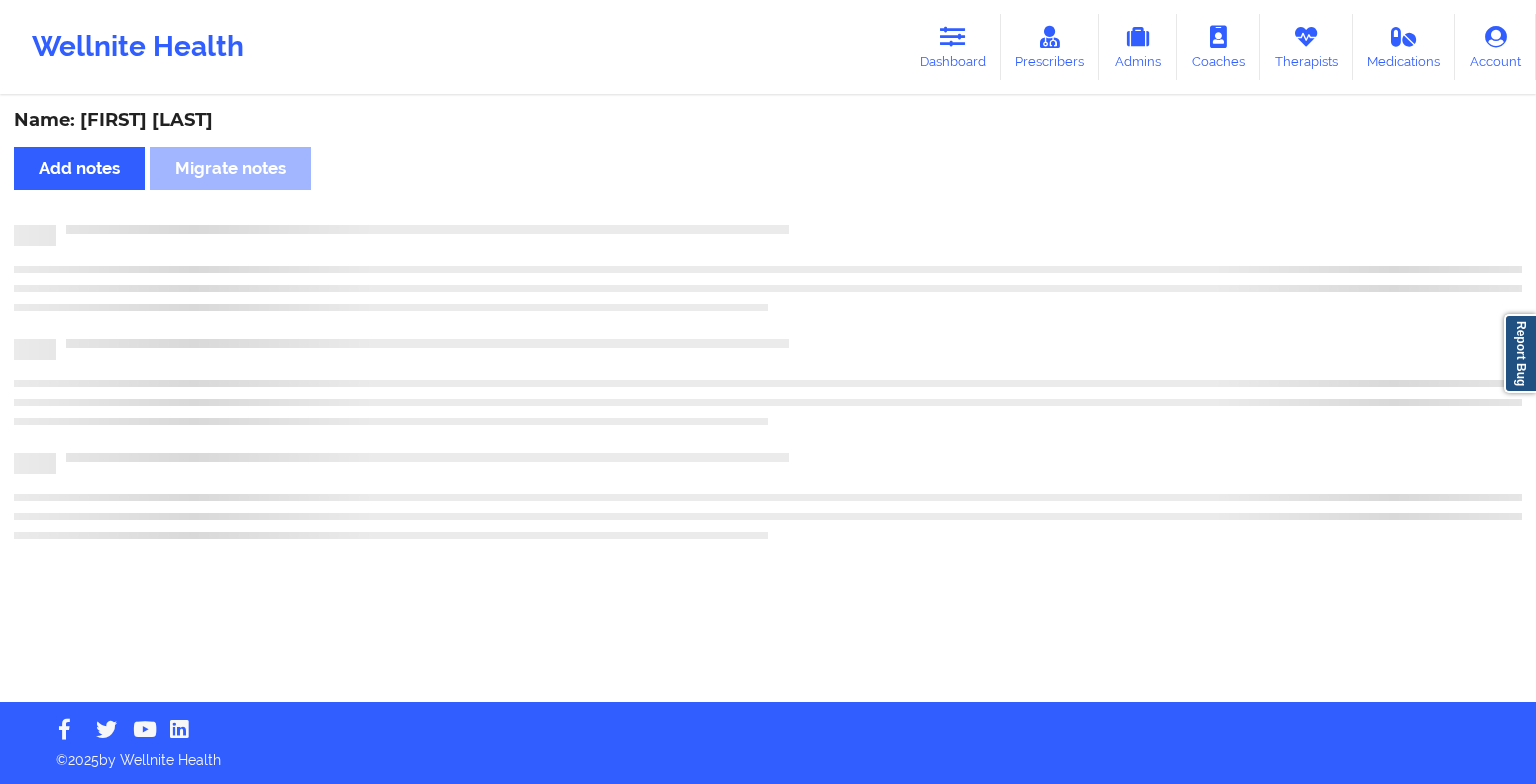 click on "Name: [FIRST] [LAST] Add notes Migrate notes" at bounding box center [768, 400] 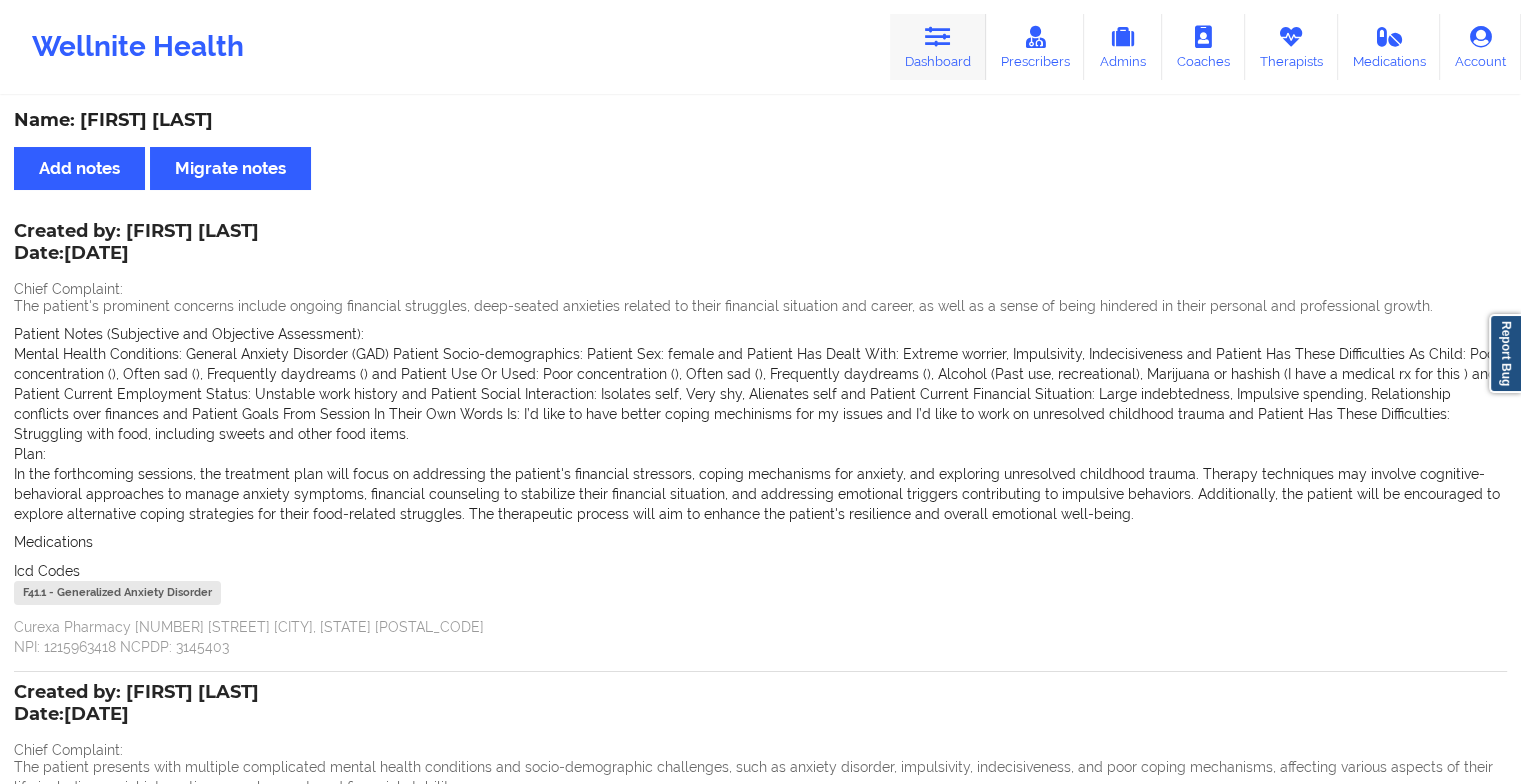 click on "Dashboard" at bounding box center [938, 47] 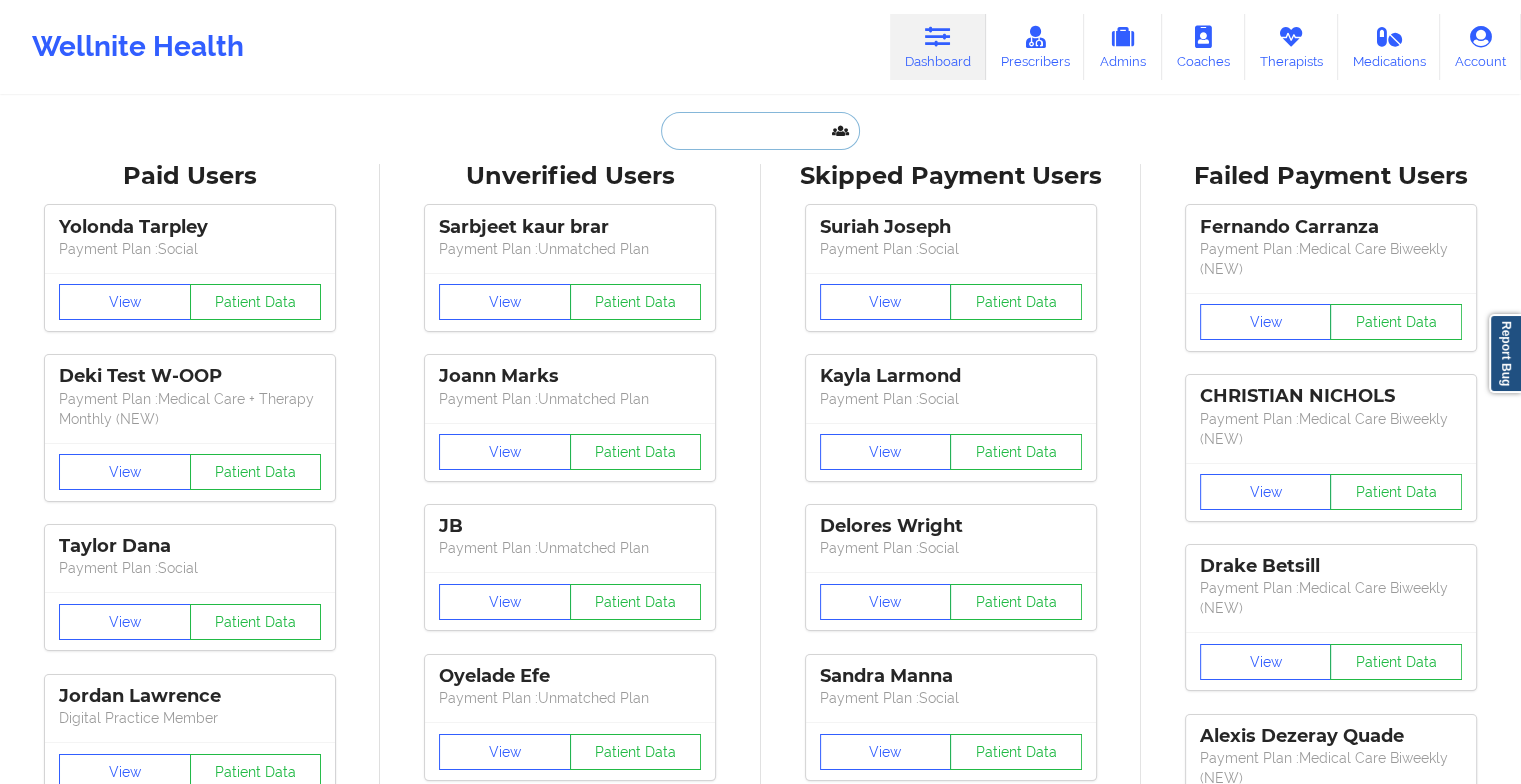 click at bounding box center [760, 131] 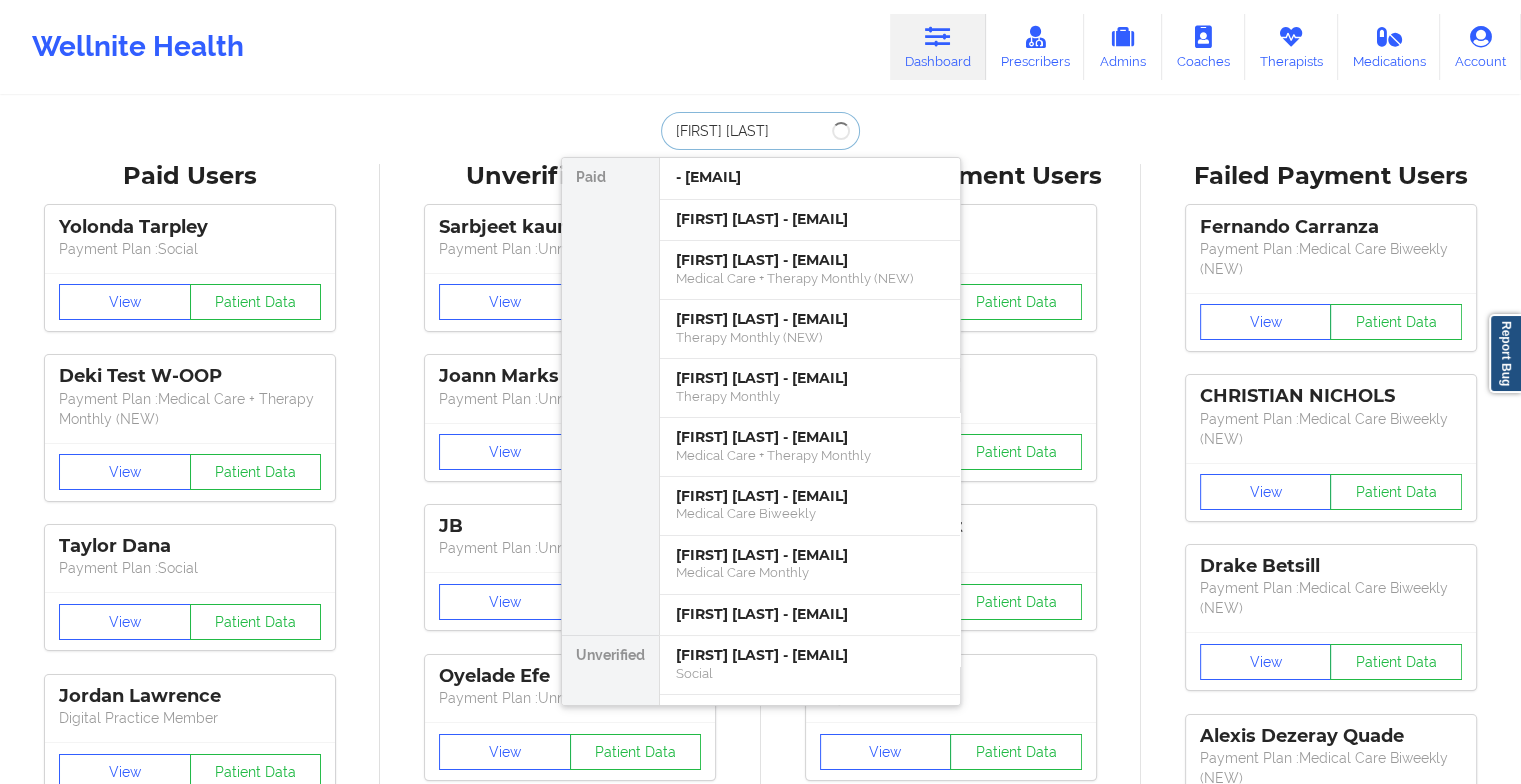 type on "[FIRST] [LAST]" 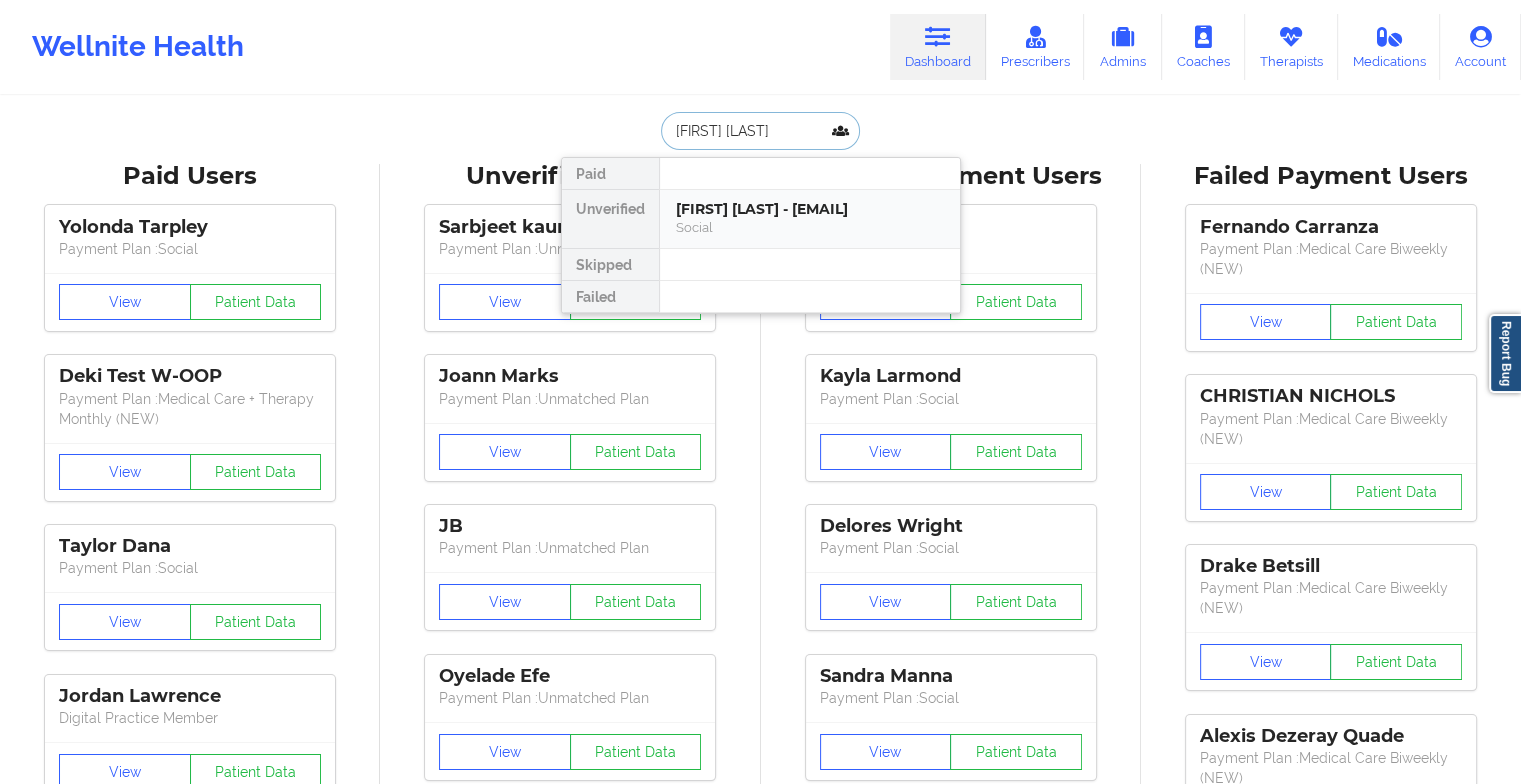 click on "Social" at bounding box center (810, 227) 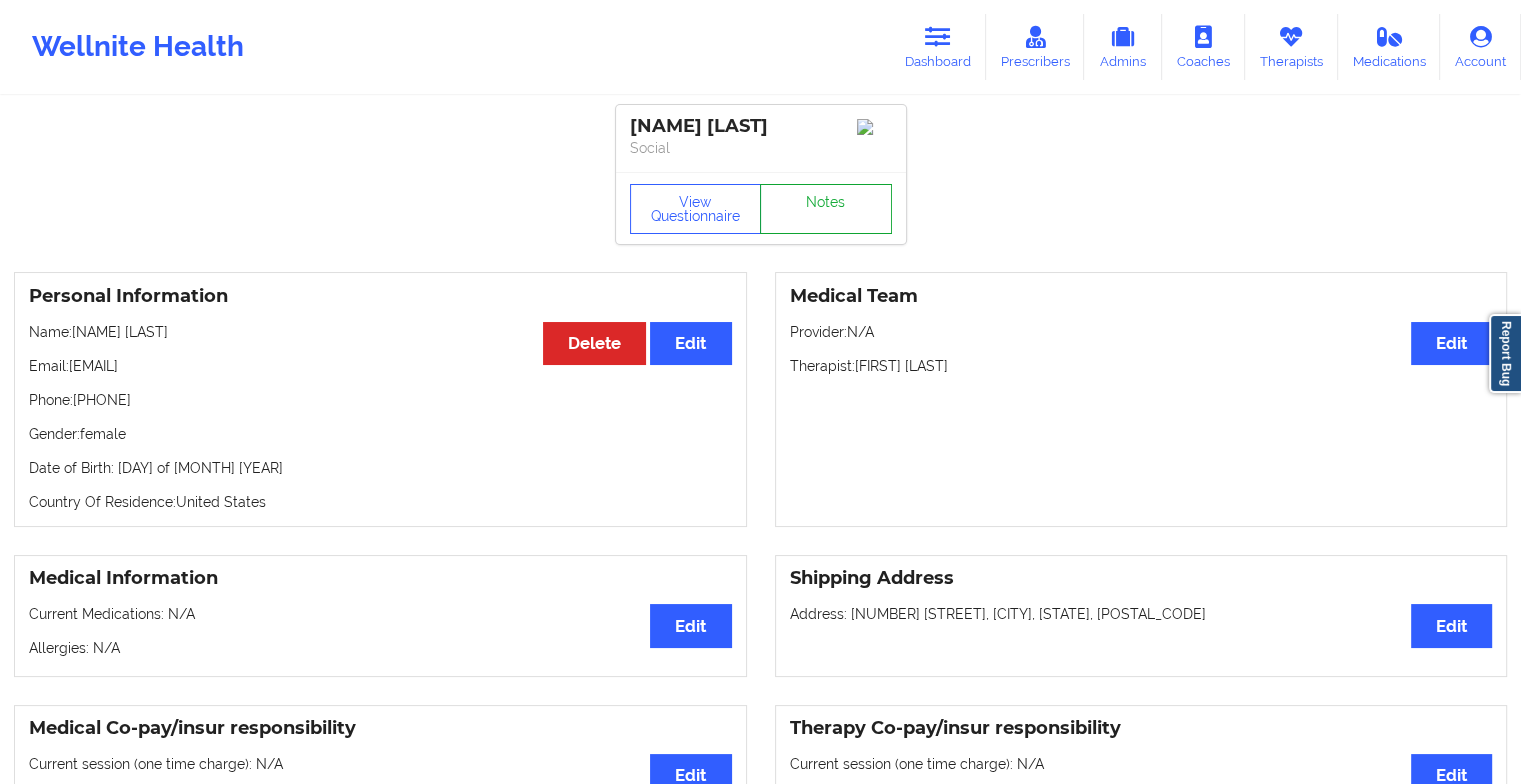 click on "Notes" at bounding box center (826, 209) 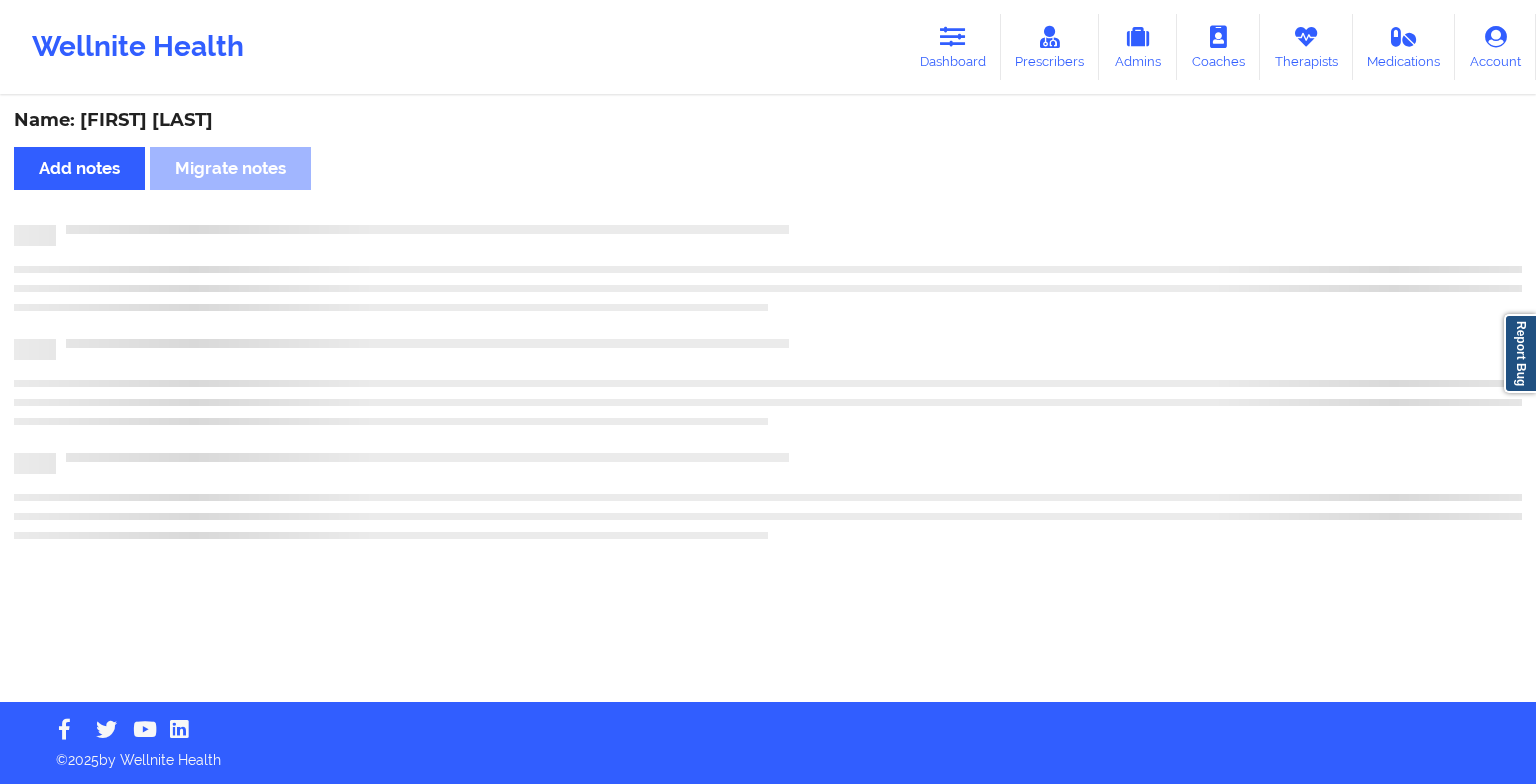 click on "Name: [FIRST] [LAST] Add notes Migrate notes" at bounding box center (768, 400) 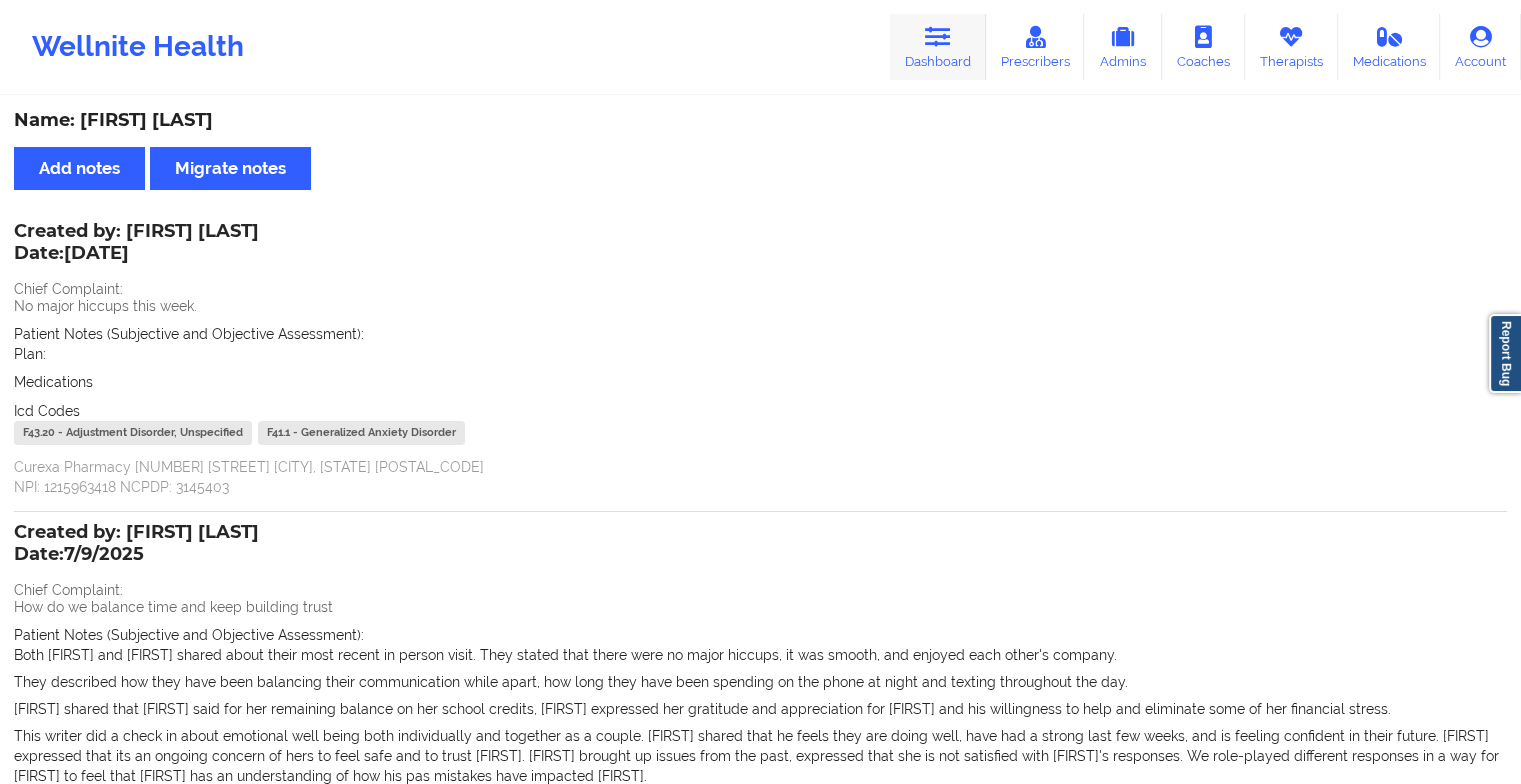 click on "Dashboard" at bounding box center (938, 47) 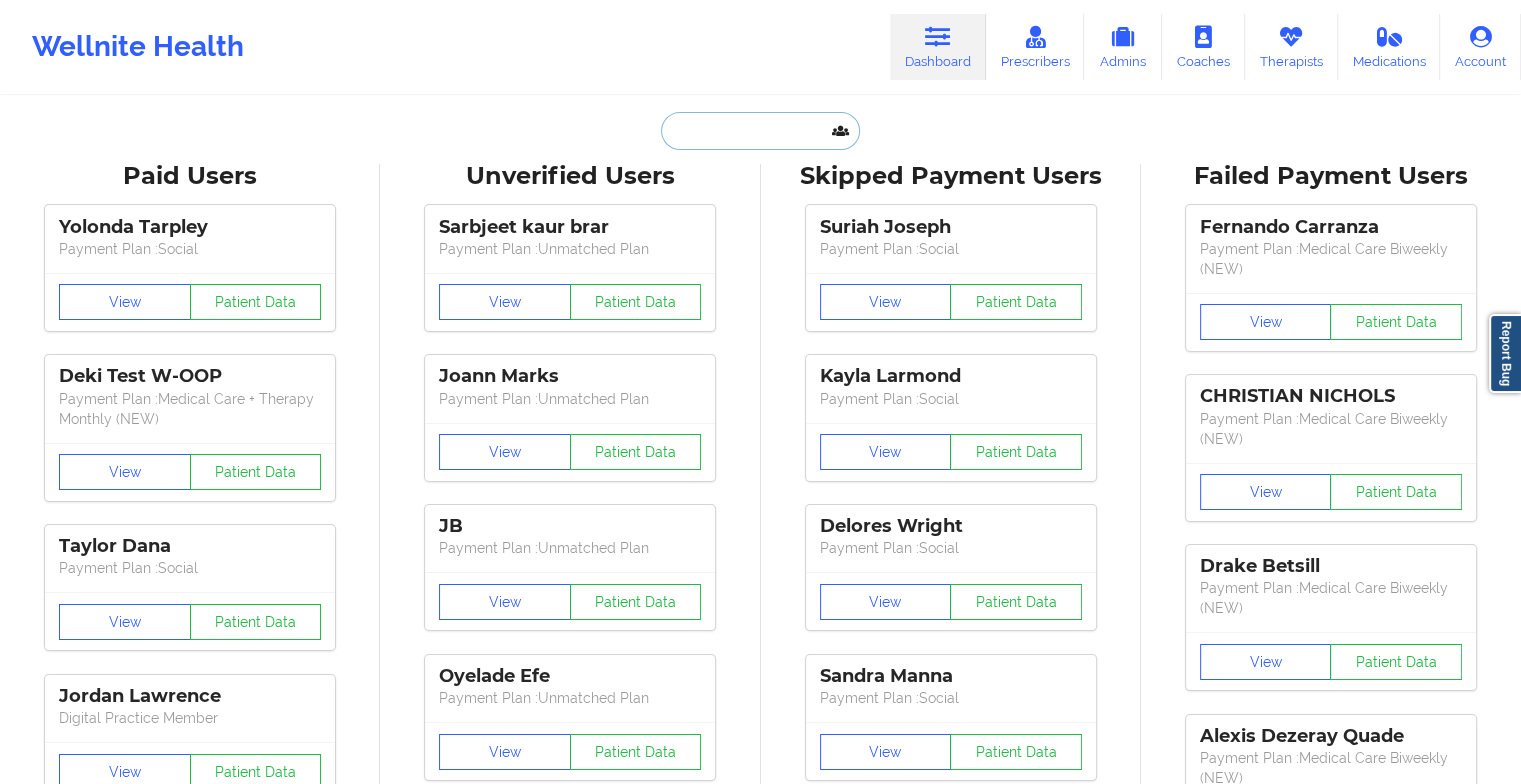 click at bounding box center [760, 131] 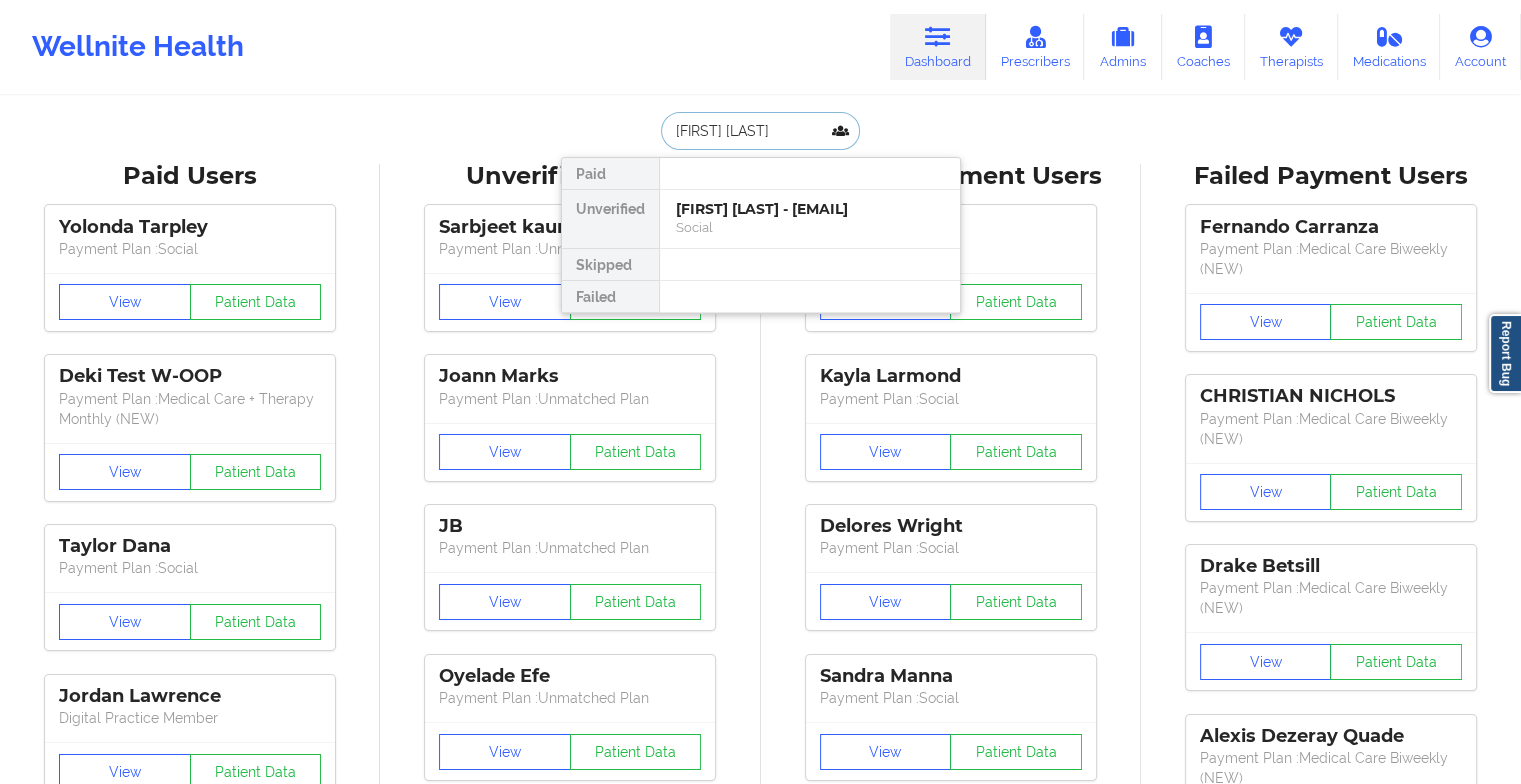 type on "[FIRST] [LAST]" 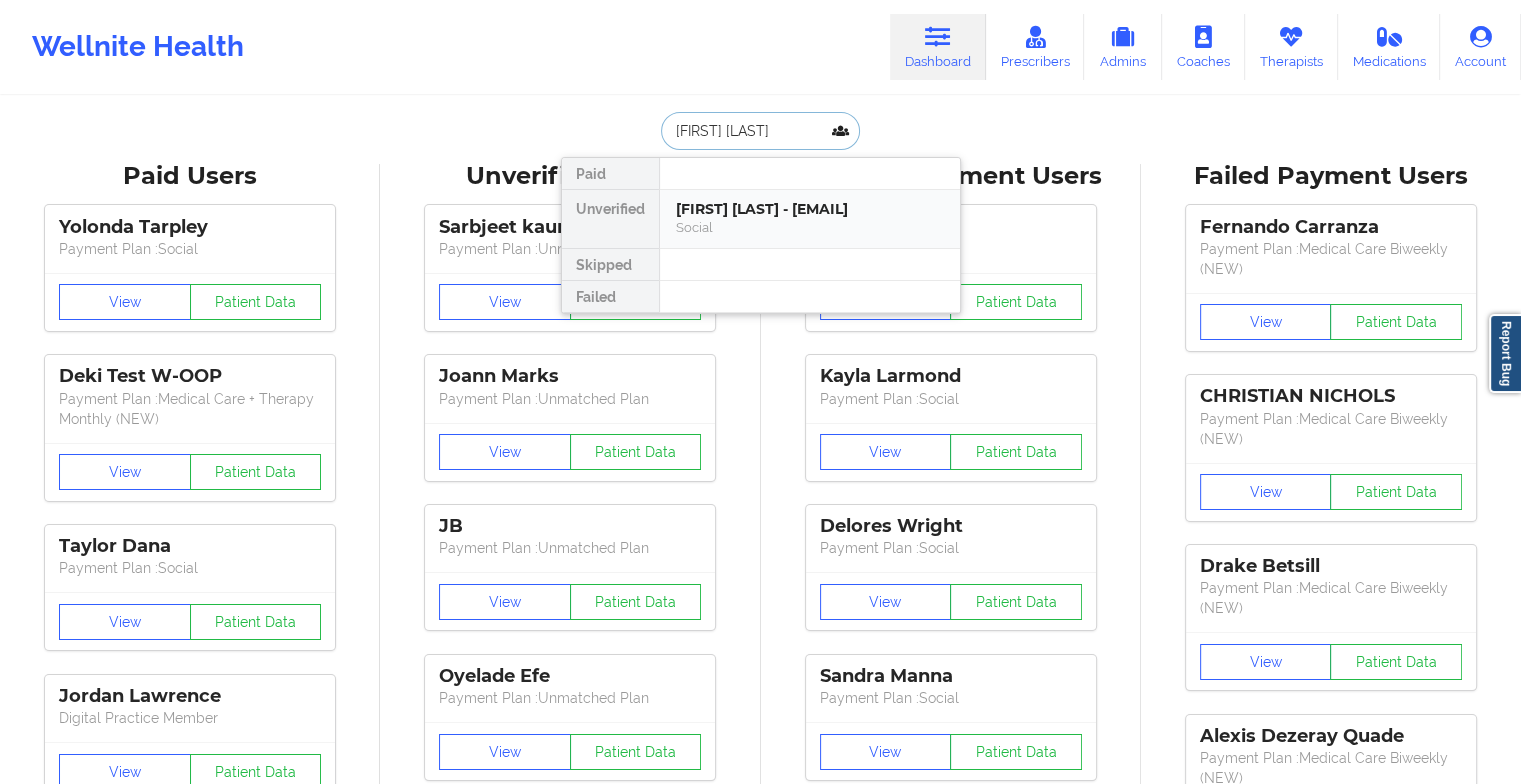 click on "Social" at bounding box center [810, 227] 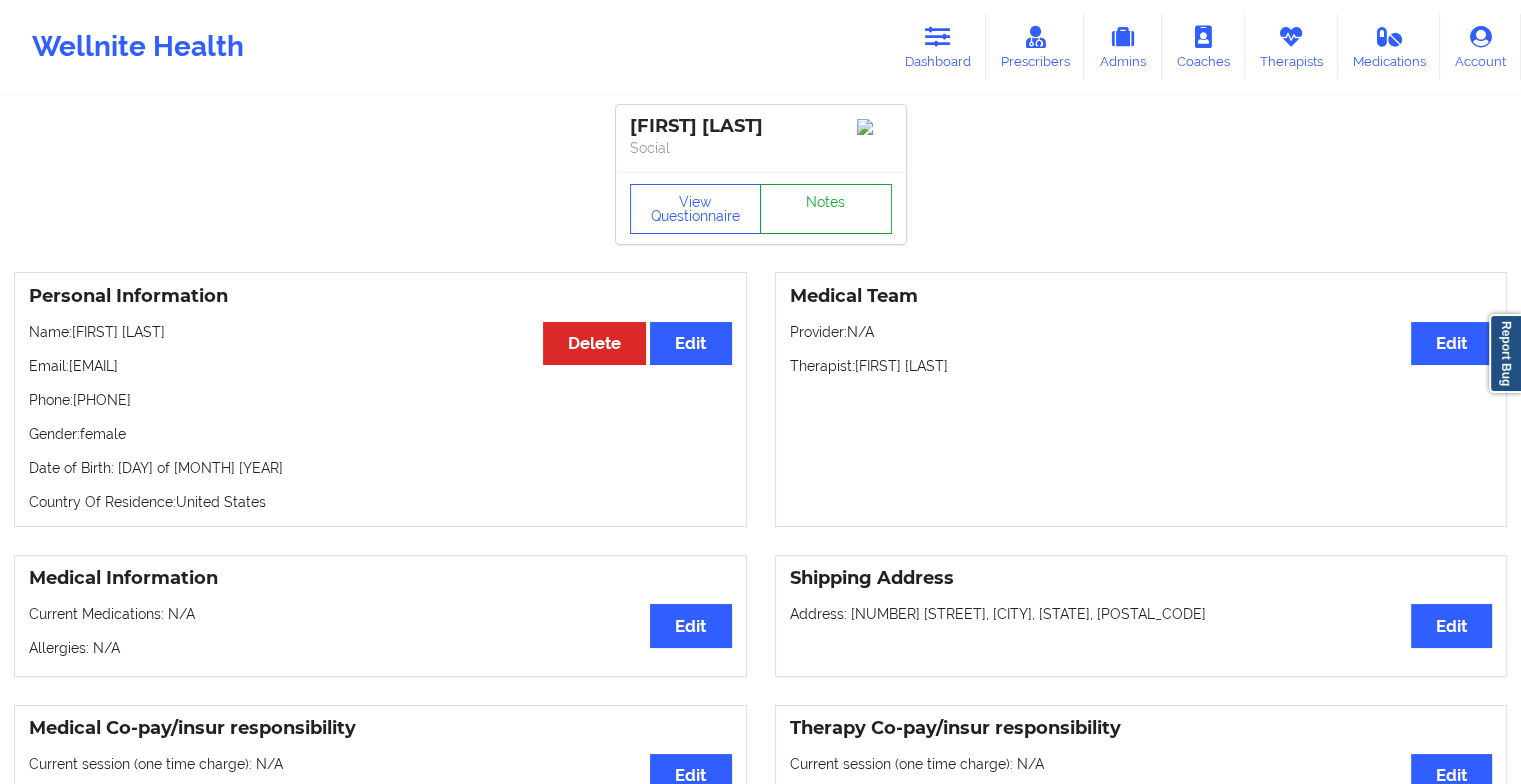 click on "Notes" at bounding box center (826, 209) 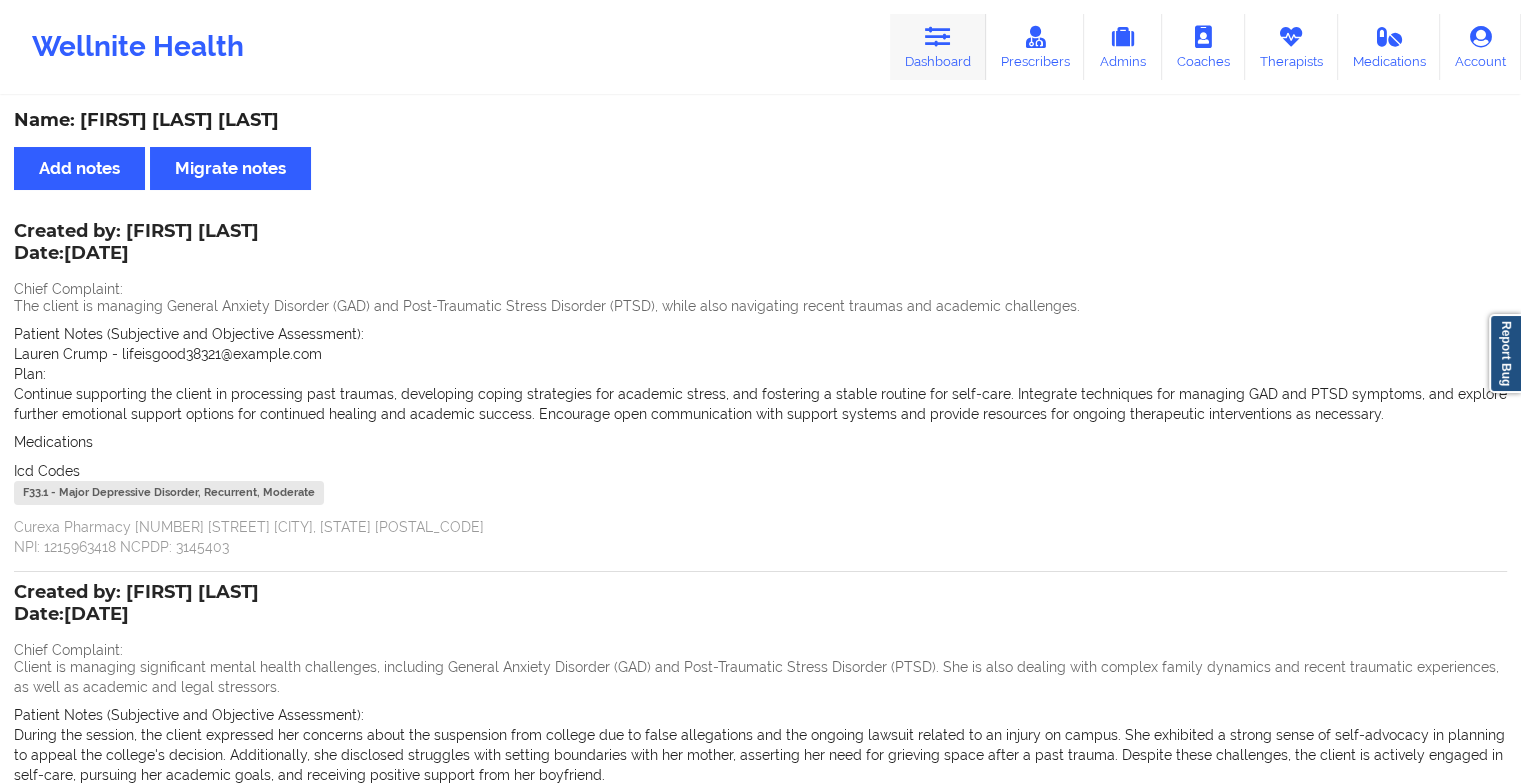 click at bounding box center (938, 37) 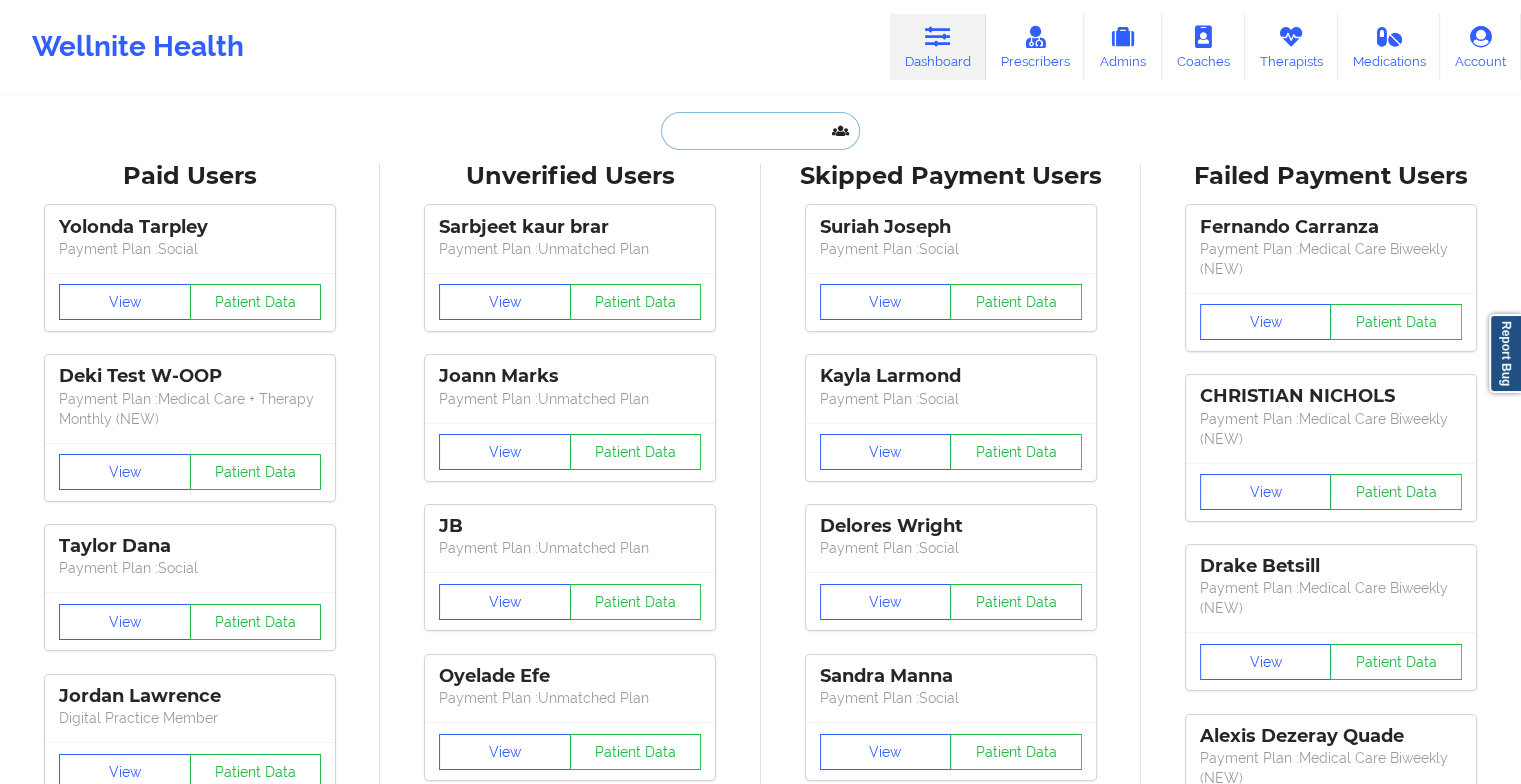 click at bounding box center [760, 131] 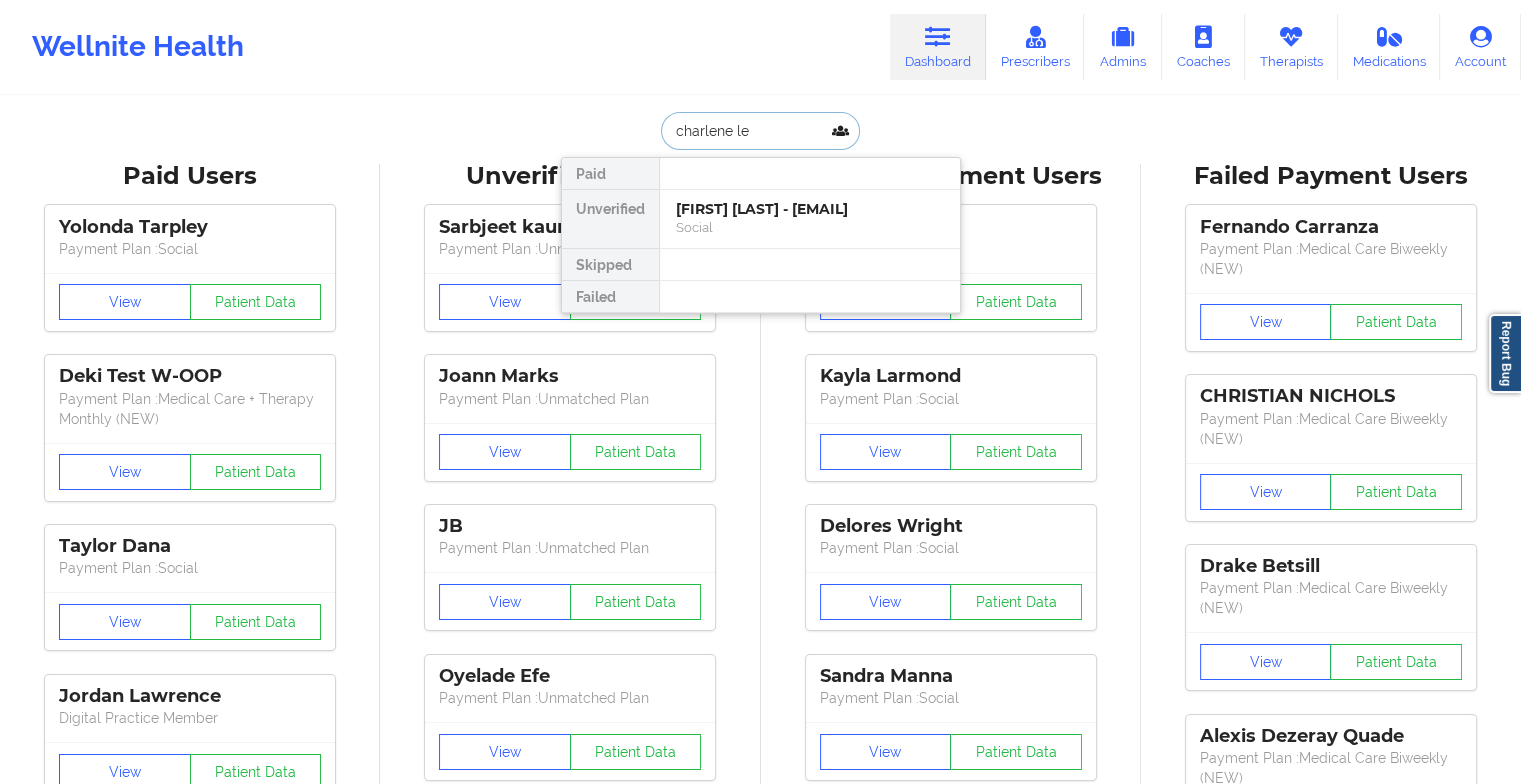 type on "[FIRST] [LAST]" 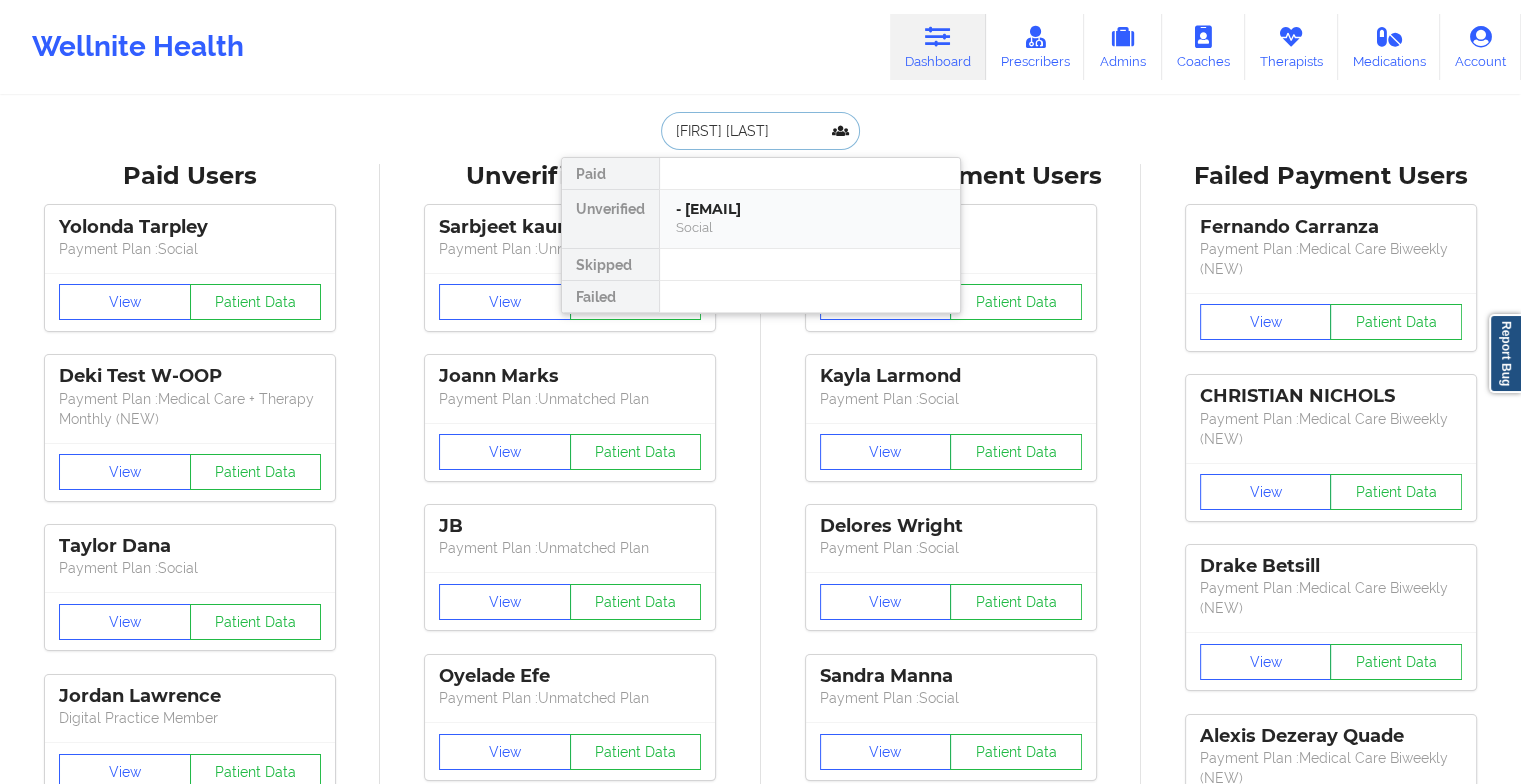 click on "- [EMAIL]" at bounding box center (810, 209) 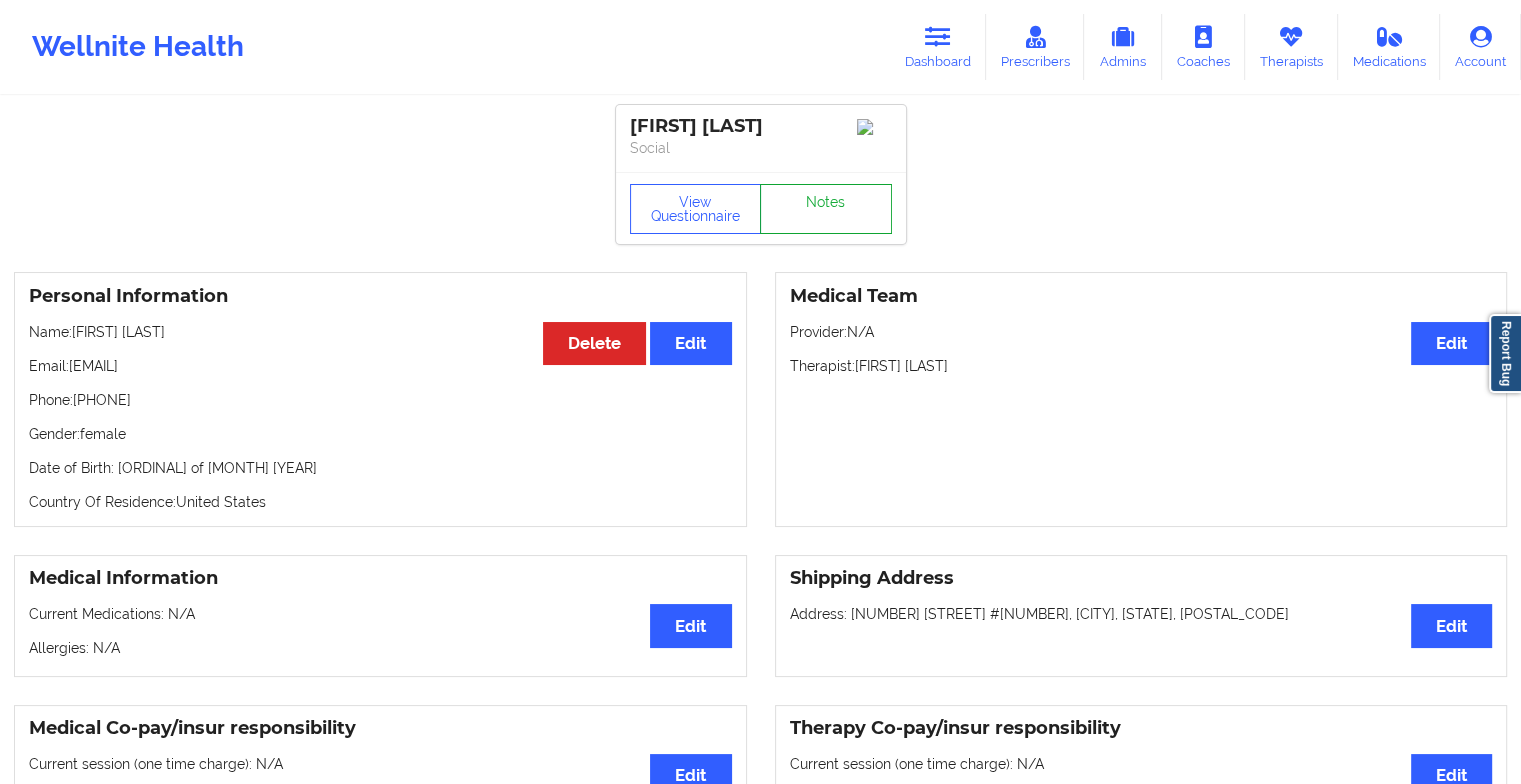 click on "Notes" at bounding box center (826, 209) 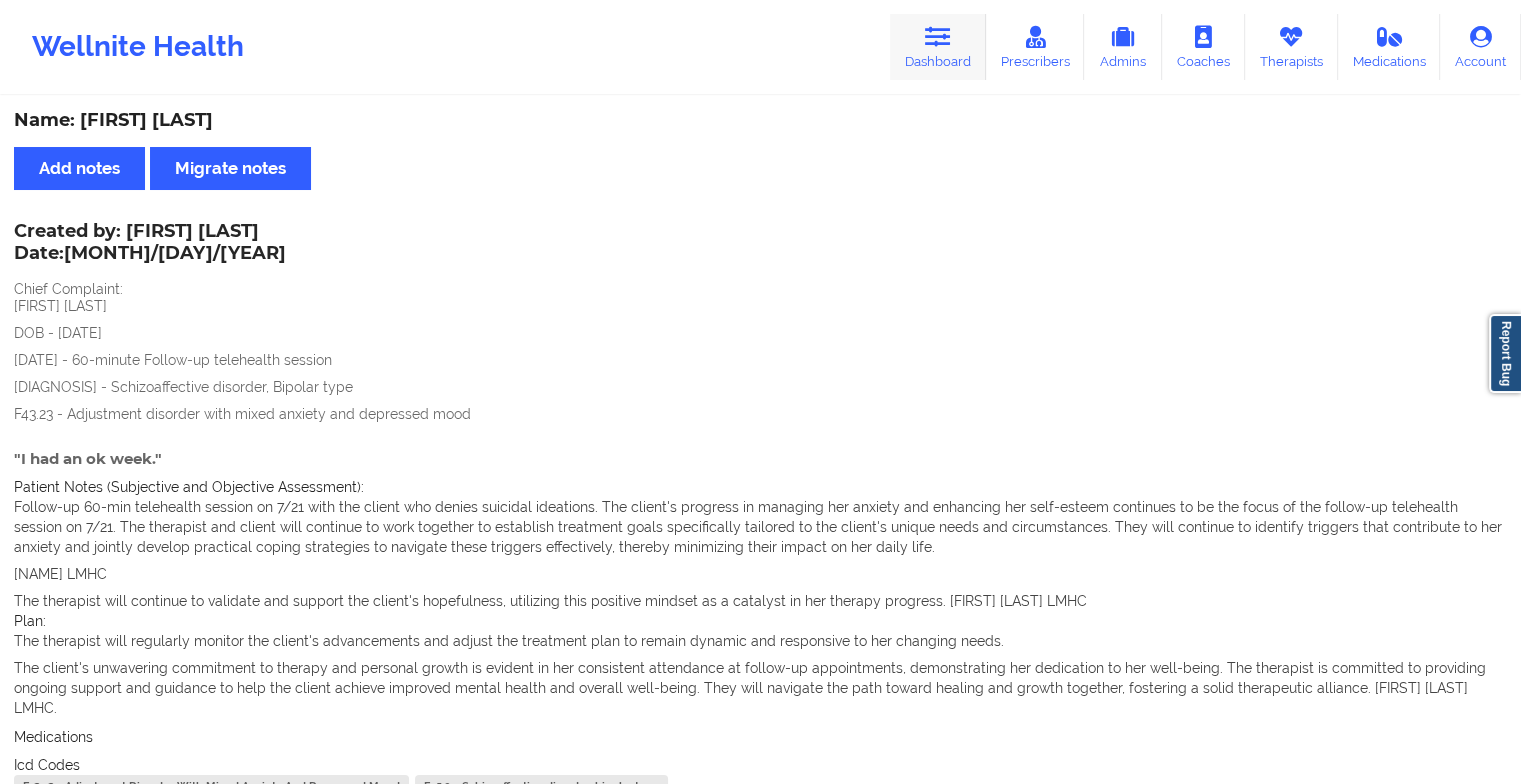 click on "Dashboard" at bounding box center [938, 47] 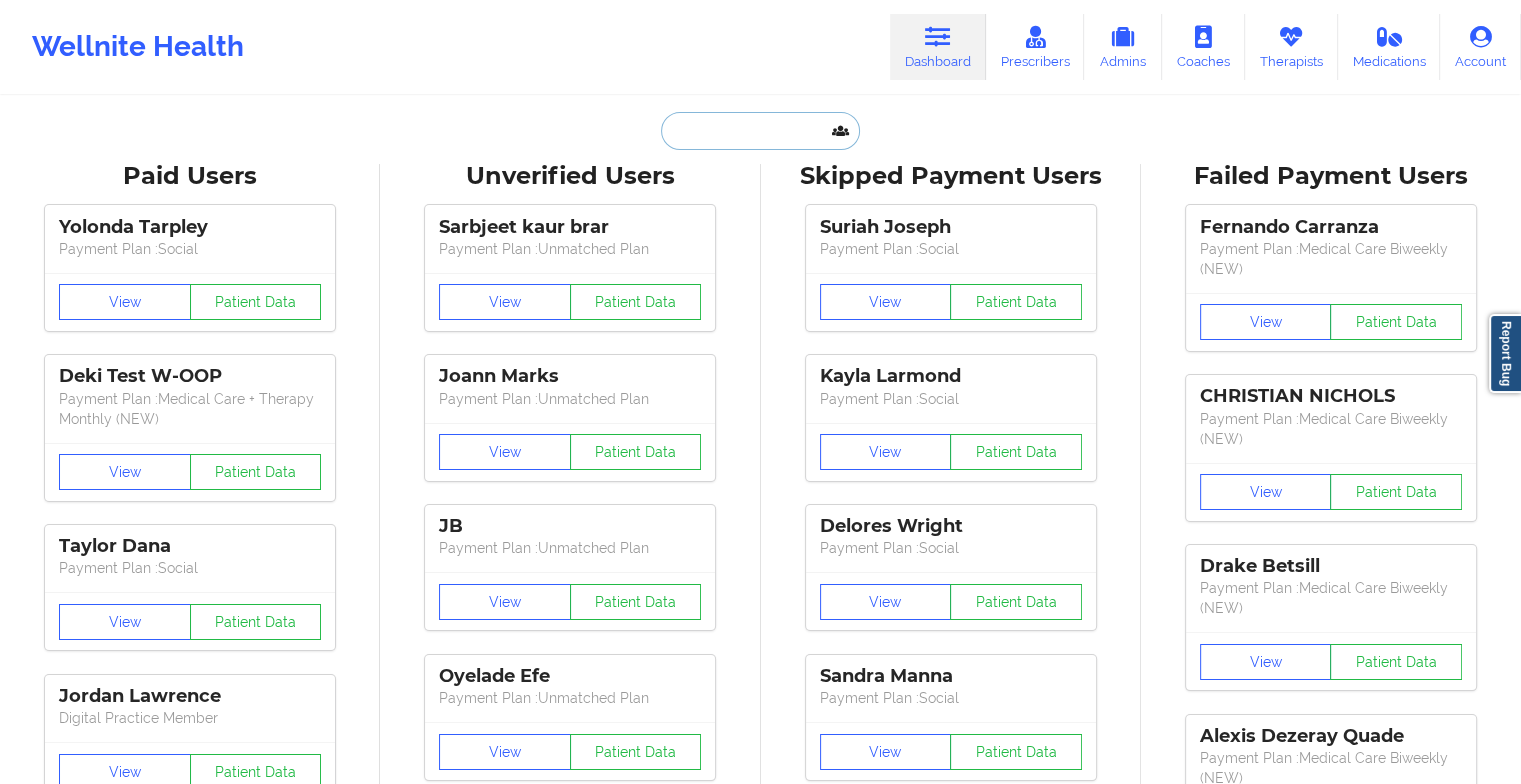 click at bounding box center (760, 131) 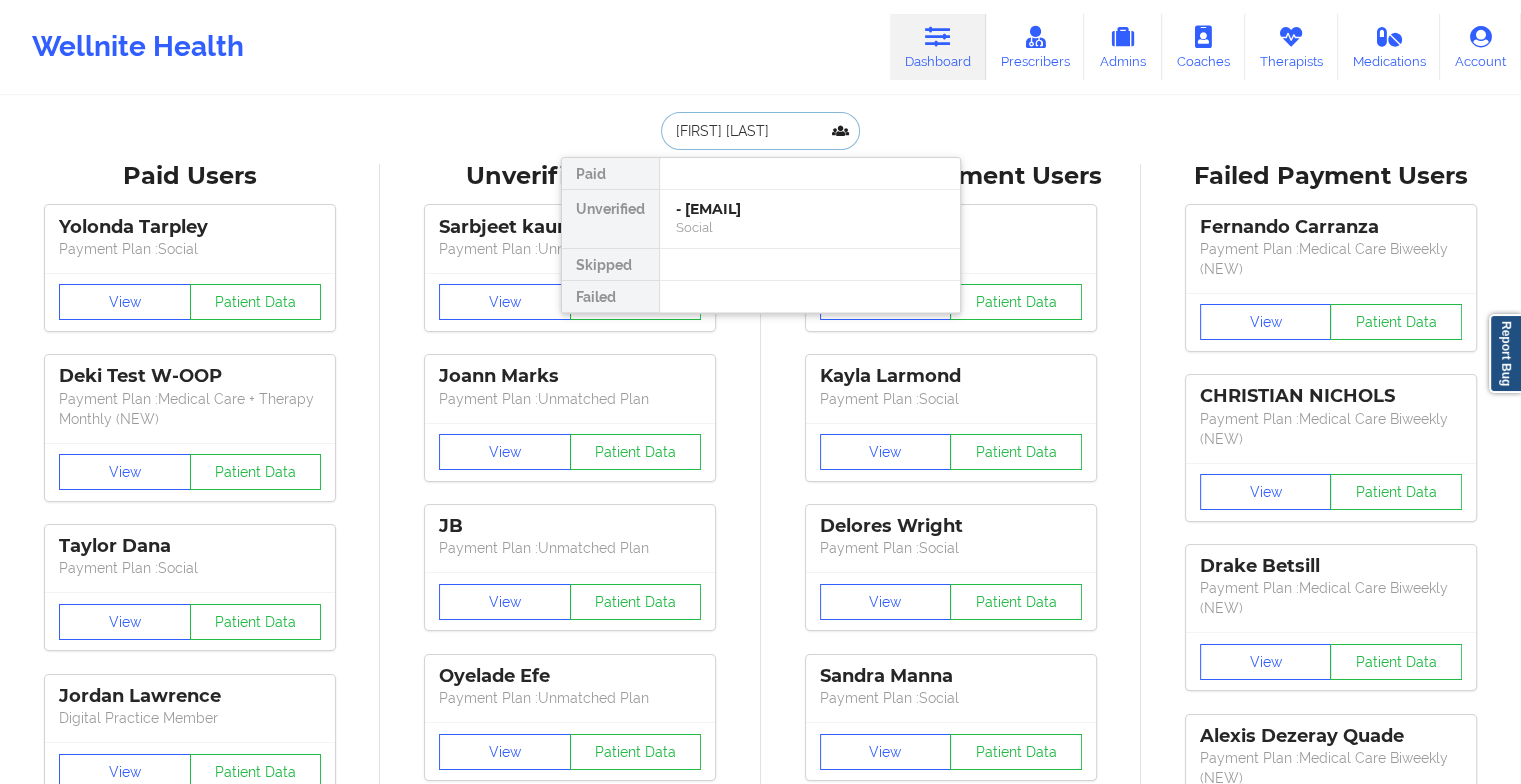 type on "[FIRST] [LAST]" 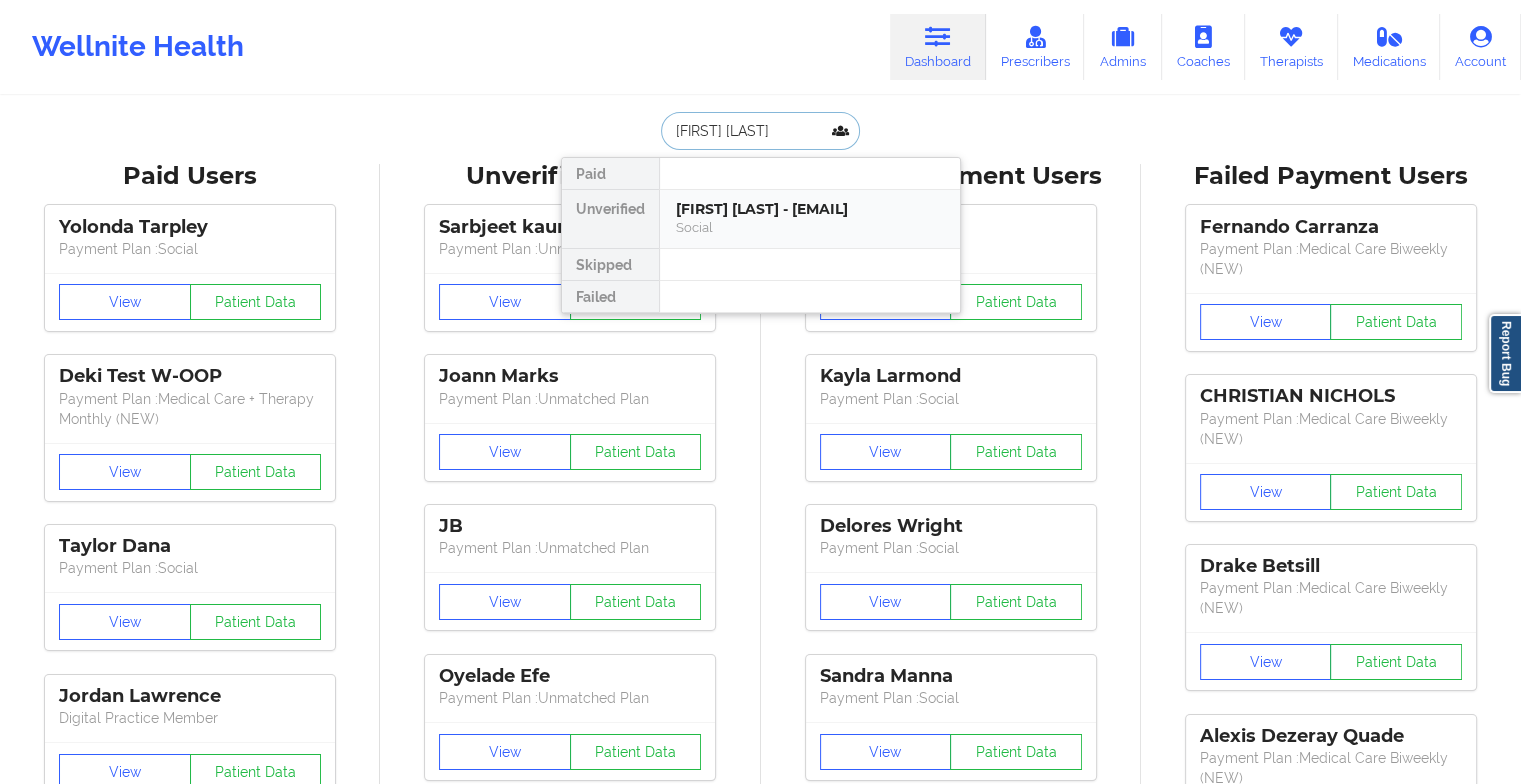 click on "[FIRST] [LAST] - [EMAIL]" at bounding box center [810, 209] 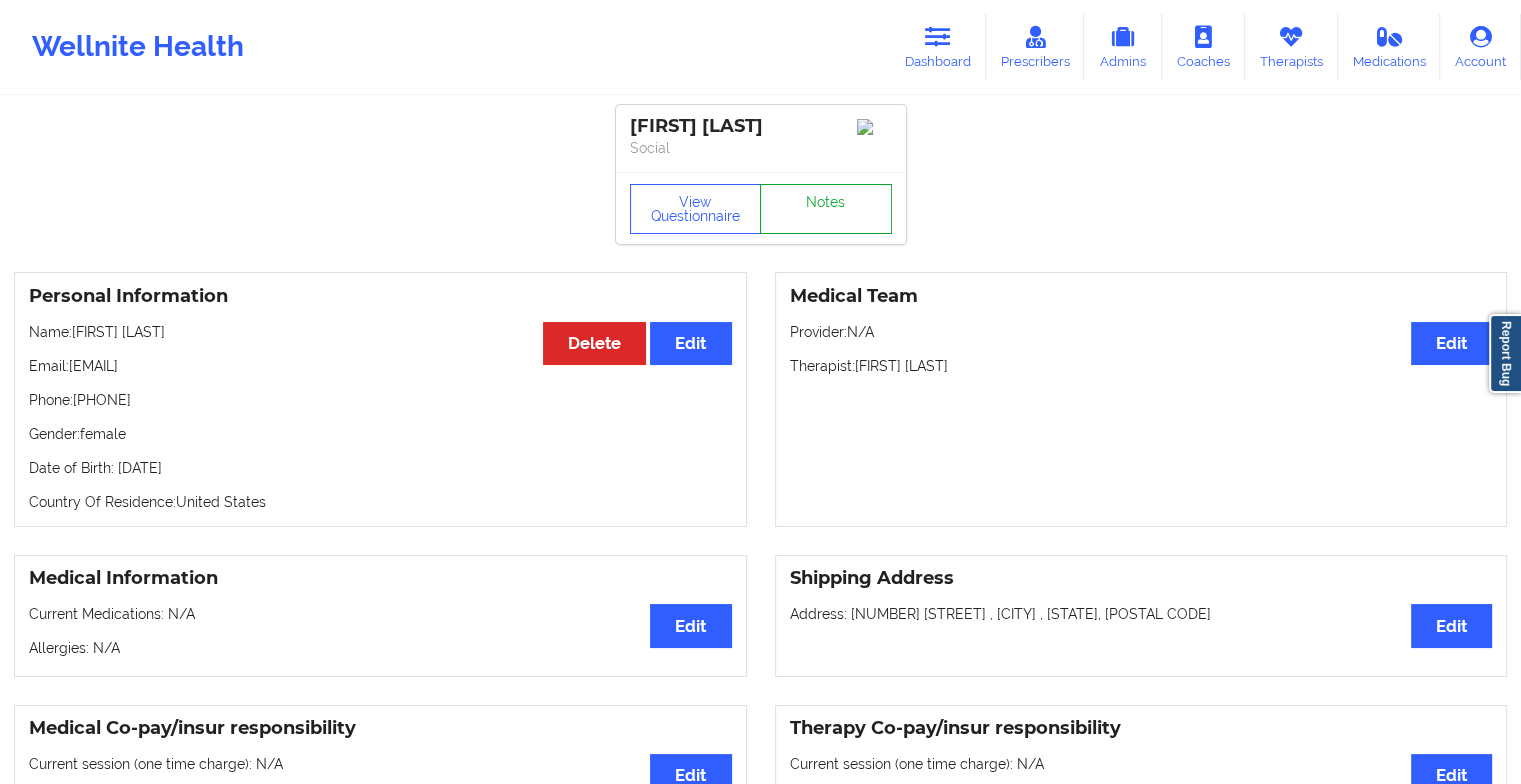 click on "Notes" at bounding box center (826, 209) 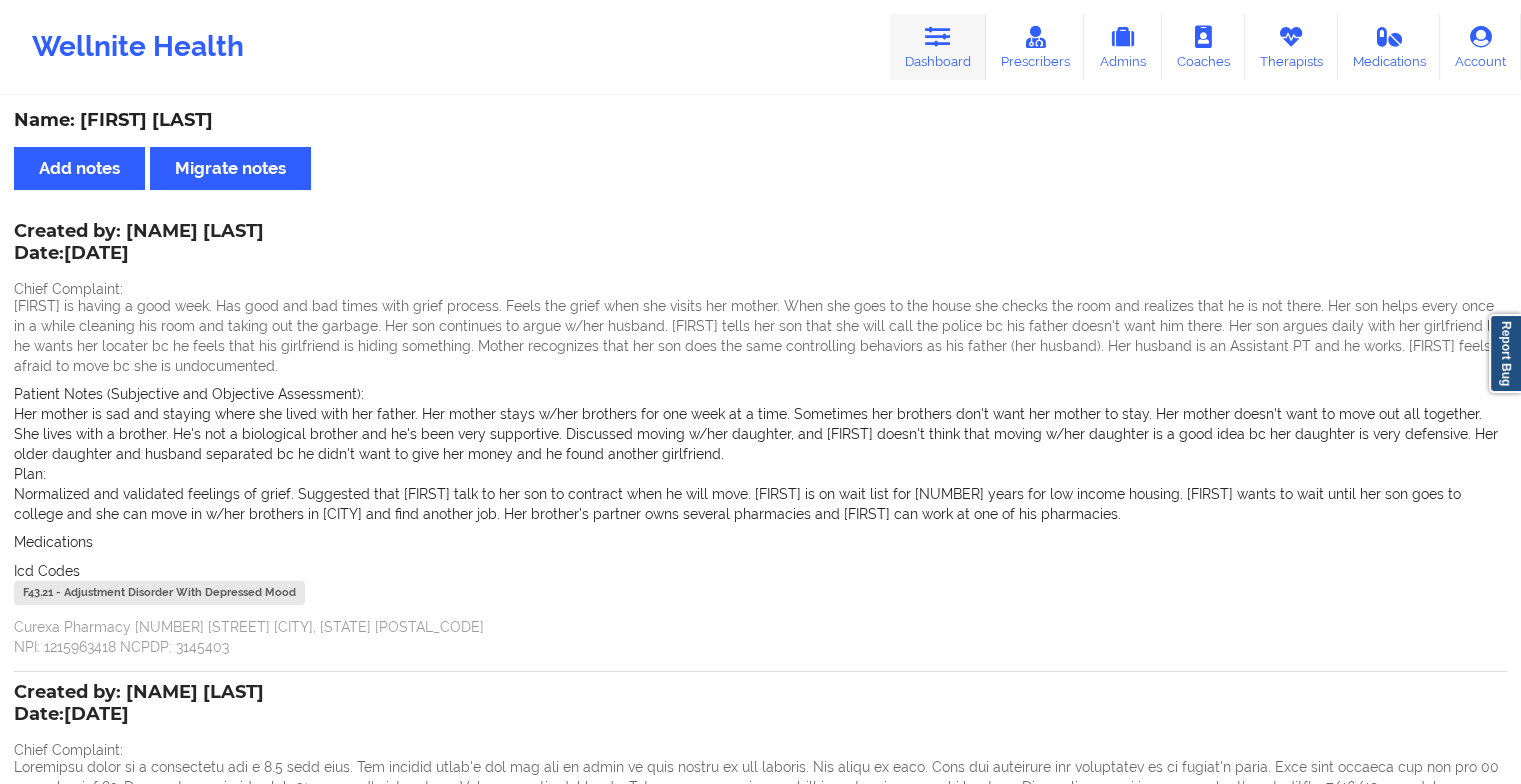 click on "Dashboard" at bounding box center [938, 47] 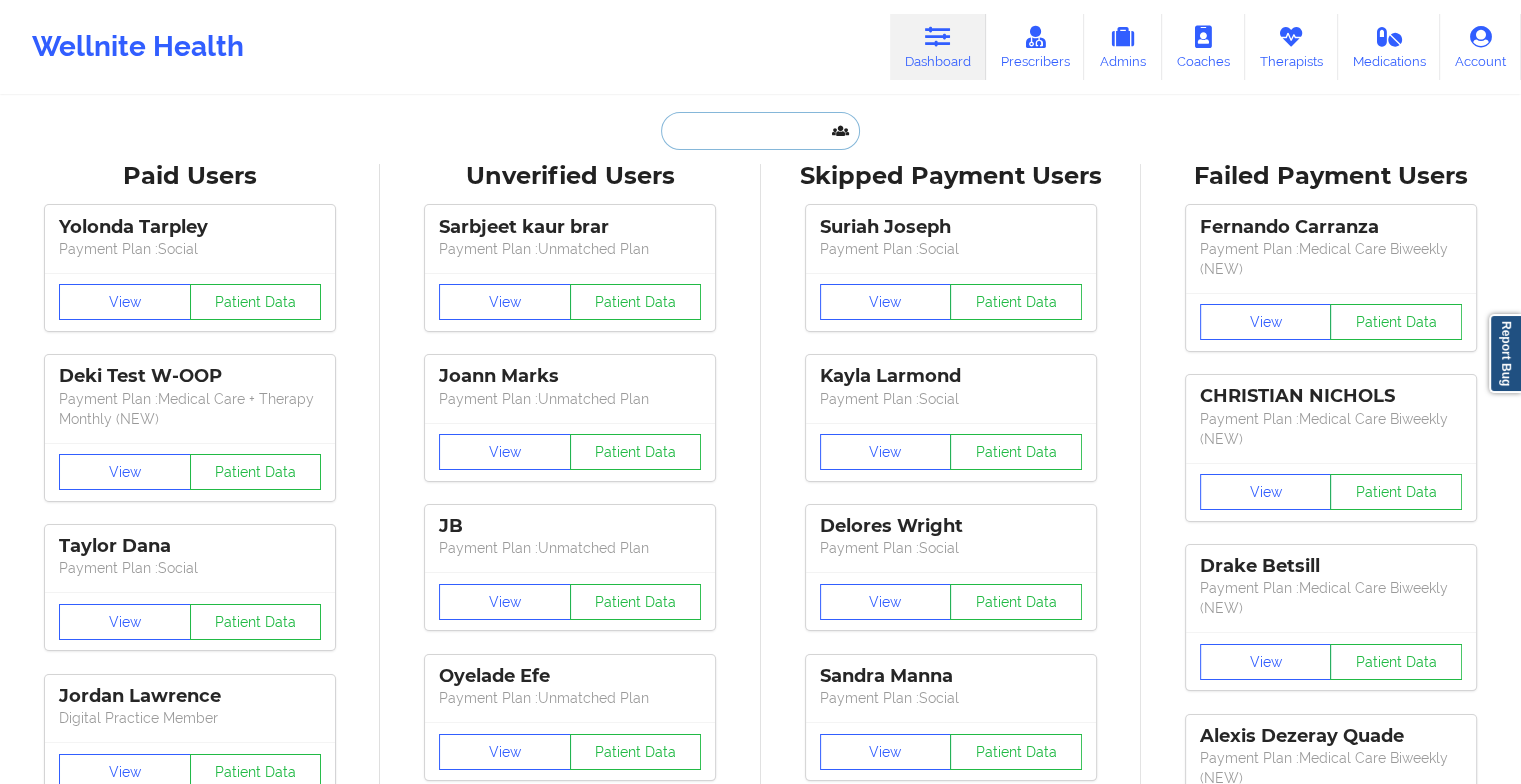 click at bounding box center (760, 131) 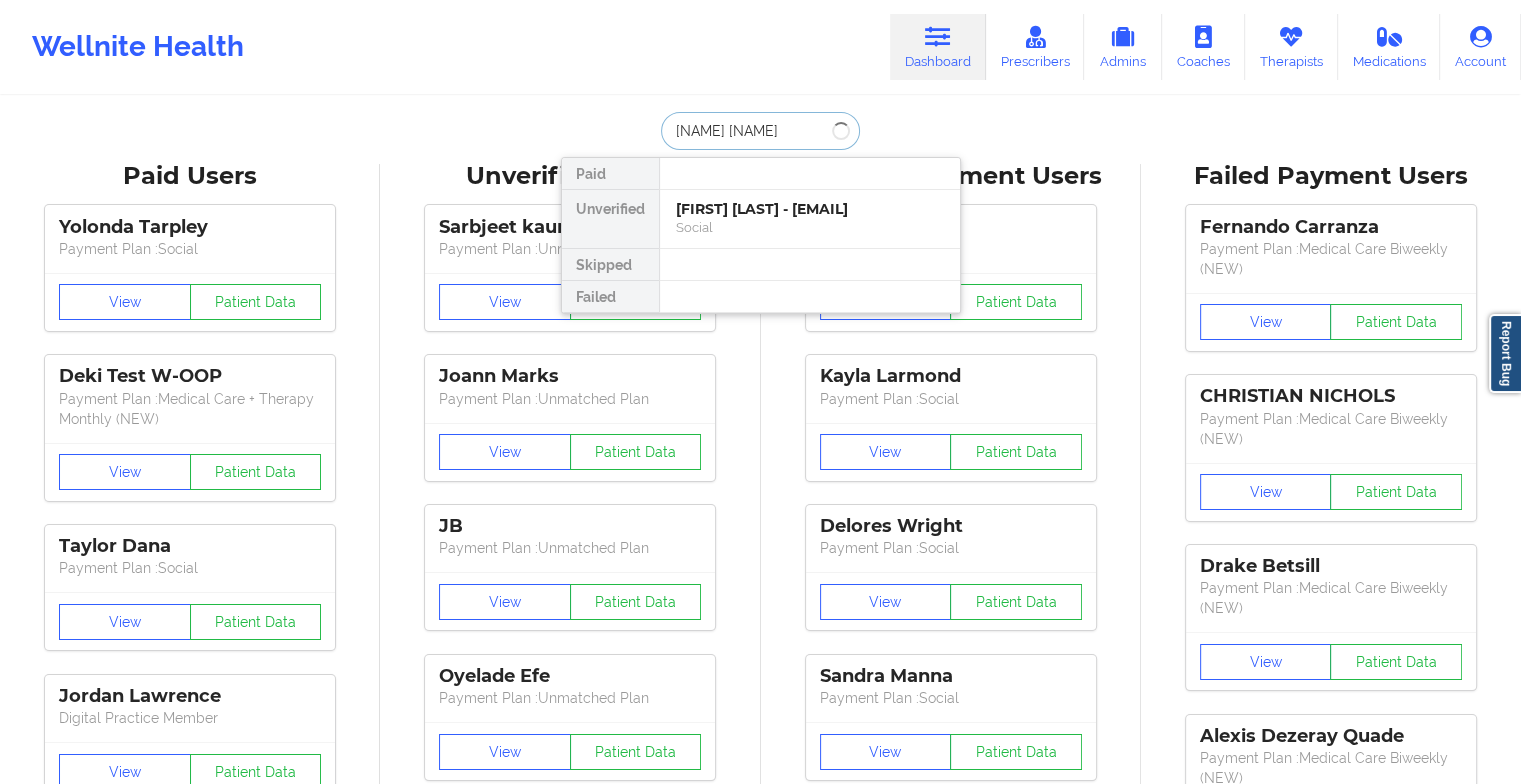 type on "[NAME] [LAST]" 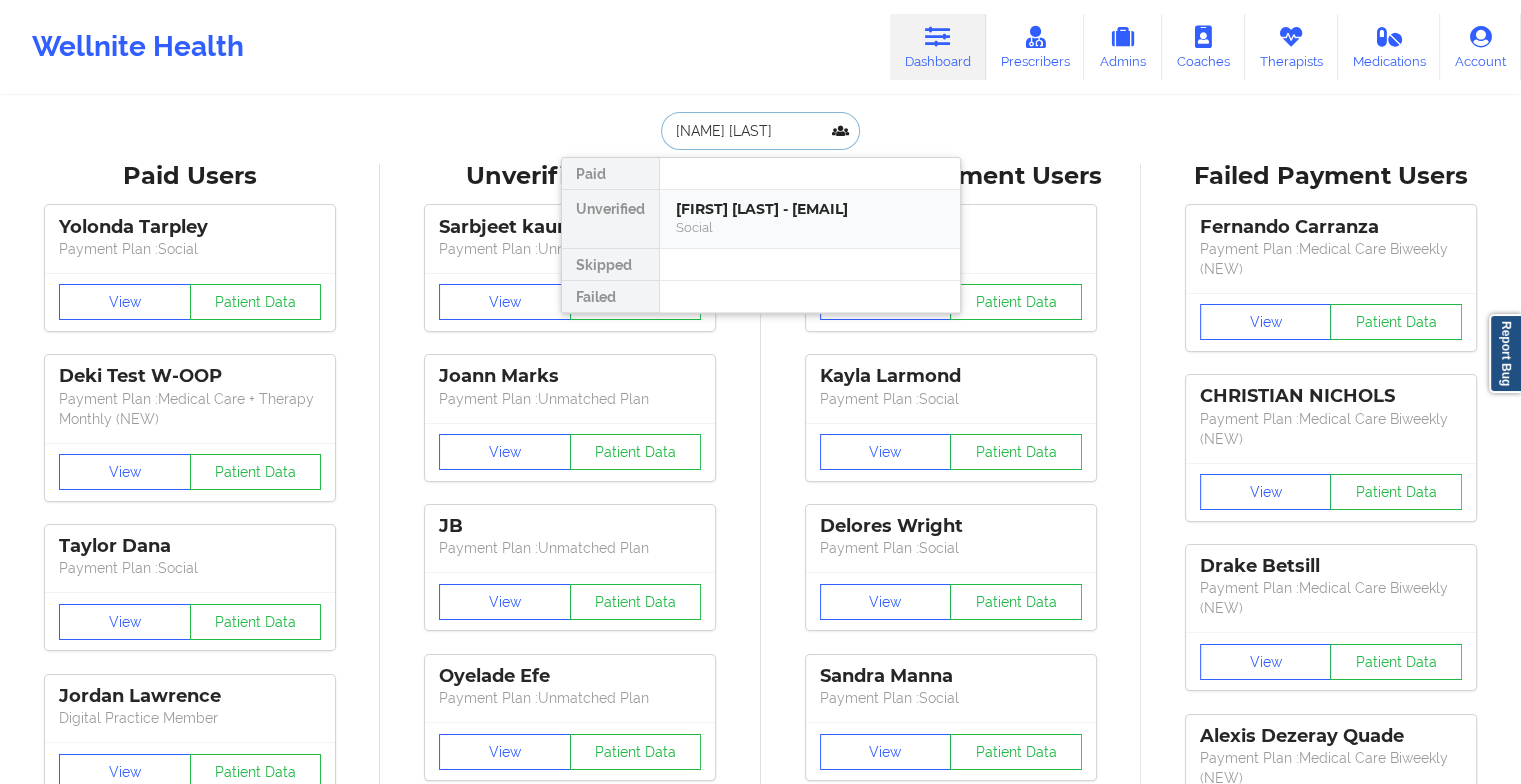 click on "[FIRST] [LAST] - [EMAIL]" at bounding box center [810, 209] 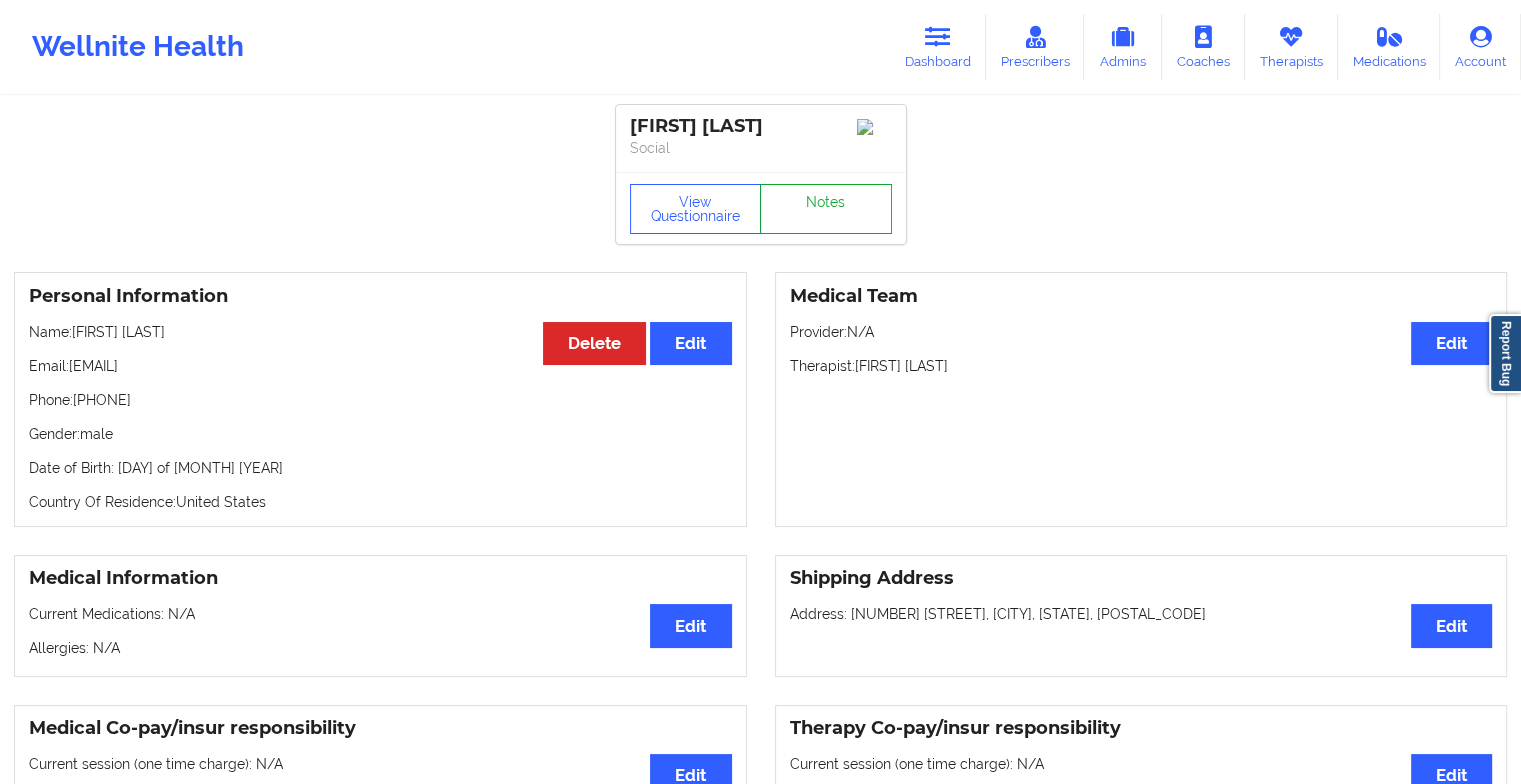 click on "Notes" at bounding box center [826, 209] 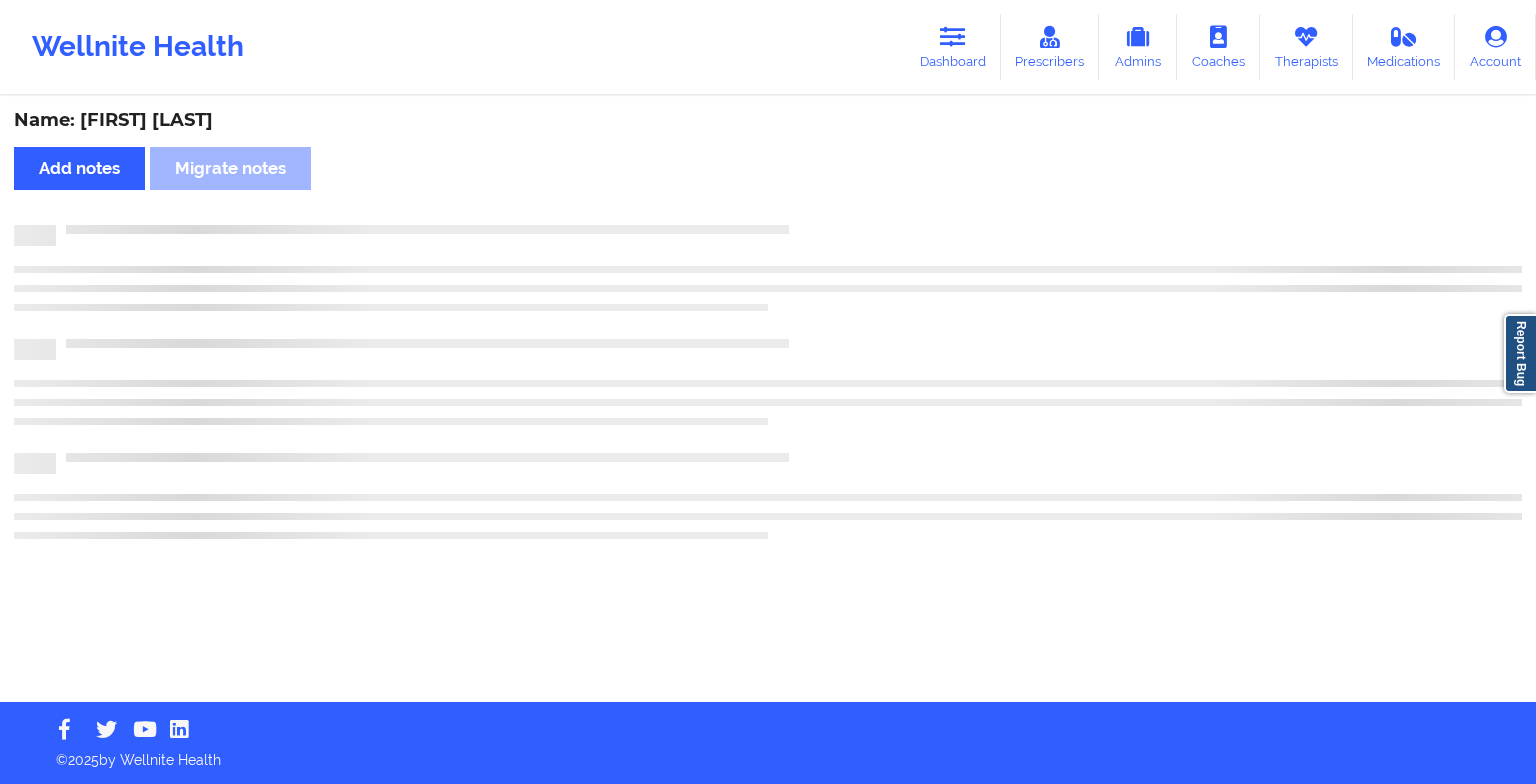 click on "Name: [FIRST] [LAST] Add notes Migrate notes" at bounding box center [768, 400] 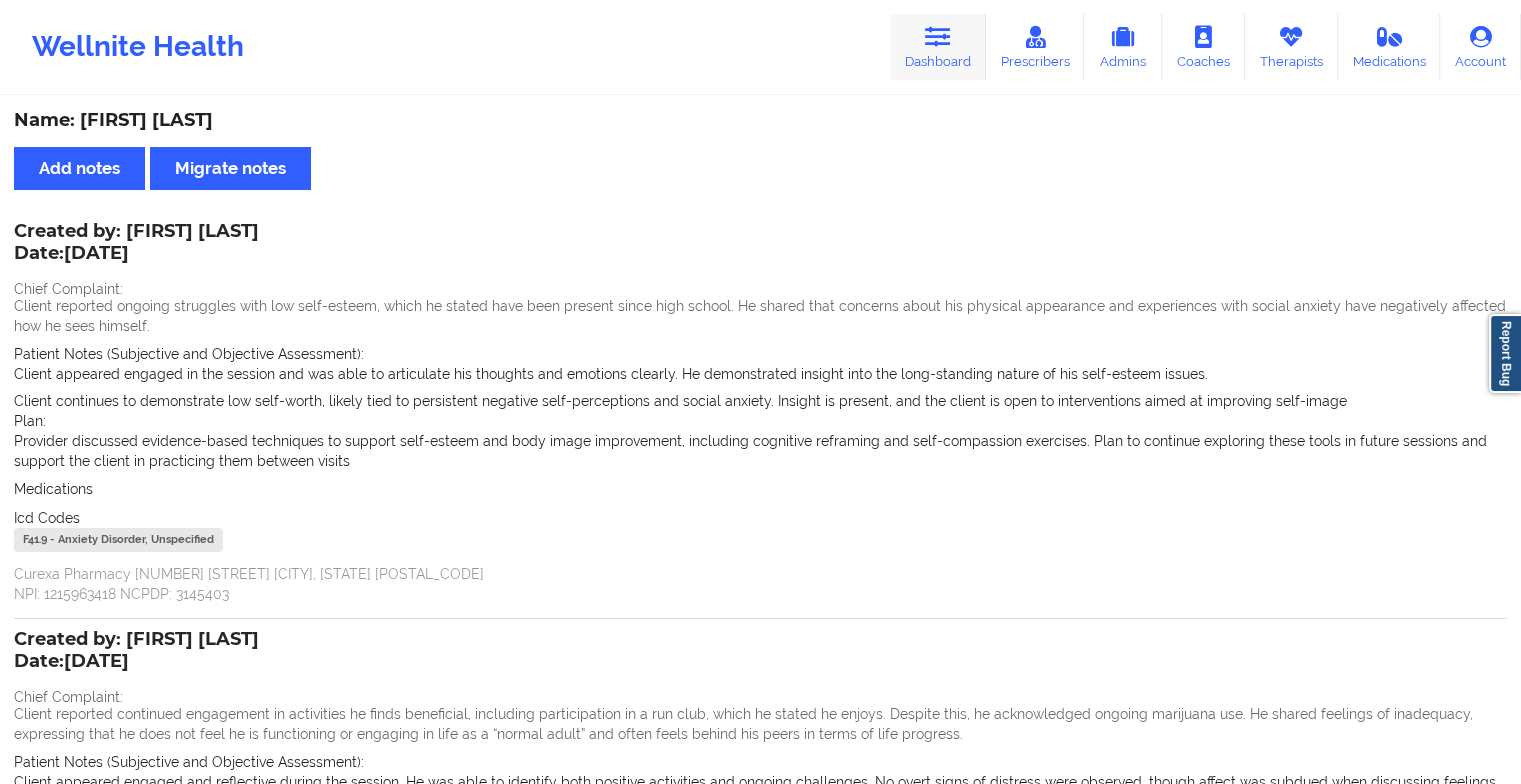 click on "Dashboard" at bounding box center [938, 47] 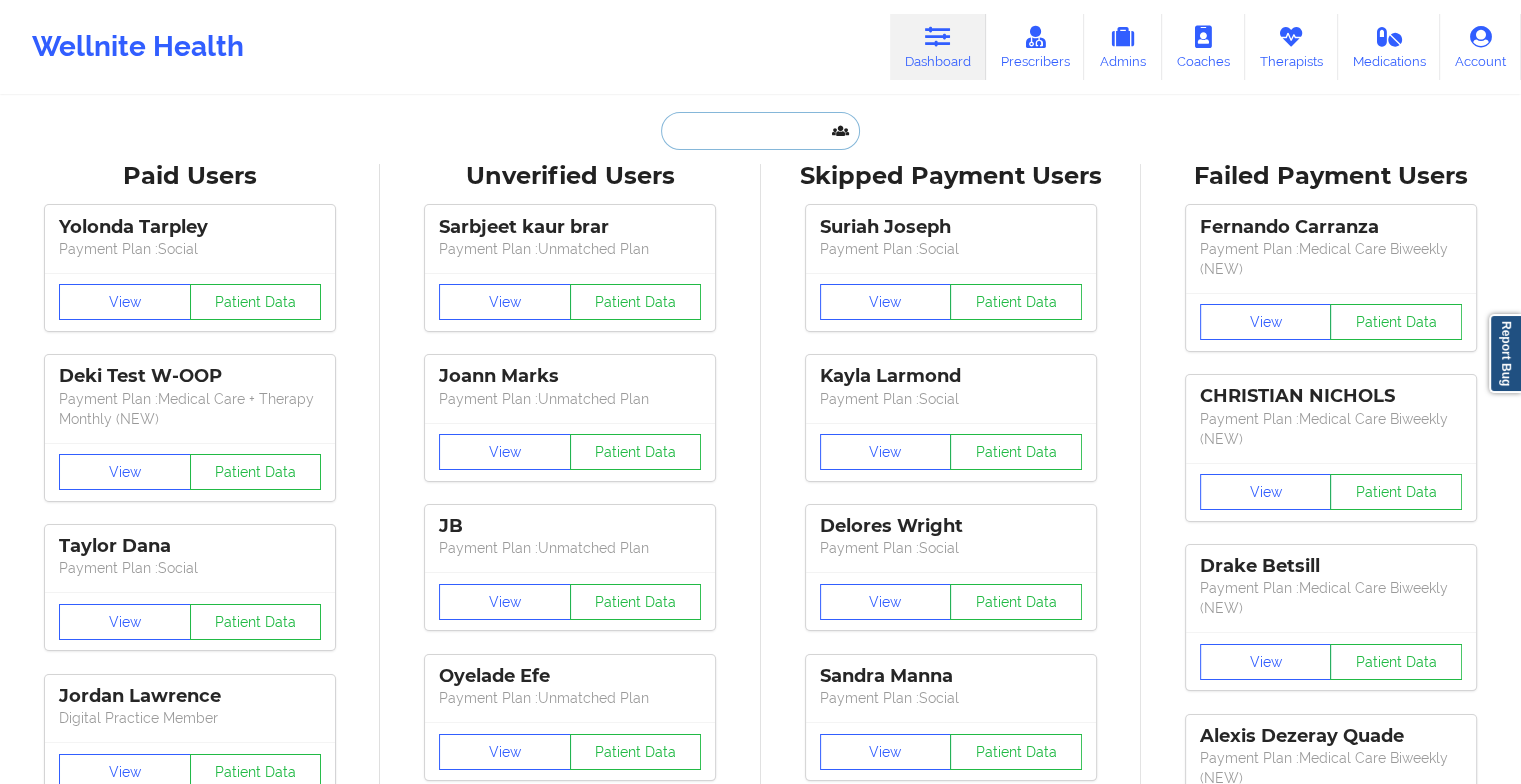 click at bounding box center [760, 131] 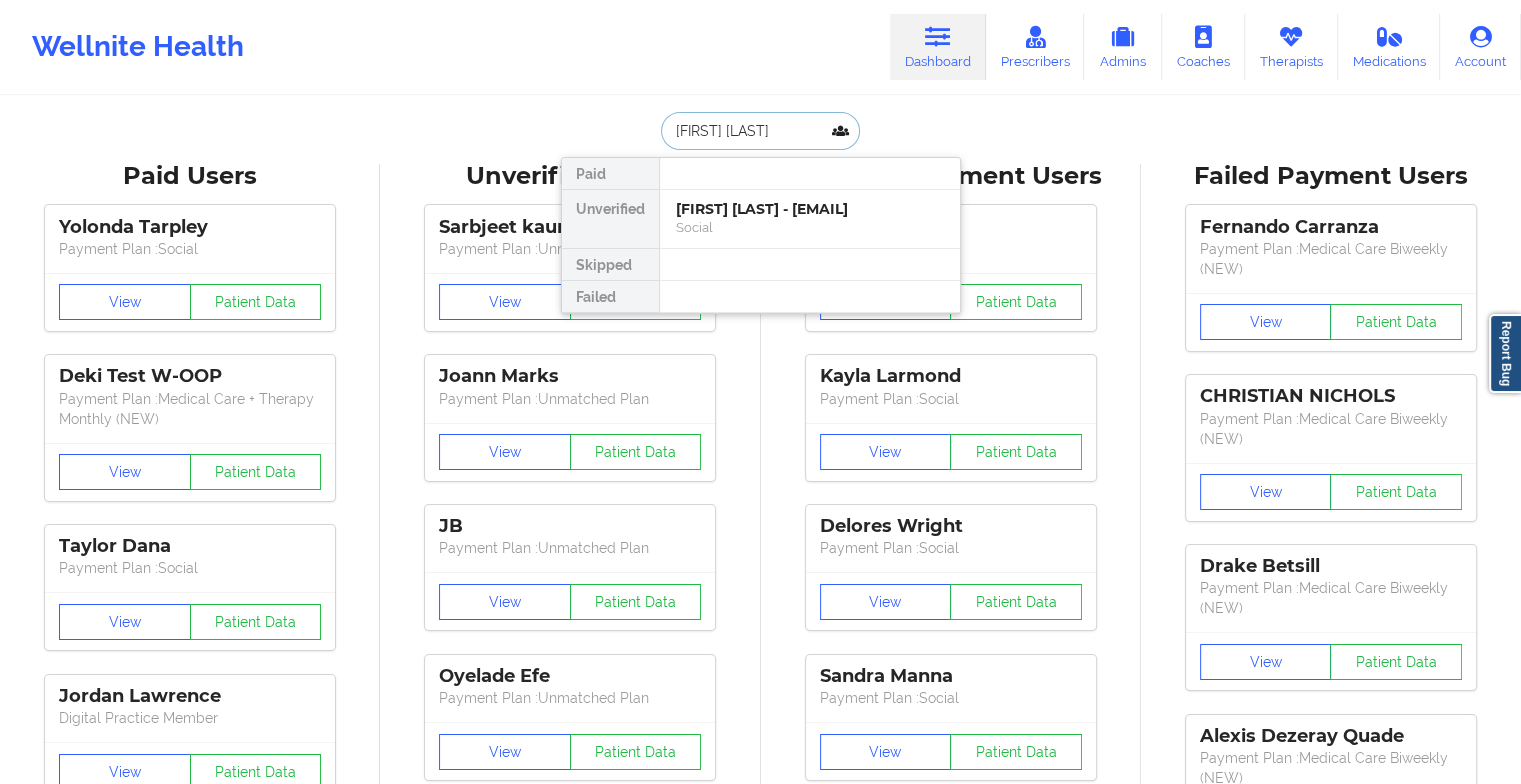 type on "mini mat" 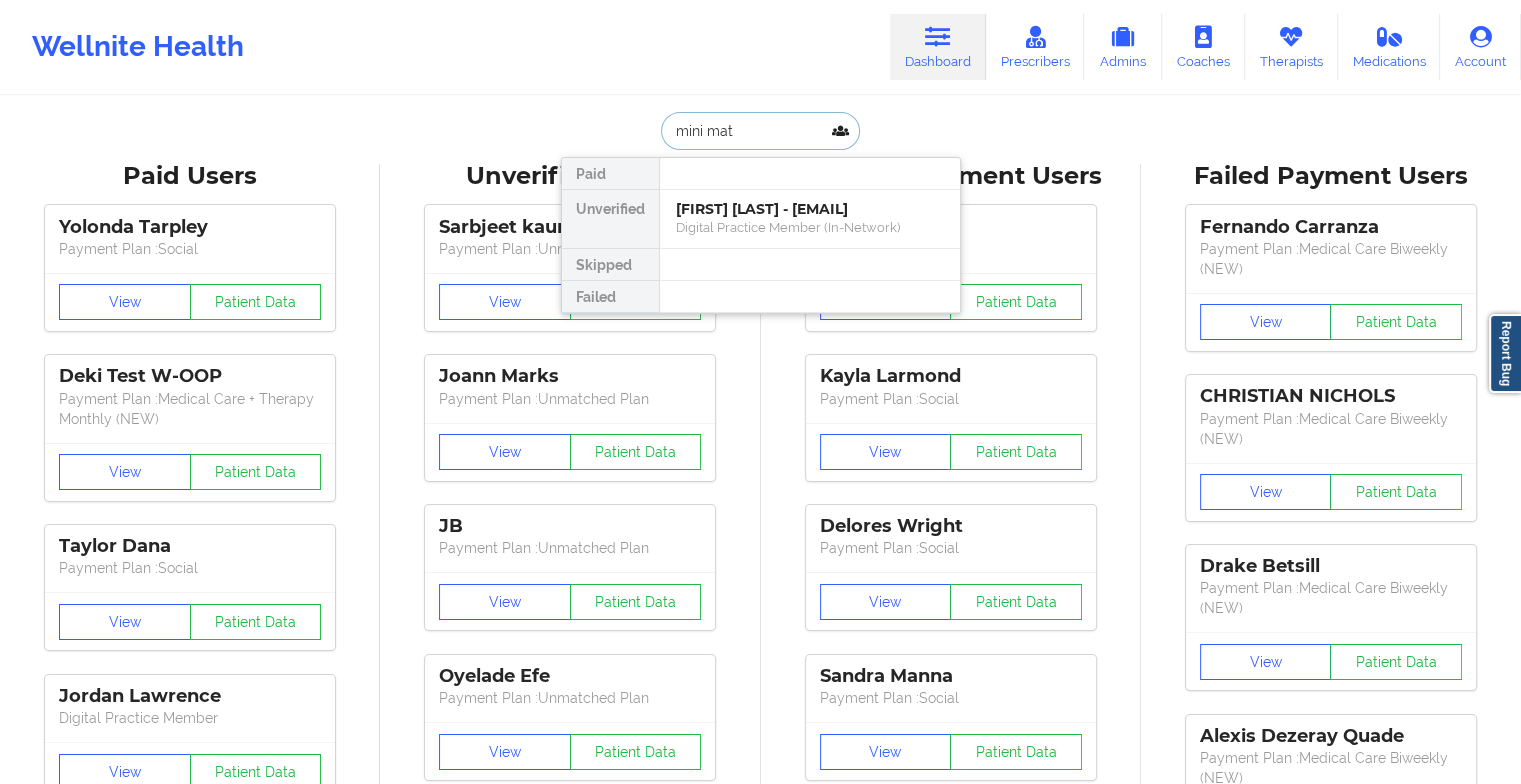 click on "[FIRST] [LAST] - [EMAIL]" at bounding box center [810, 209] 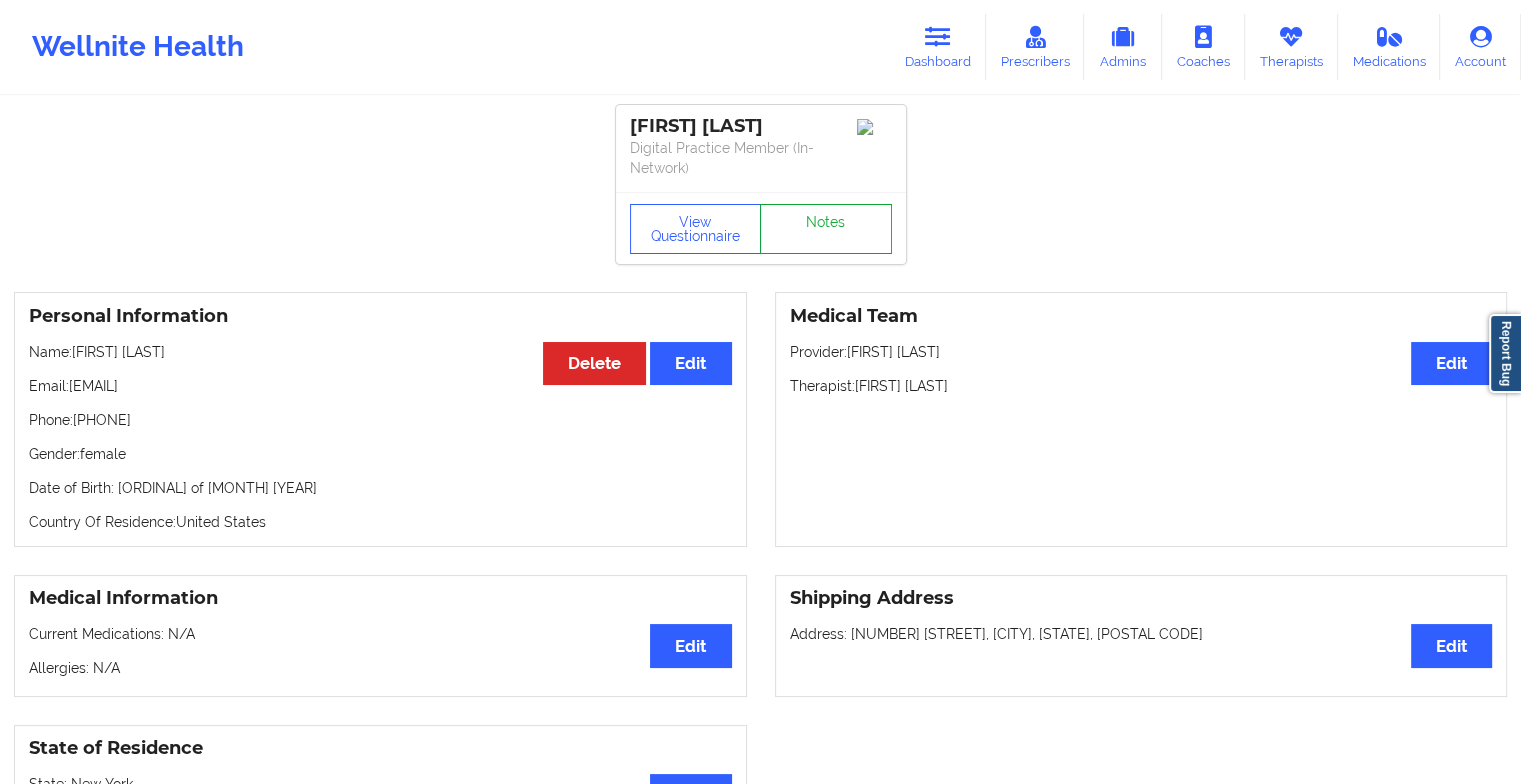 click on "Notes" at bounding box center [826, 229] 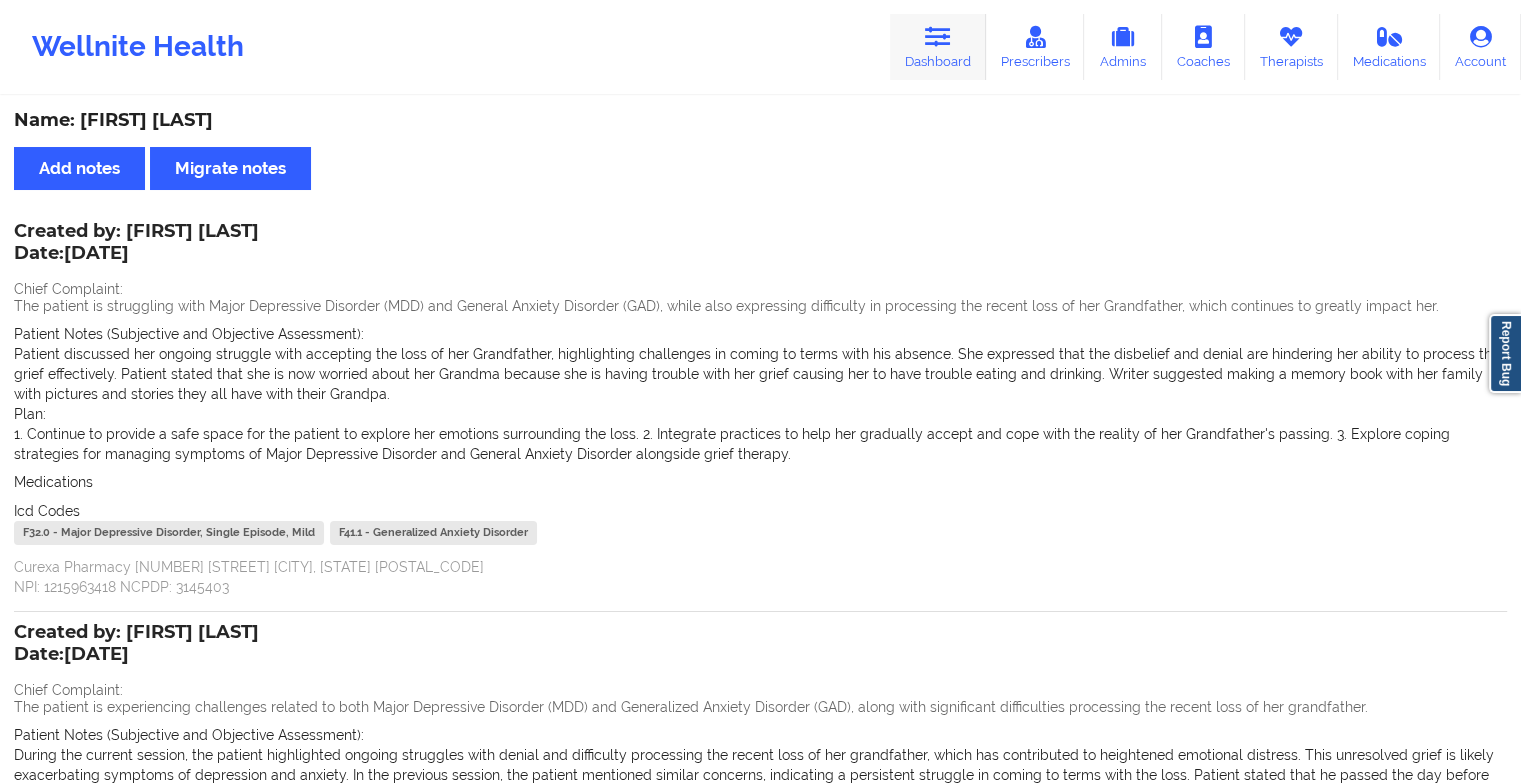 click on "Dashboard" at bounding box center (938, 47) 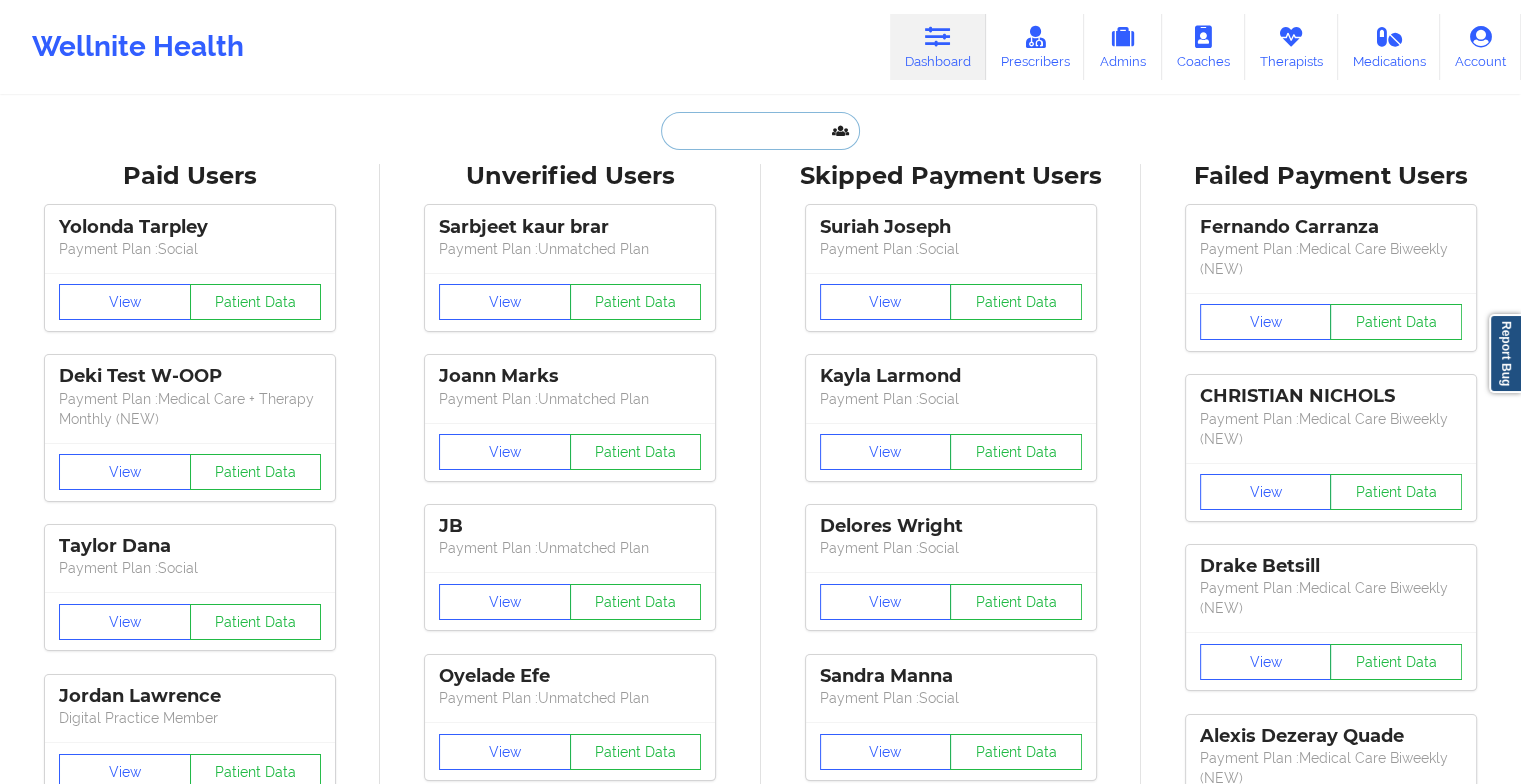 click at bounding box center [760, 131] 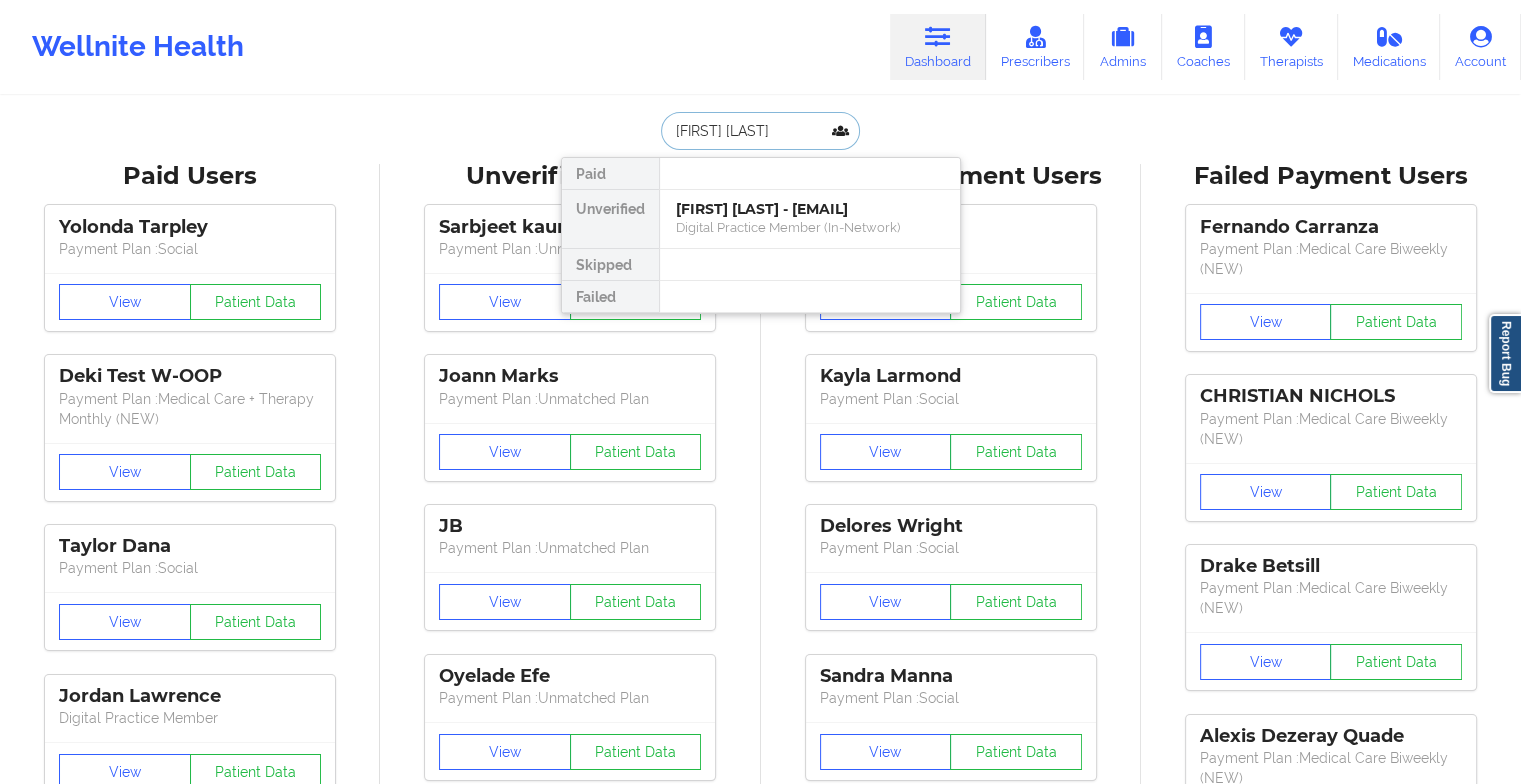 type on "[FIRST] [LAST]" 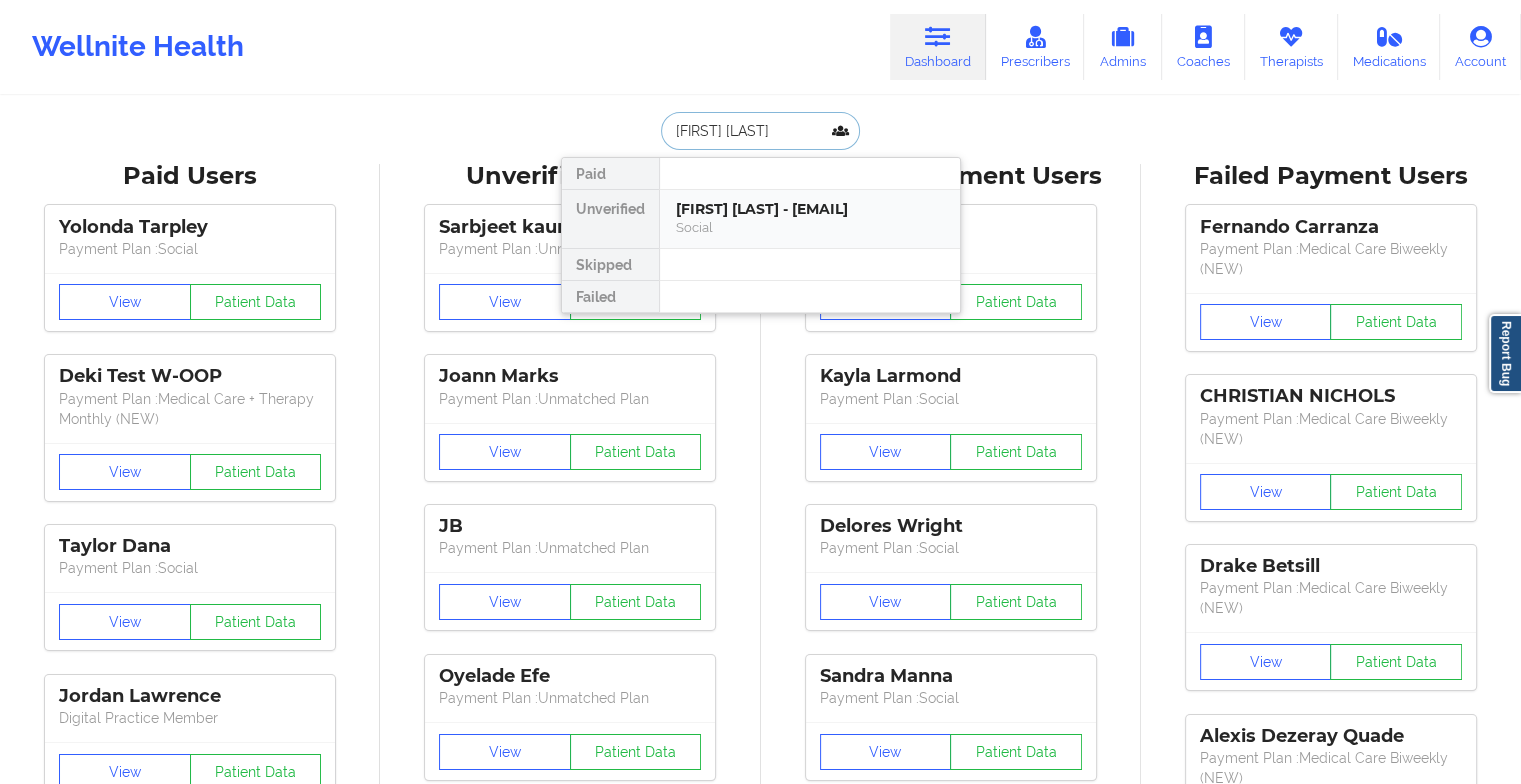 click on "[FIRST] [LAST] - [EMAIL]" at bounding box center (810, 209) 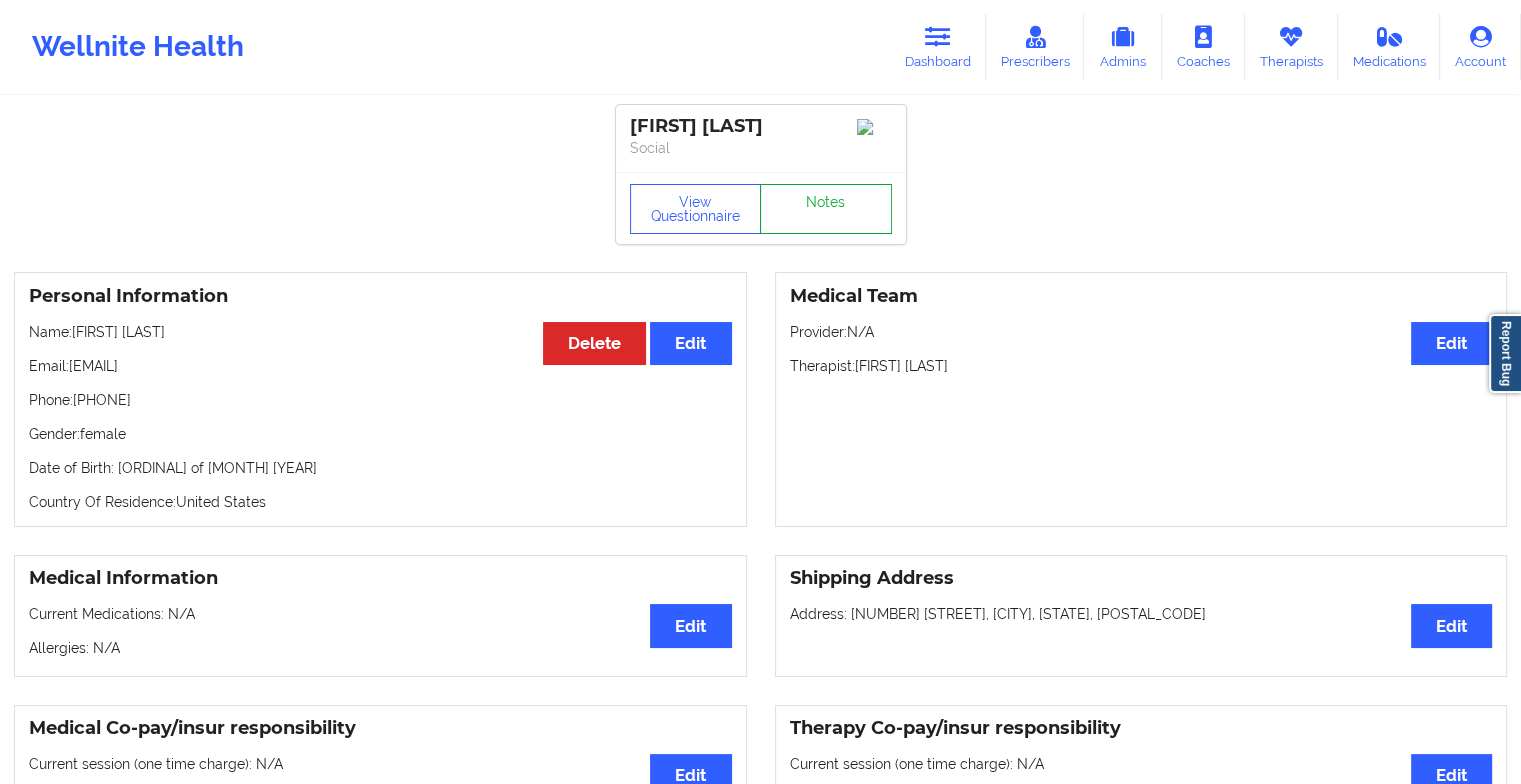 click on "Notes" at bounding box center [826, 209] 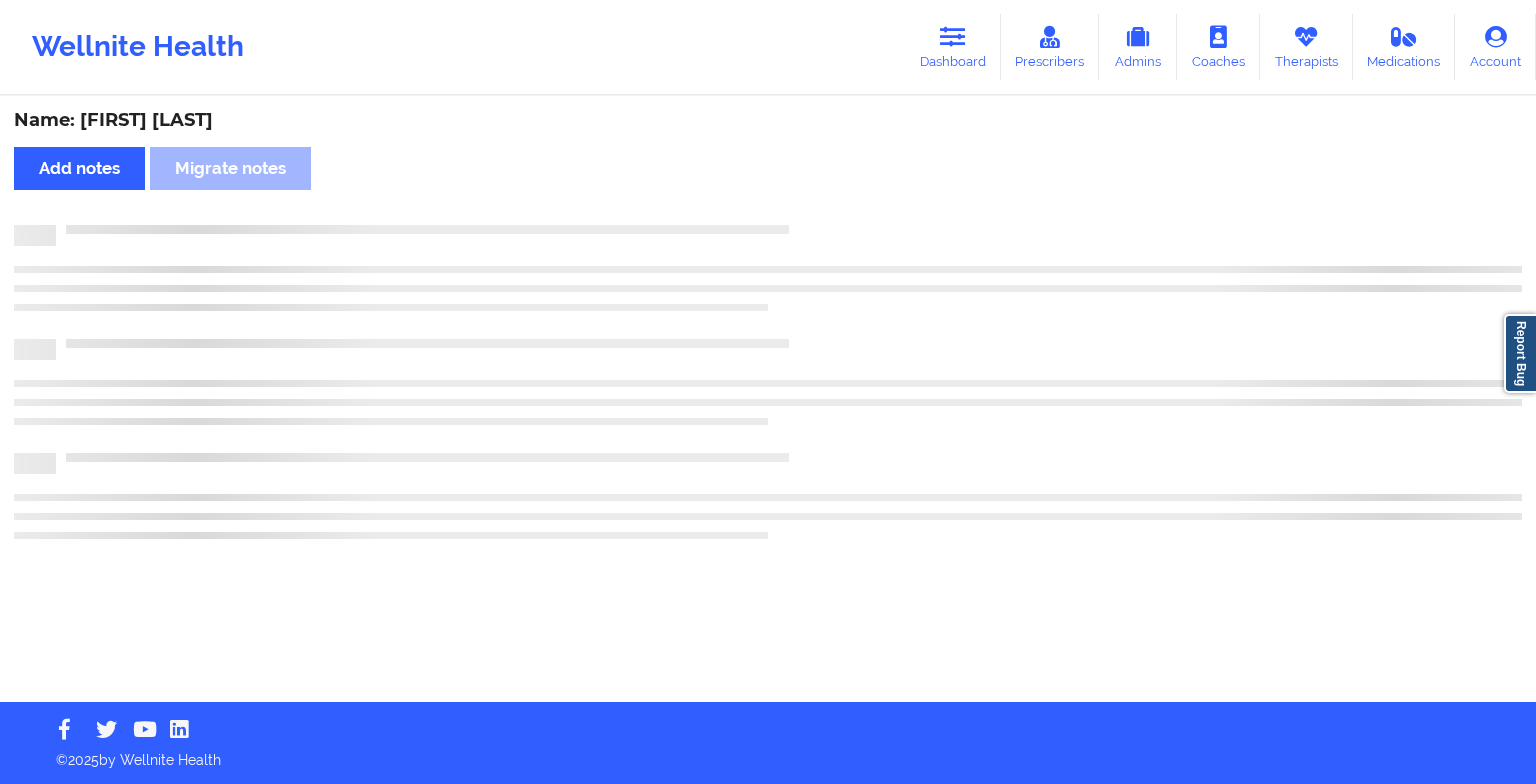 click on "Name: [FIRST] [LAST] Add notes Migrate notes" at bounding box center [768, 400] 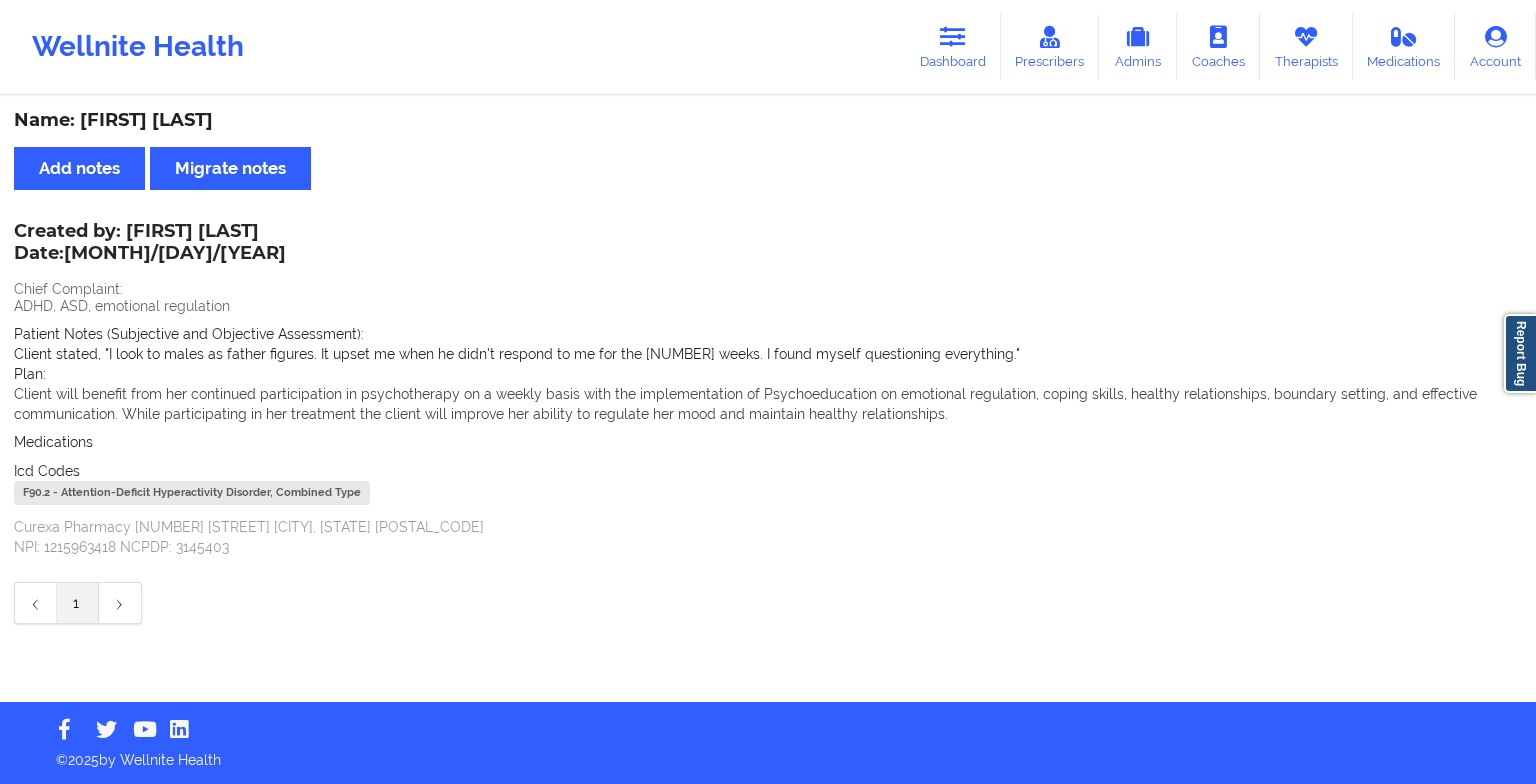 click on "Wellnite Health Dashboard Prescribers Admins Coaches Therapists Medications Account" at bounding box center [768, 47] 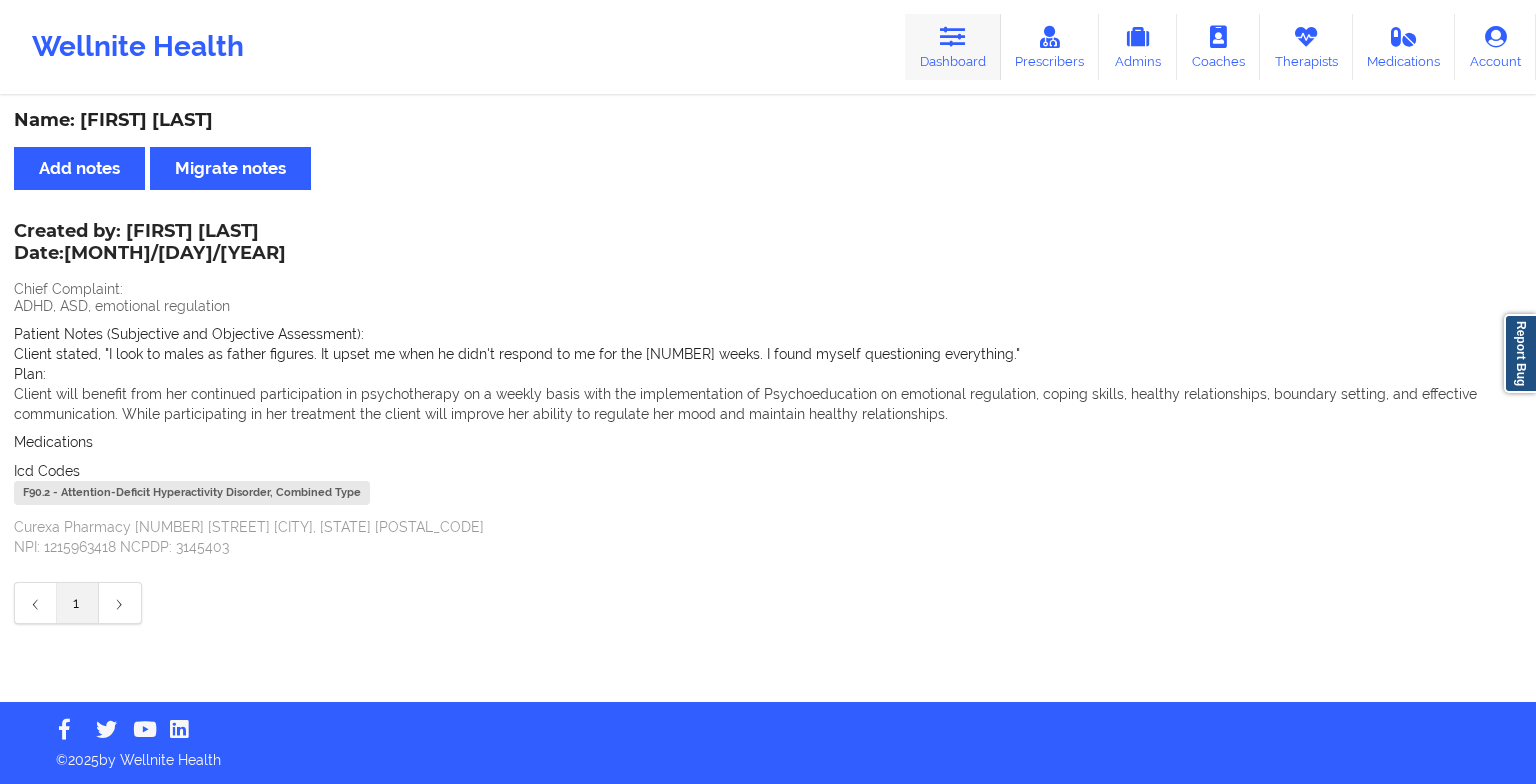 click at bounding box center [953, 37] 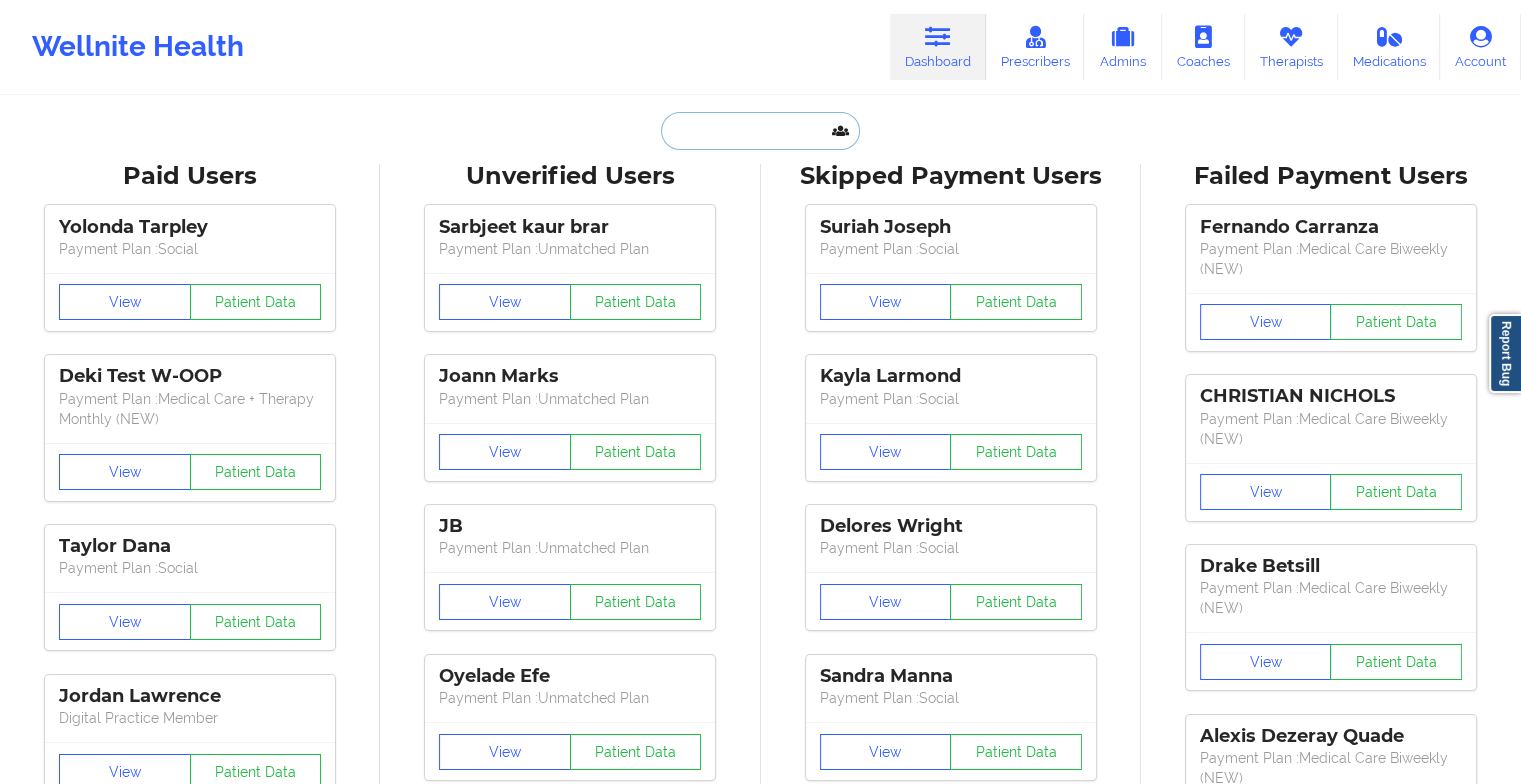 click at bounding box center [760, 131] 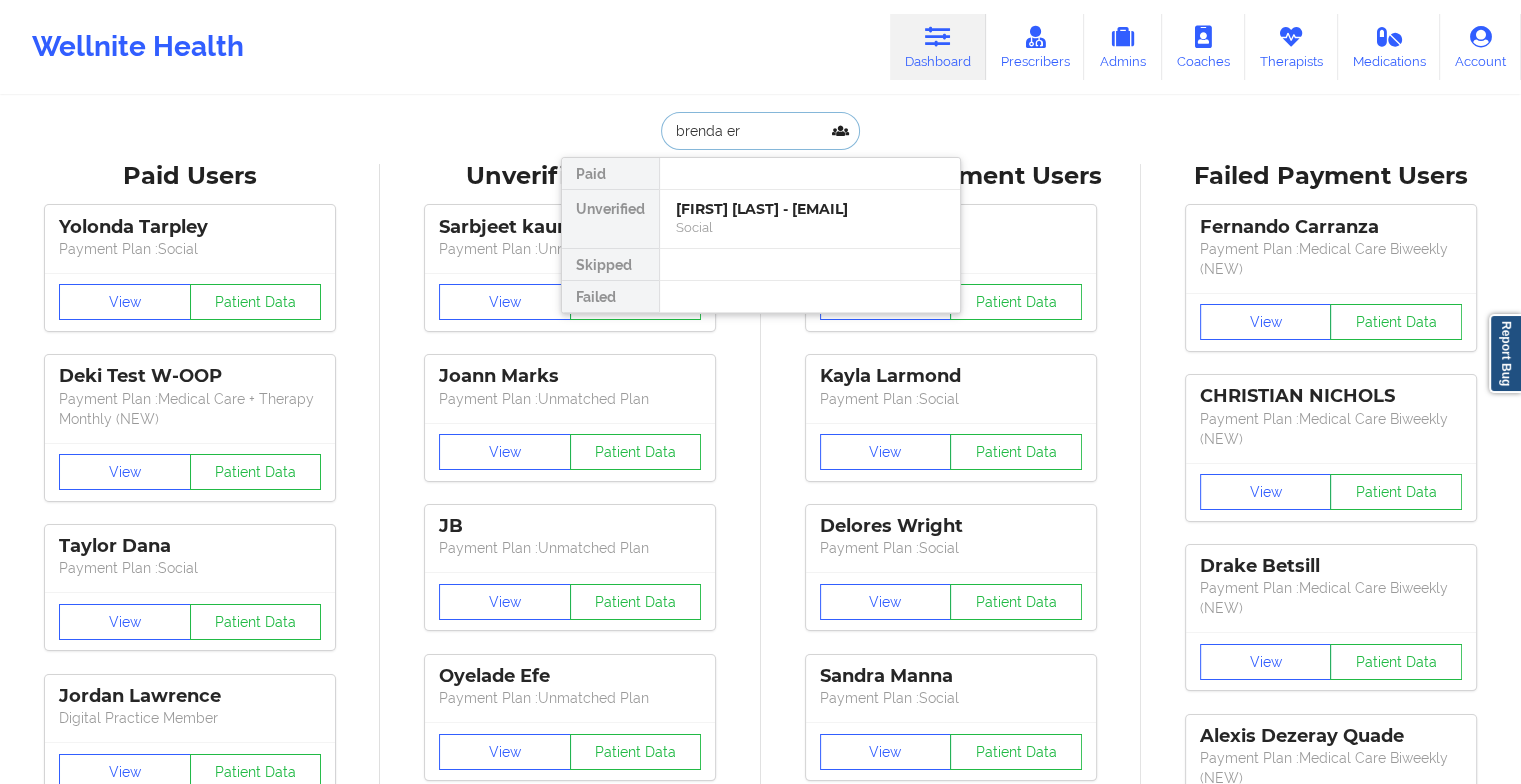 type on "[FIRST] [LAST]" 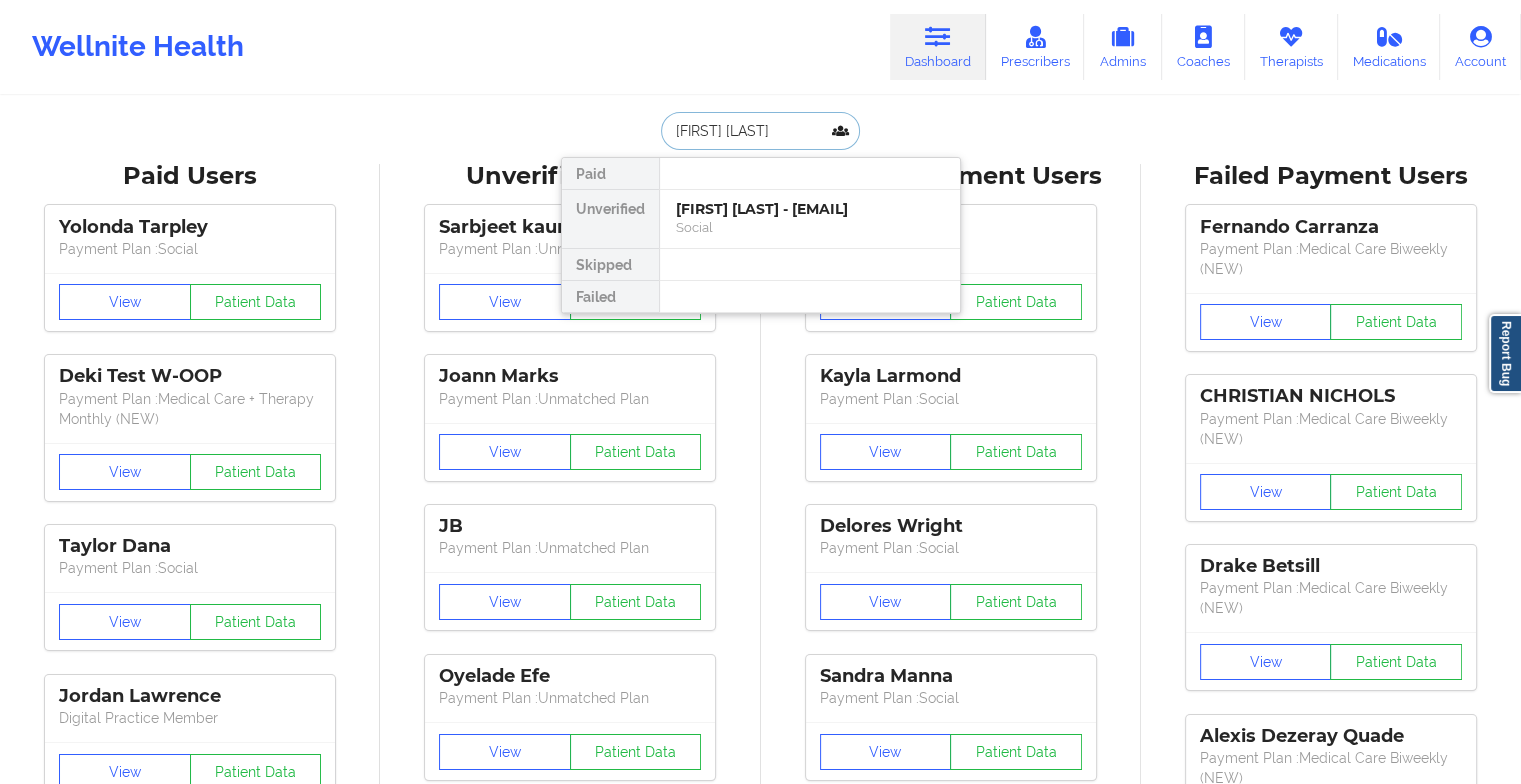 click on "[FIRST] [LAST] - [EMAIL]" at bounding box center (810, 209) 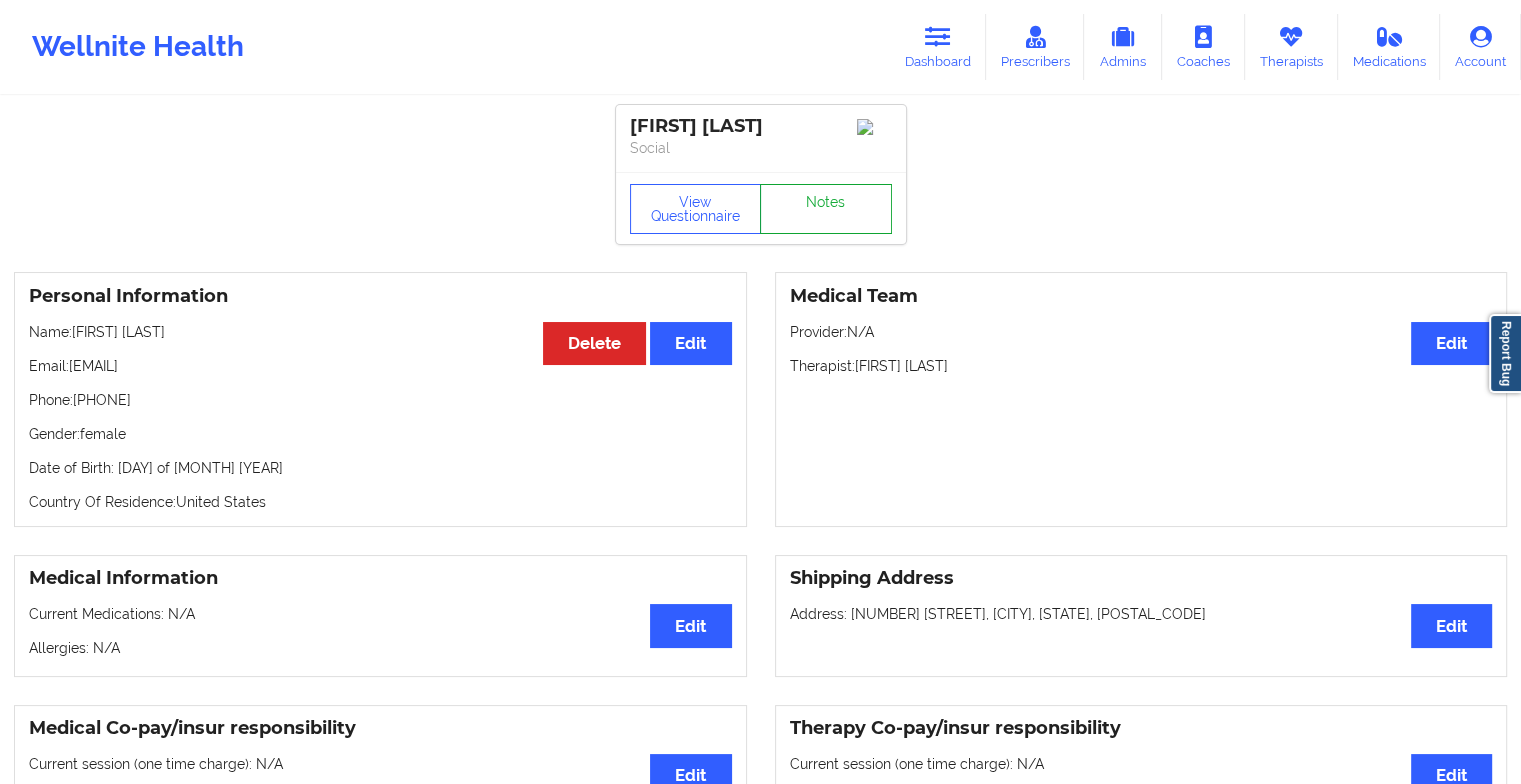 click on "Notes" at bounding box center [826, 209] 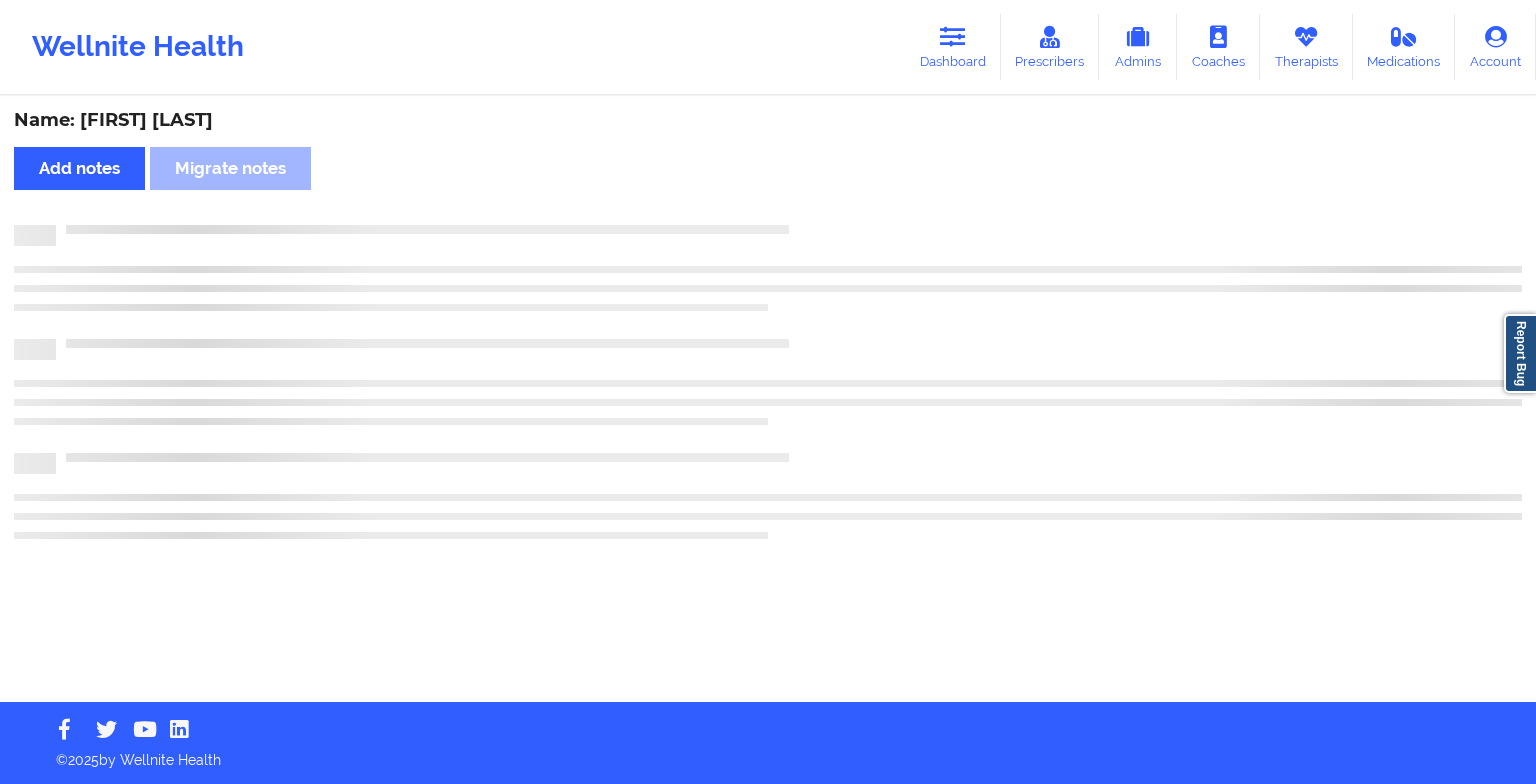 click on "Name: [FIRST] [LAST]" at bounding box center [768, 400] 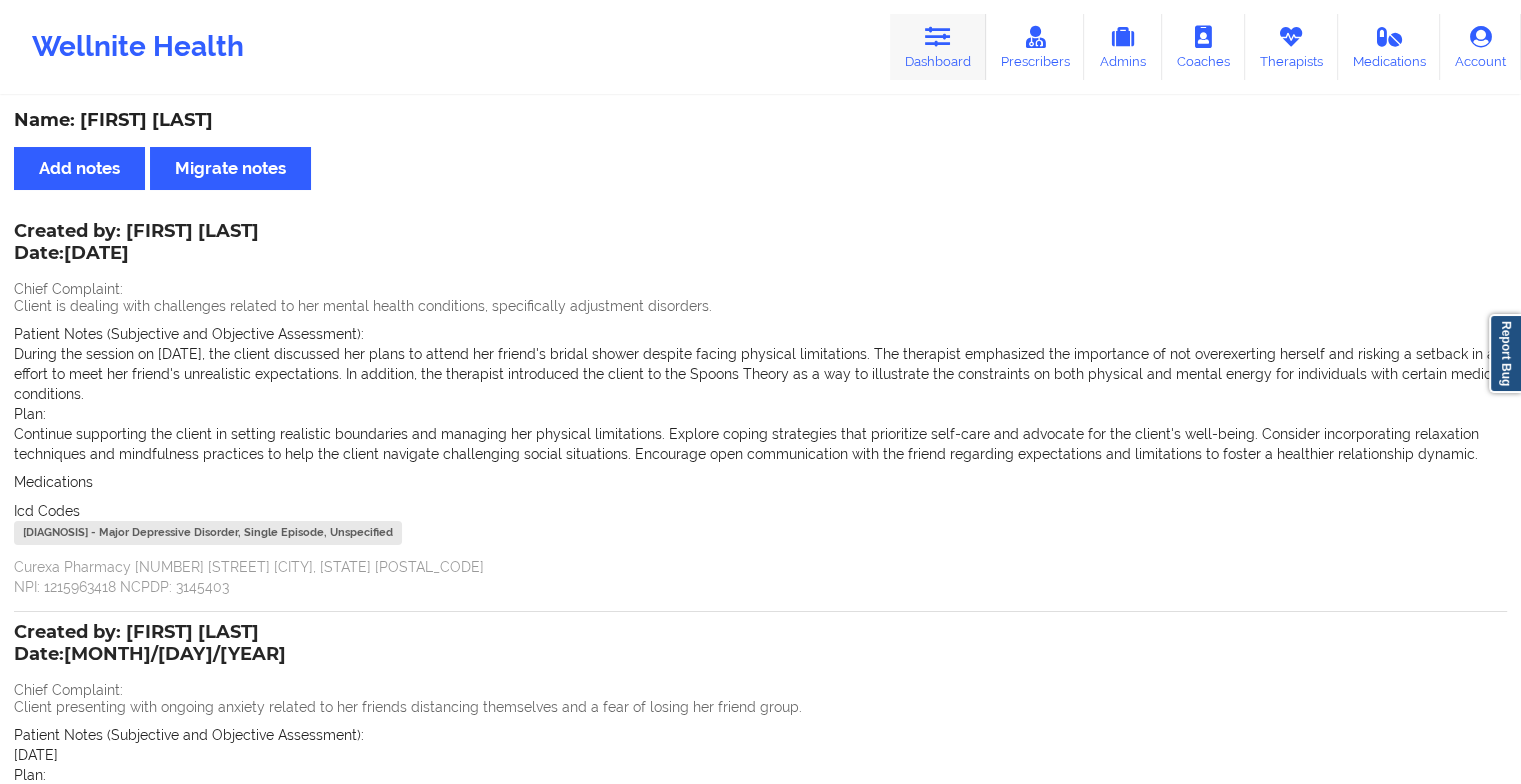 click on "Dashboard" at bounding box center (938, 47) 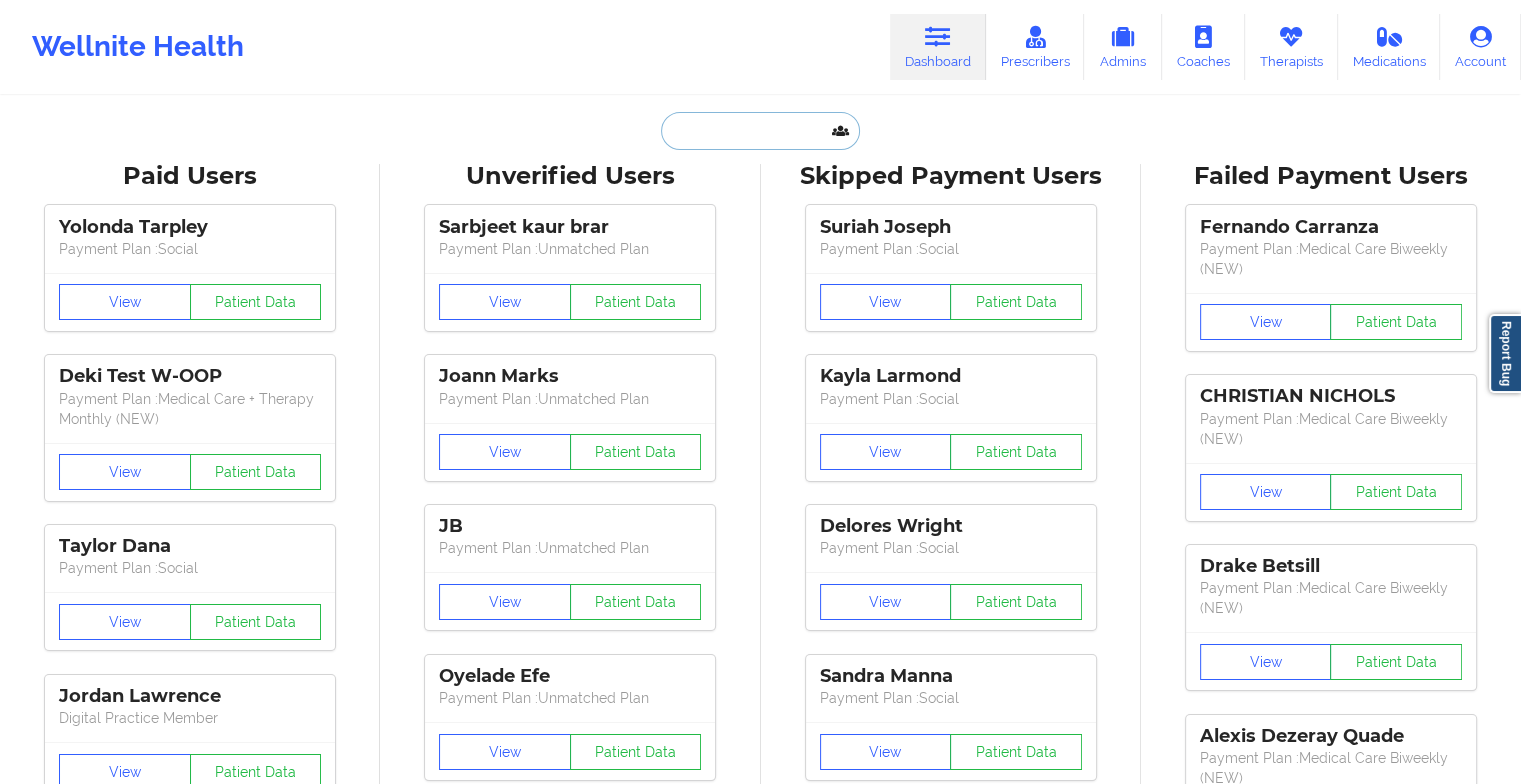 click at bounding box center (760, 131) 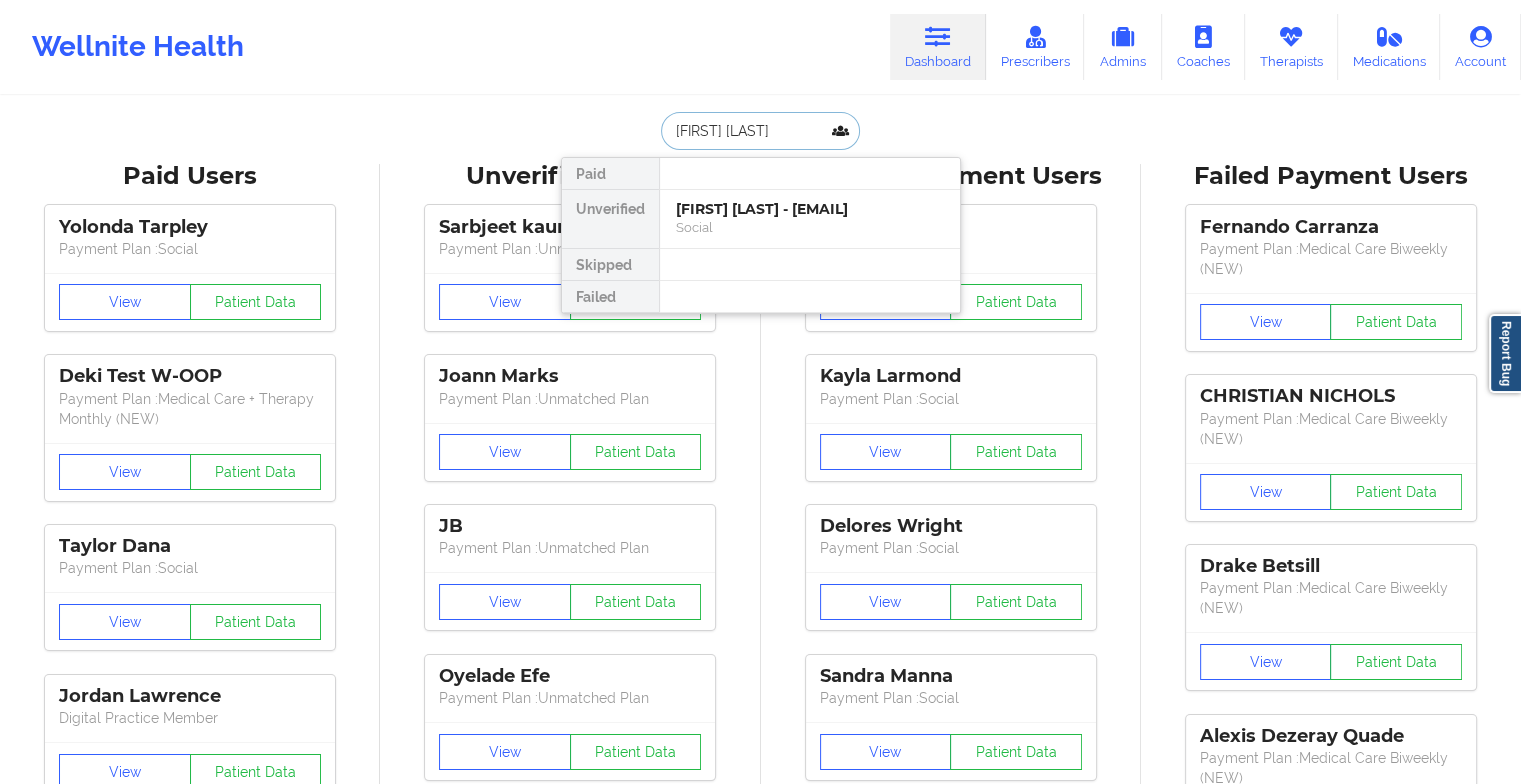 type 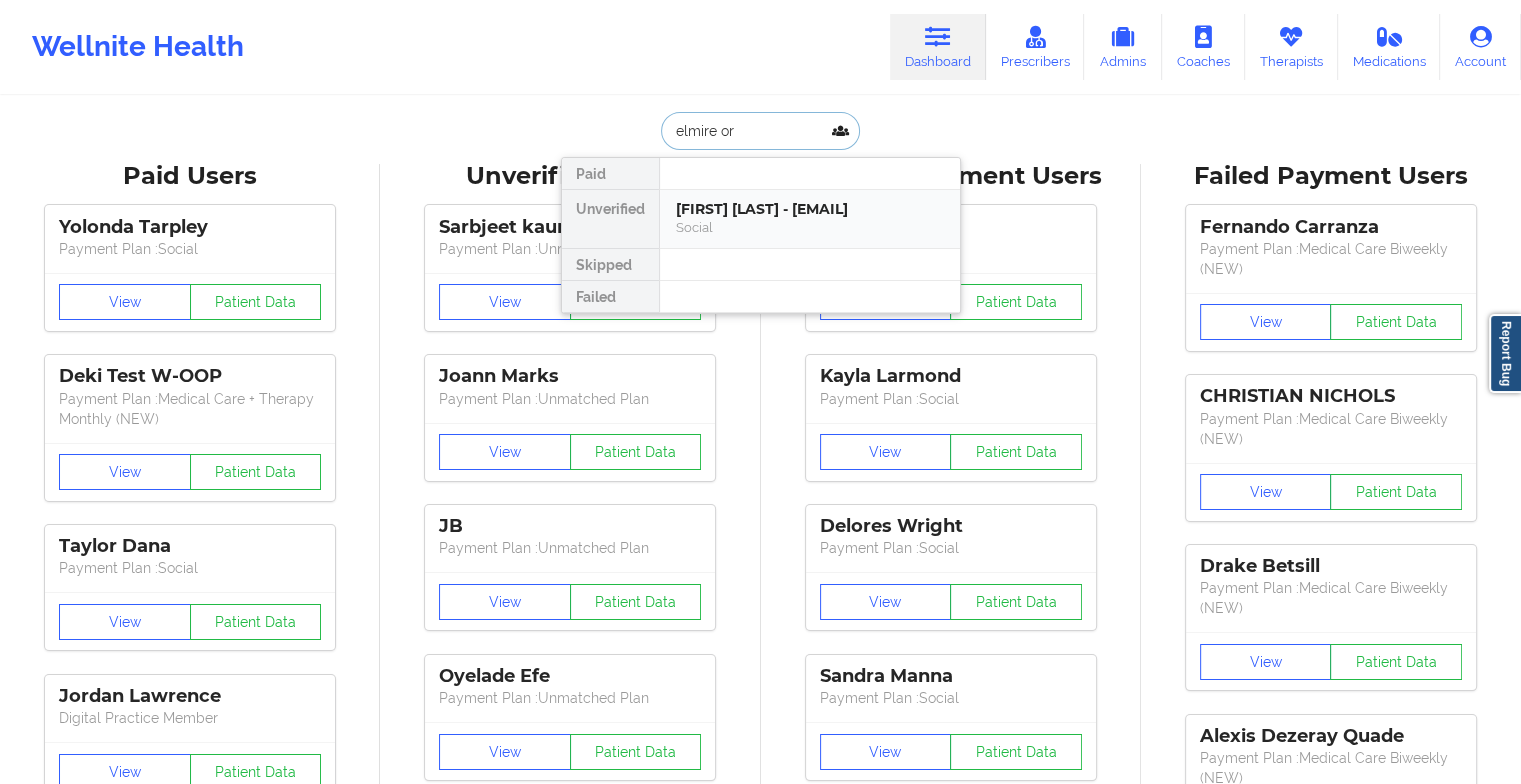 click on "Social" at bounding box center [810, 227] 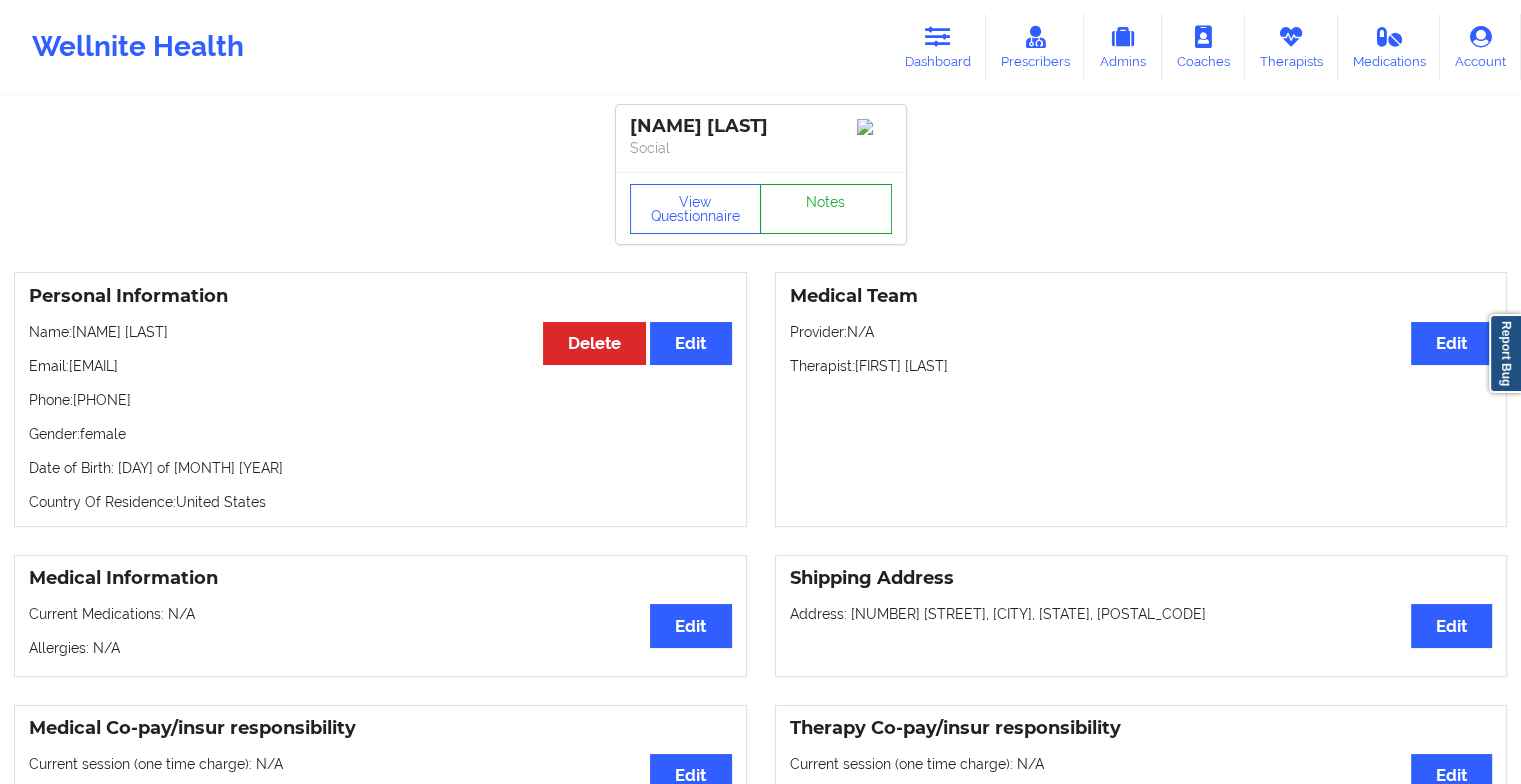 click on "Notes" at bounding box center [826, 209] 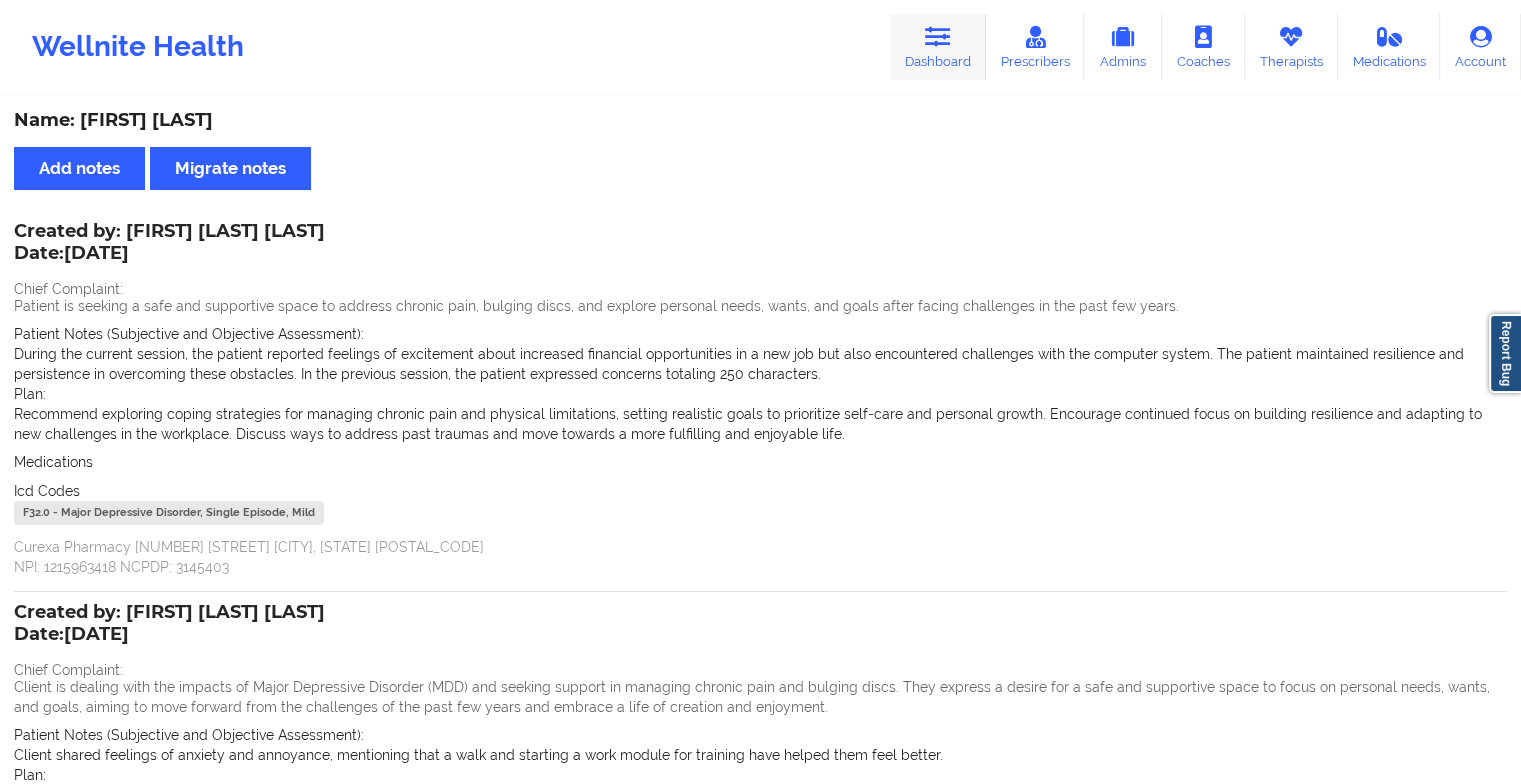 click on "Dashboard" at bounding box center (938, 47) 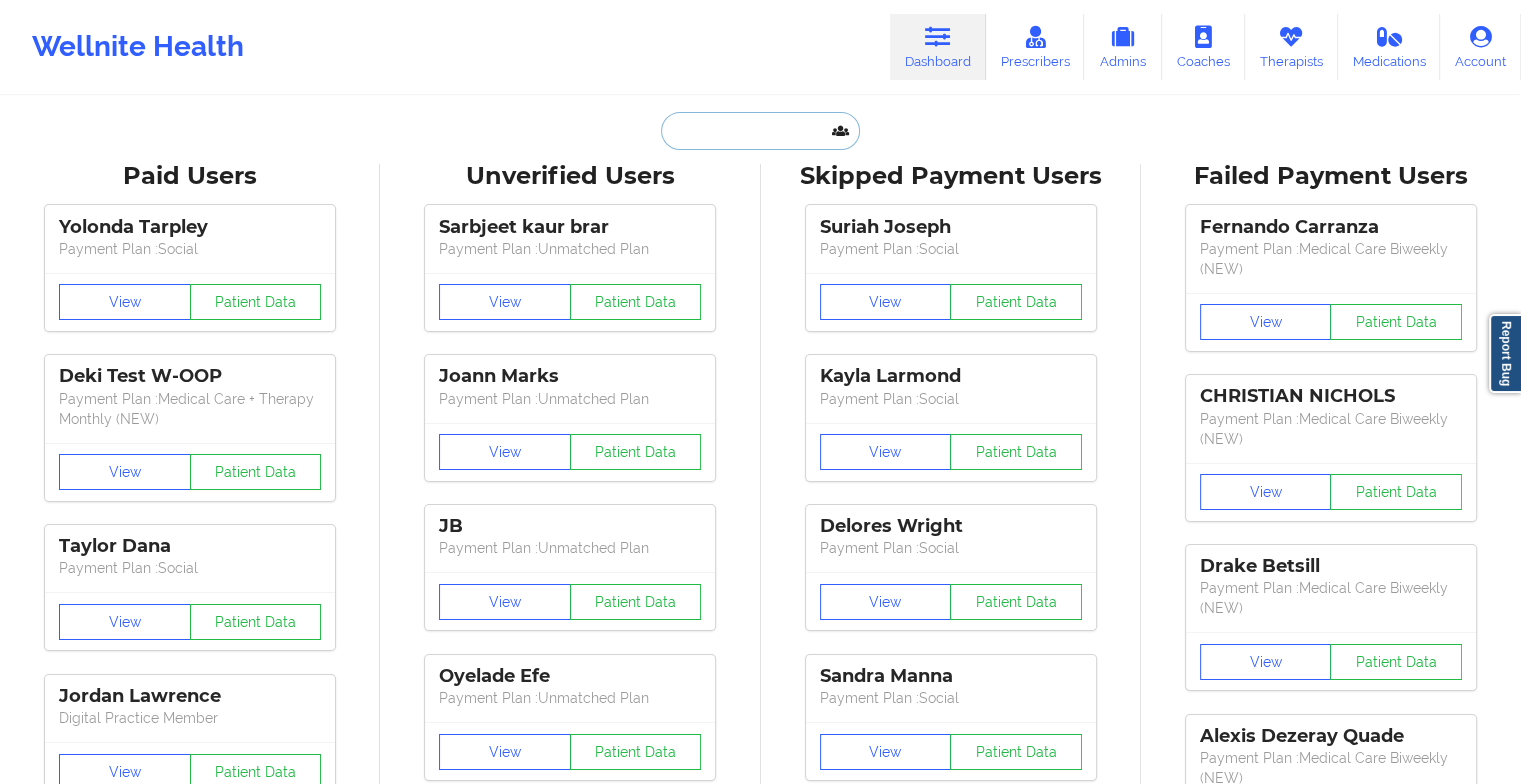 click at bounding box center [760, 131] 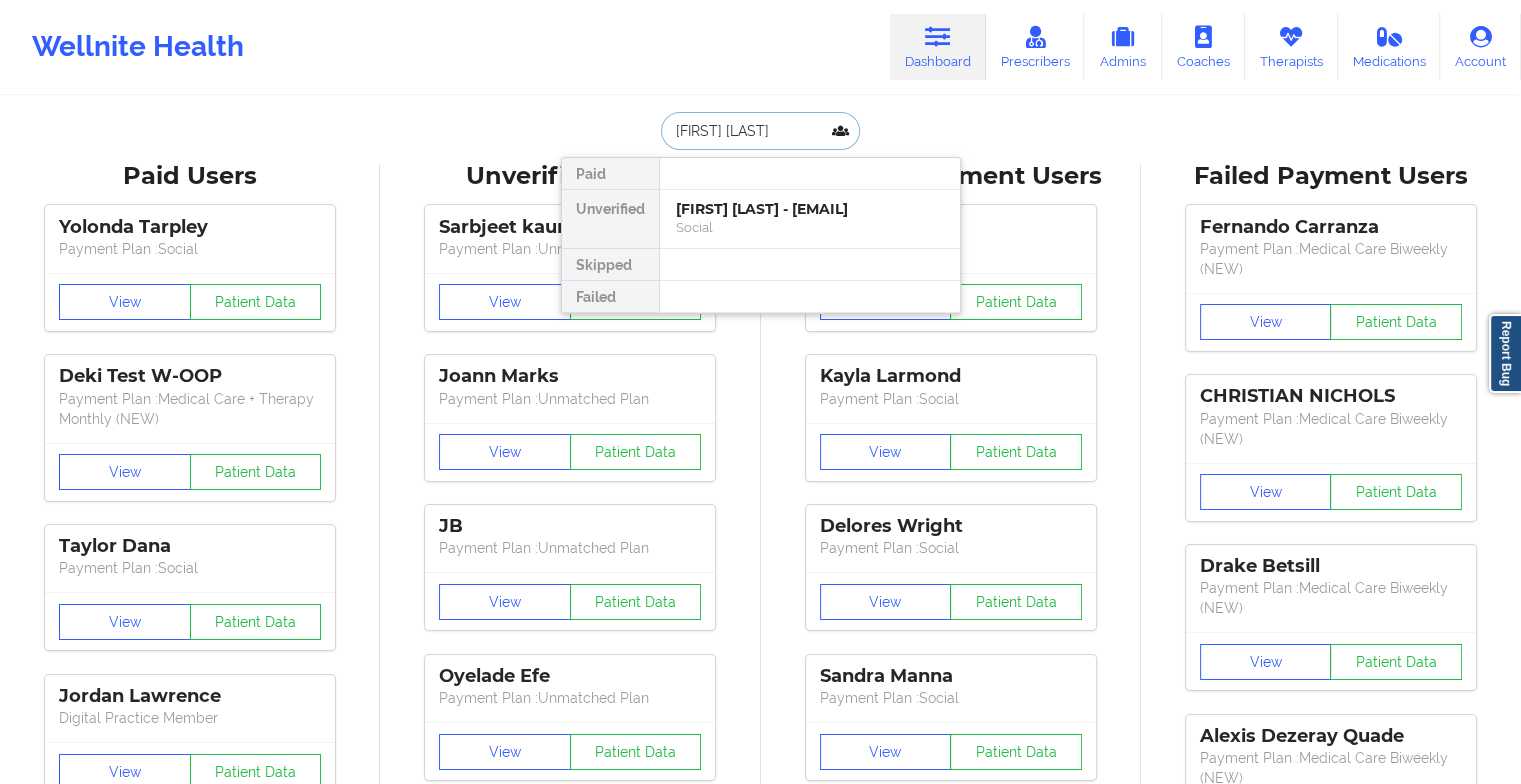 type on "[FIRST] [LAST]" 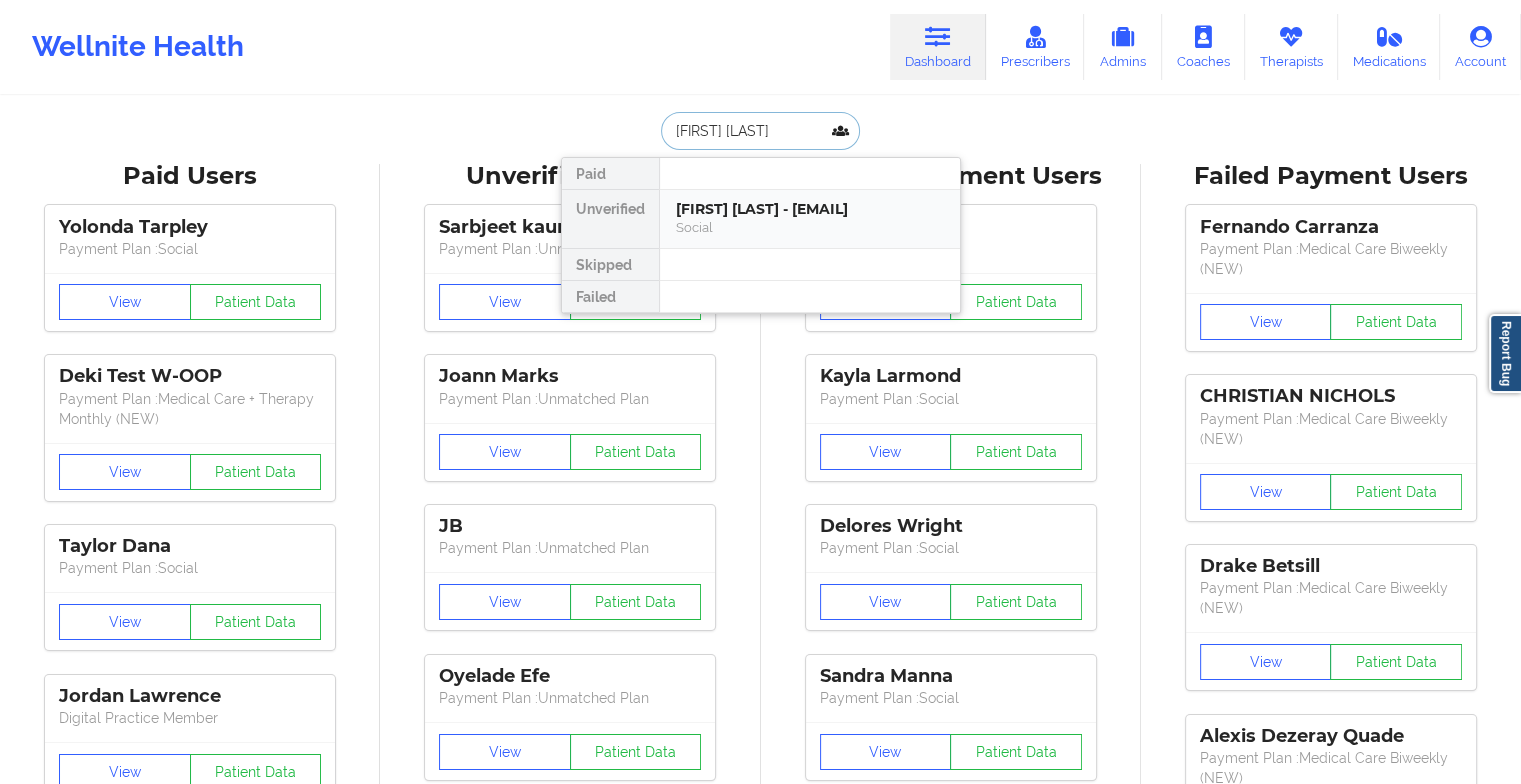 click on "[NAME] [LAST] - daltondinatale@example.com Social" at bounding box center [810, 219] 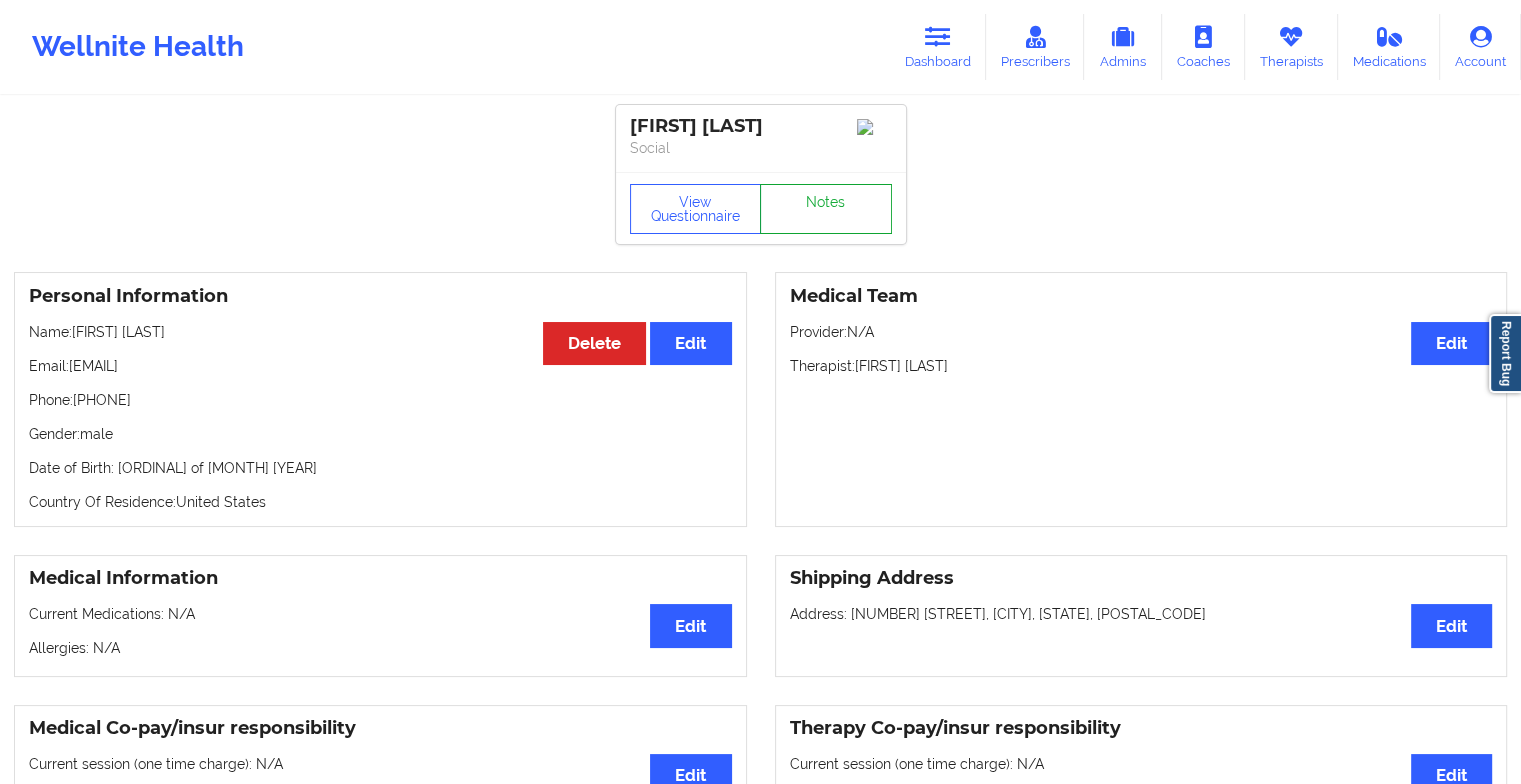click on "Notes" at bounding box center [826, 209] 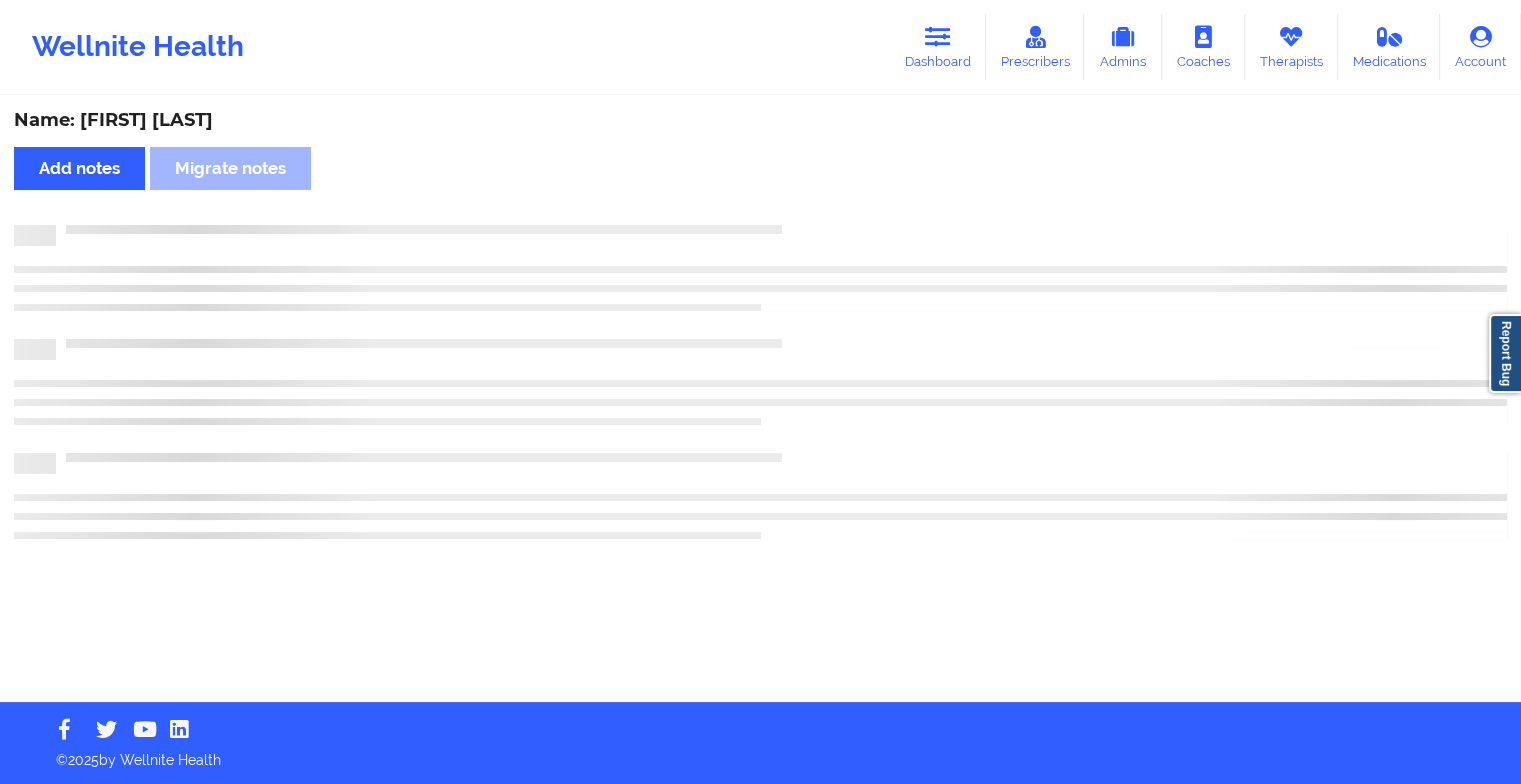 click on "Name: [FIRST] [LAST] Add notes Migrate notes" at bounding box center (760, 400) 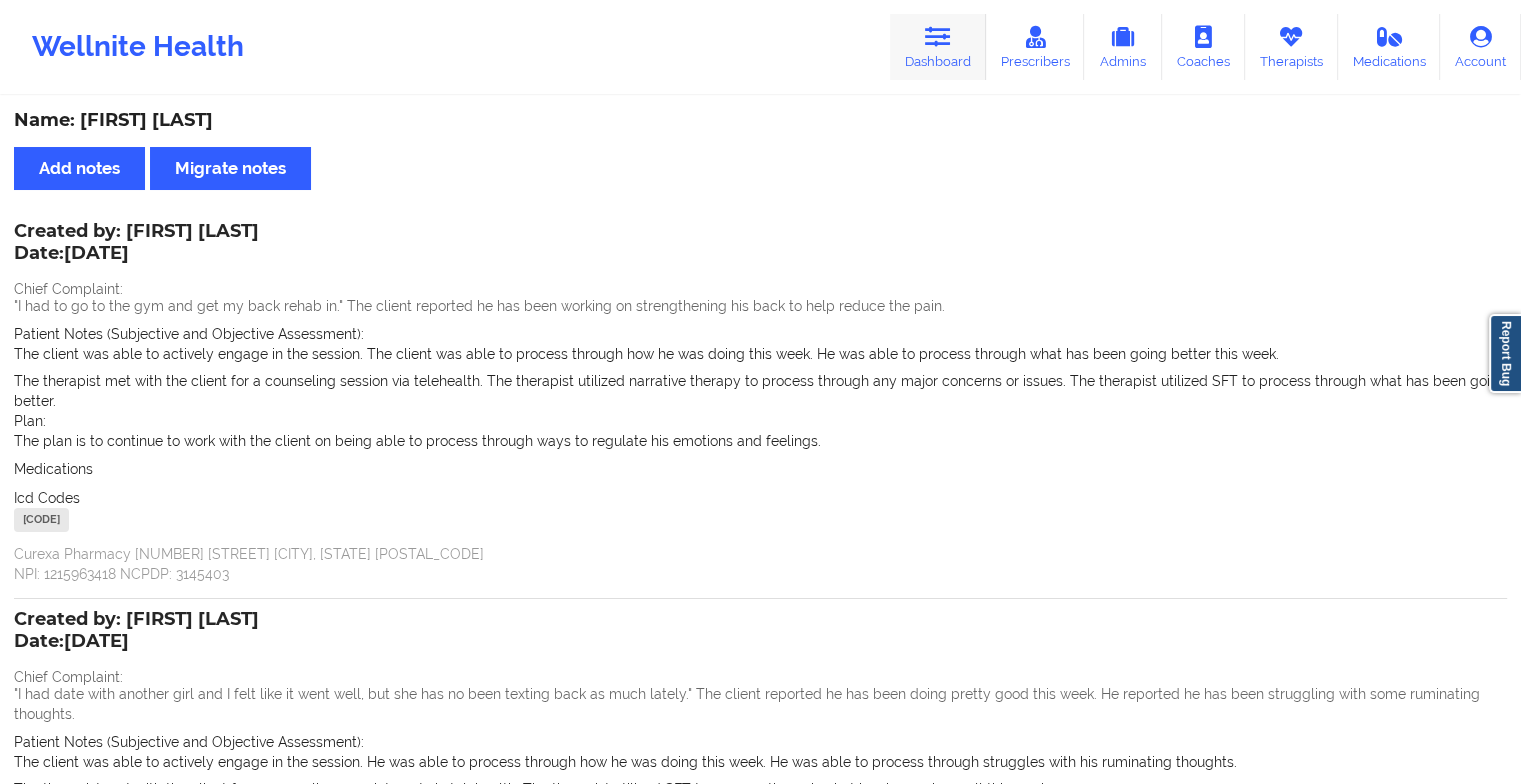 click at bounding box center [938, 37] 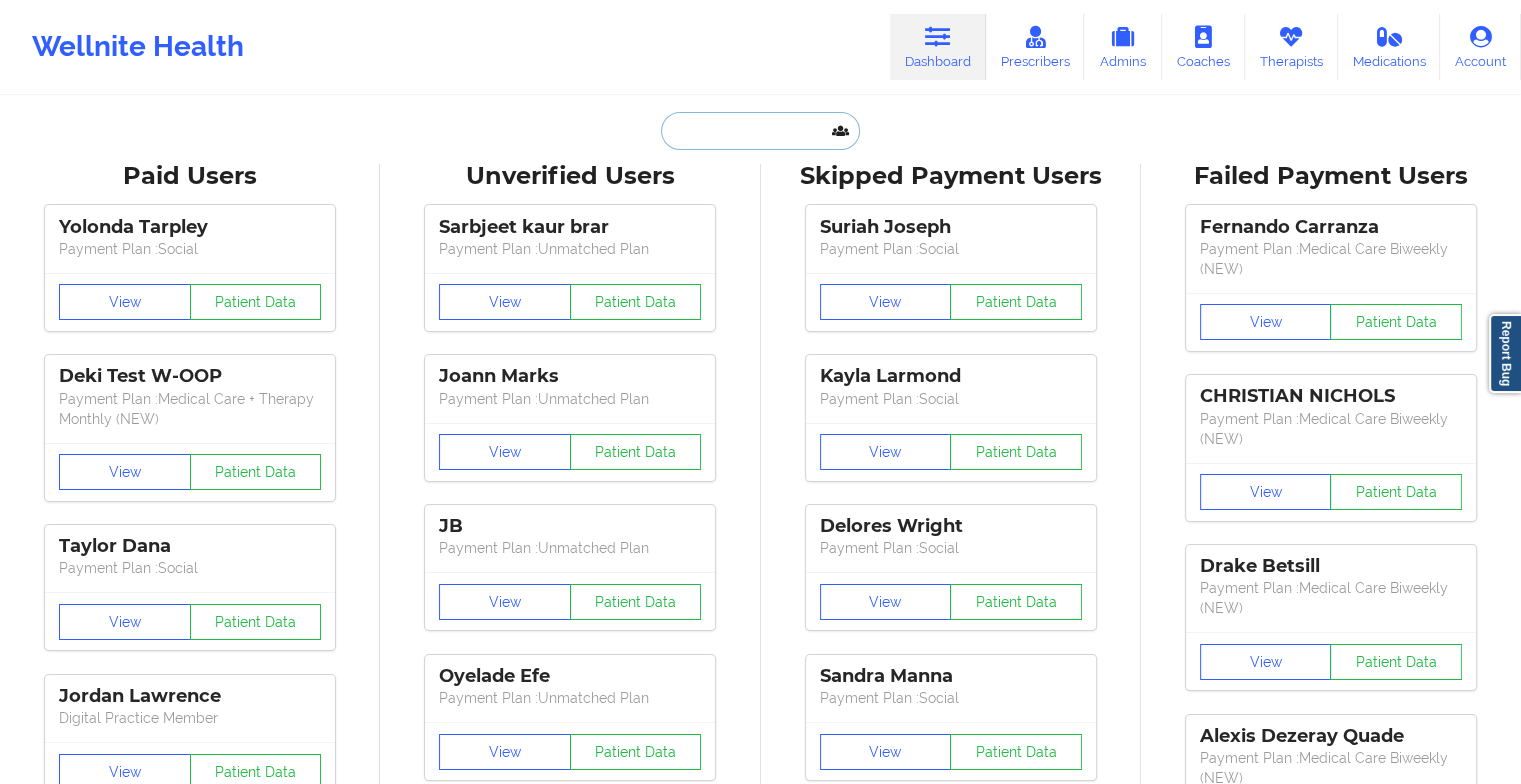 click at bounding box center [760, 131] 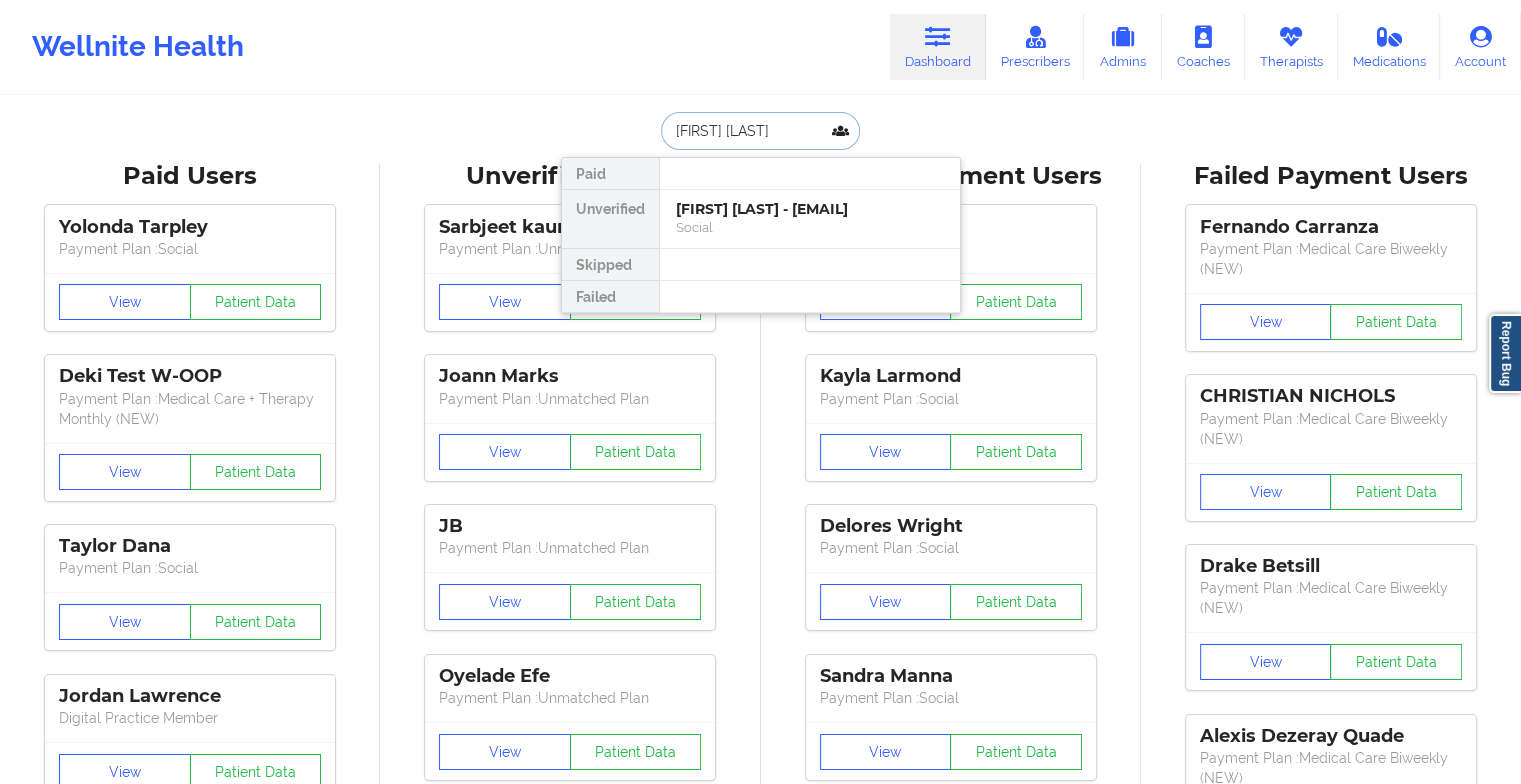 type on "[FIRST] [LAST]" 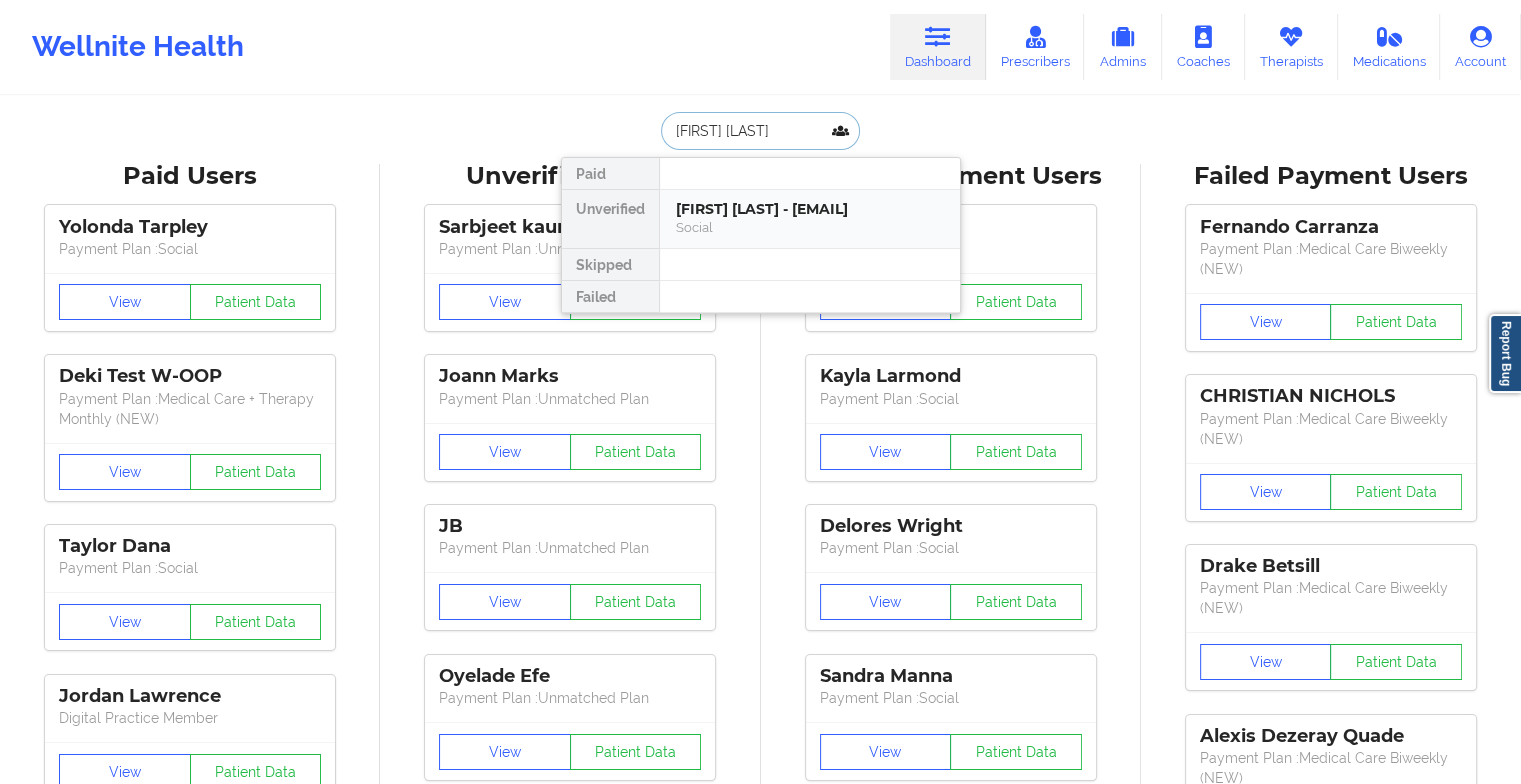 click on "[FIRST] [LAST] - [EMAIL]" at bounding box center (810, 209) 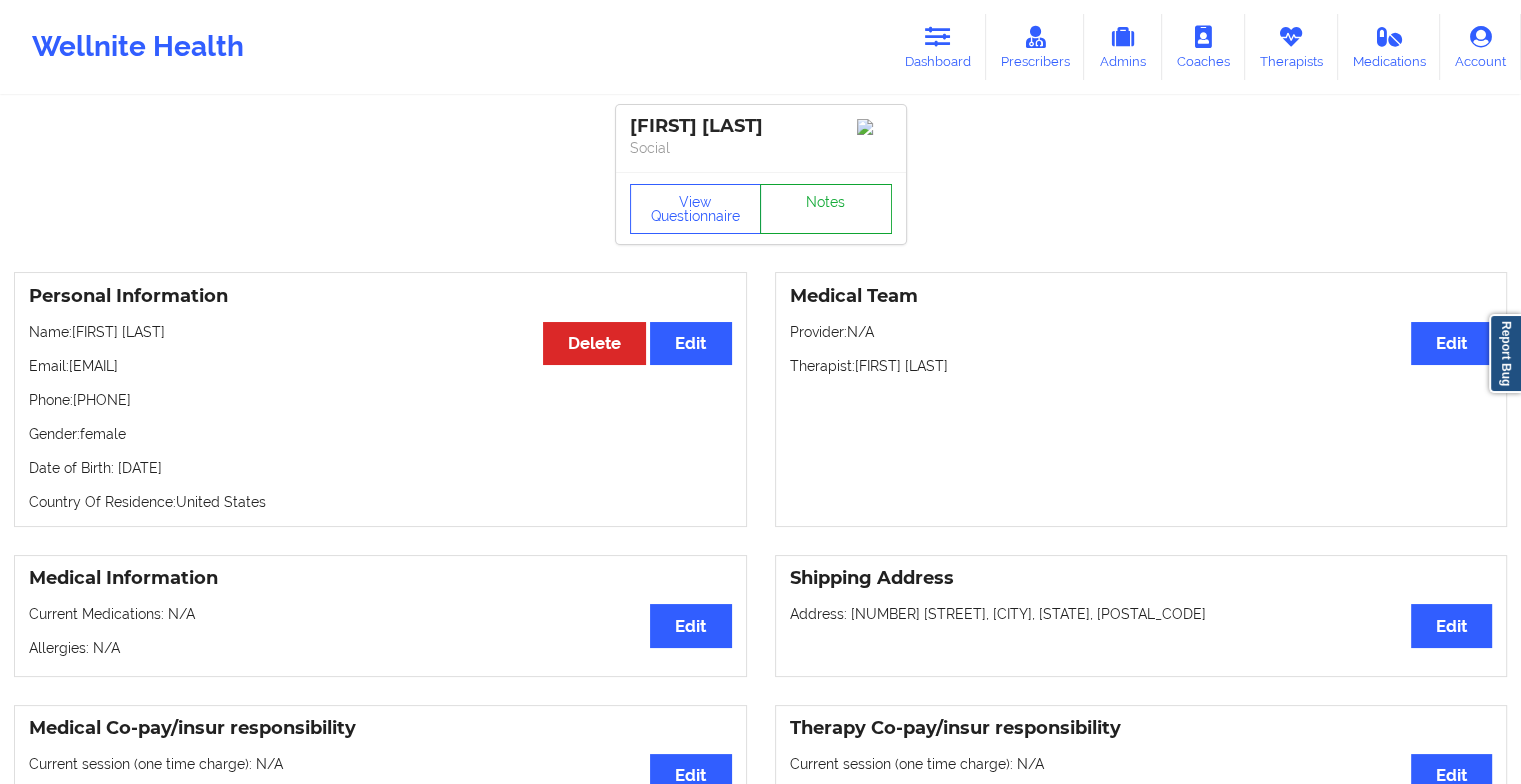 click on "Notes" at bounding box center (826, 209) 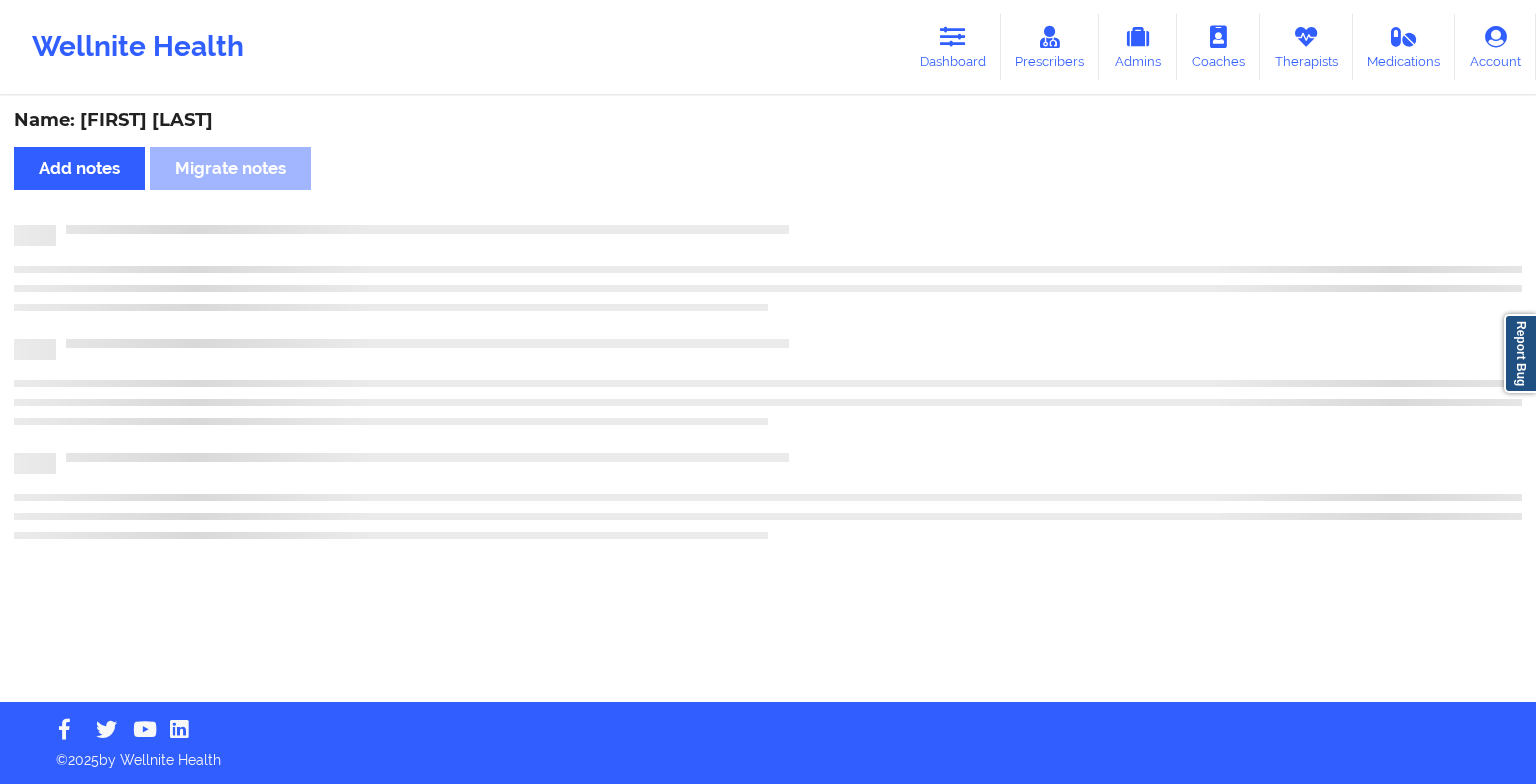 click on "Name: [FIRST] [LAST] Add notes Migrate notes" at bounding box center [768, 400] 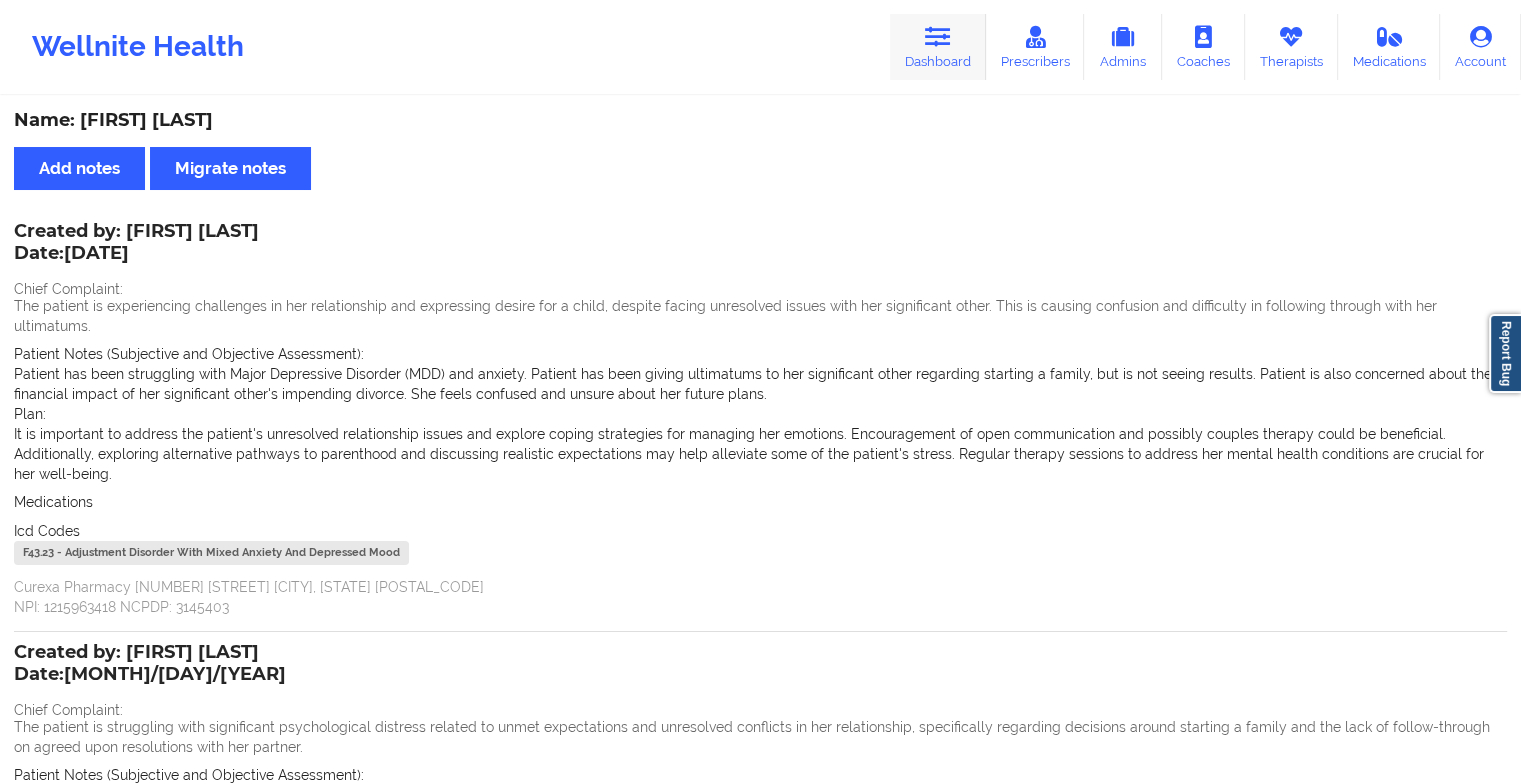 click at bounding box center [938, 37] 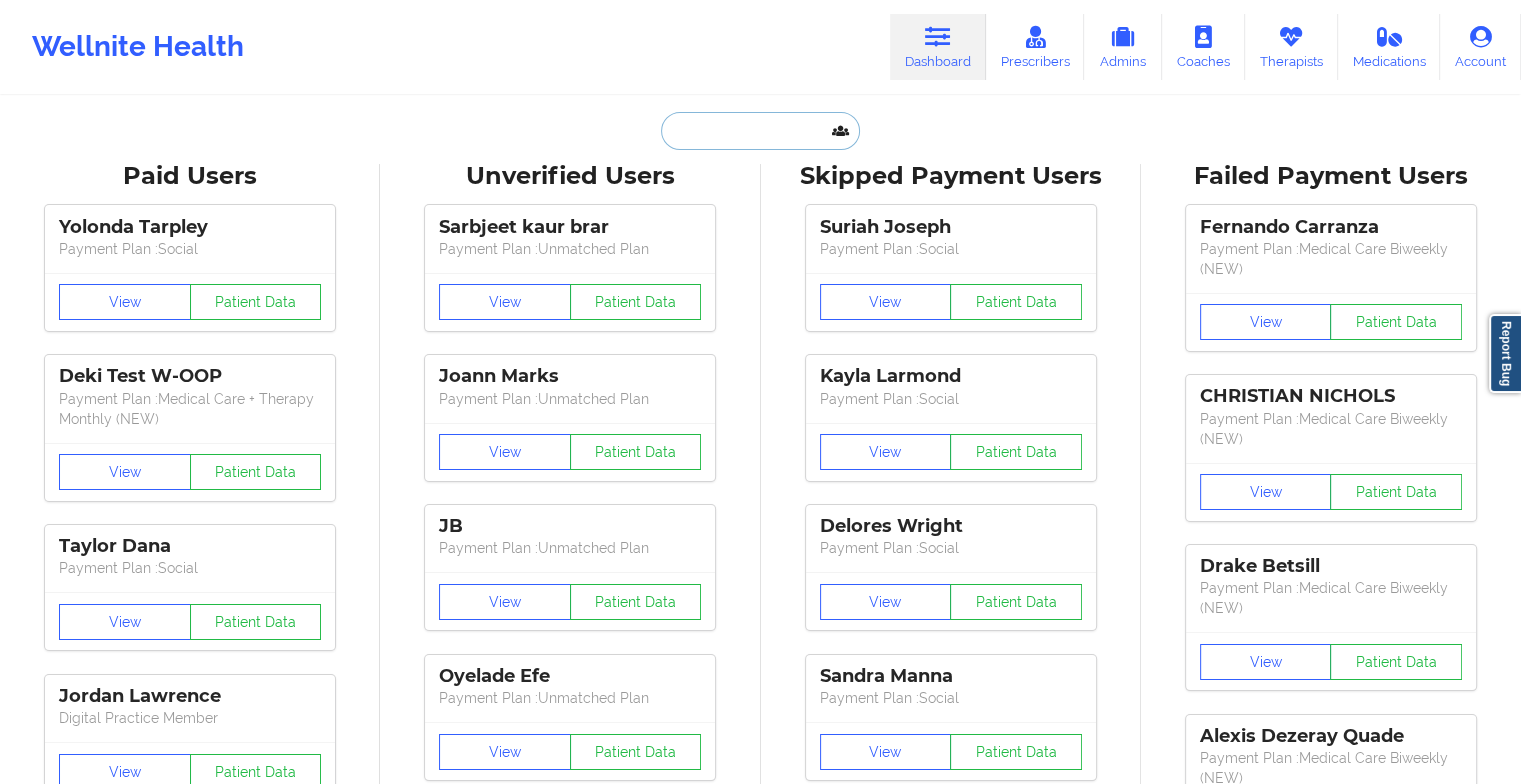 click at bounding box center (760, 131) 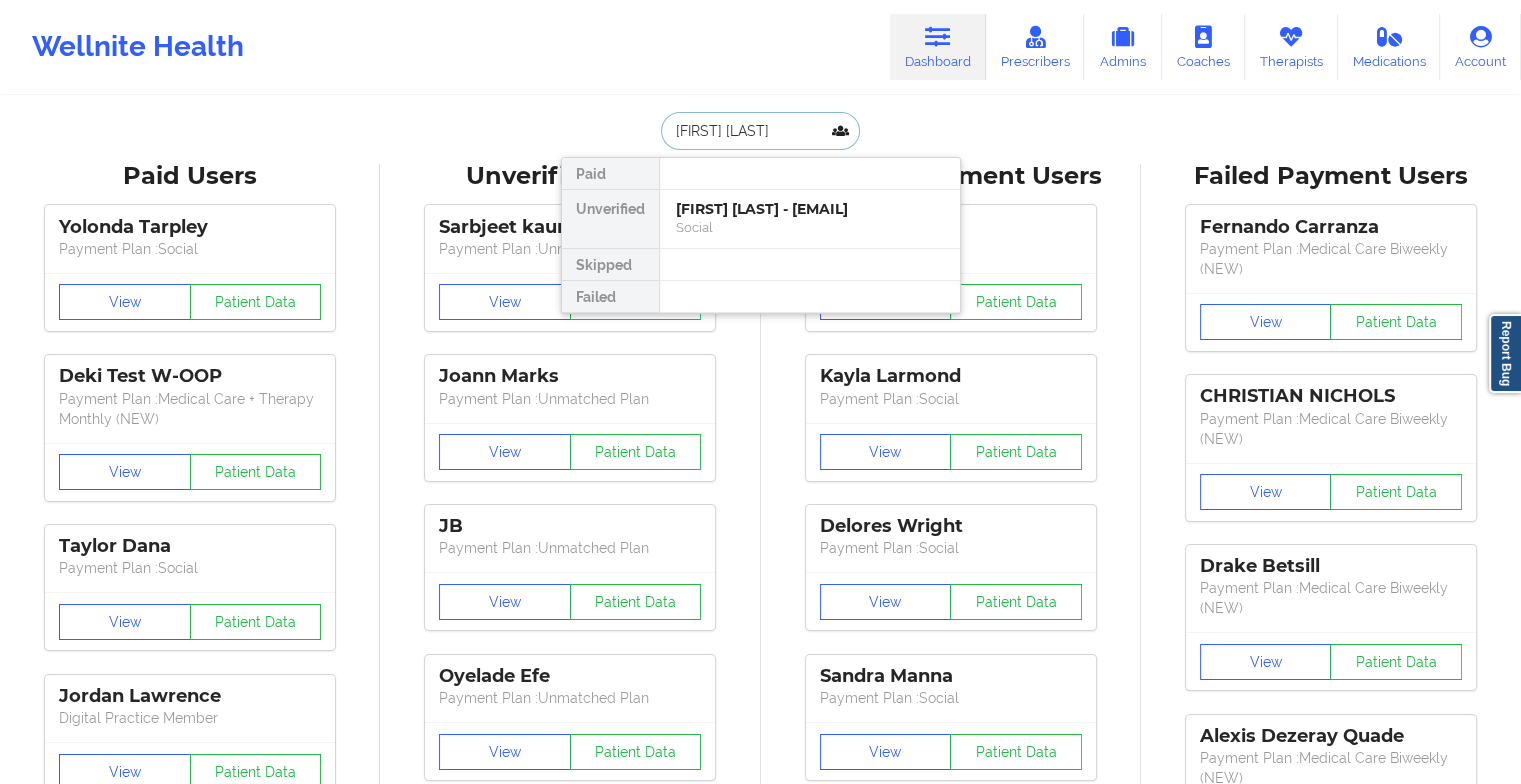 type on "[FIRST] [LAST]" 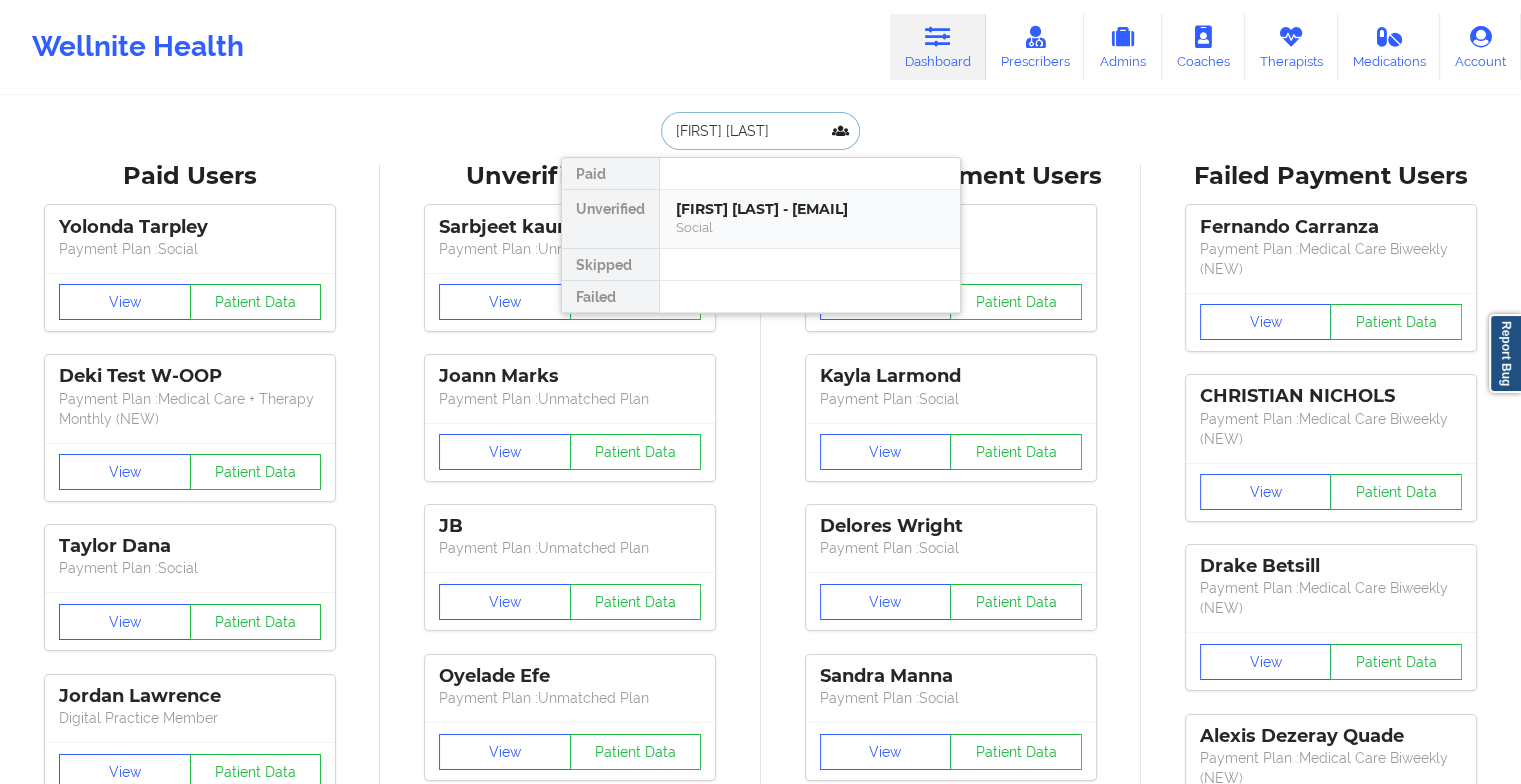 click on "Social" at bounding box center (810, 227) 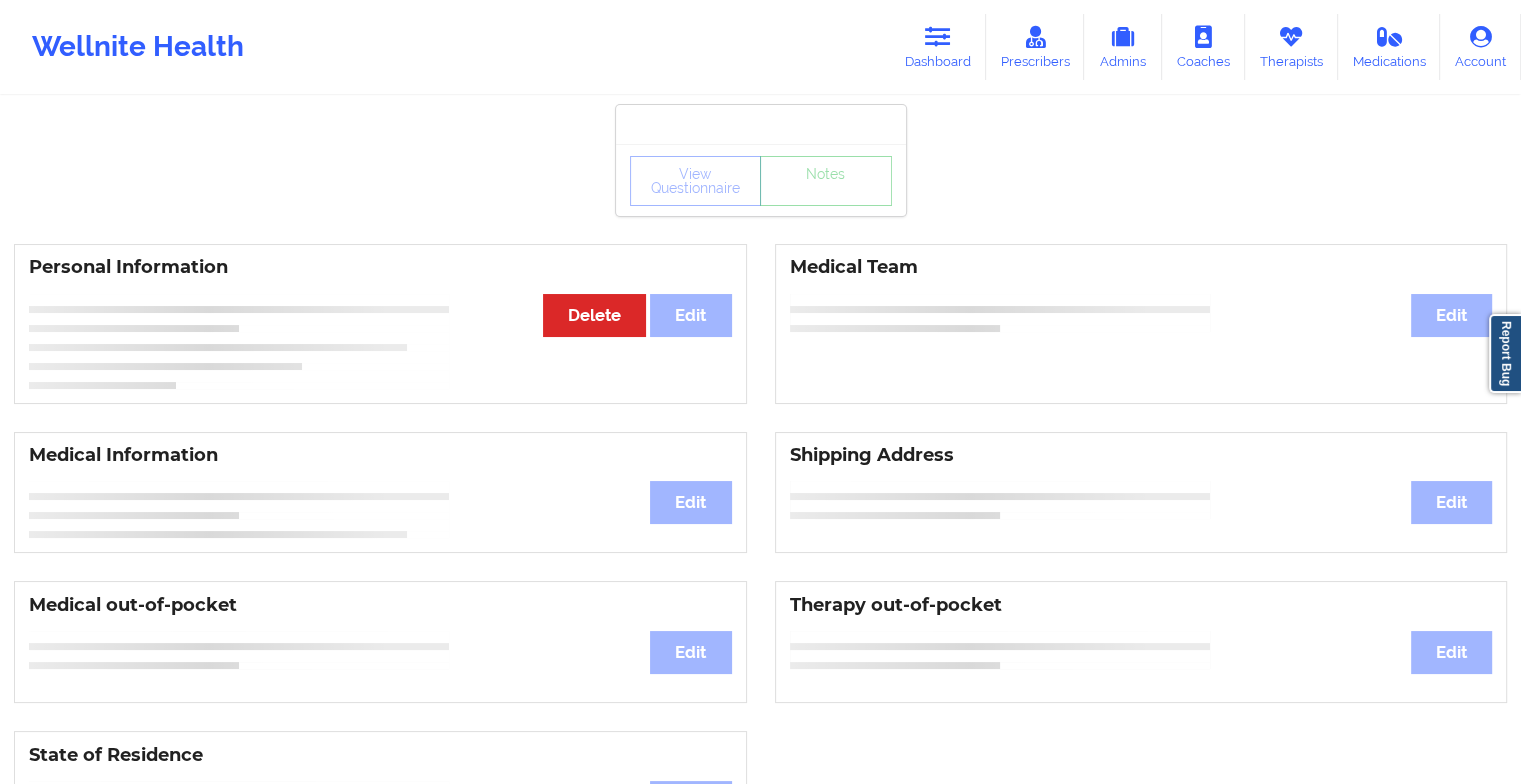 click on "View Questionnaire Notes" at bounding box center [761, 181] 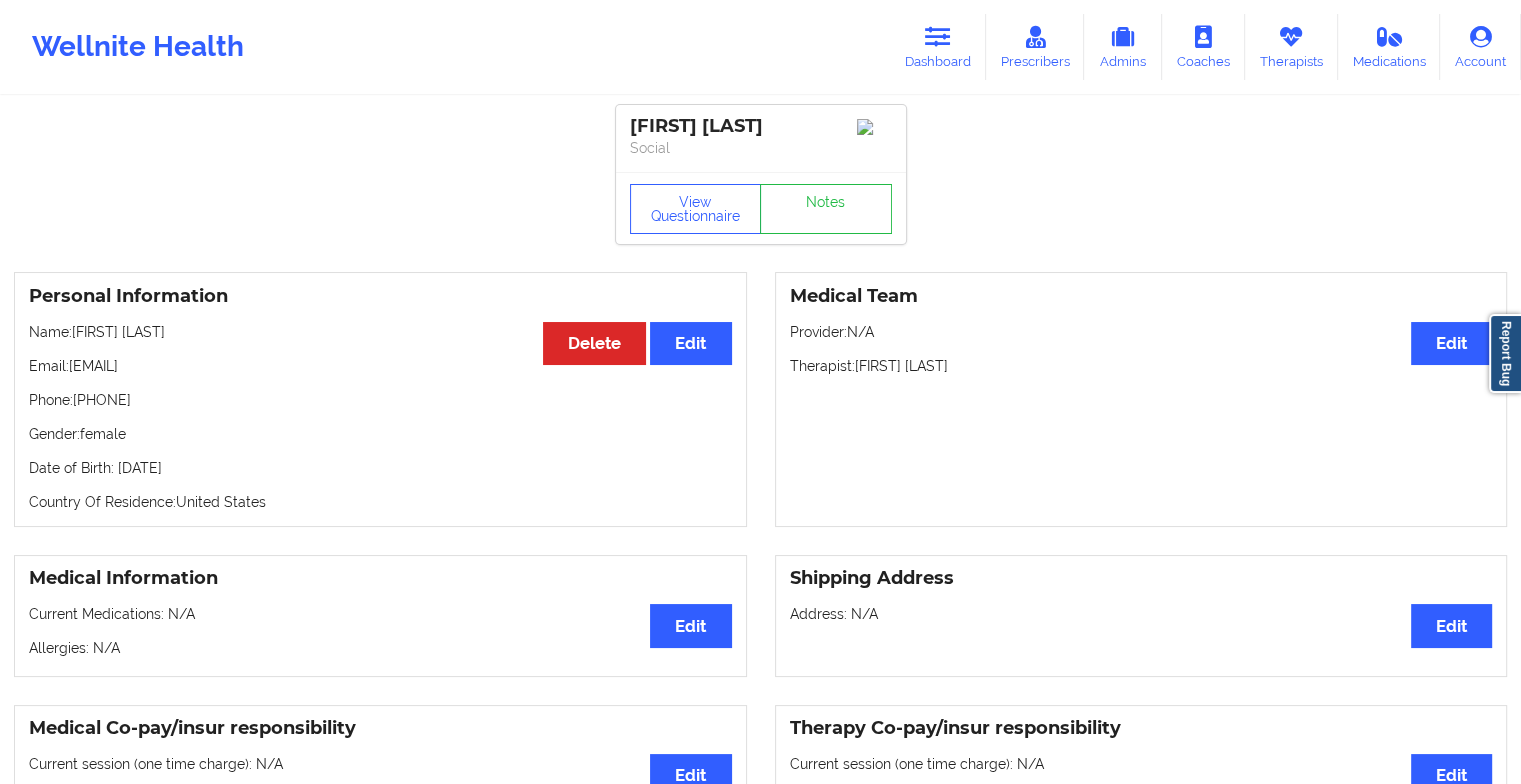 click on "View Questionnaire Notes" at bounding box center [761, 209] 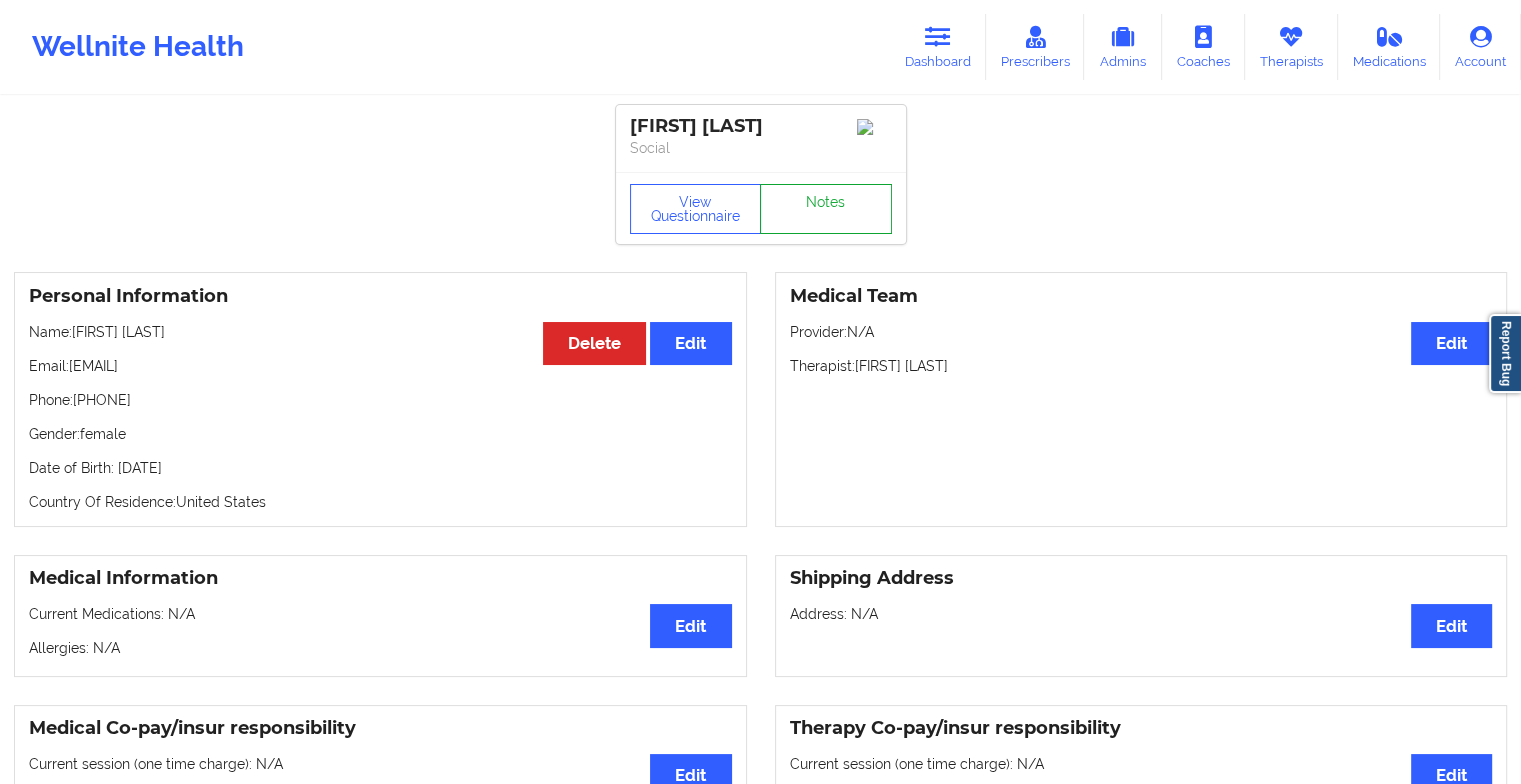 click on "Notes" at bounding box center [826, 209] 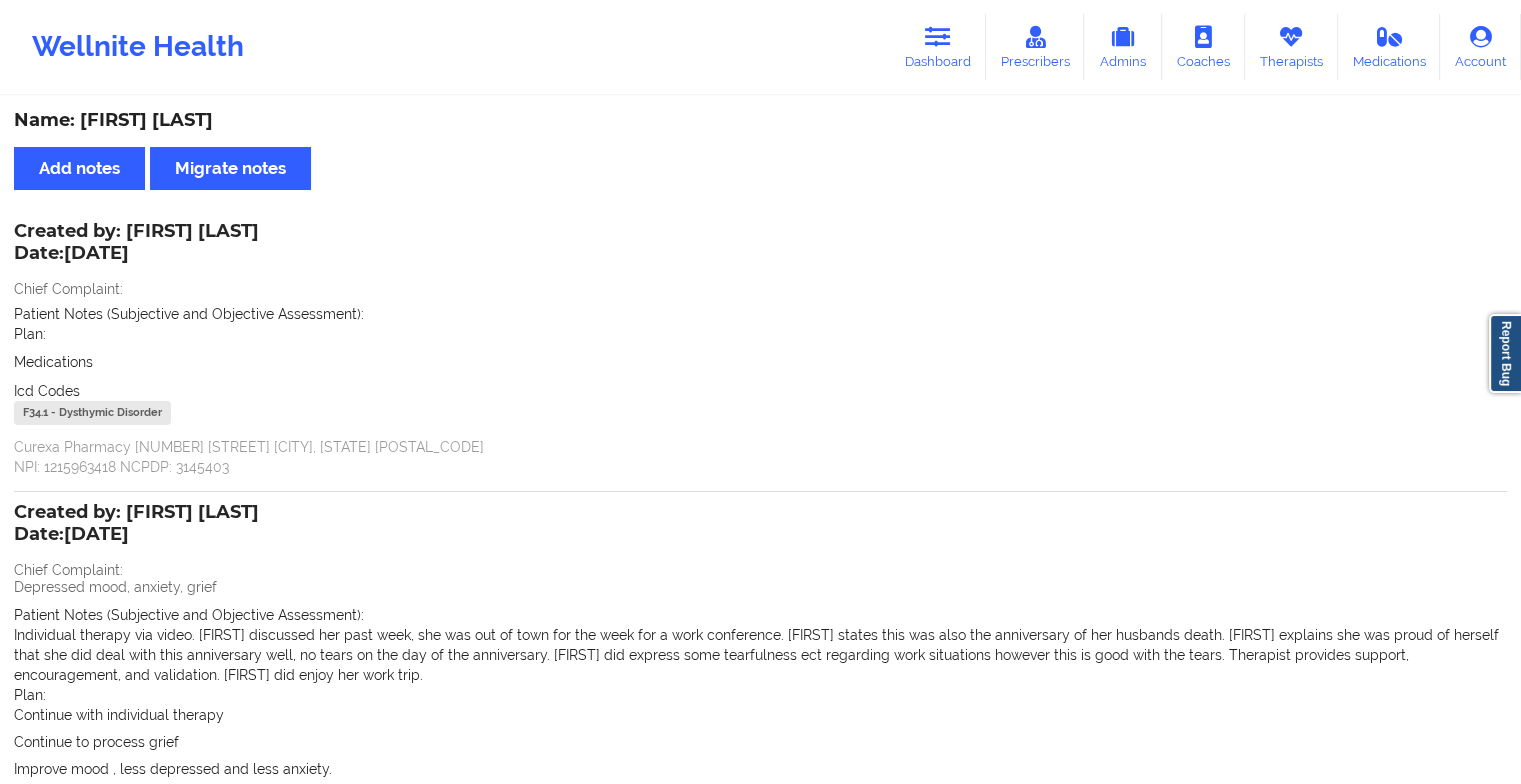 scroll, scrollTop: 290, scrollLeft: 0, axis: vertical 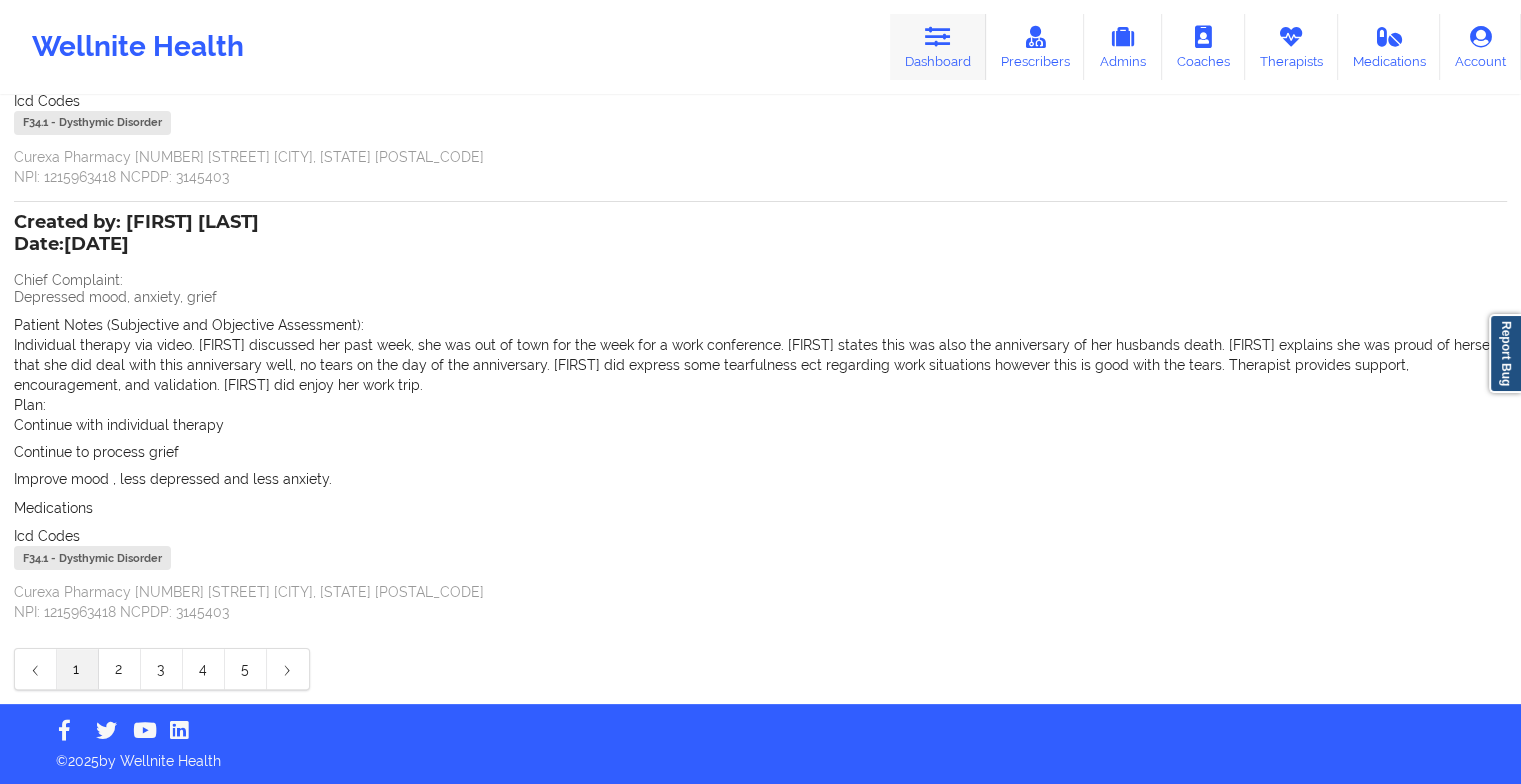 click on "Dashboard" at bounding box center (938, 47) 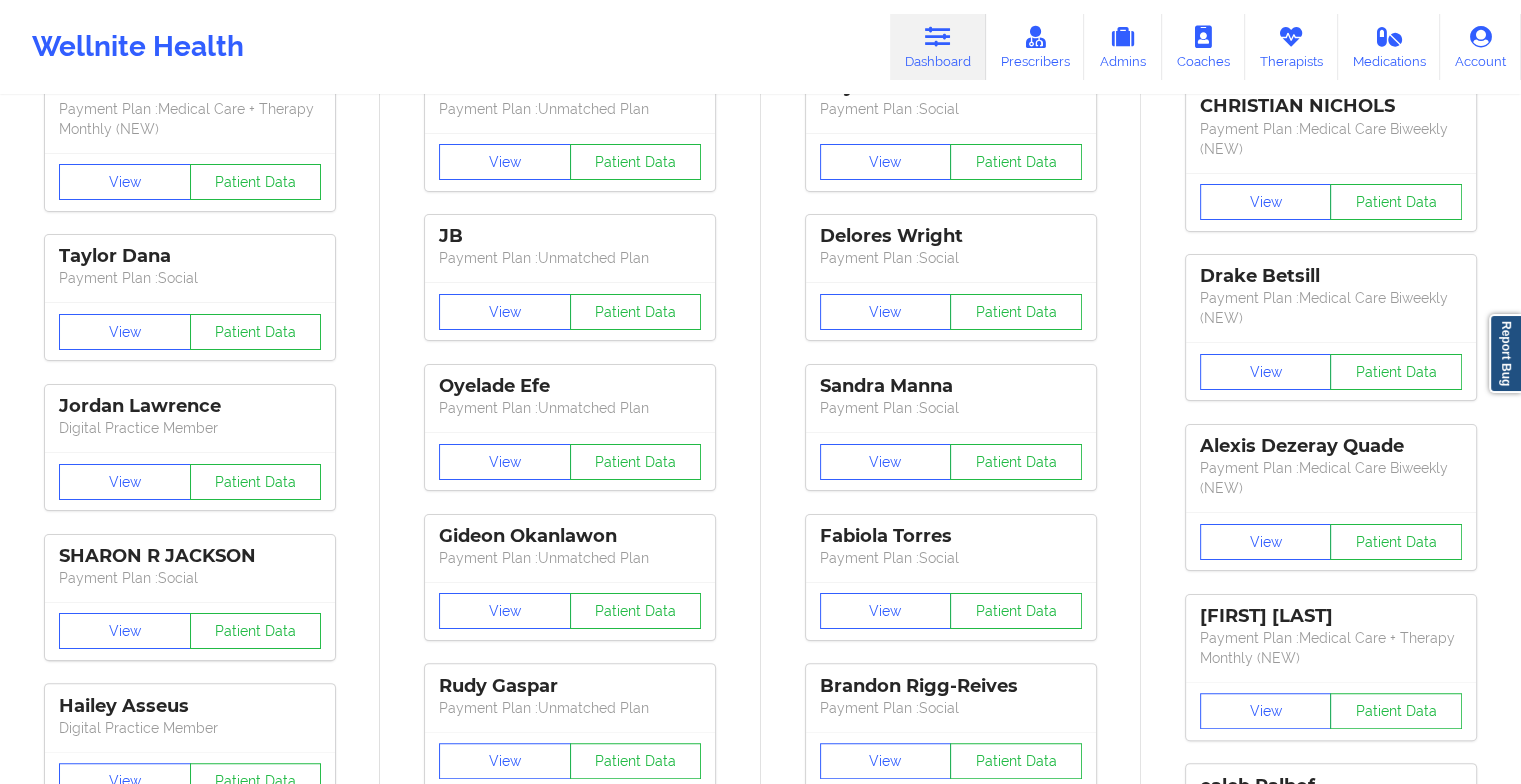scroll, scrollTop: 976, scrollLeft: 0, axis: vertical 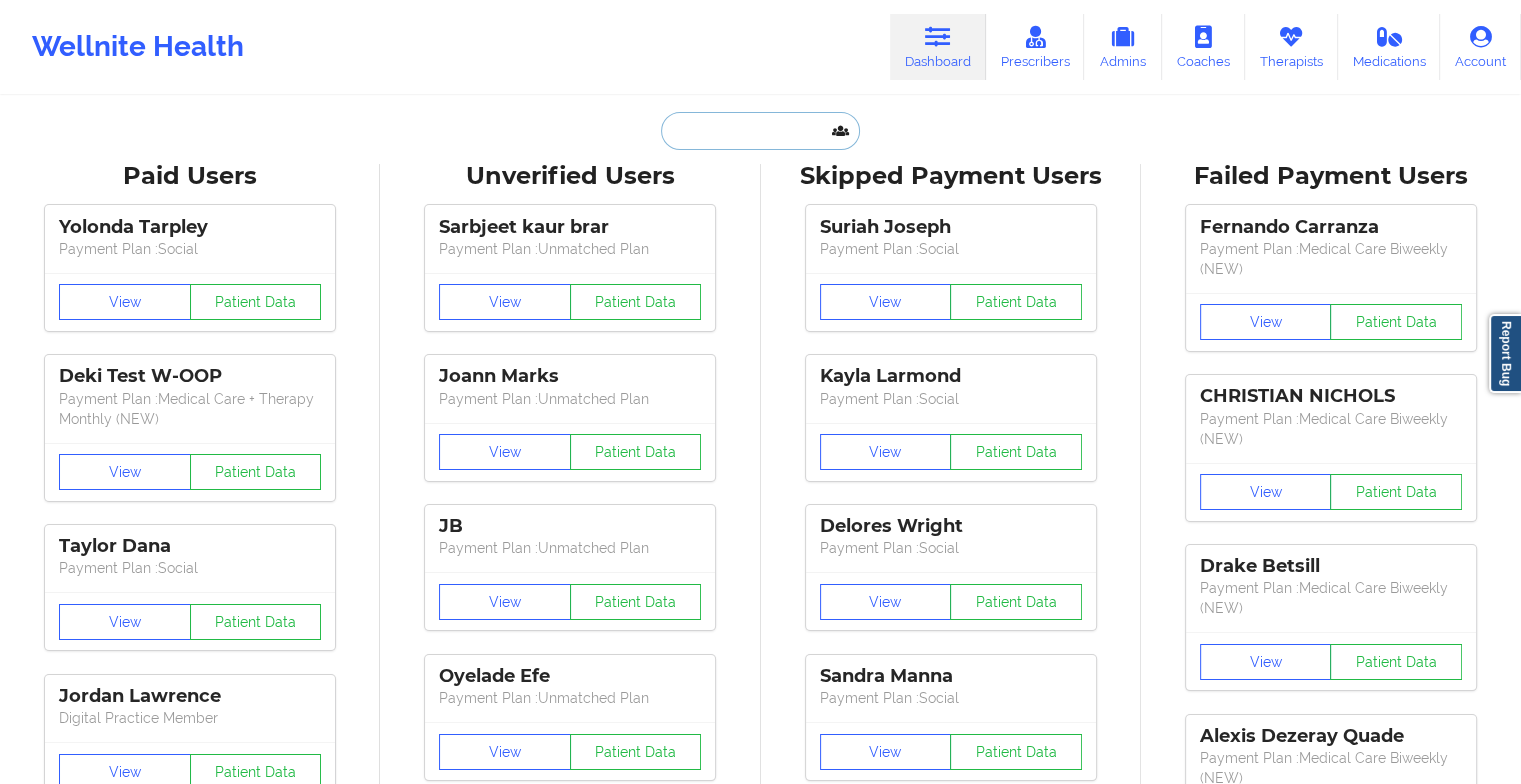 click at bounding box center [760, 131] 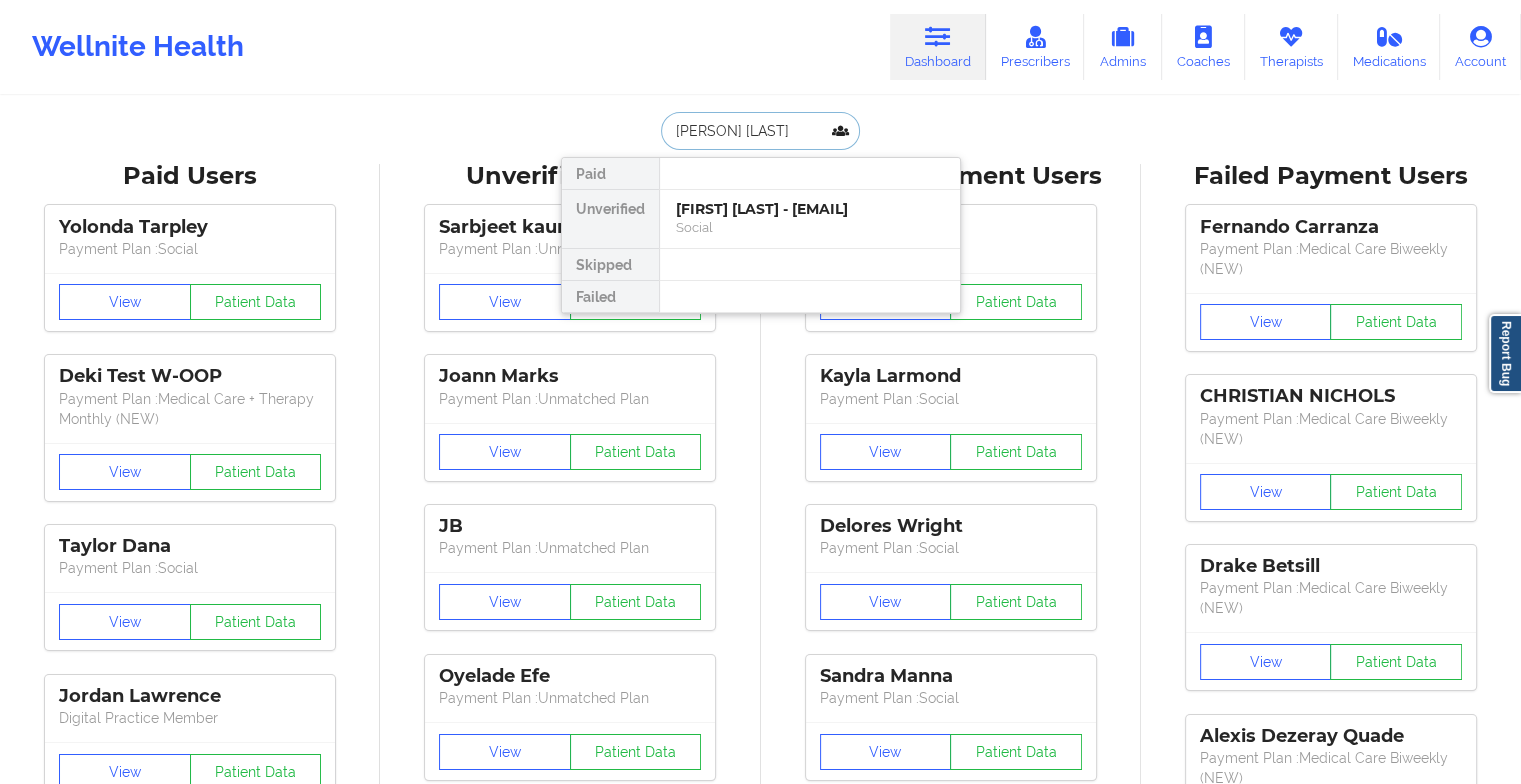 type on "[FIRST] [LAST]" 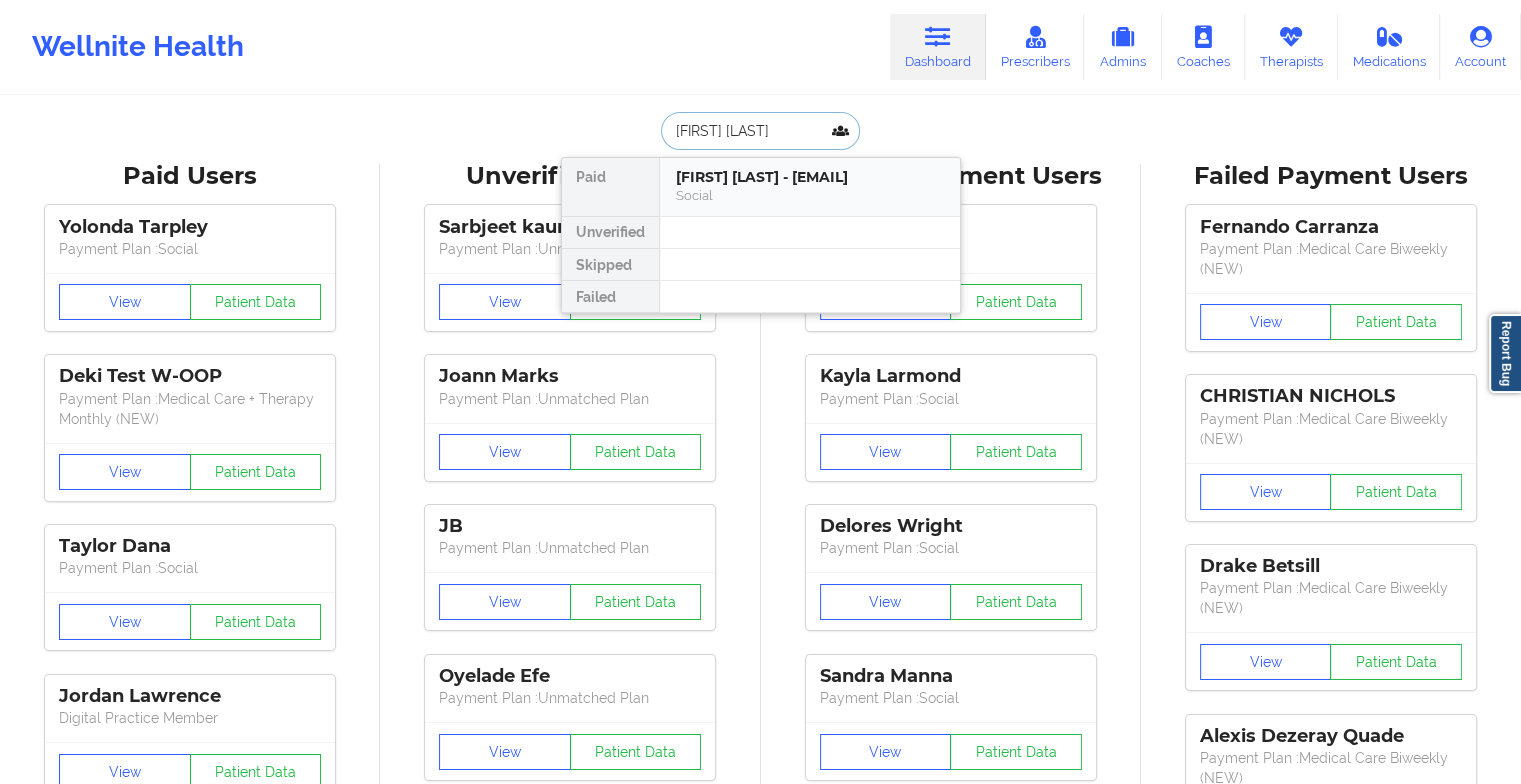 click on "[FIRST] [LAST] - [EMAIL] Social" at bounding box center (810, 187) 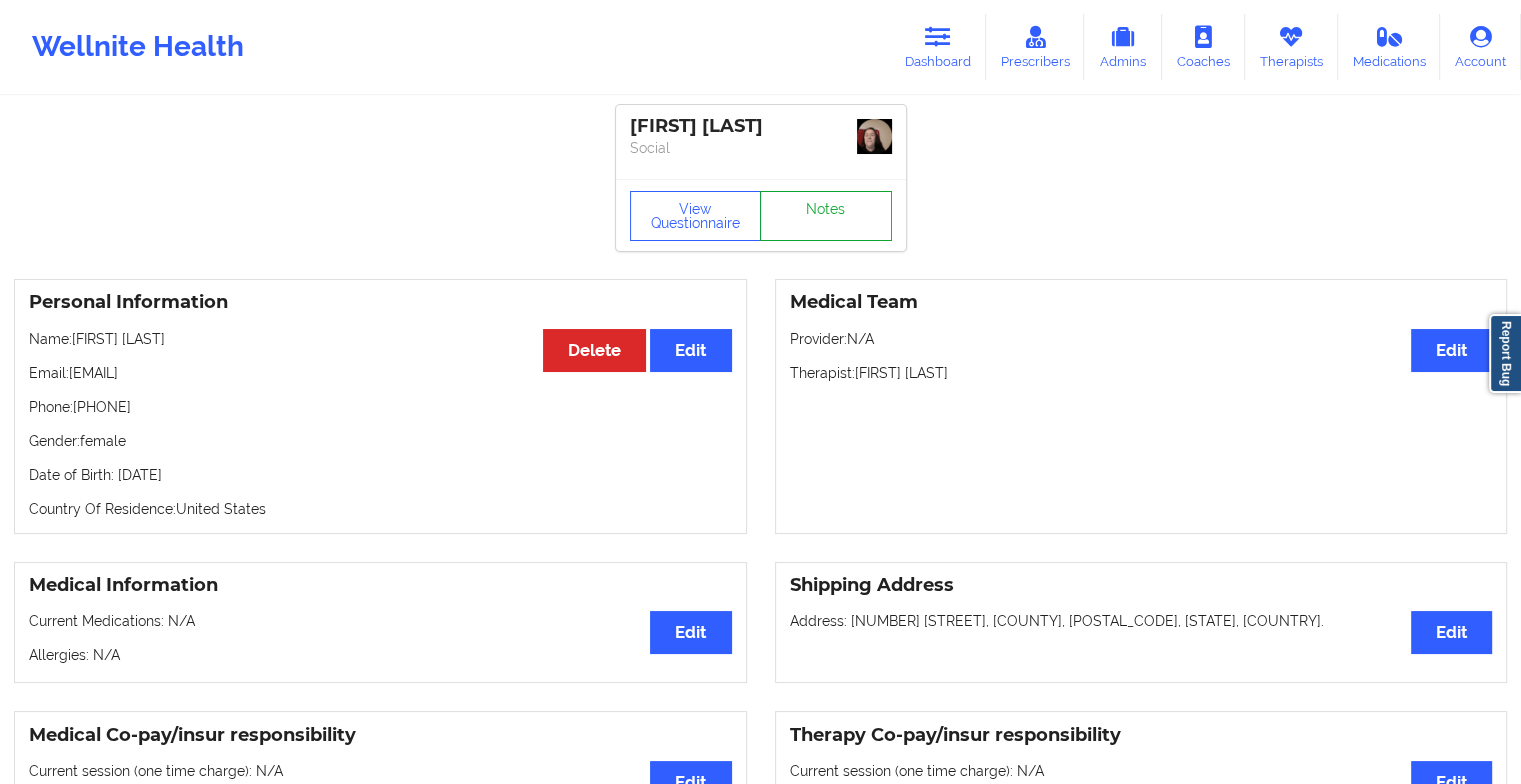 click on "Notes" at bounding box center (826, 216) 